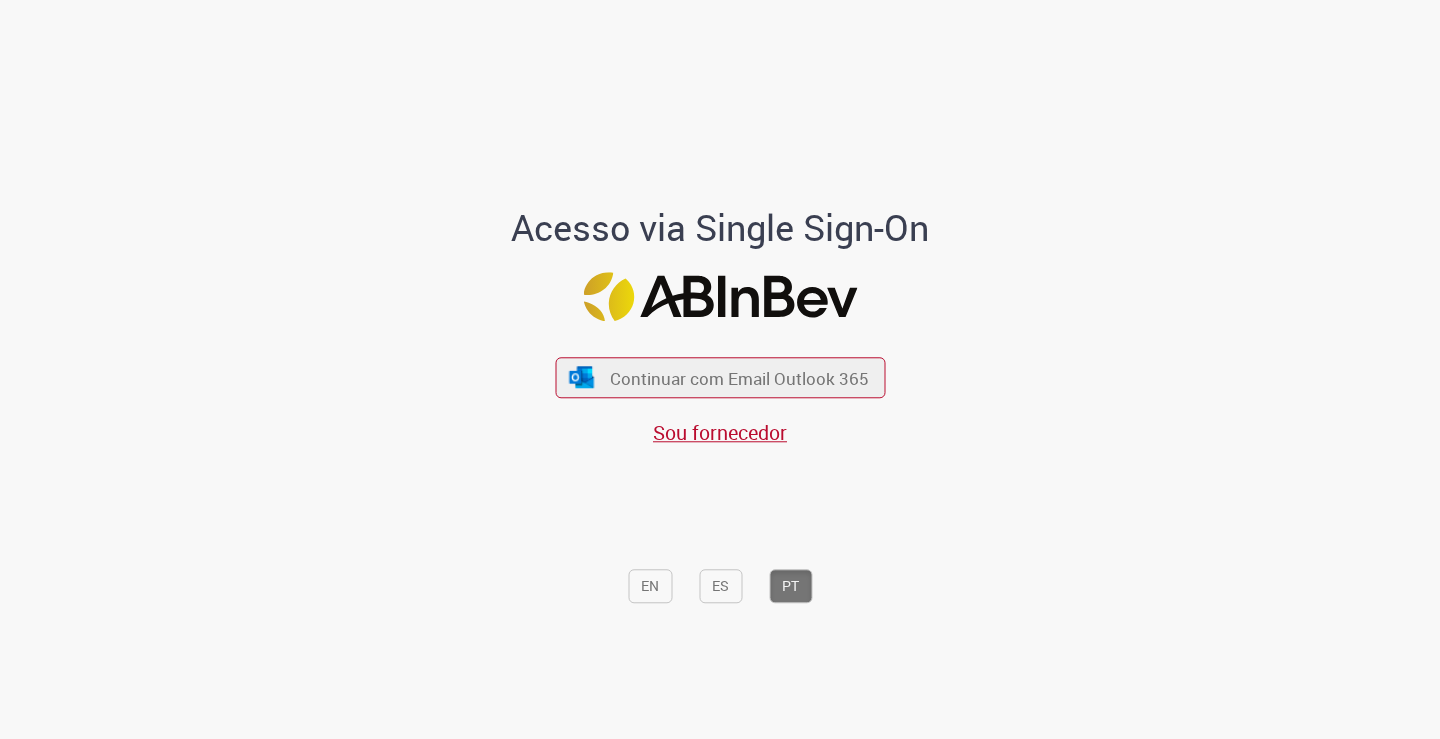 scroll, scrollTop: 0, scrollLeft: 0, axis: both 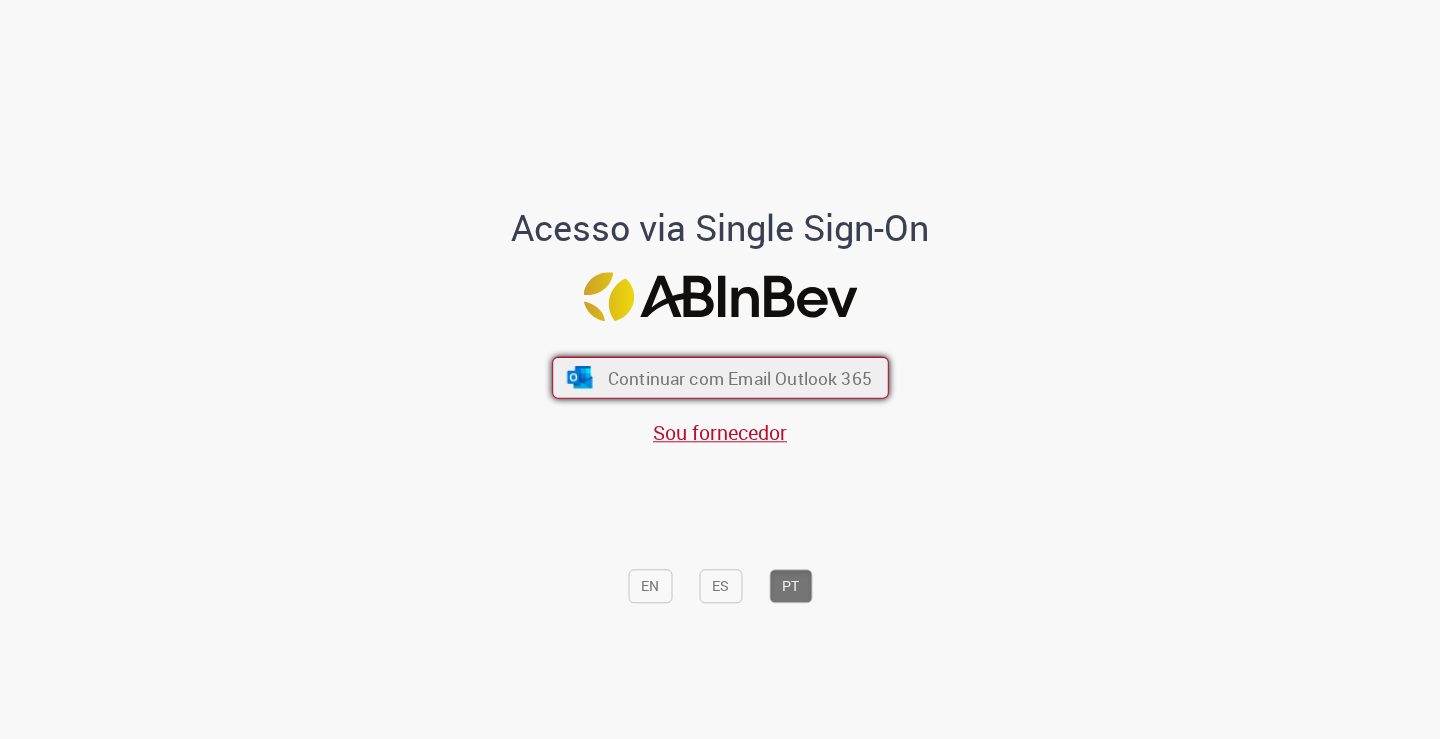 click on "Continuar com Email Outlook 365" at bounding box center [739, 377] 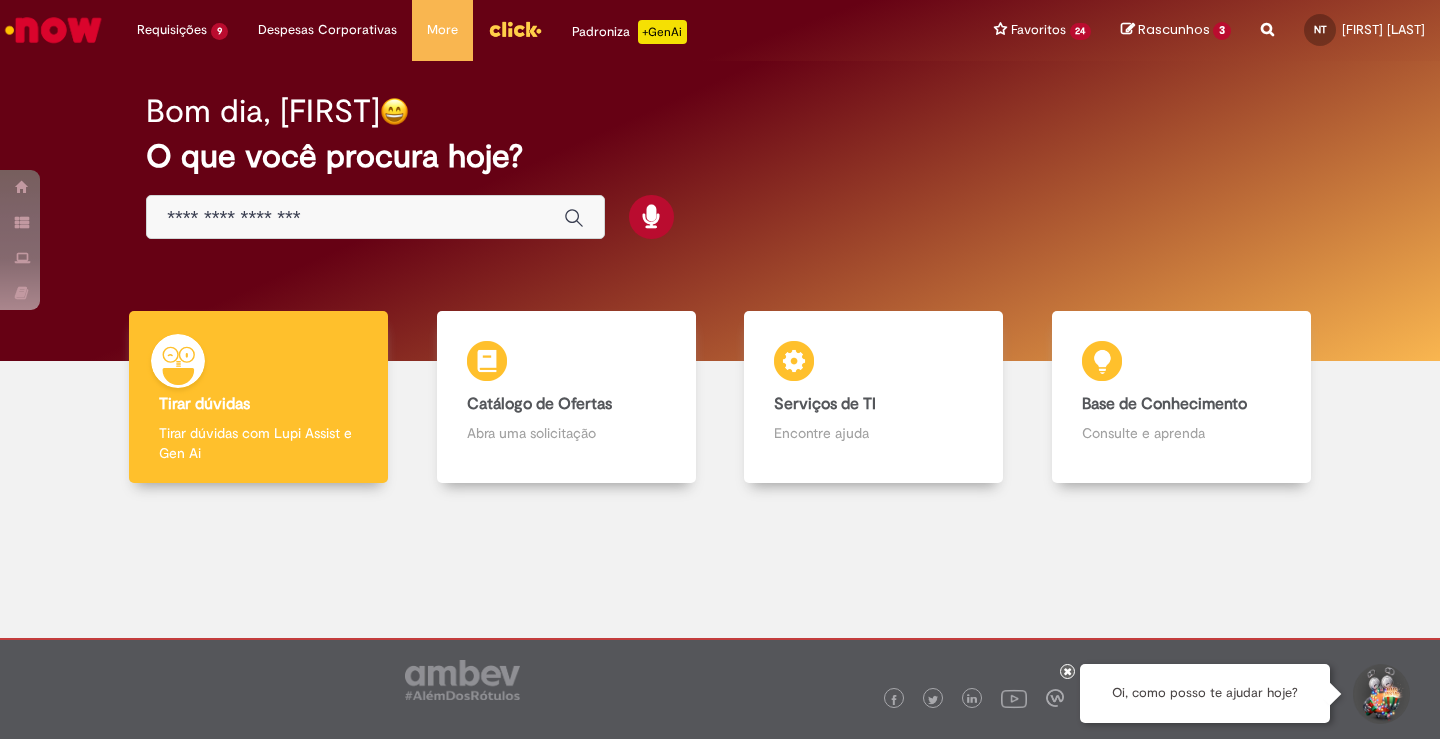 scroll, scrollTop: 0, scrollLeft: 0, axis: both 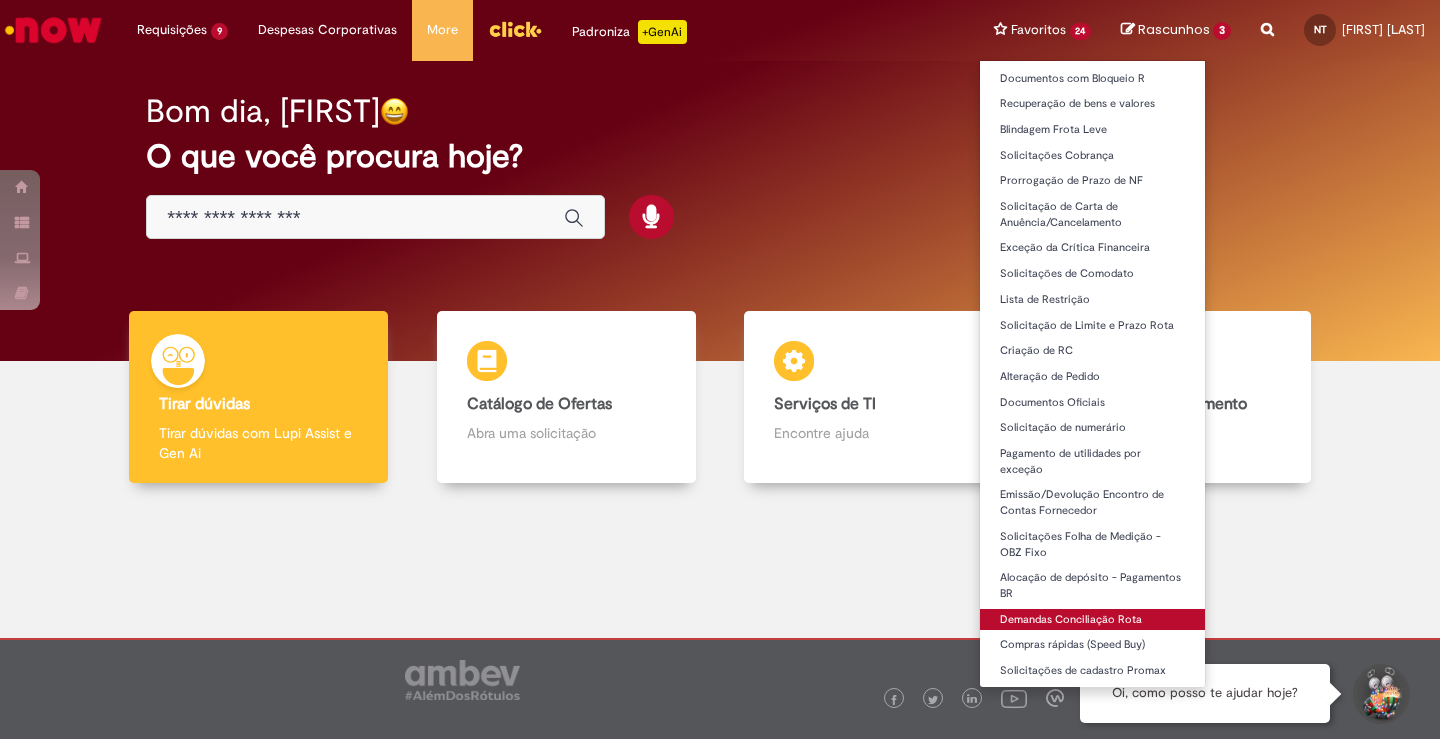 click on "Demandas Conciliação Rota" at bounding box center [1093, 620] 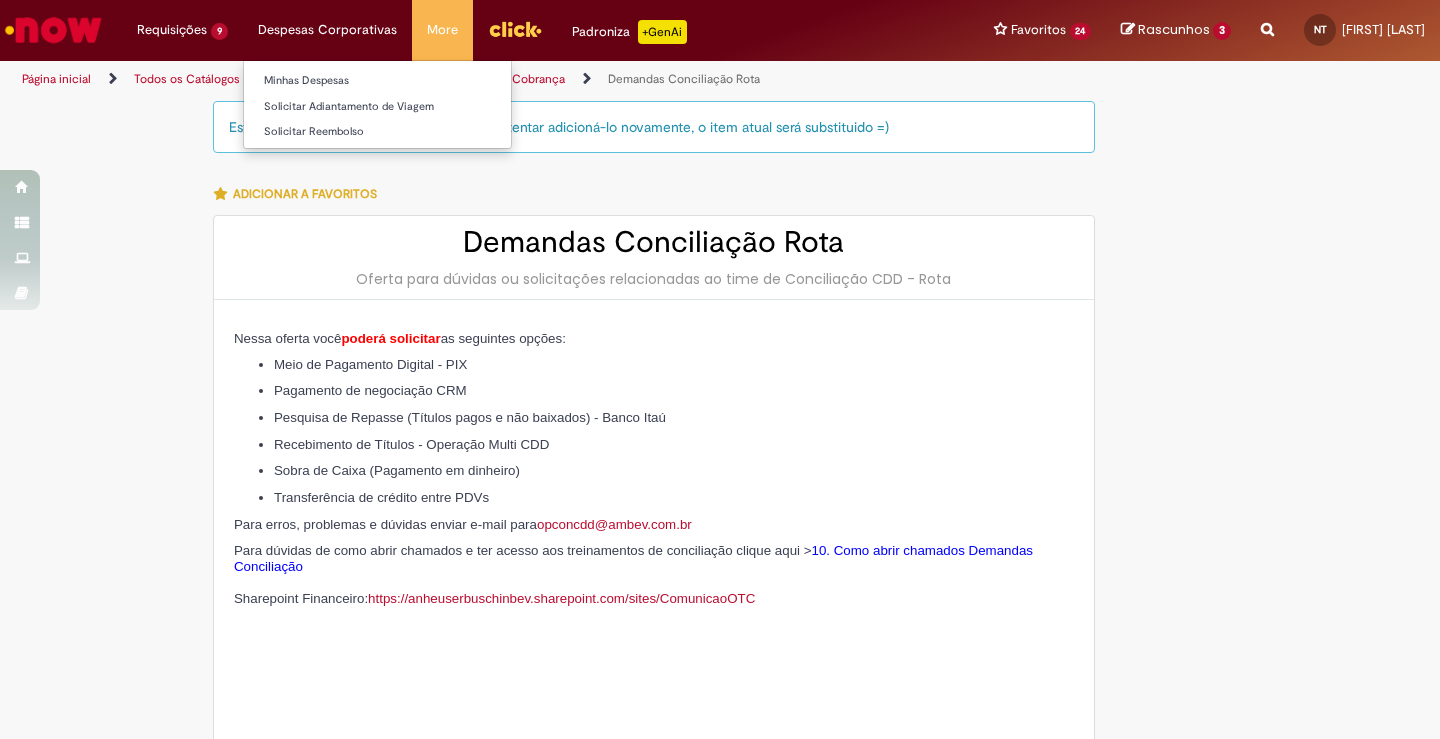 type on "********" 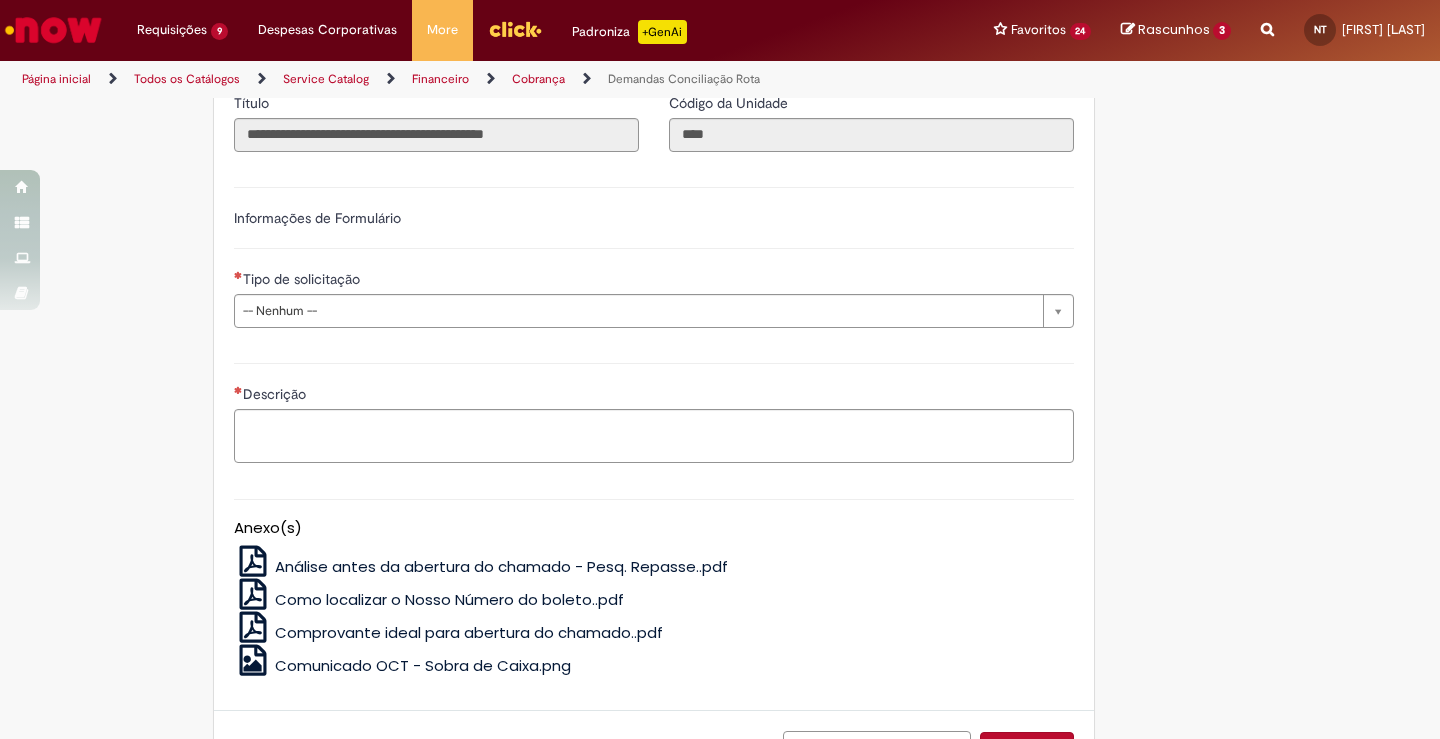 scroll, scrollTop: 910, scrollLeft: 0, axis: vertical 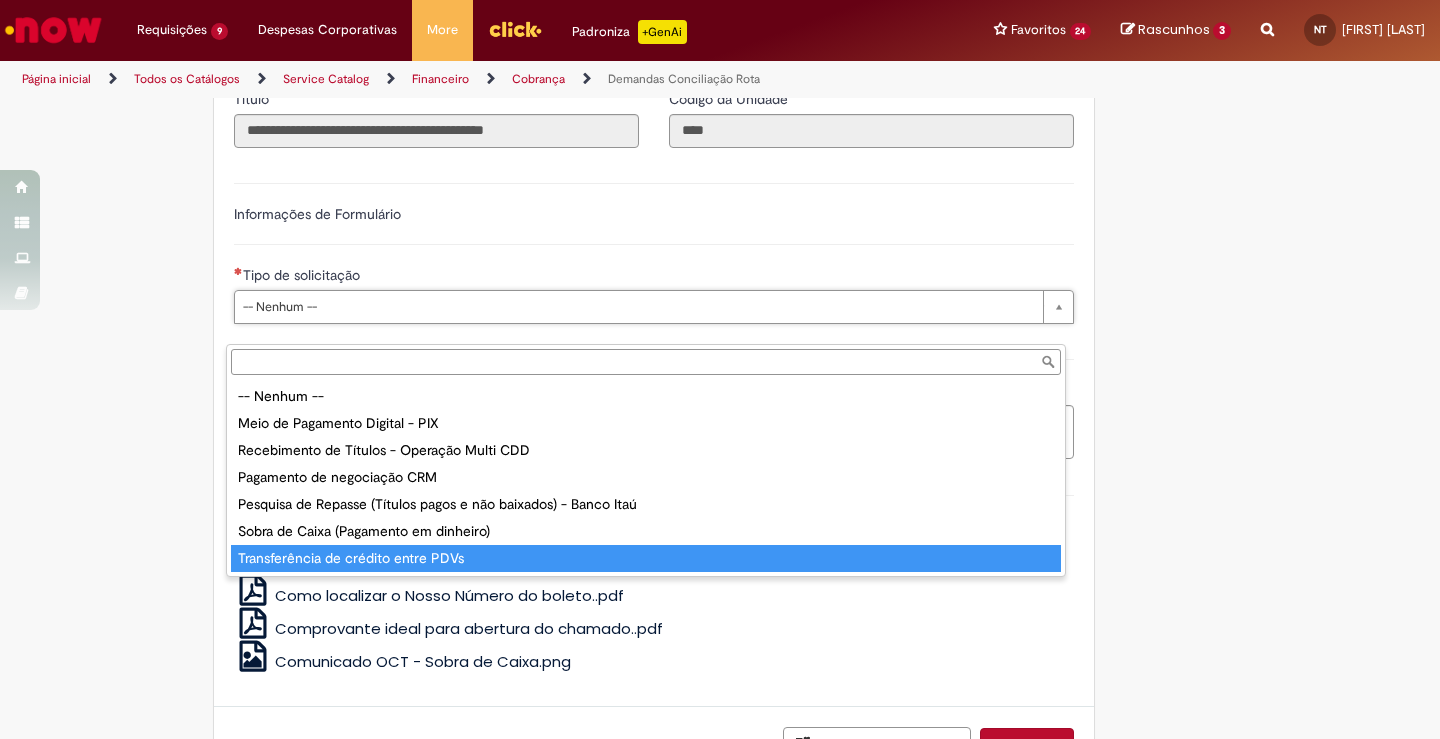type on "**********" 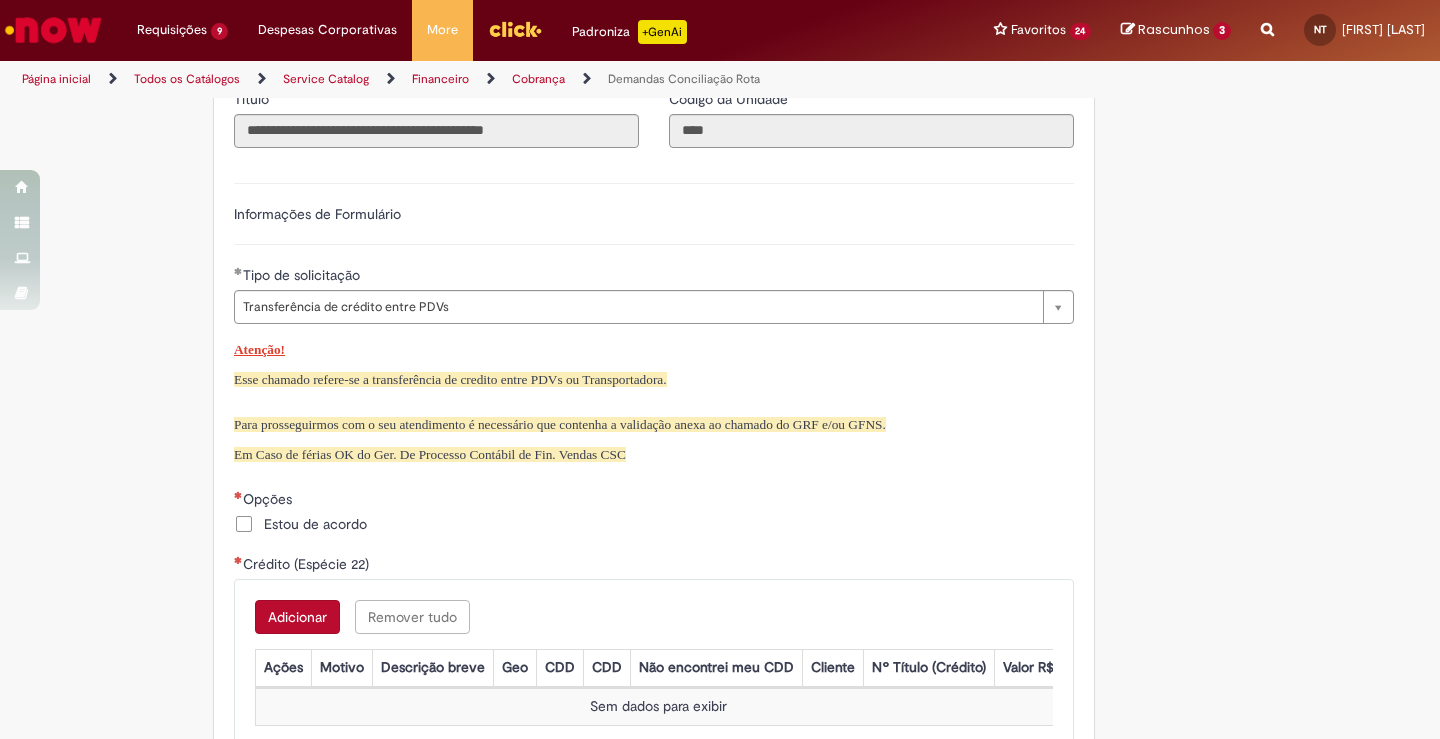 click on "Estou de acordo" at bounding box center (315, 524) 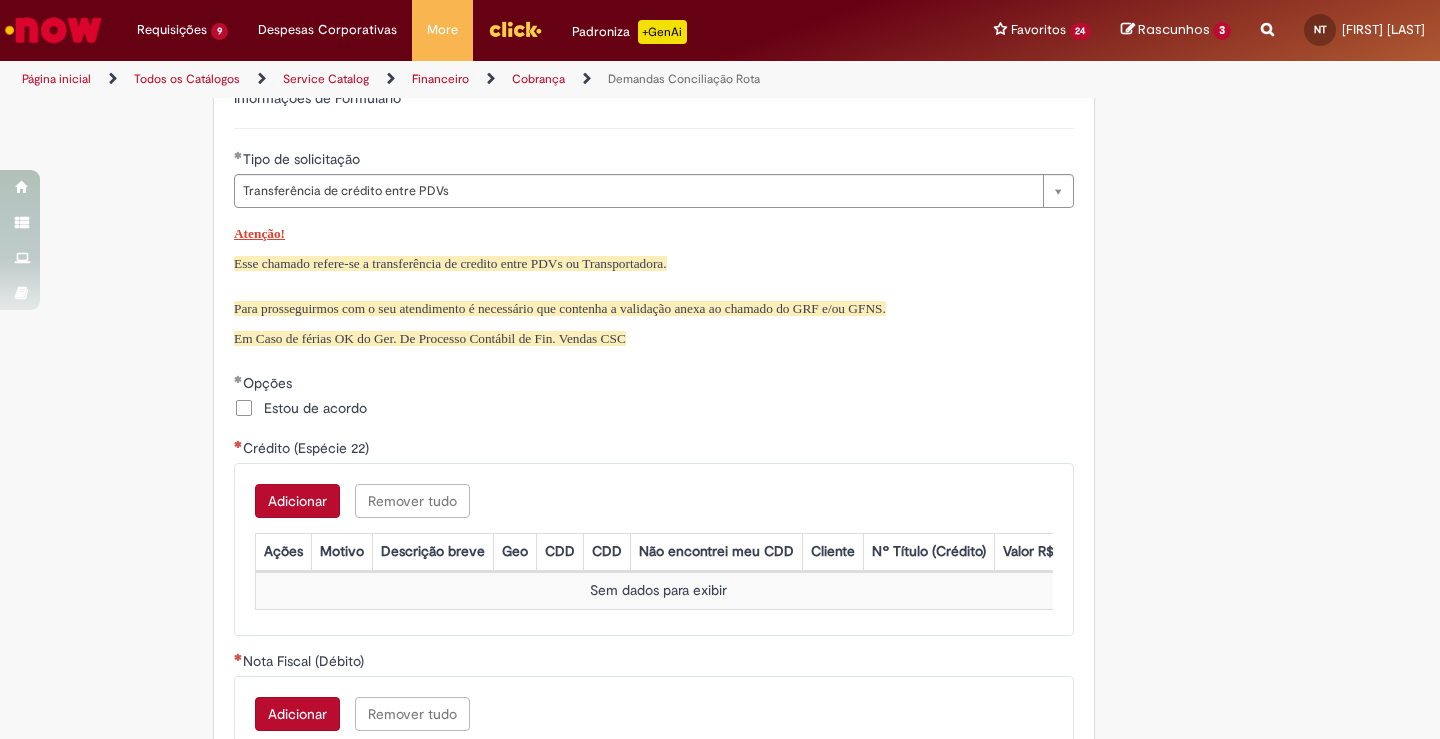 scroll, scrollTop: 1037, scrollLeft: 0, axis: vertical 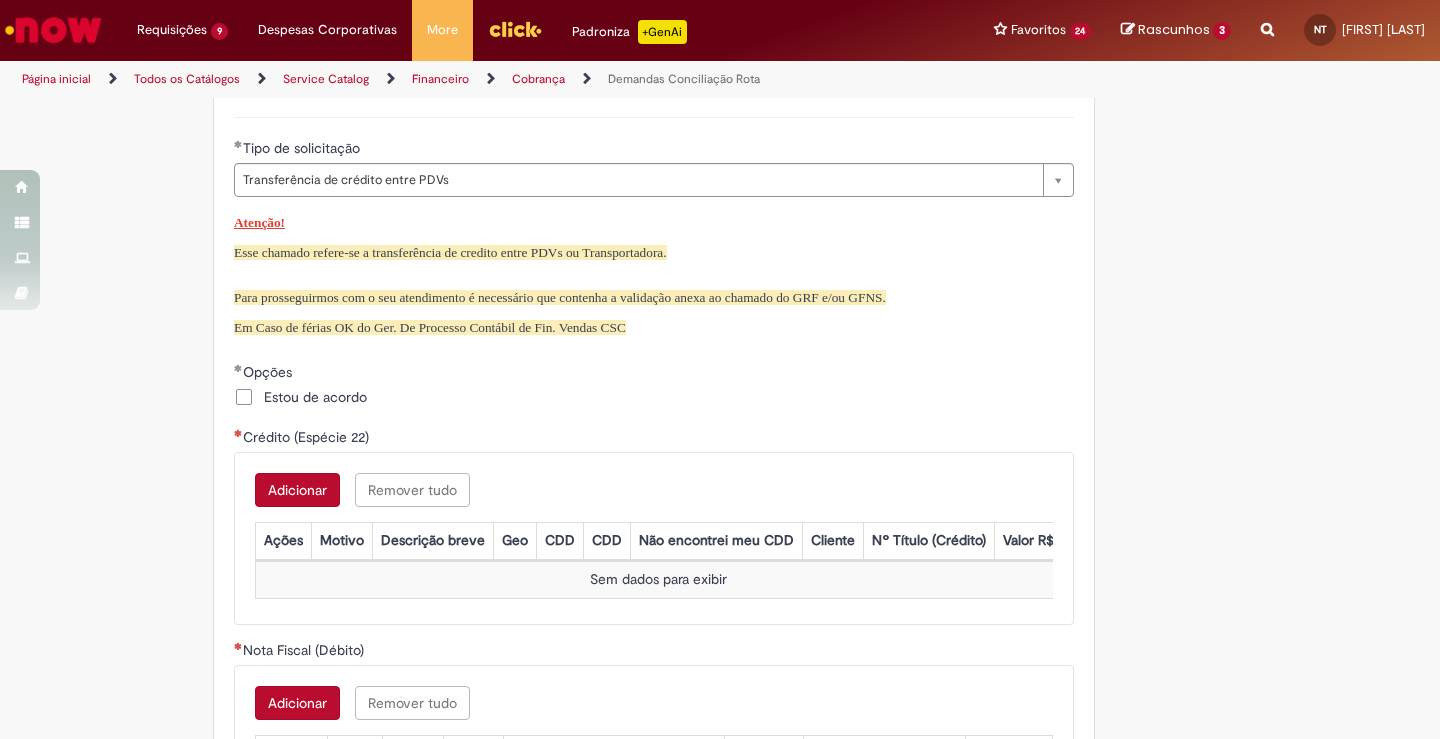 click on "Adicionar" at bounding box center (297, 490) 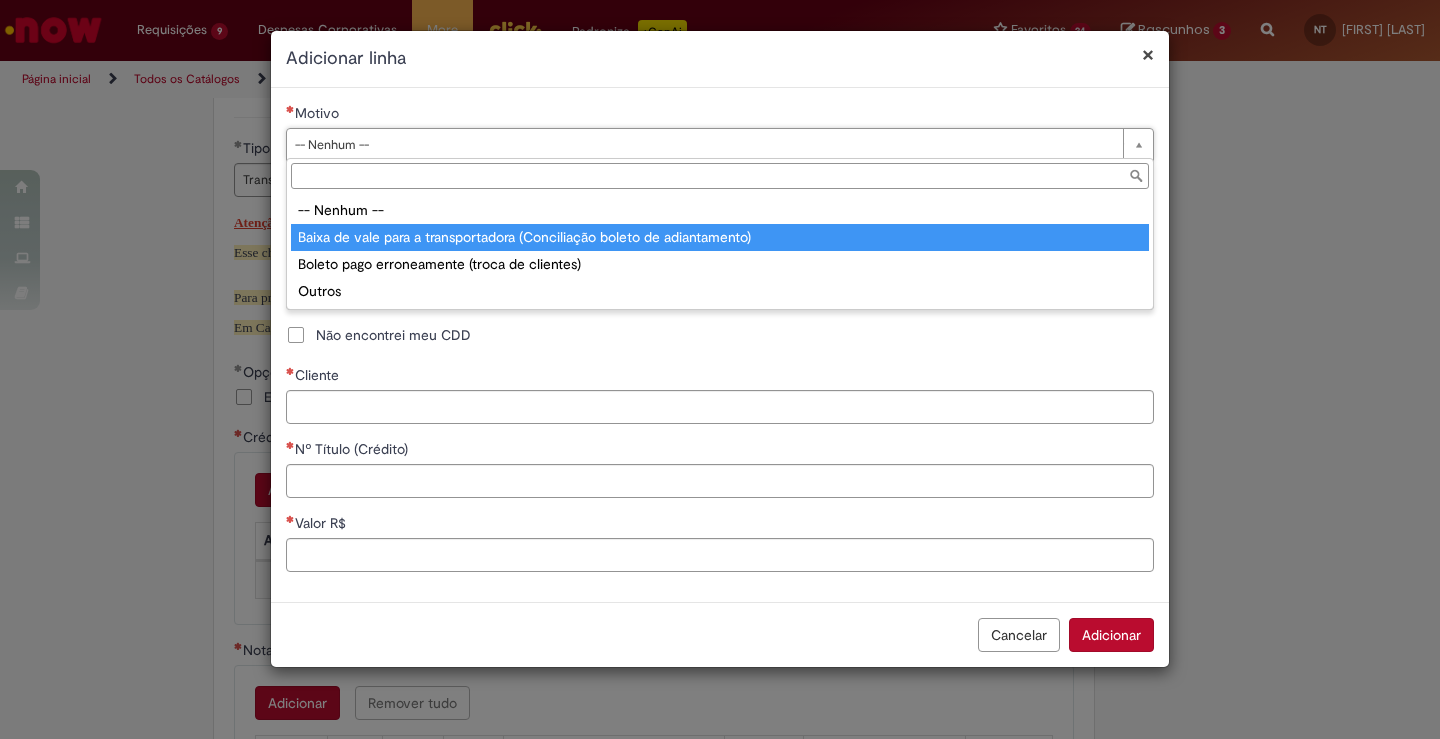 type on "**********" 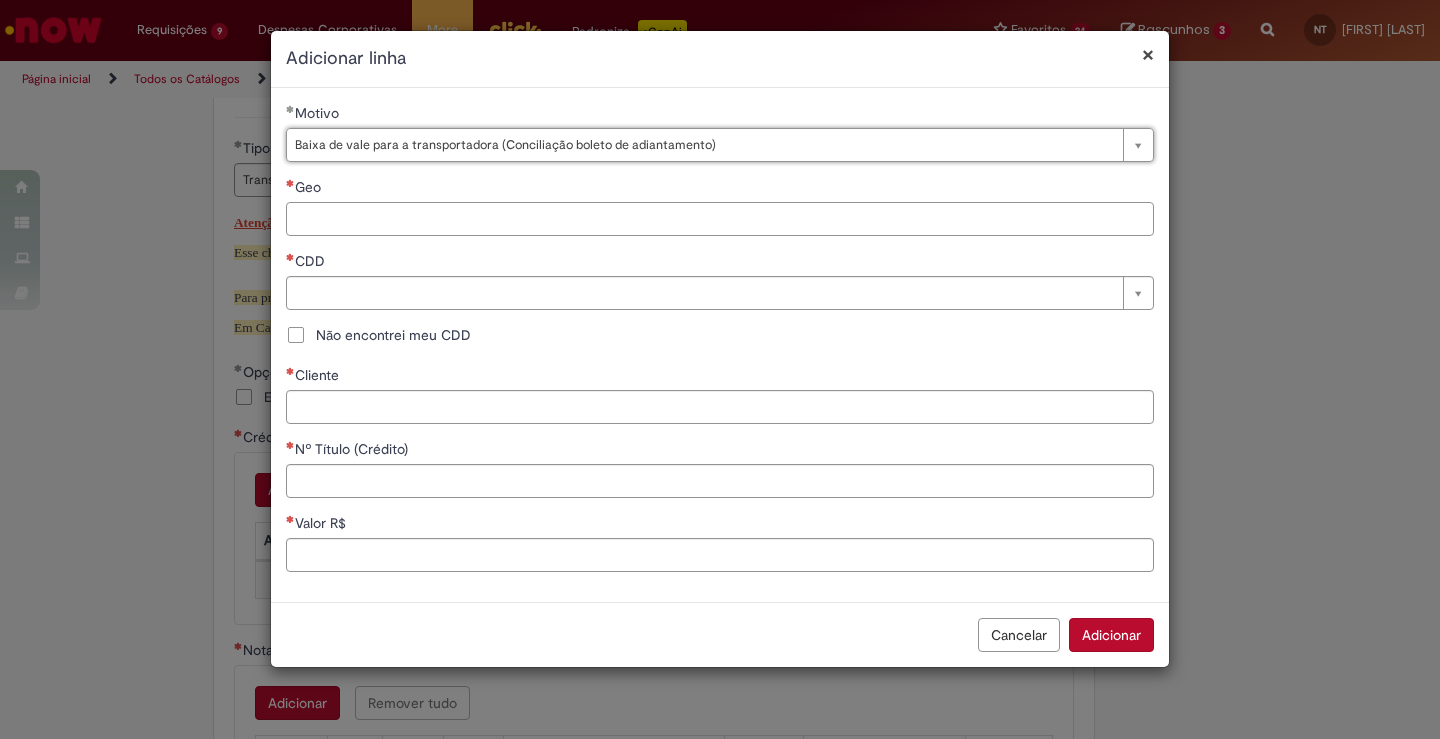 click on "Geo" at bounding box center (720, 219) 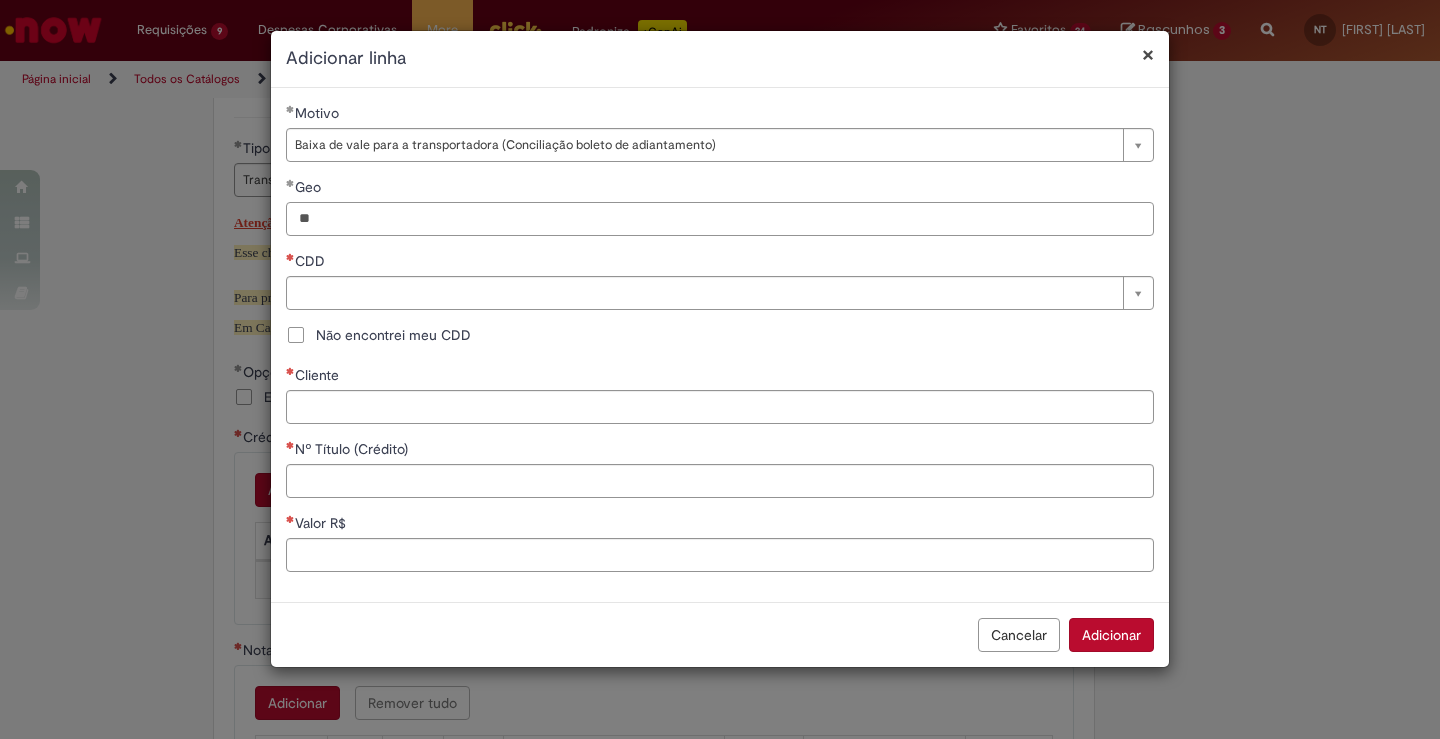 type on "**" 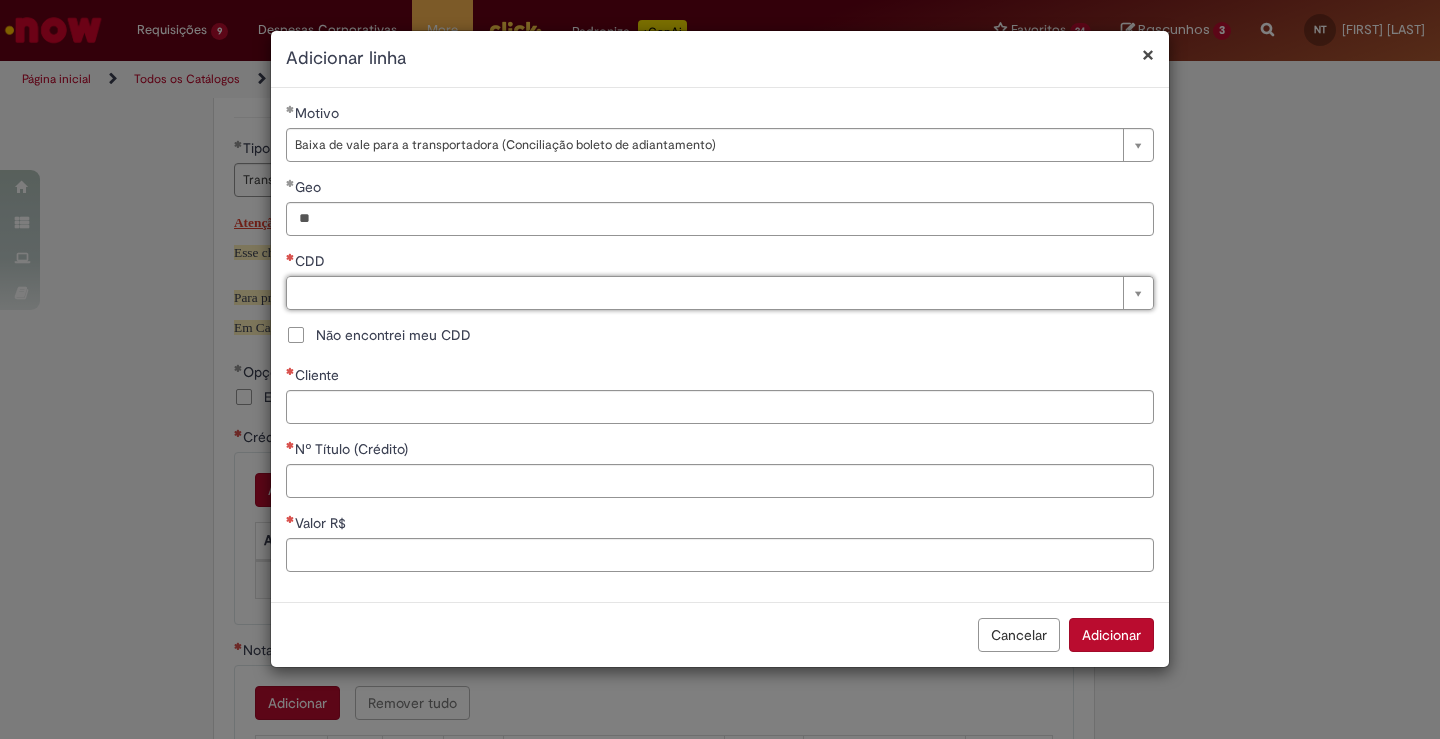 type on "*" 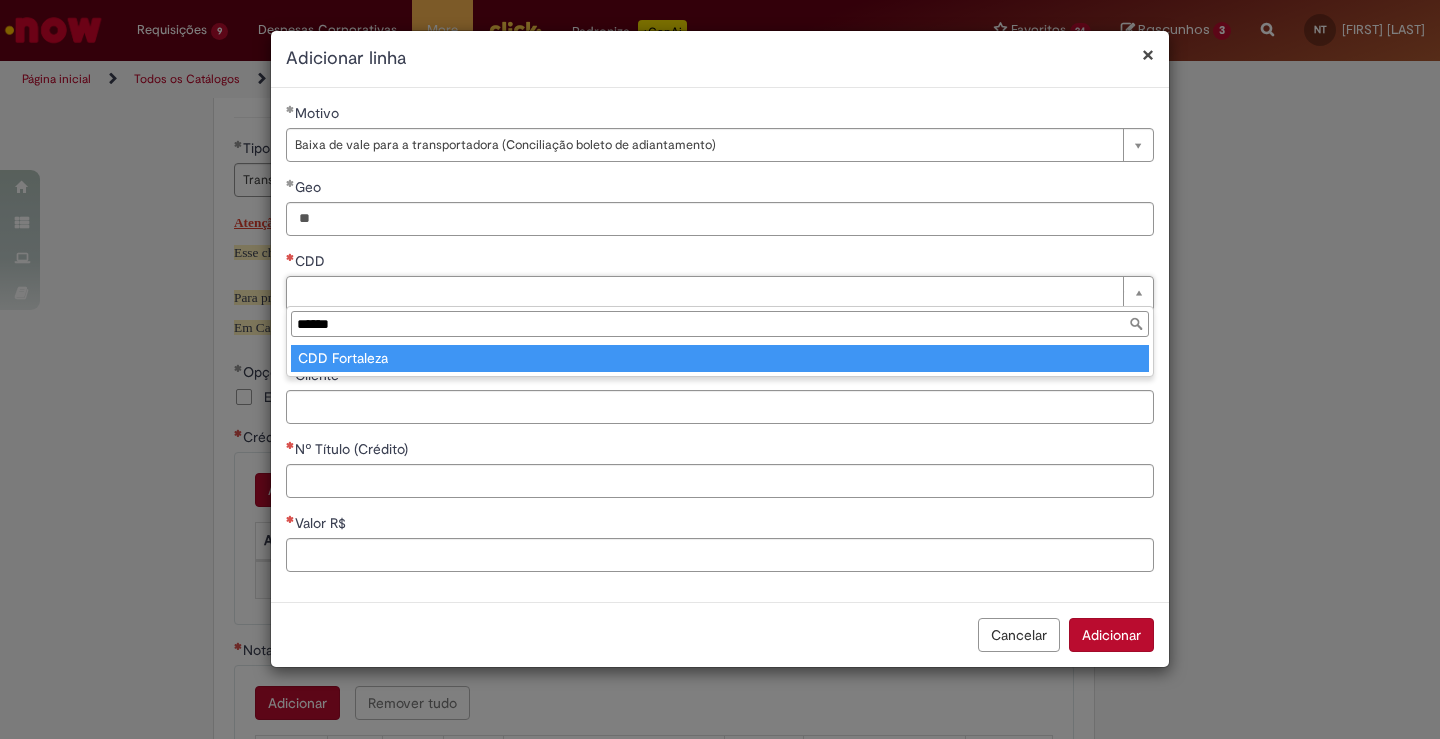 type on "******" 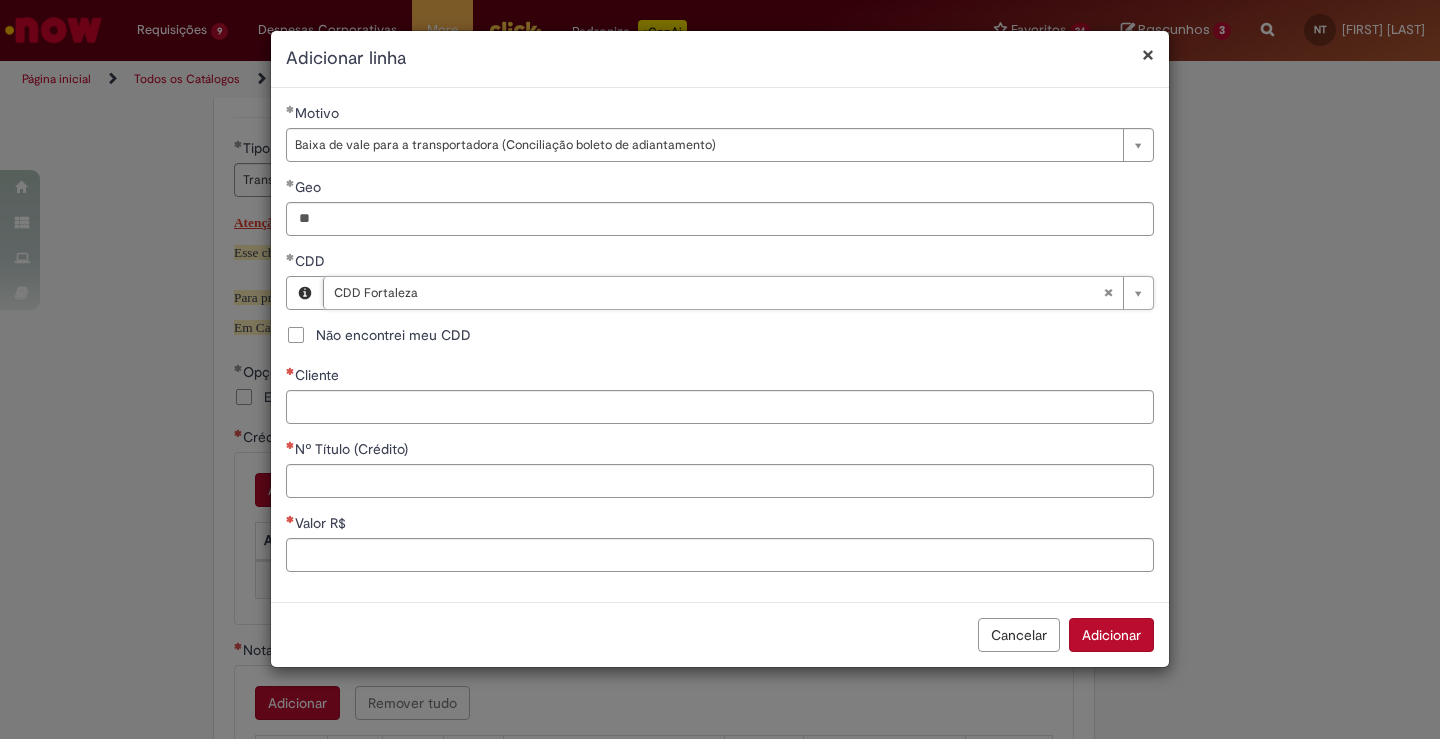 type 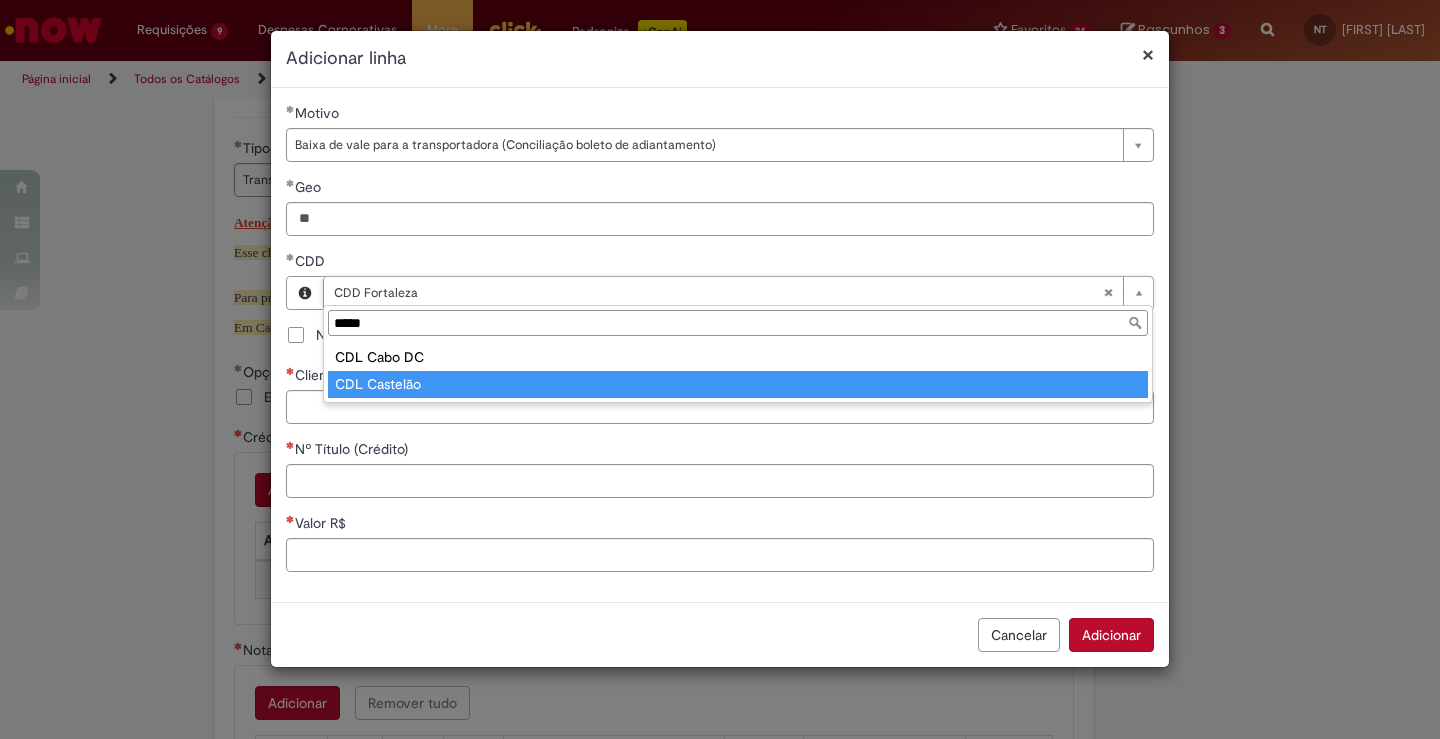 type on "*****" 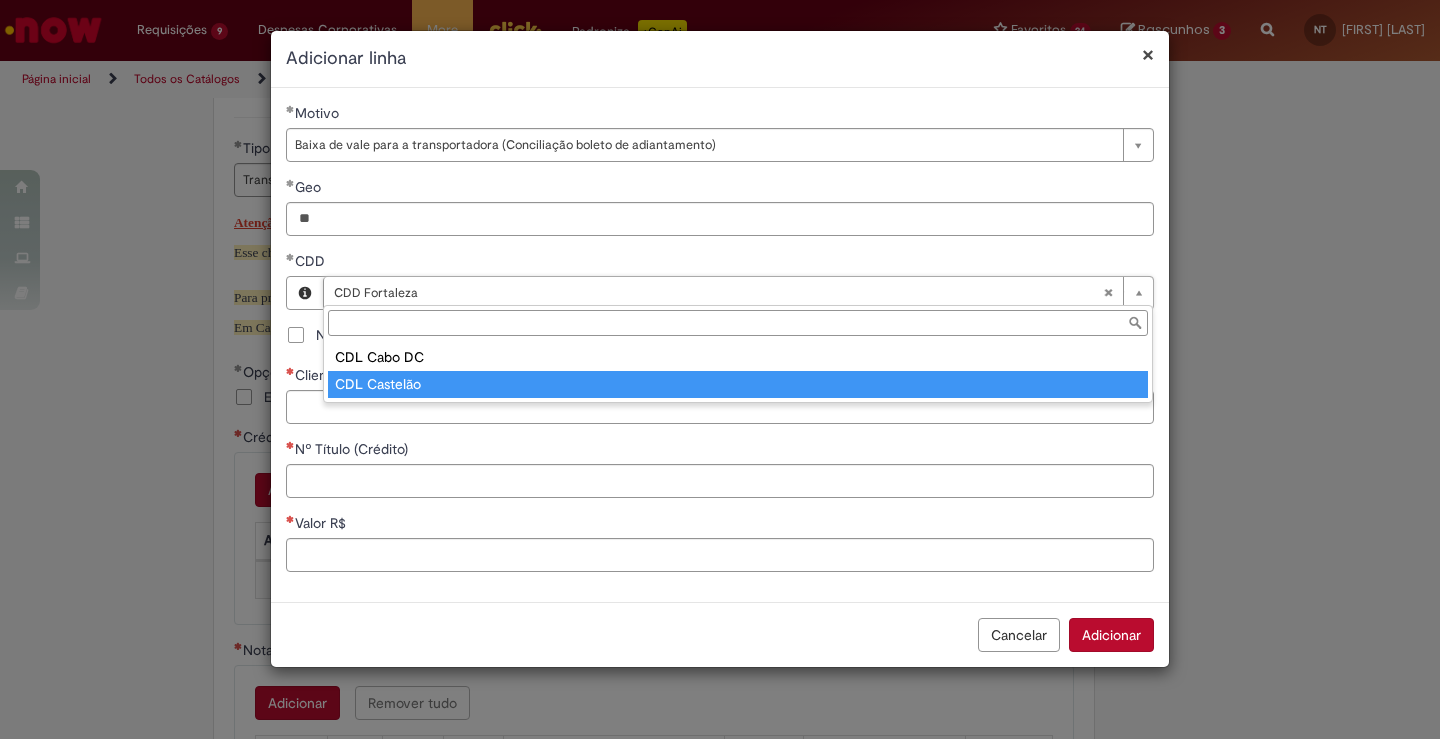scroll, scrollTop: 0, scrollLeft: 85, axis: horizontal 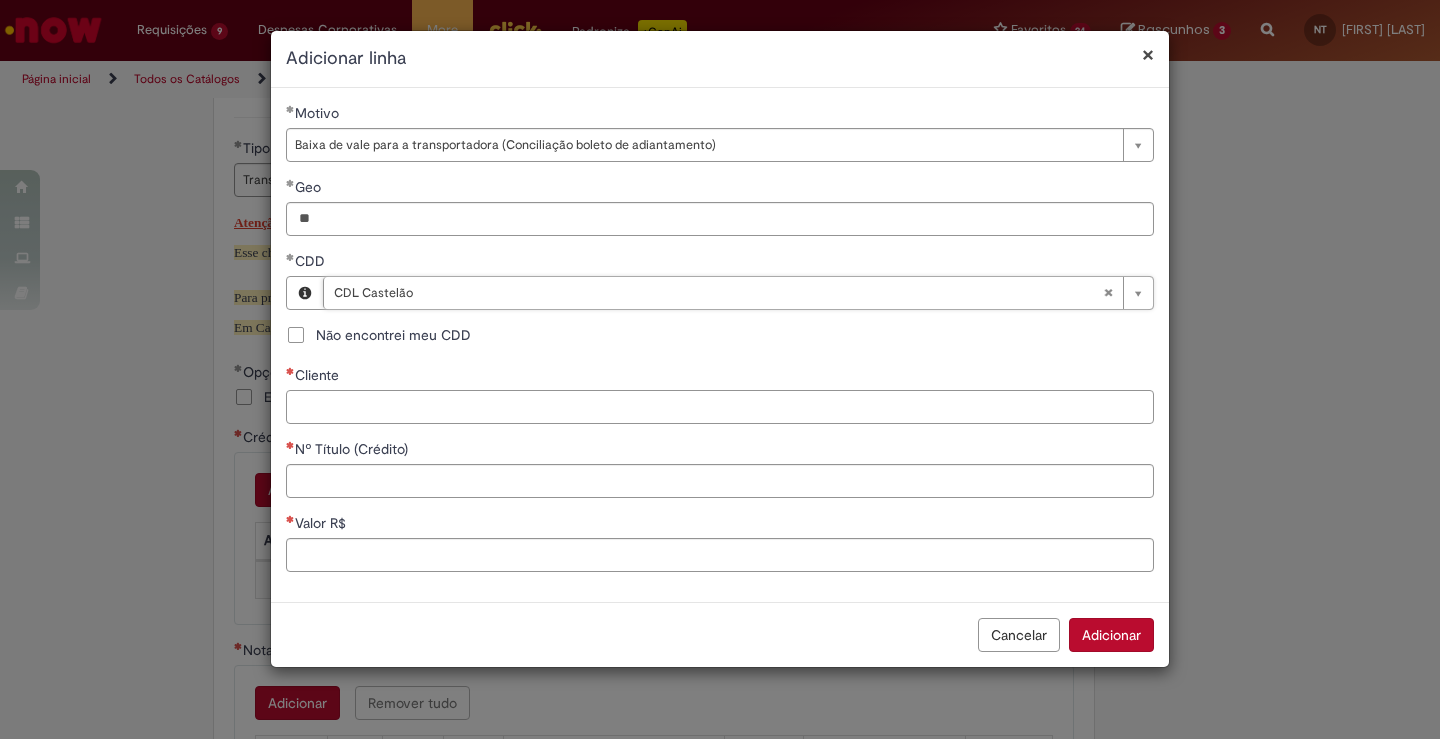 click on "Cliente" at bounding box center (720, 407) 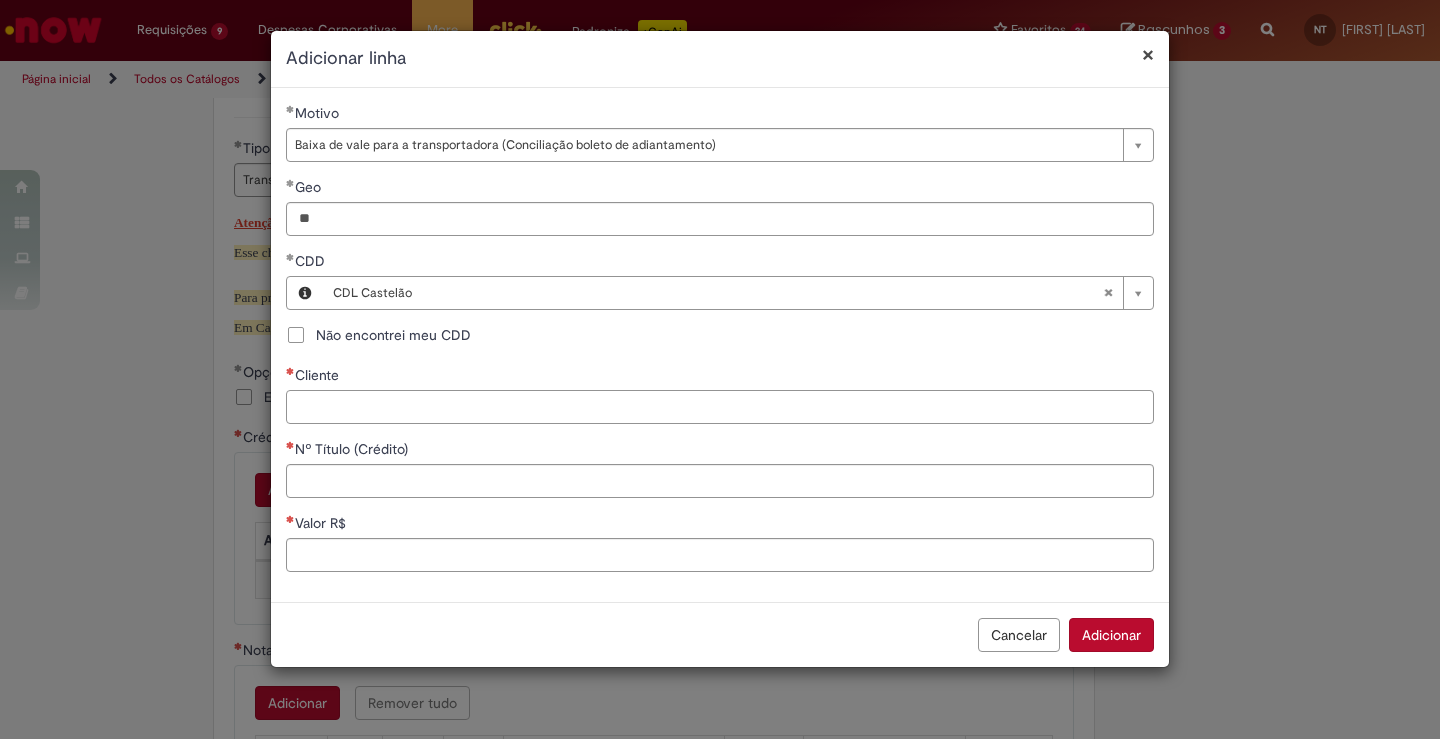 paste on "*****" 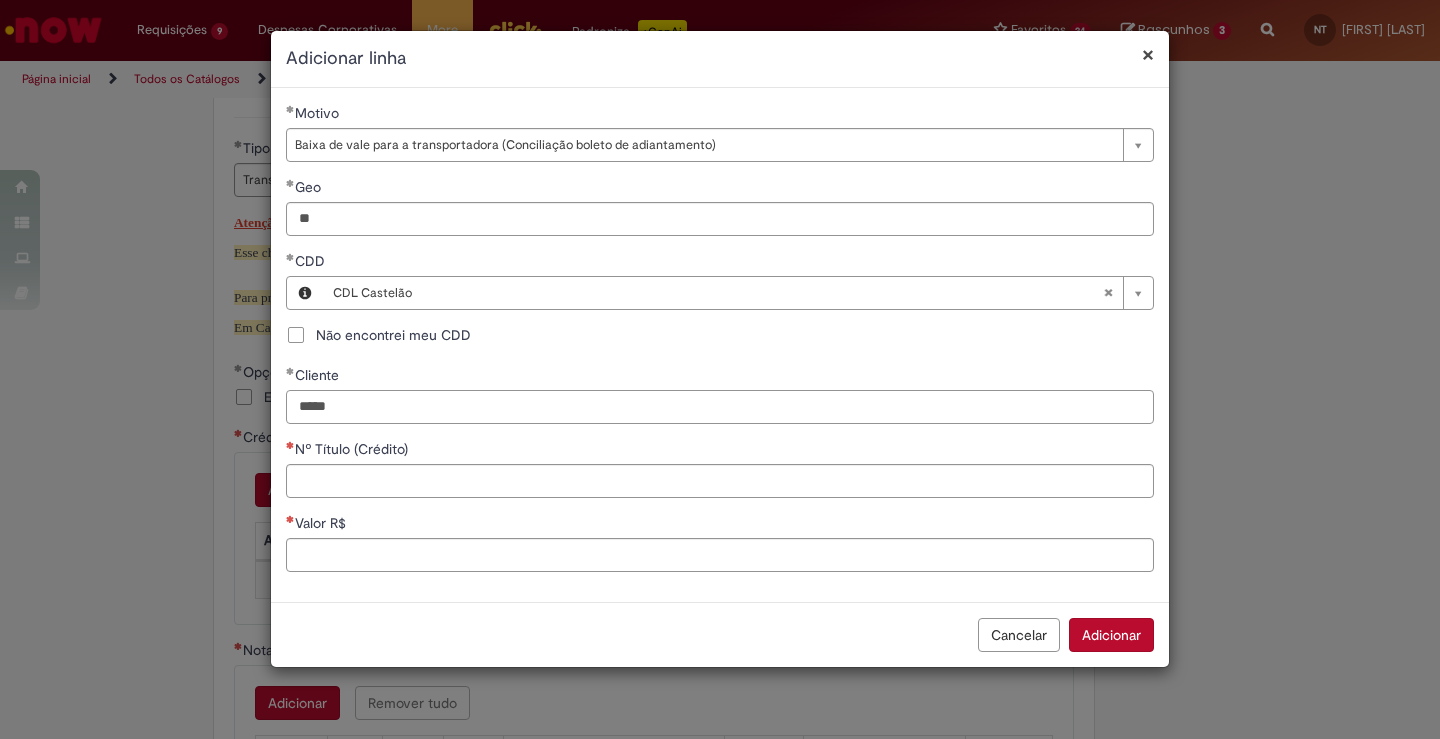 click on "*****" at bounding box center [720, 407] 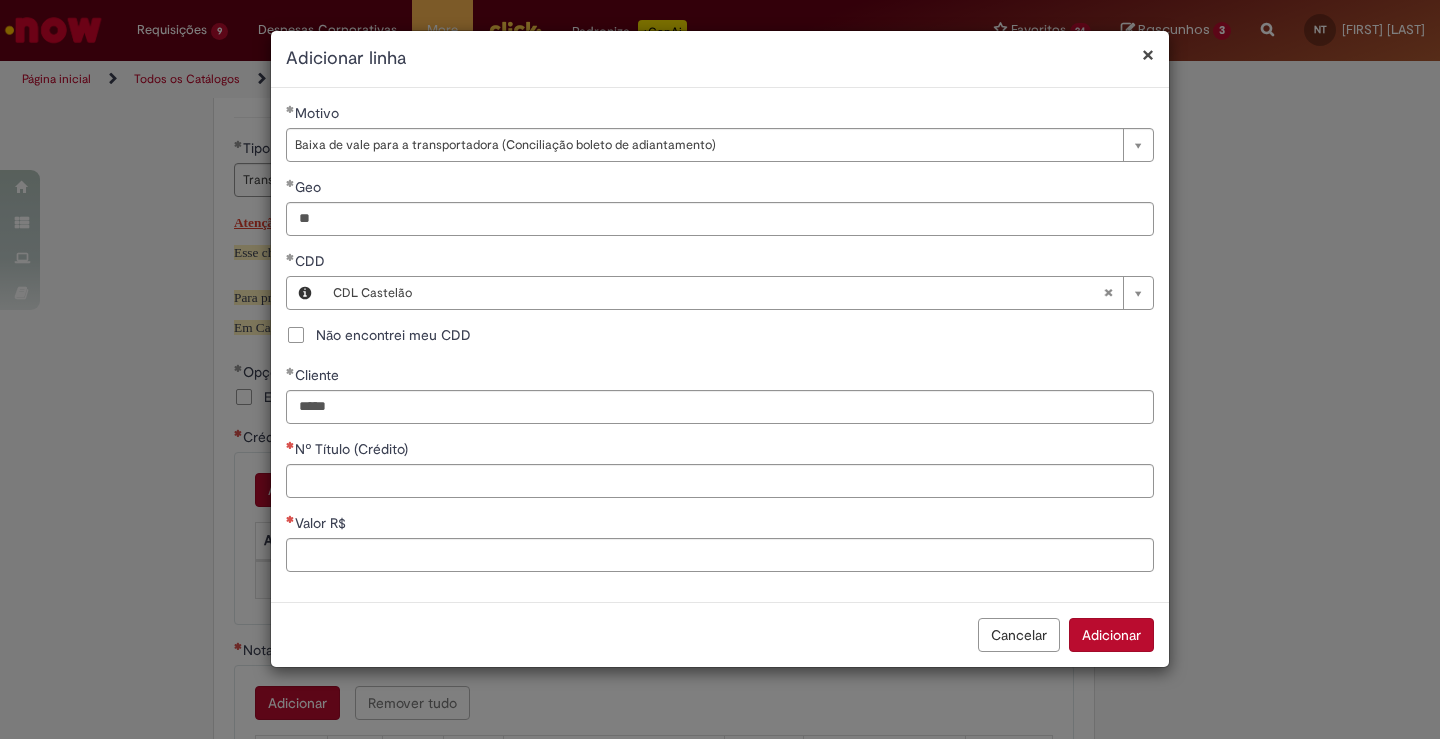 click on "Cancelar   Adicionar" at bounding box center (720, 634) 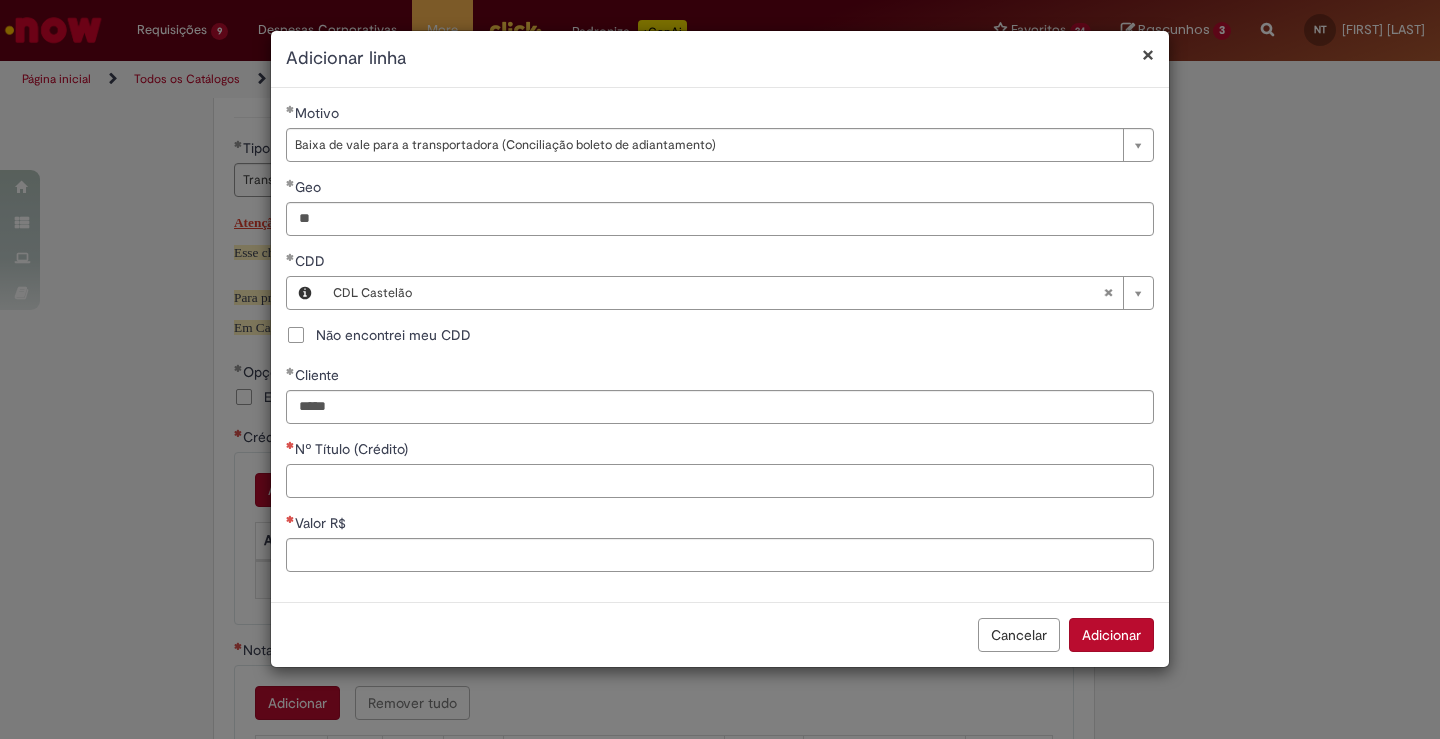 click on "Nº Título (Crédito)" at bounding box center [720, 481] 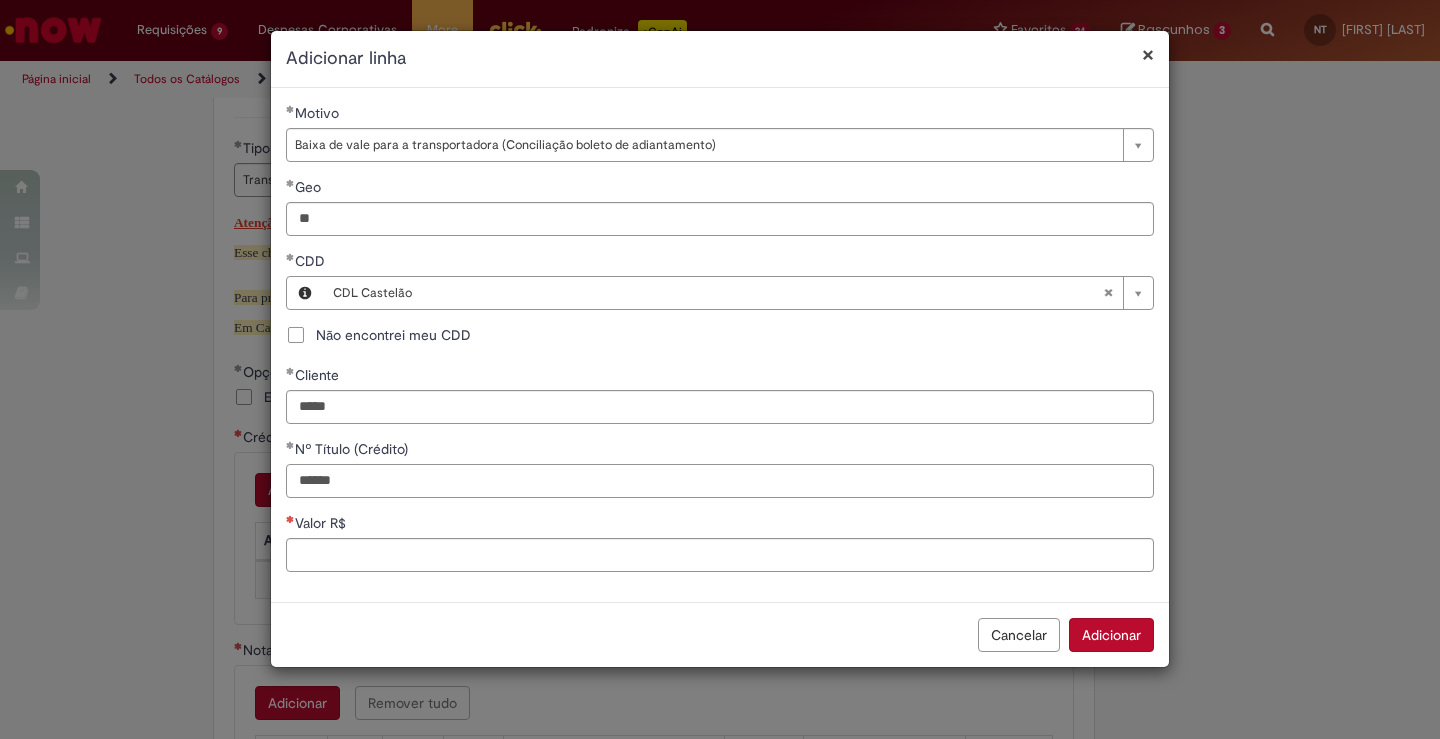 type on "******" 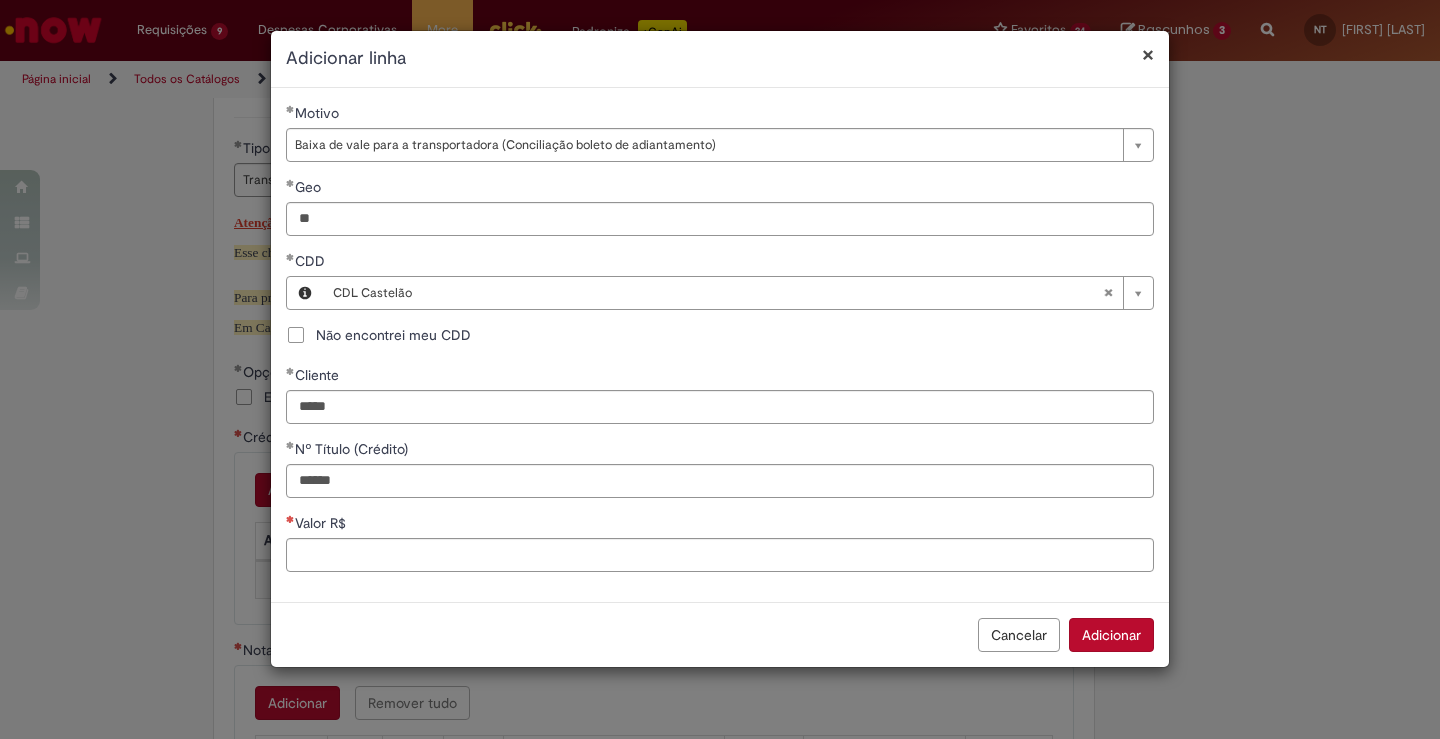 click on "**********" at bounding box center [720, 349] 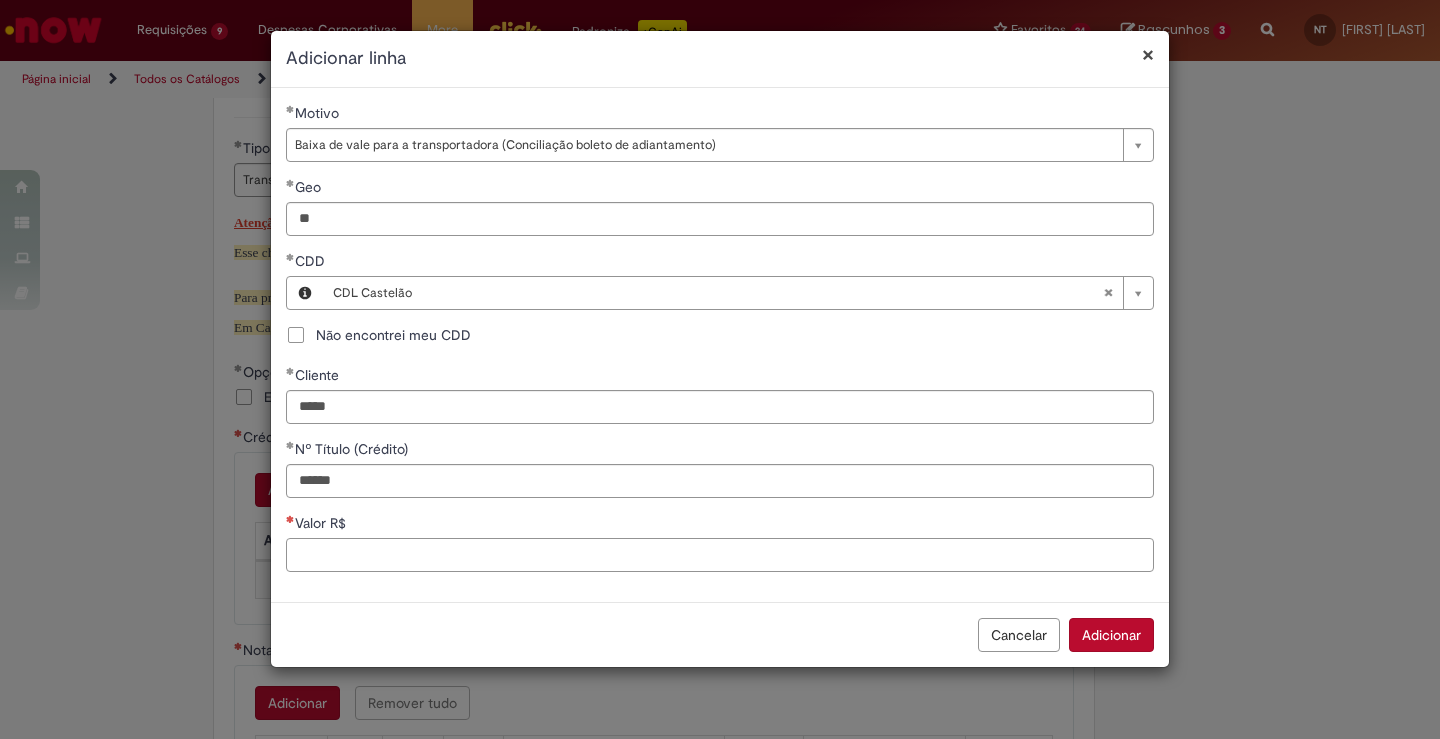 click on "Valor R$" at bounding box center [720, 555] 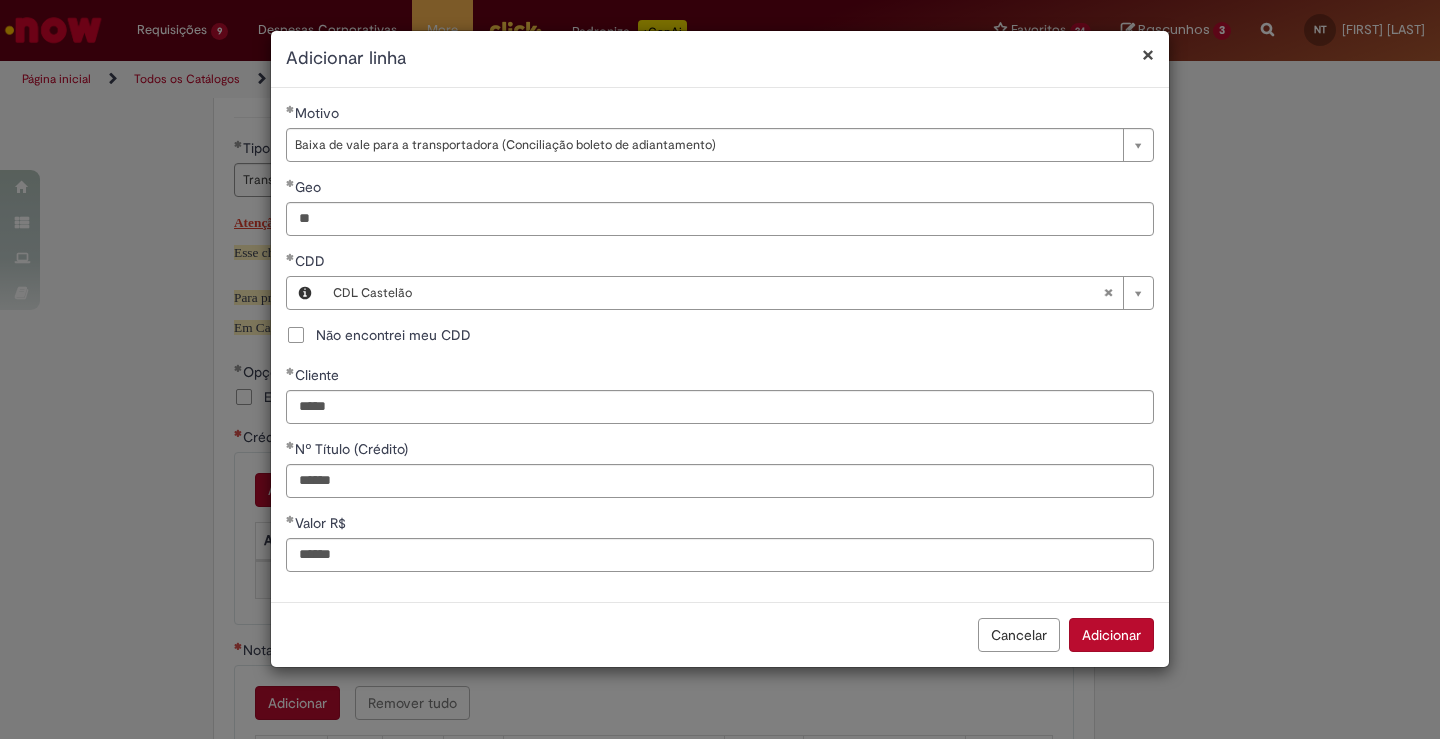 type on "*********" 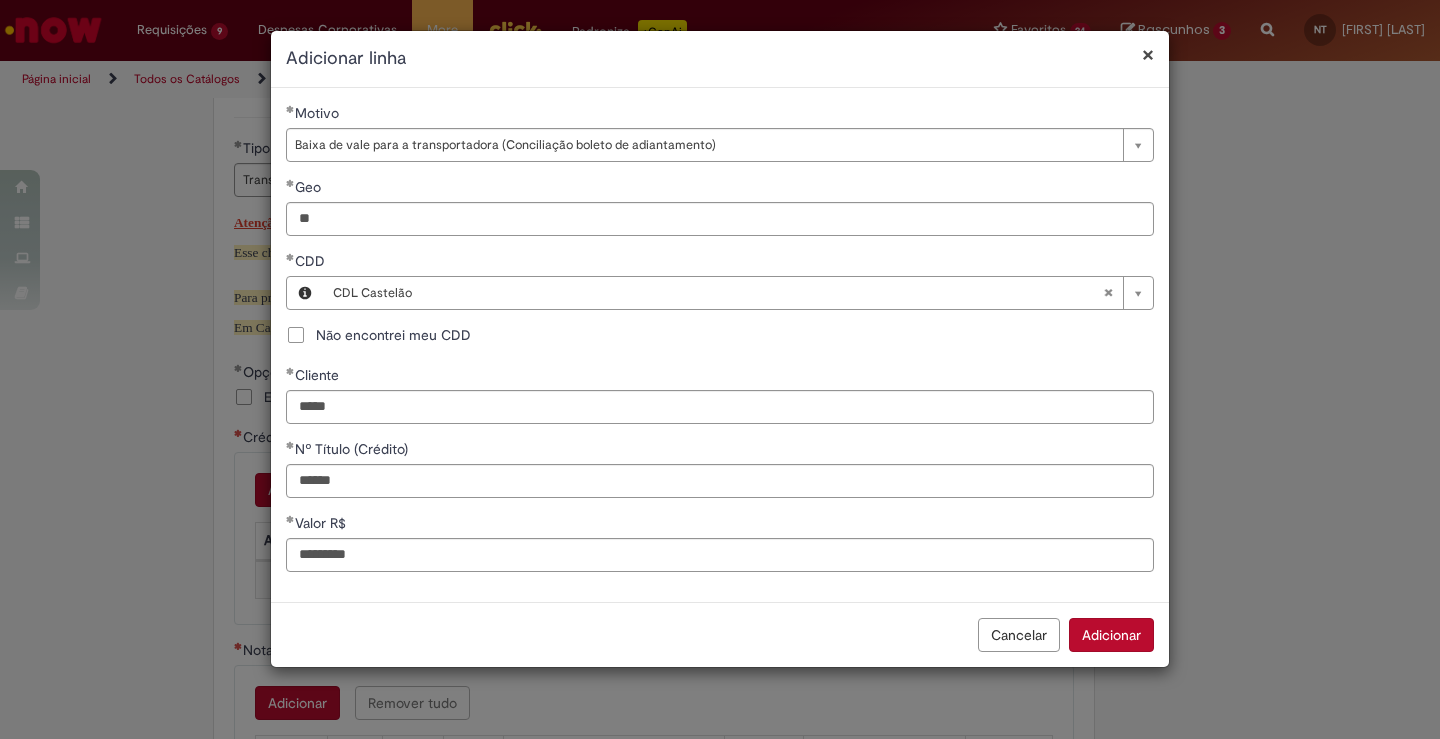 type 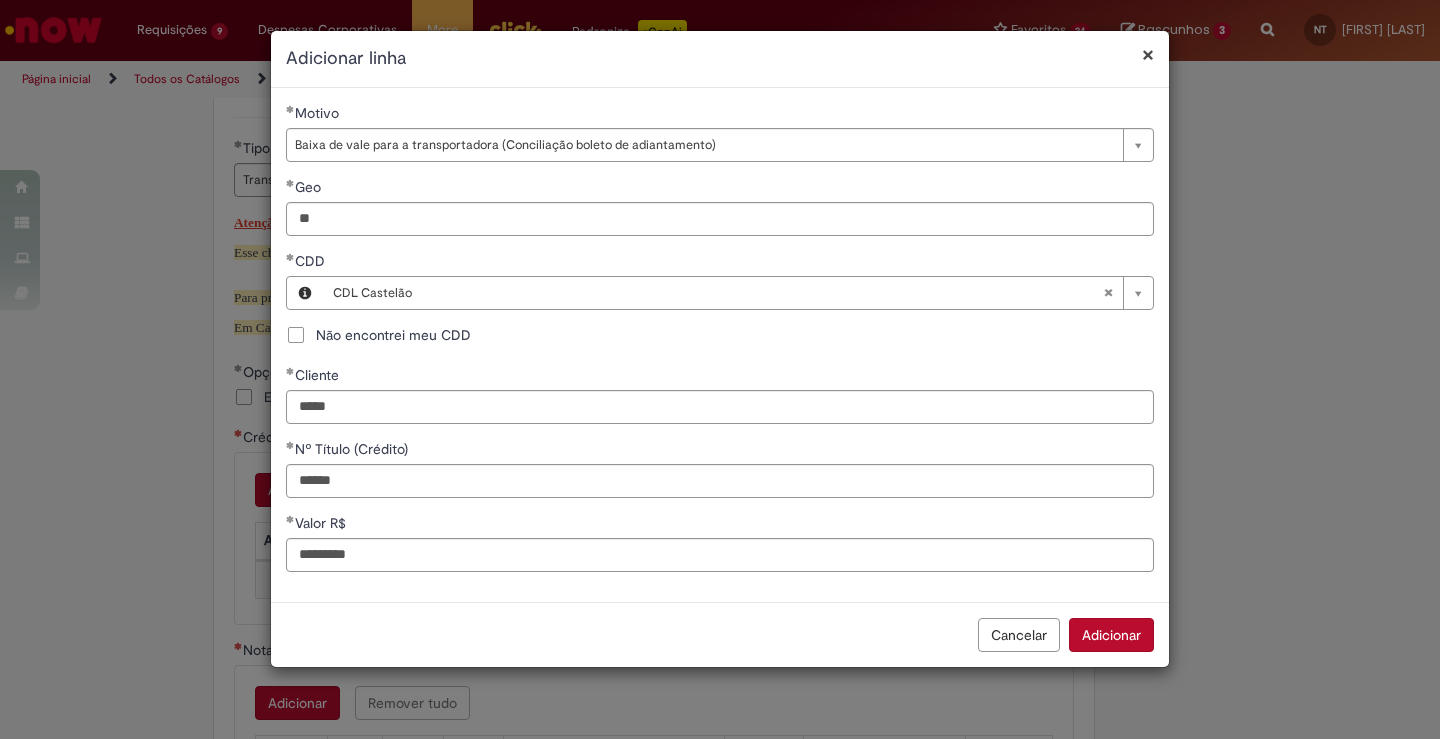 click on "Adicionar" at bounding box center (1111, 635) 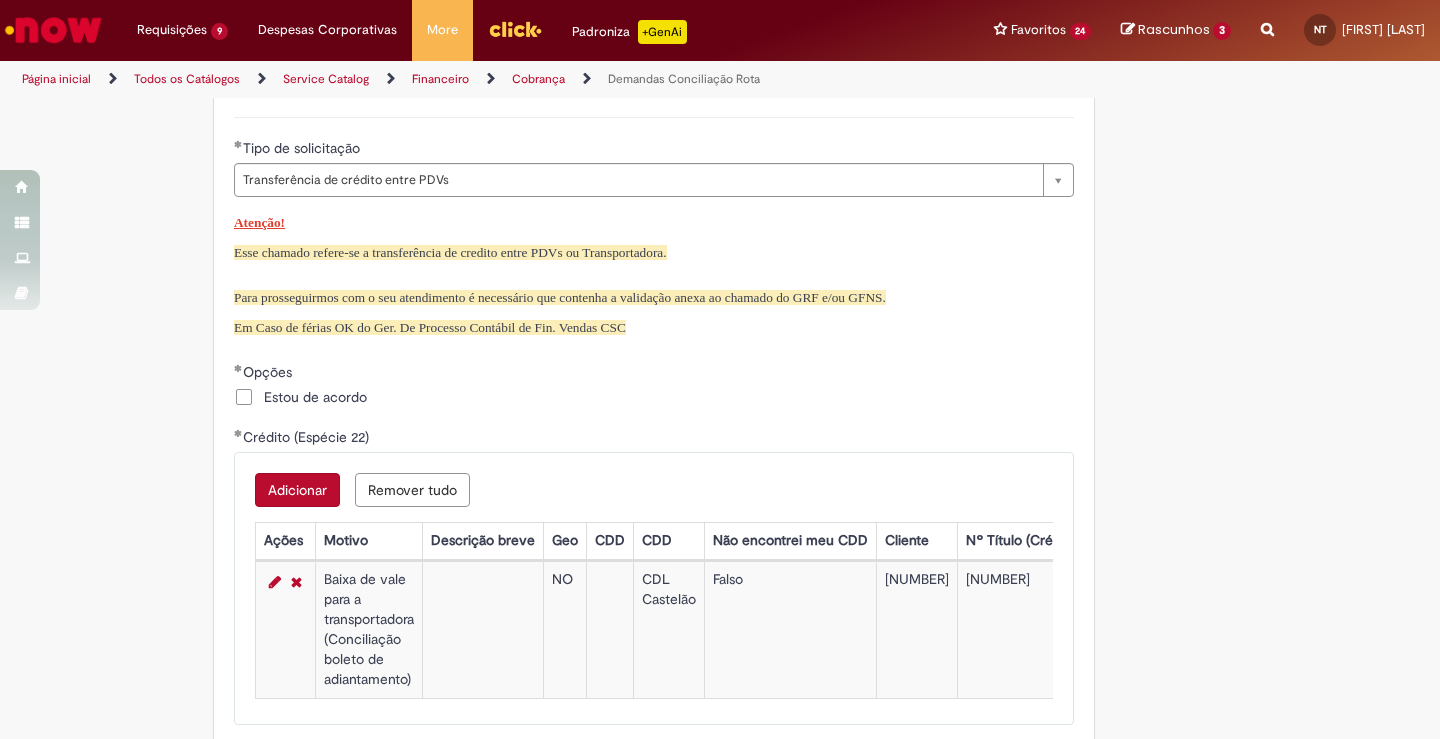 scroll, scrollTop: 1246, scrollLeft: 0, axis: vertical 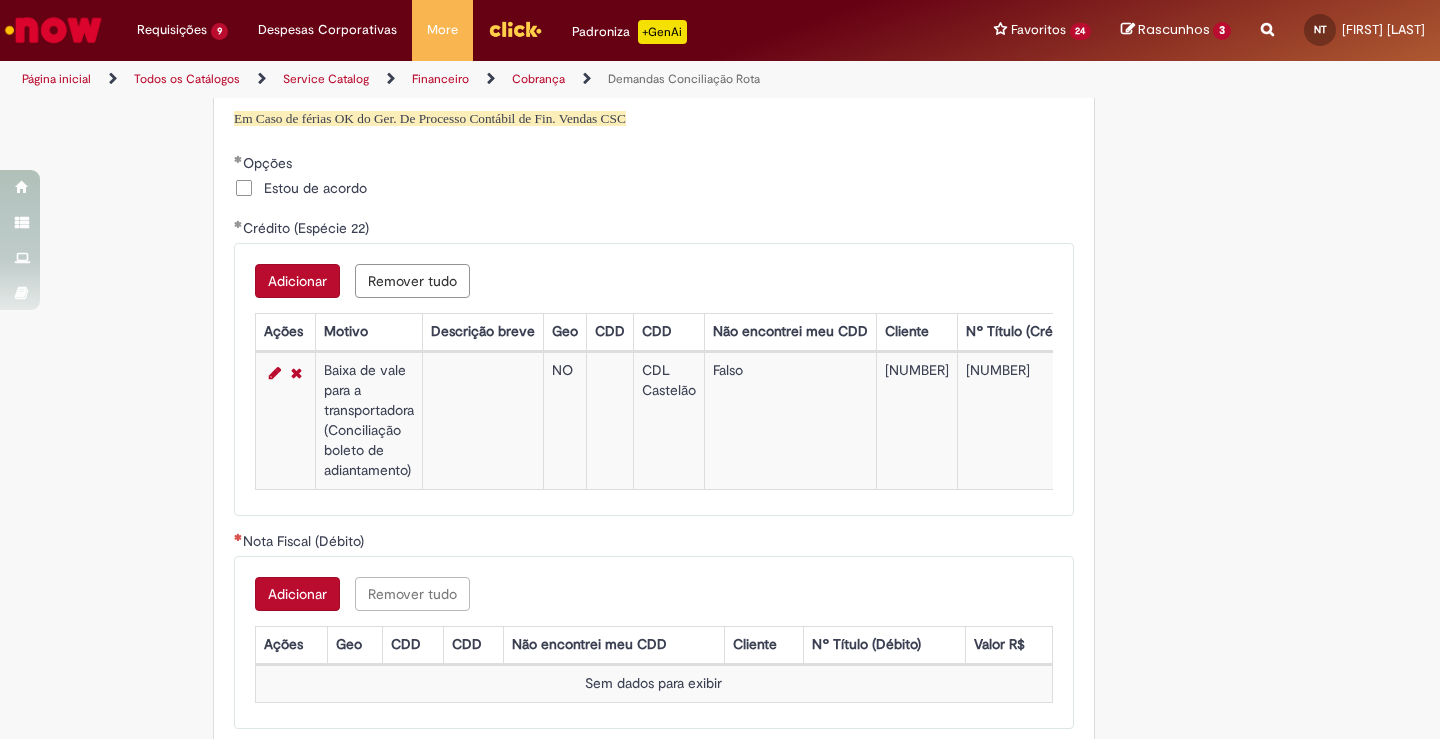 click on "Adicionar" at bounding box center (297, 281) 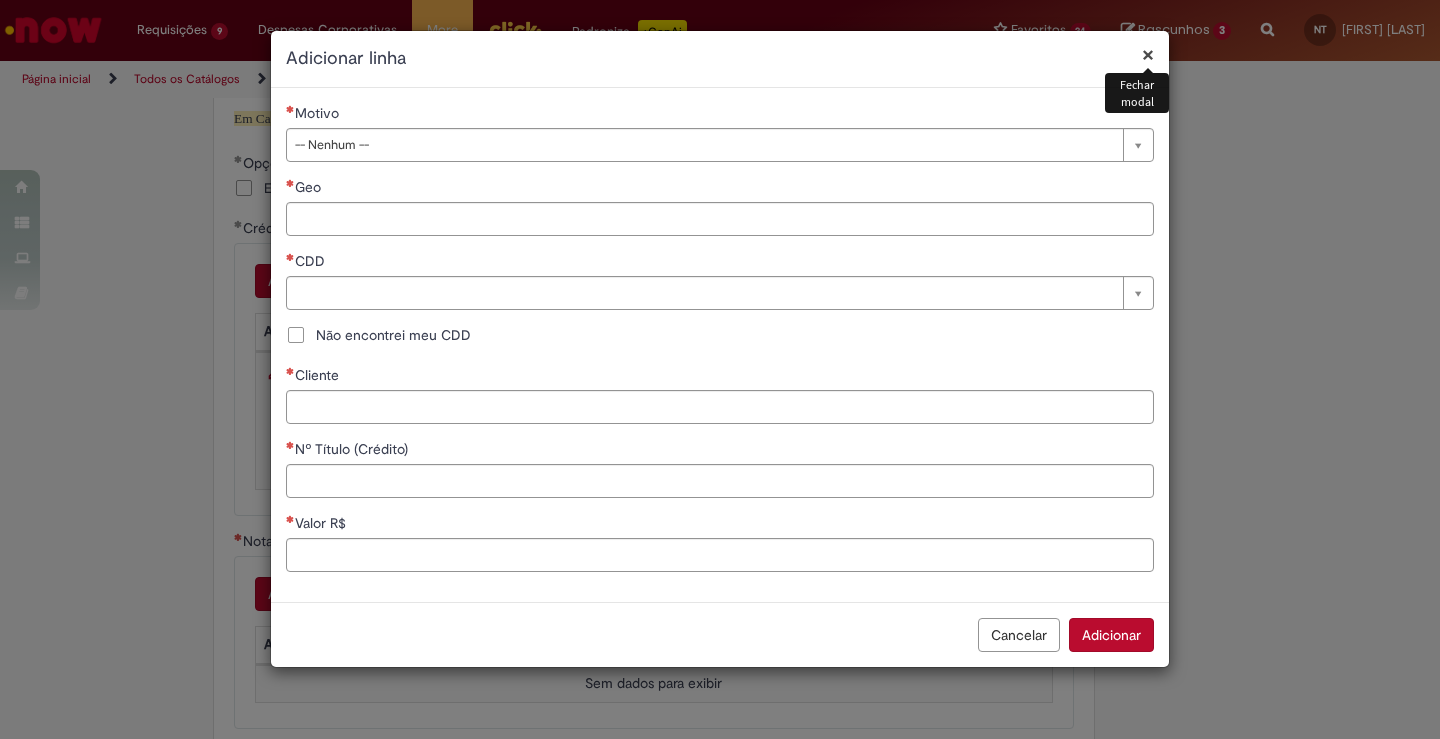 click on "×" at bounding box center [1148, 54] 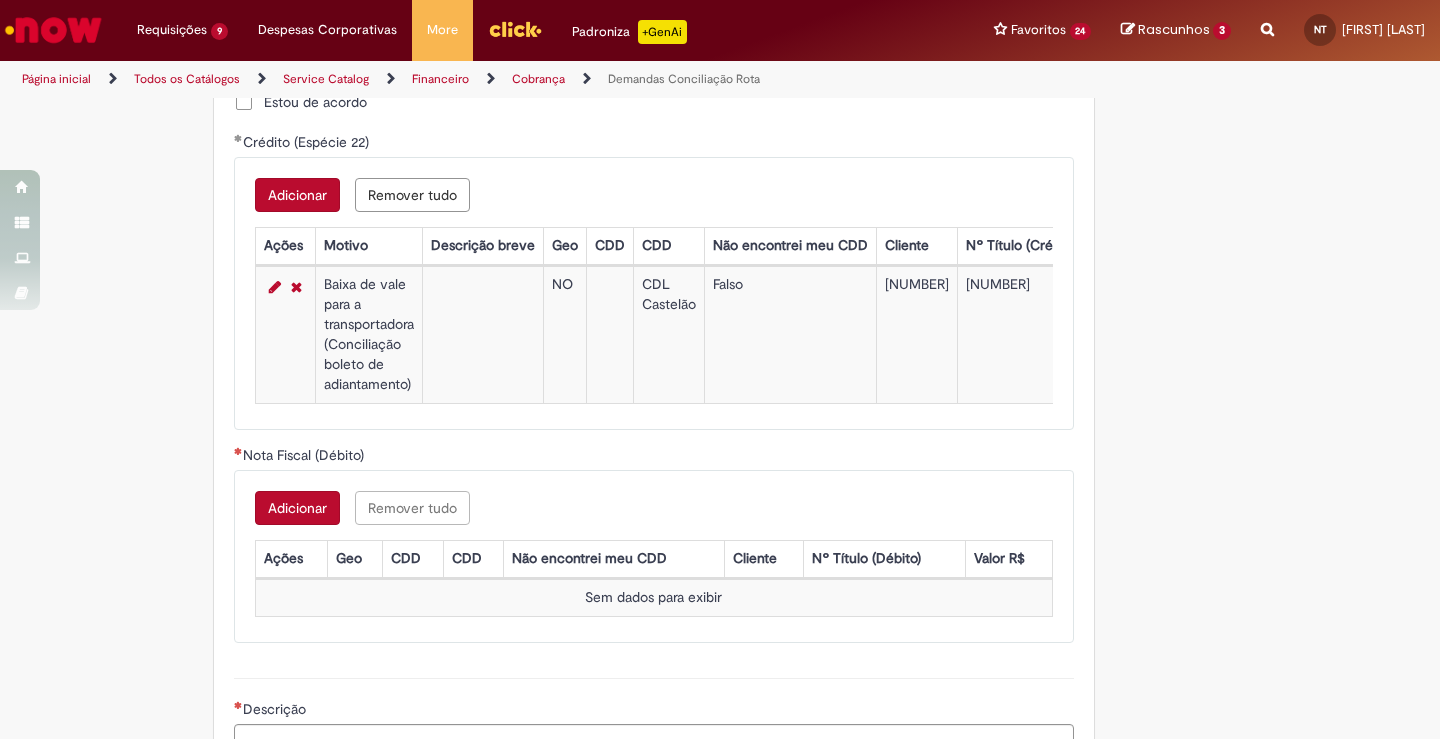 scroll, scrollTop: 1343, scrollLeft: 0, axis: vertical 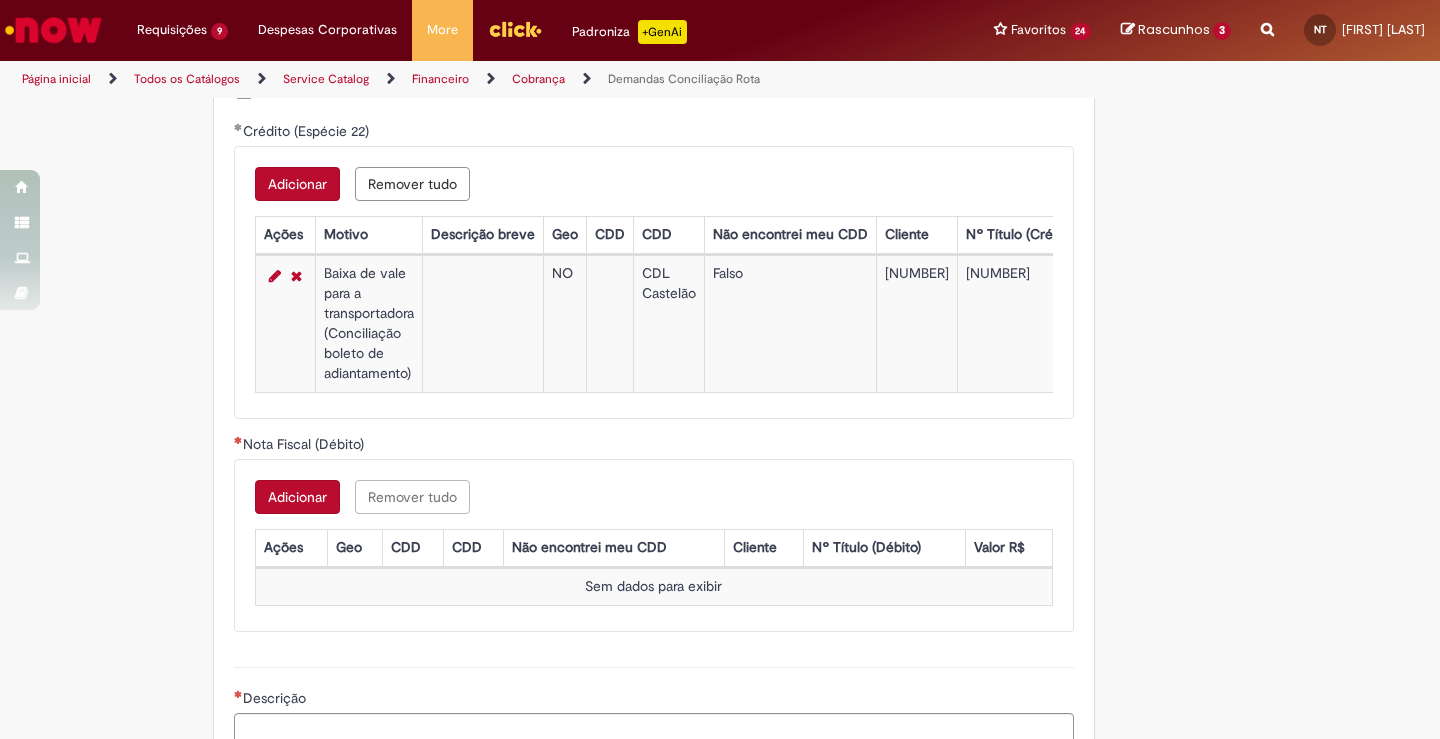 click on "Adicionar" at bounding box center (297, 497) 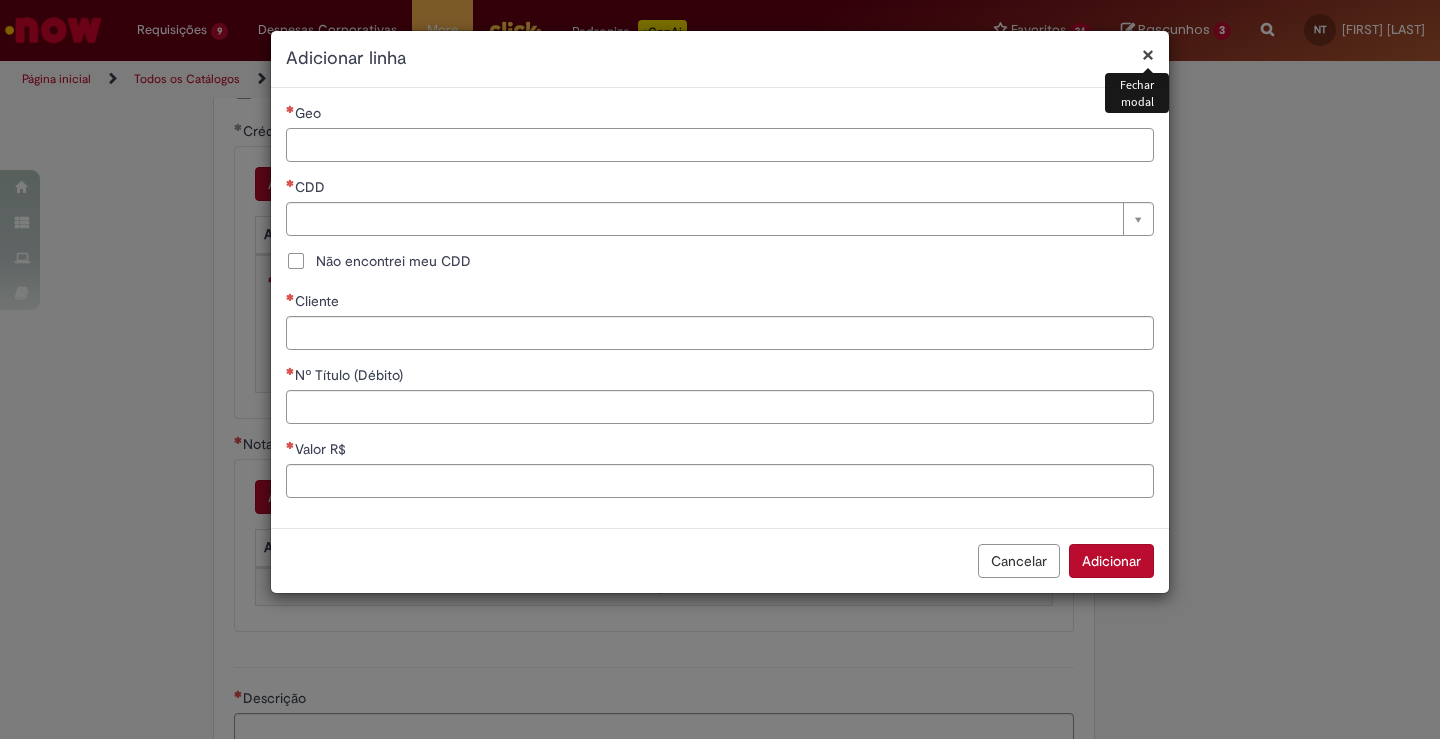 click on "Geo" at bounding box center (720, 145) 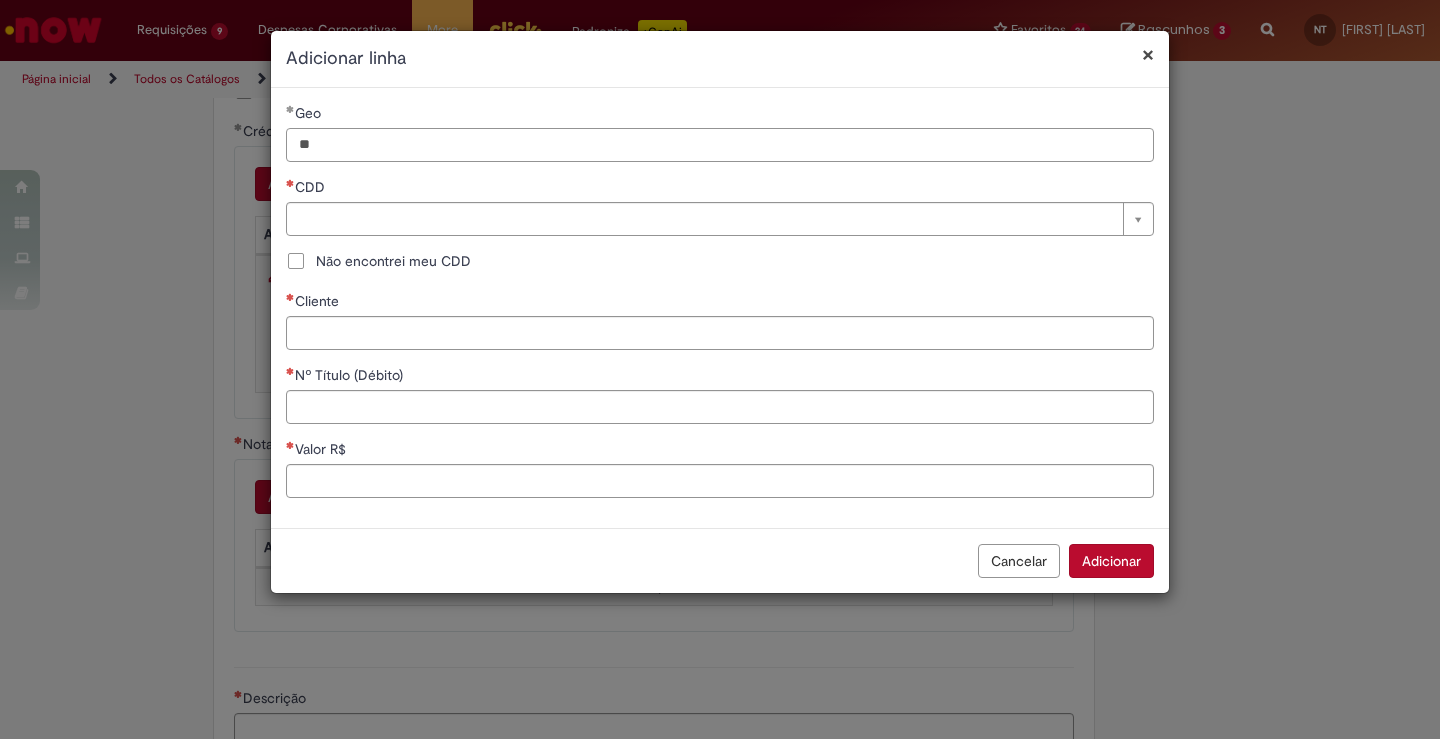type on "**" 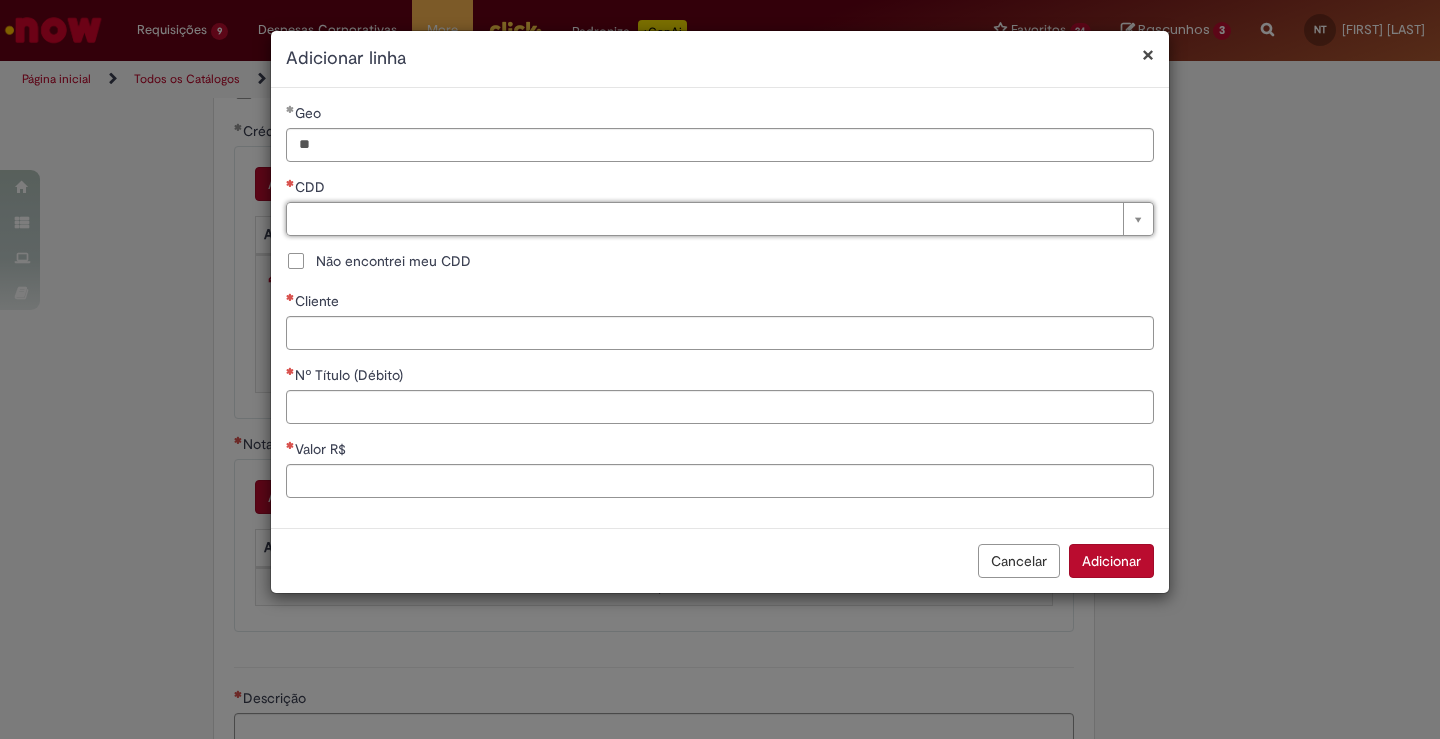 type on "*" 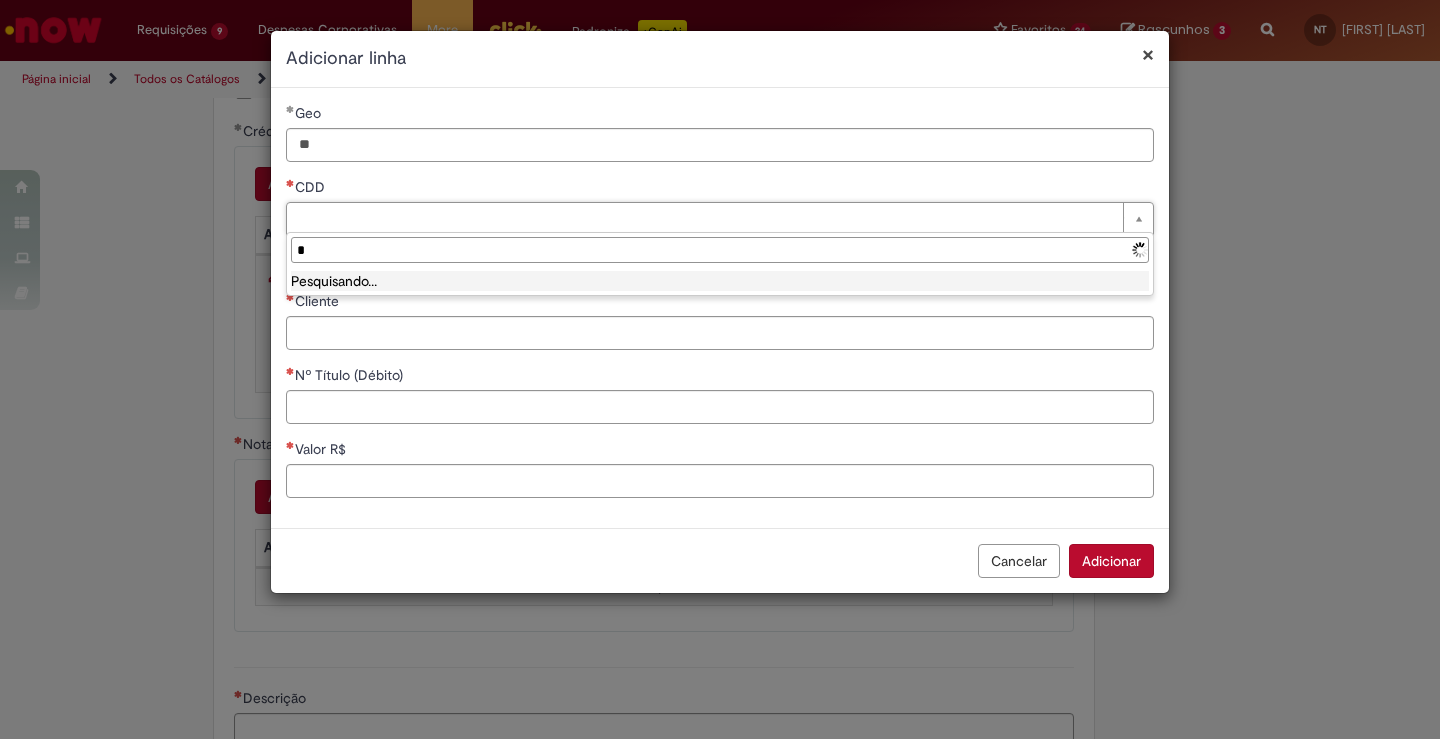 type on "**" 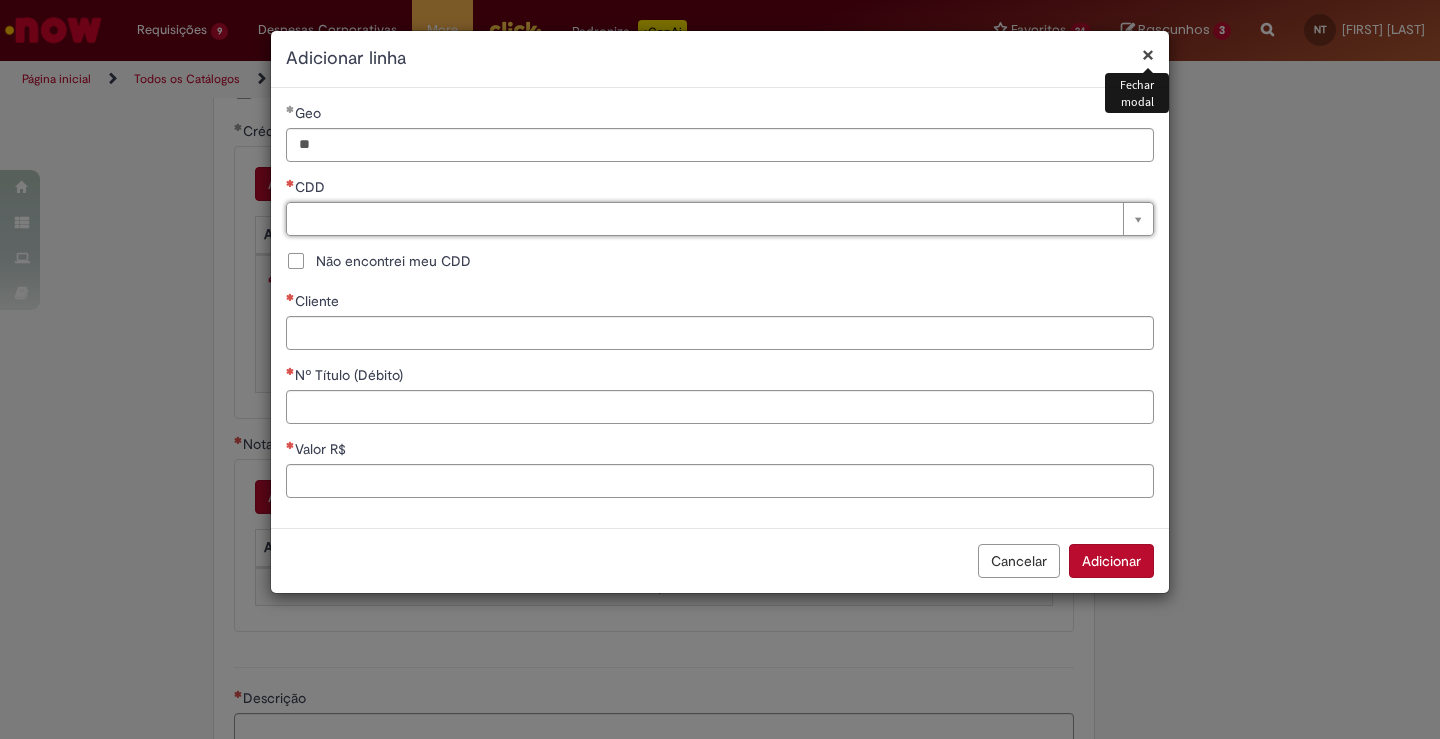 click on "×" at bounding box center [1148, 54] 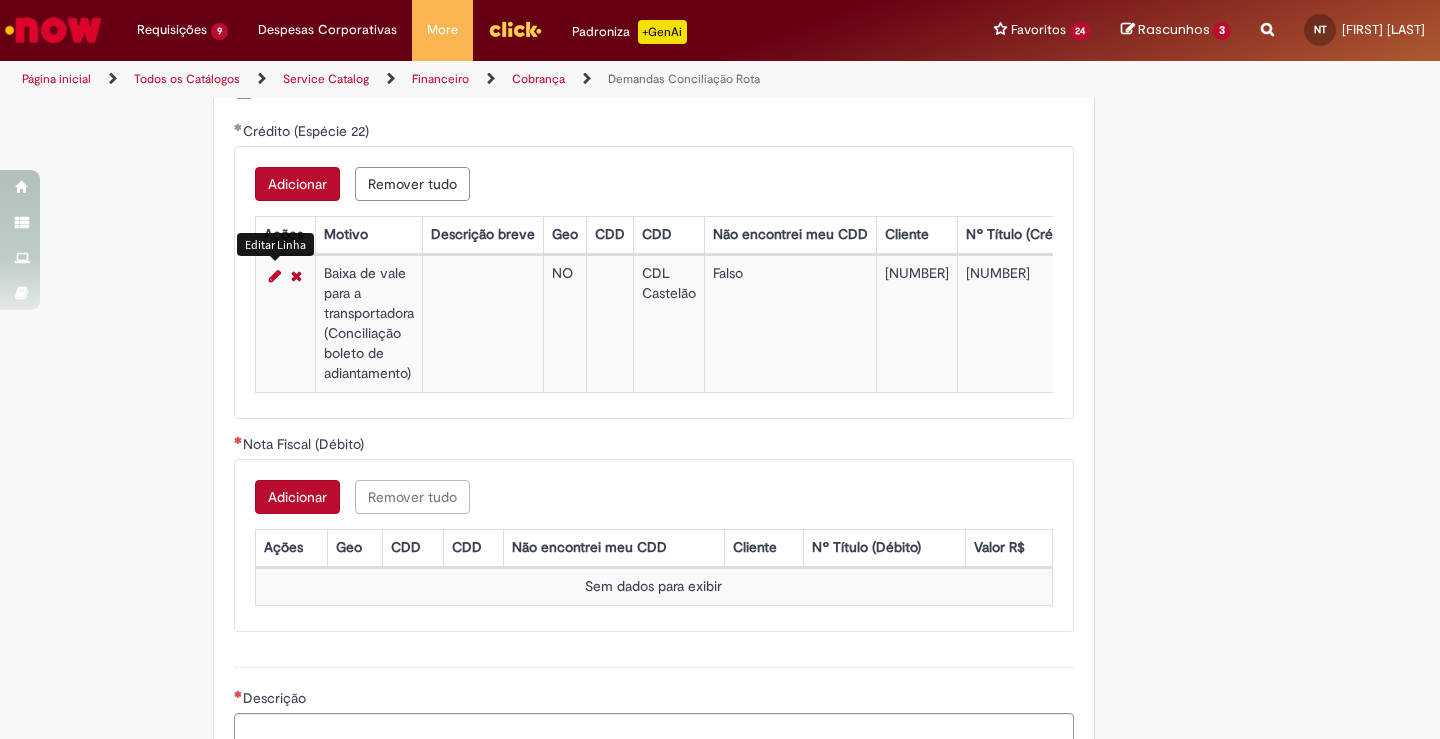 click at bounding box center (275, 276) 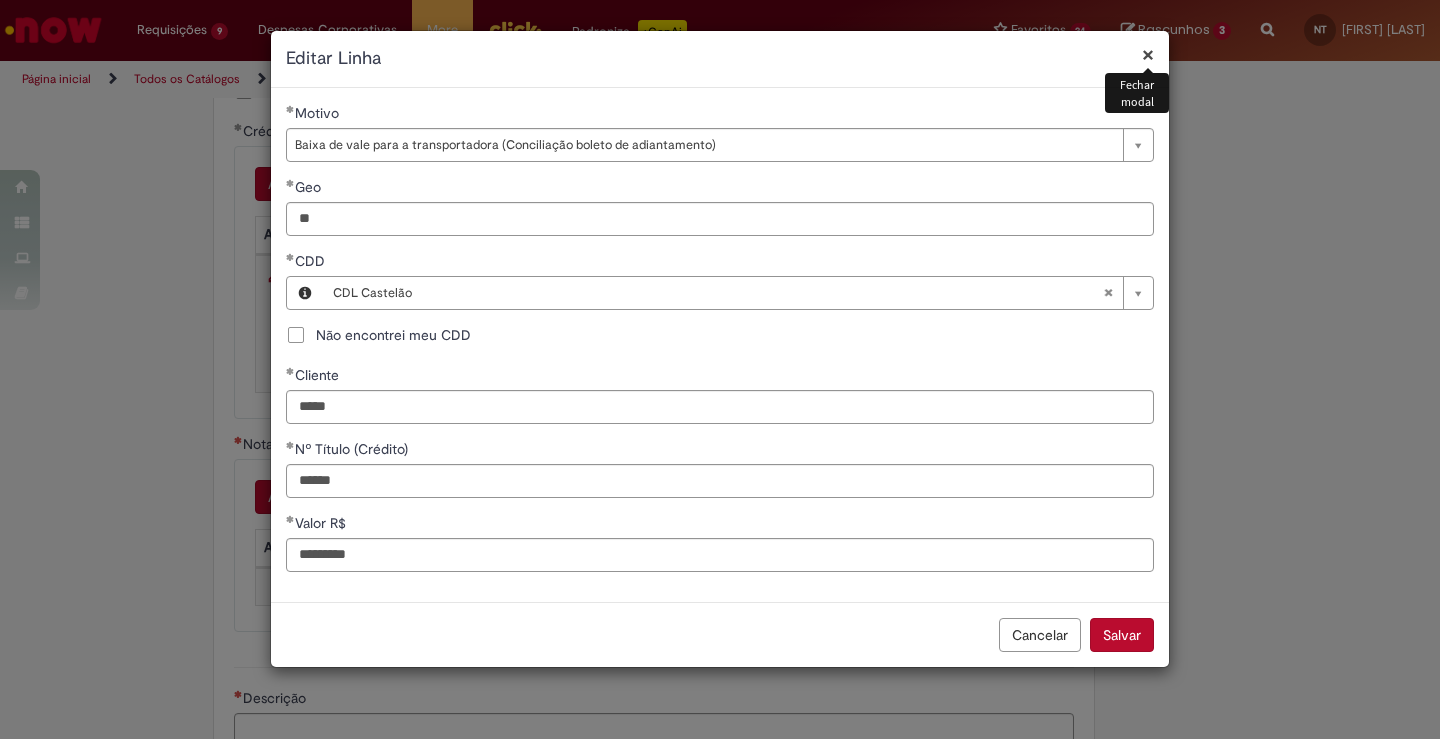 type 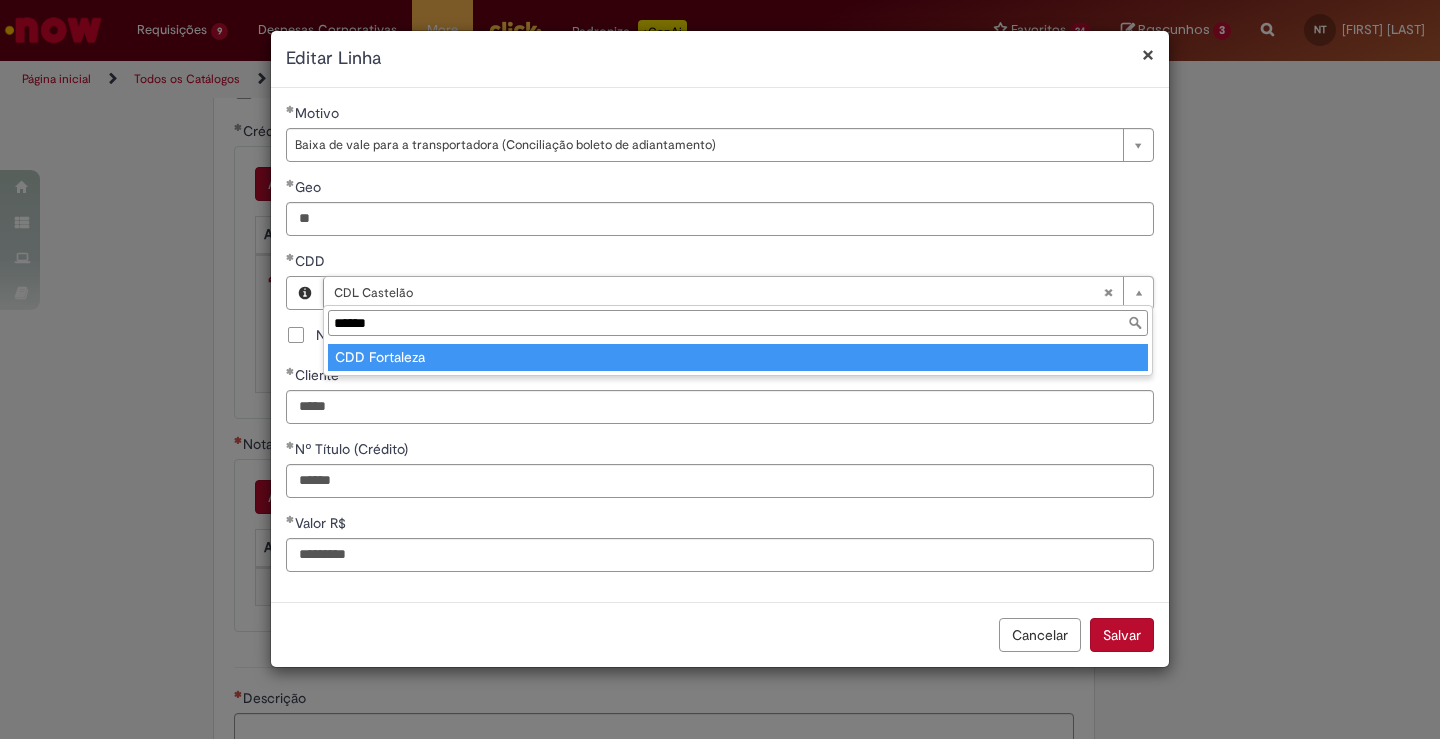 type on "******" 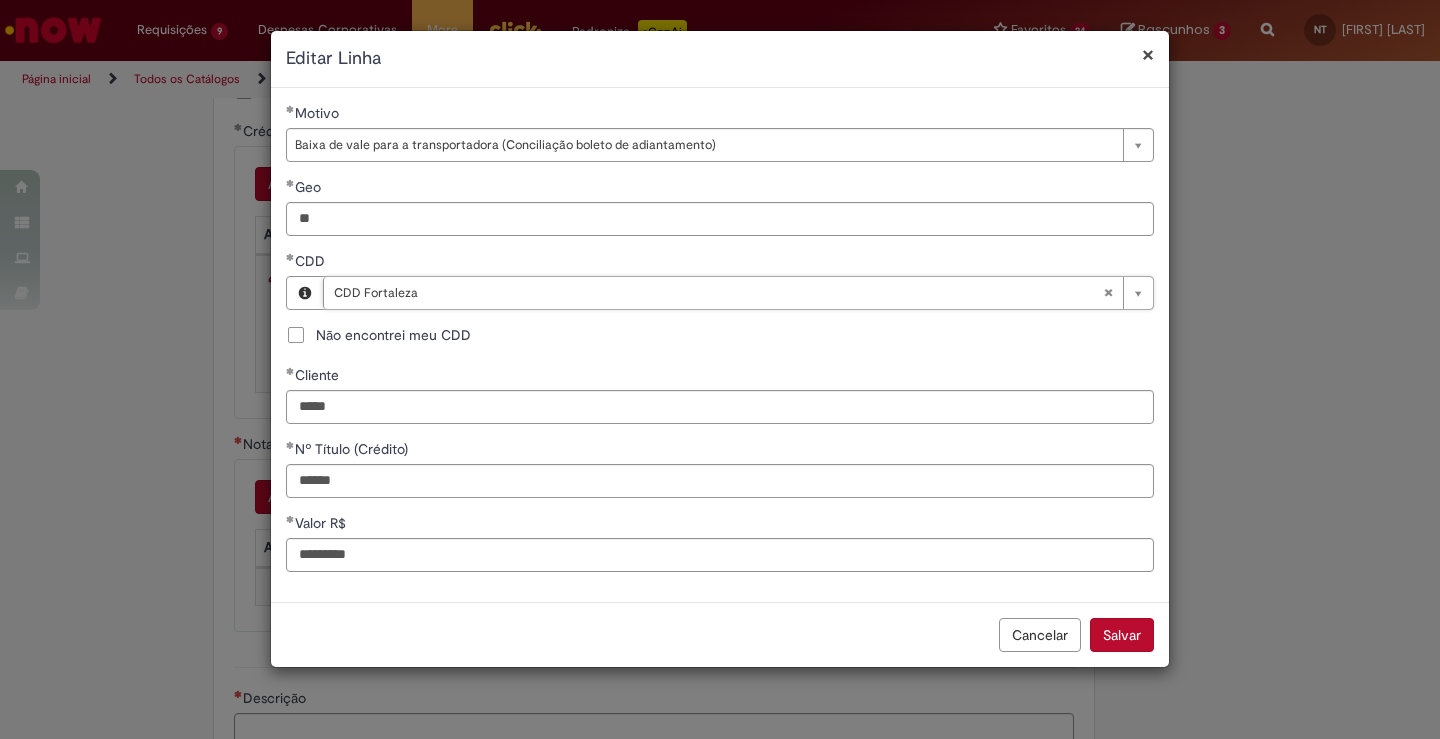 scroll, scrollTop: 0, scrollLeft: 85, axis: horizontal 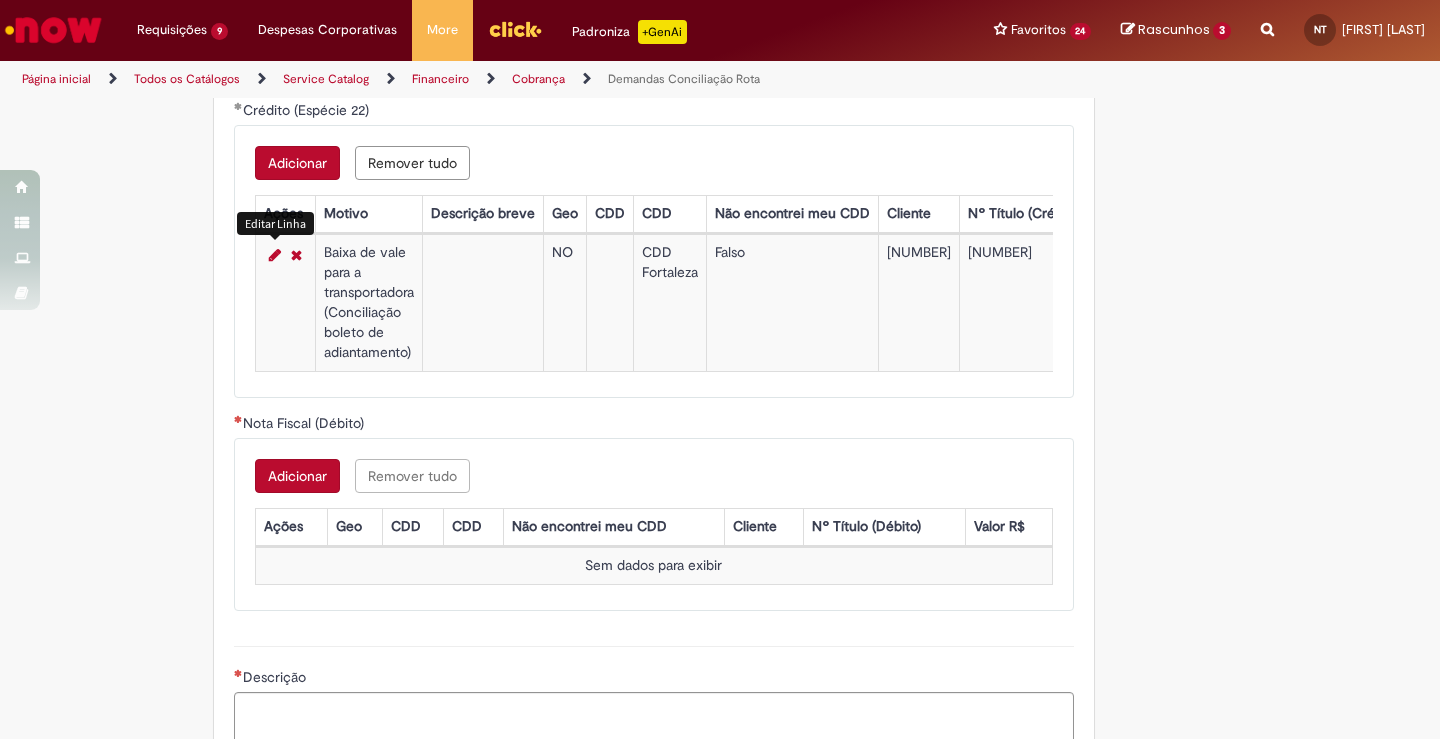 click on "Adicionar" at bounding box center [297, 476] 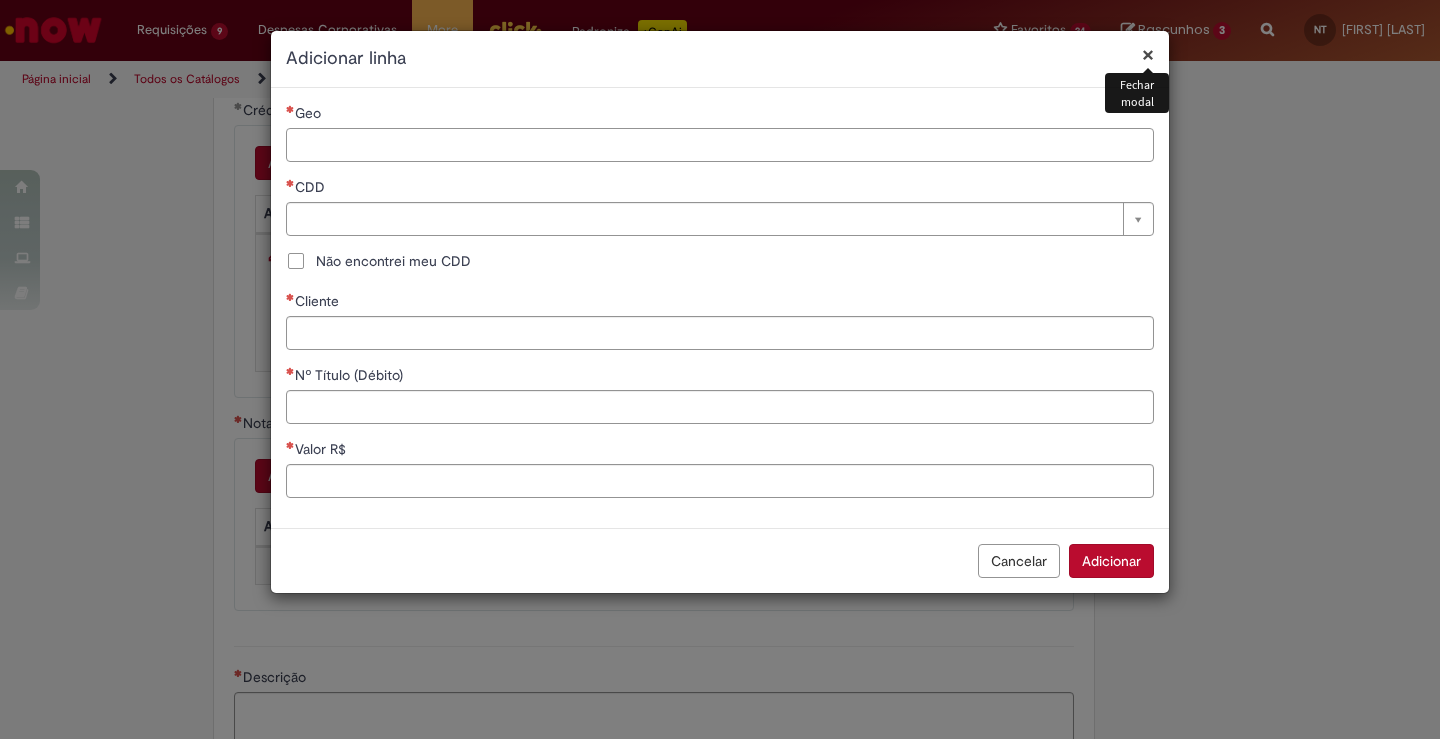 click on "Geo" at bounding box center [720, 145] 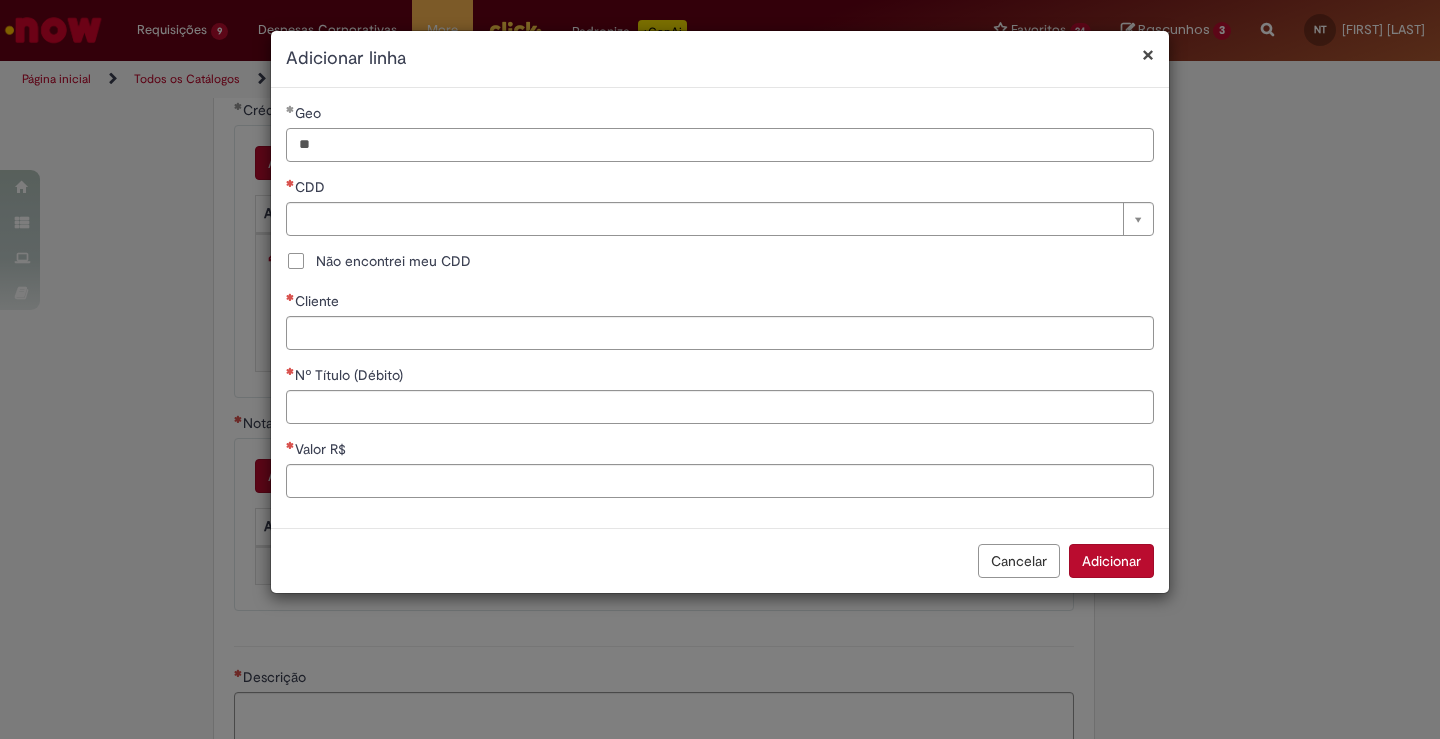 type on "**" 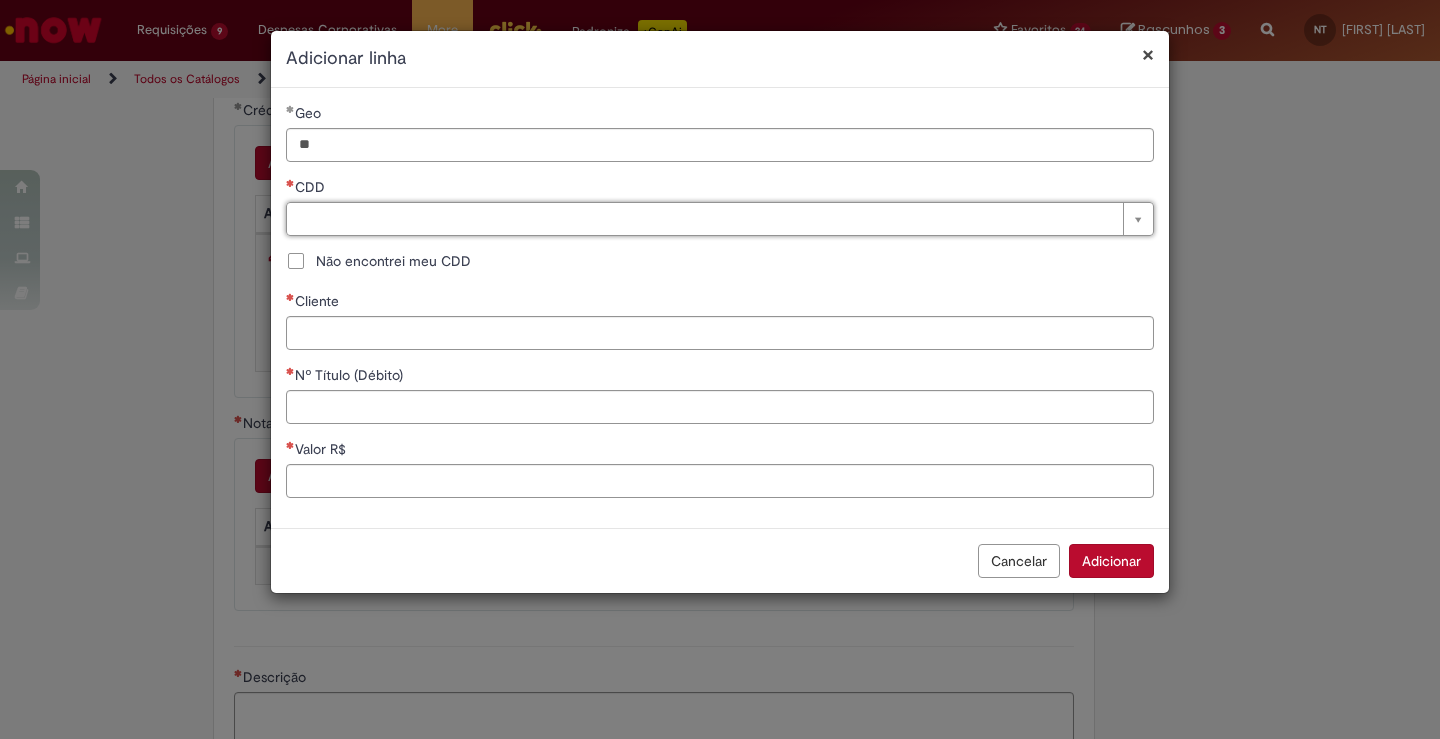type on "*" 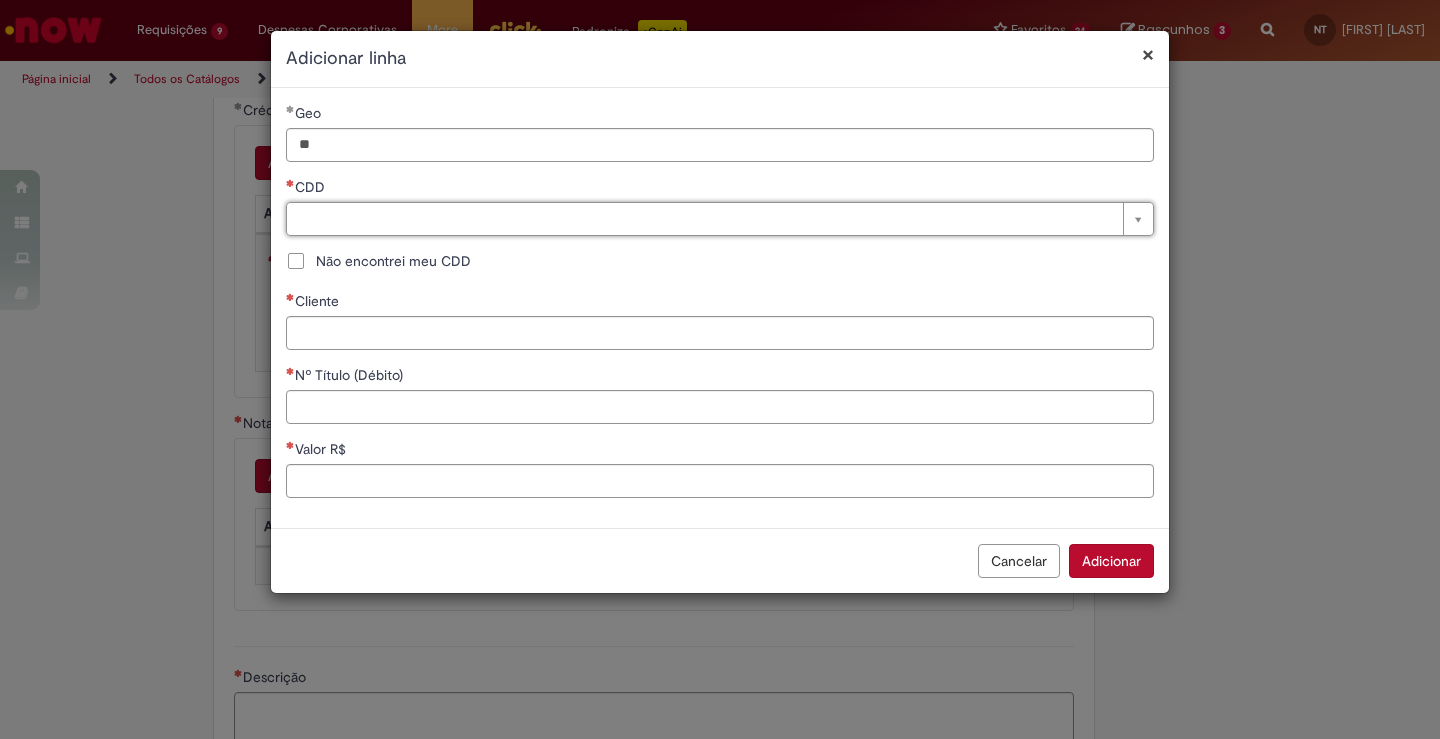 type on "*" 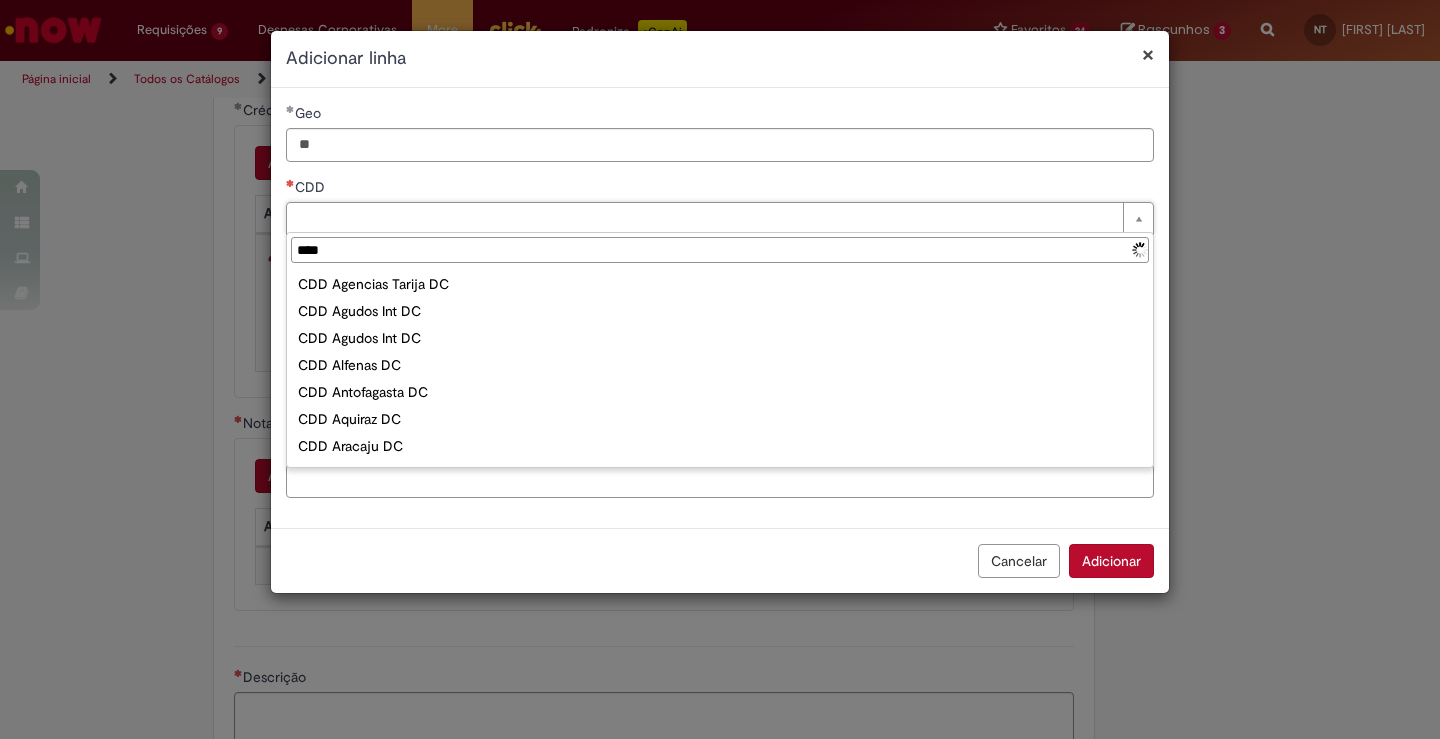 type on "*****" 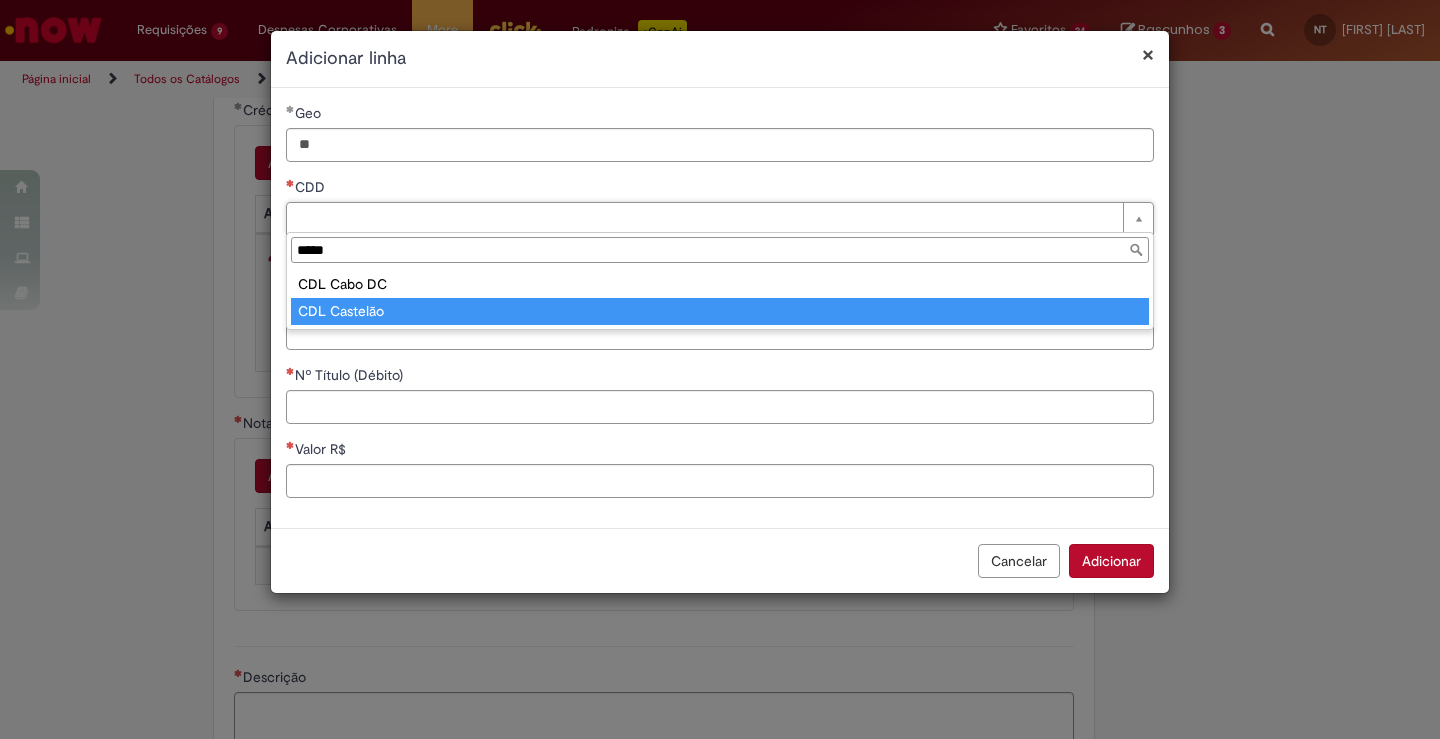 type on "**********" 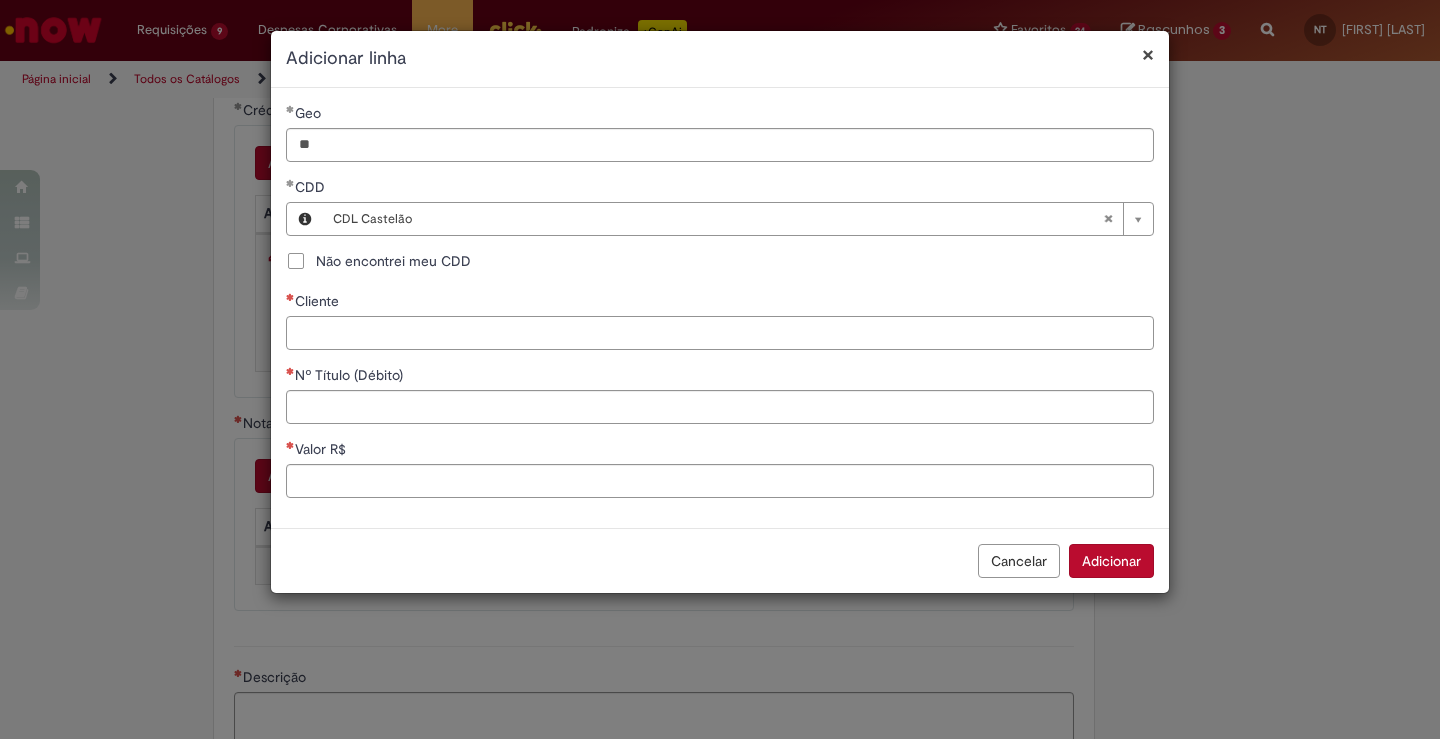 click on "Cliente" at bounding box center [720, 333] 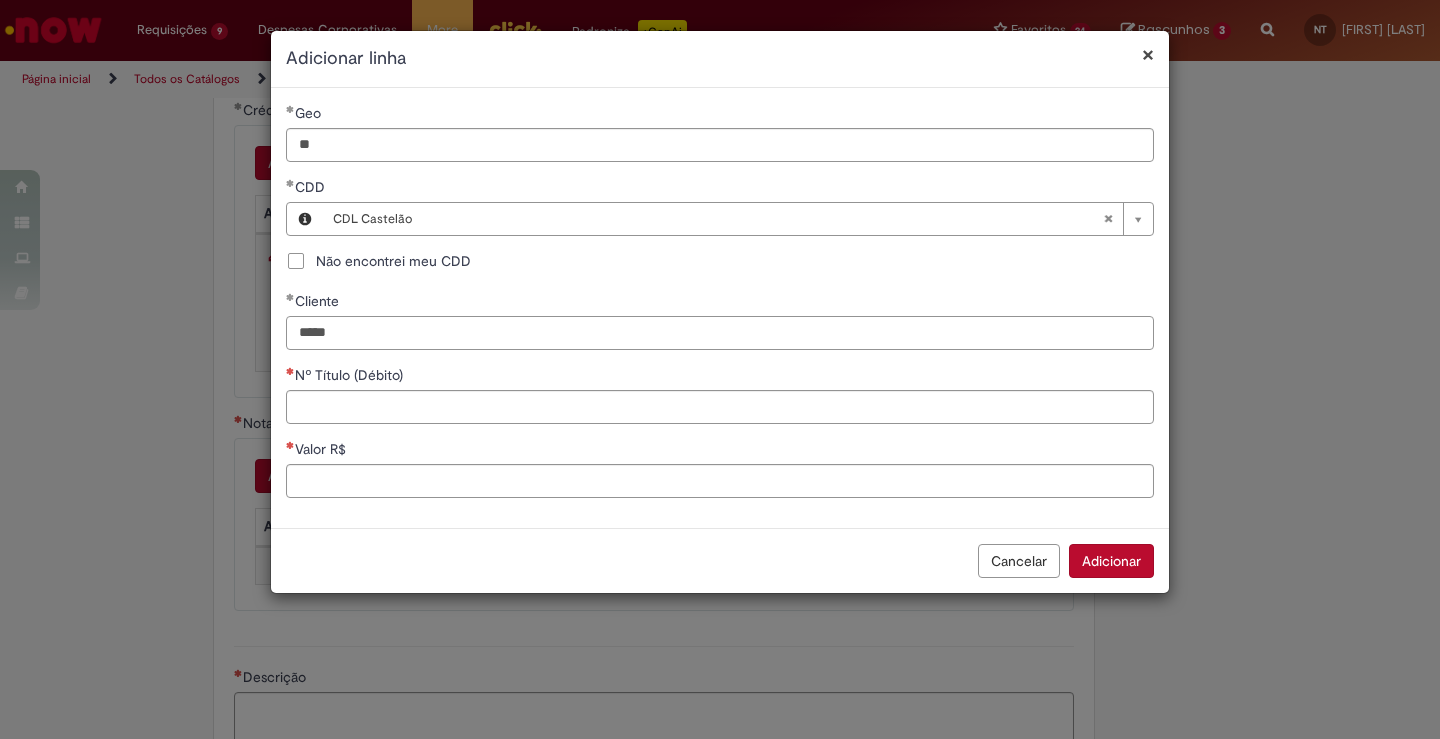 type on "*****" 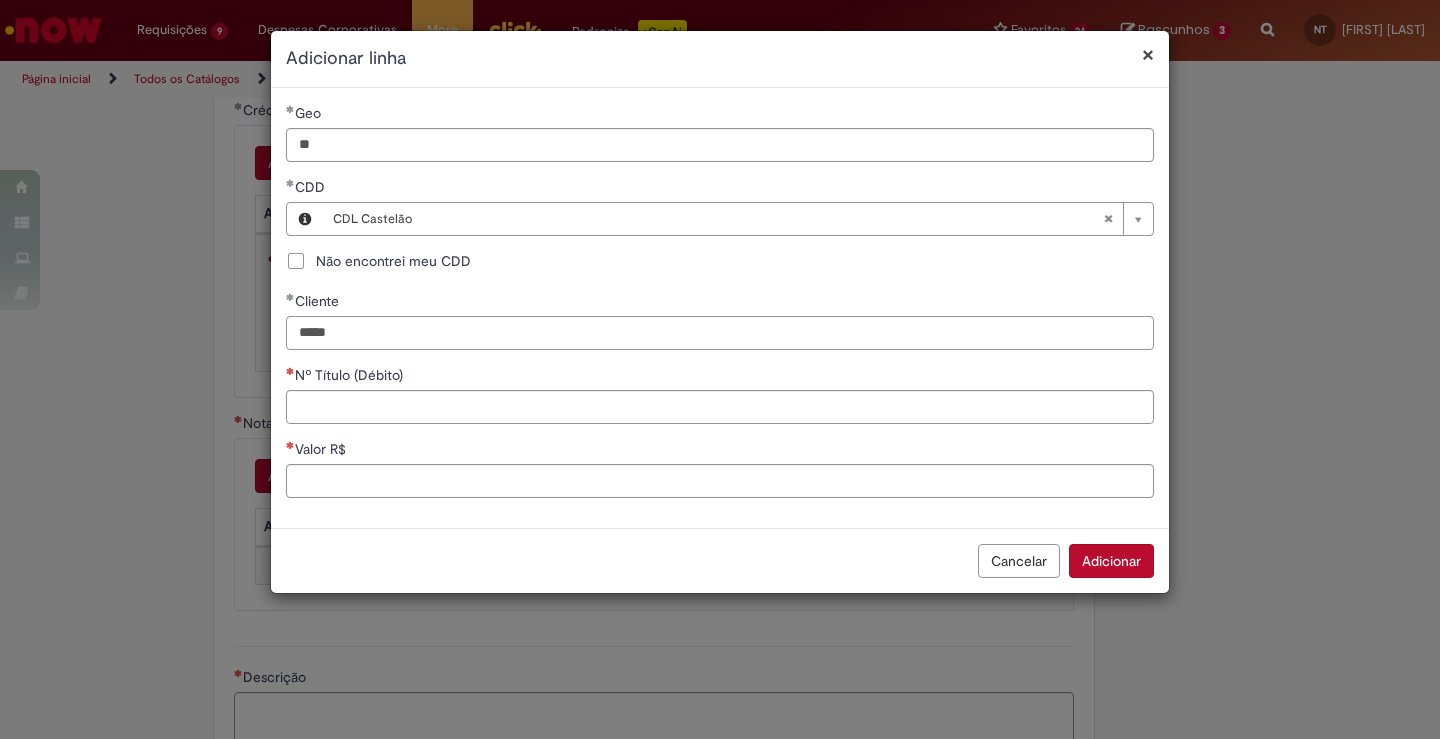 drag, startPoint x: 363, startPoint y: 324, endPoint x: 213, endPoint y: 326, distance: 150.01334 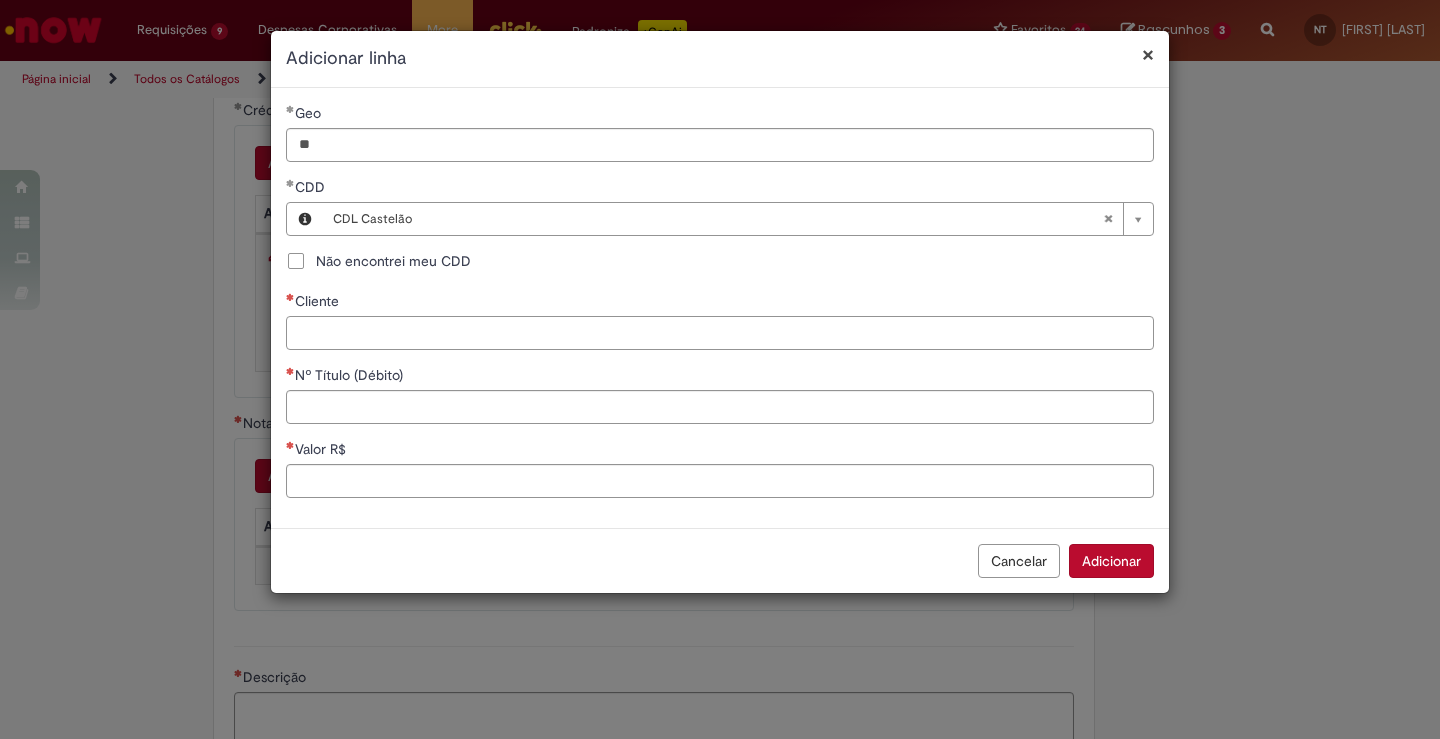 paste on "****" 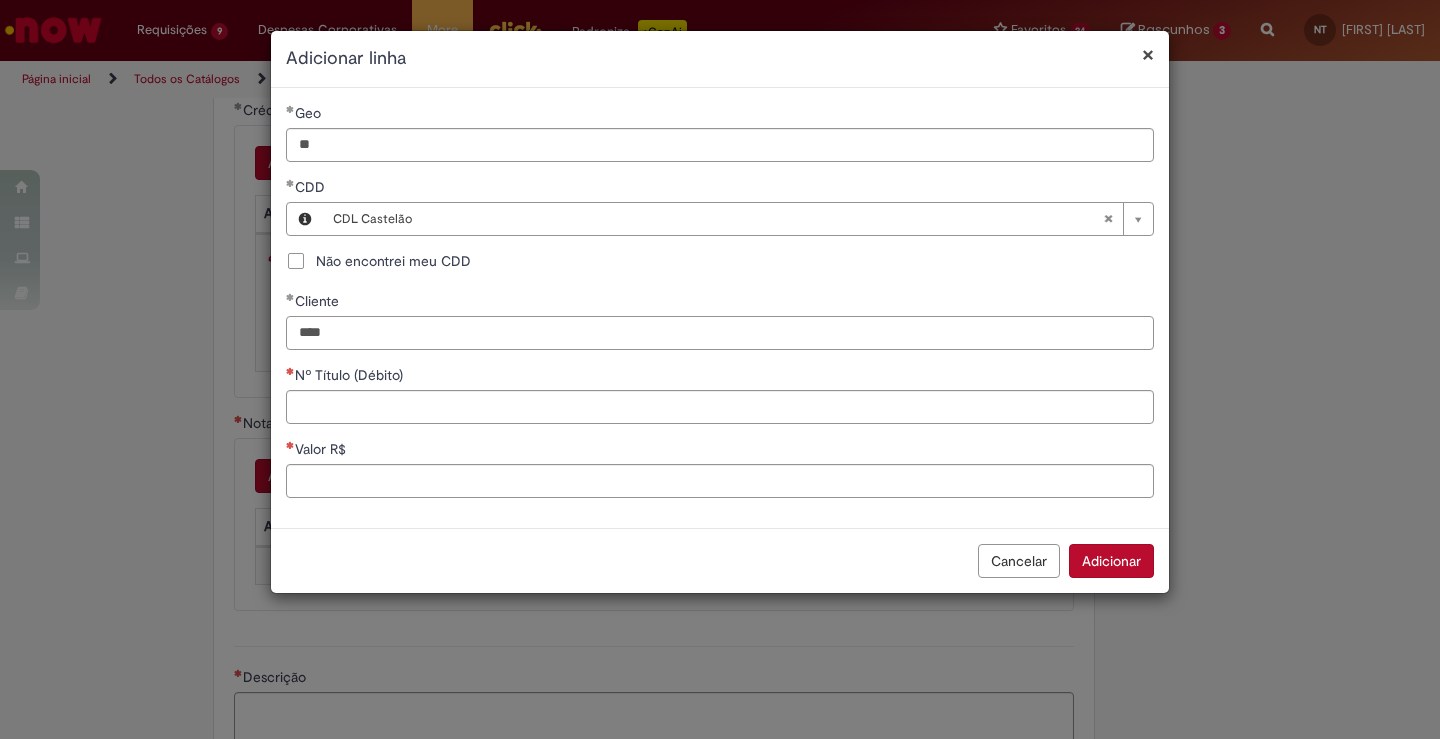 type on "****" 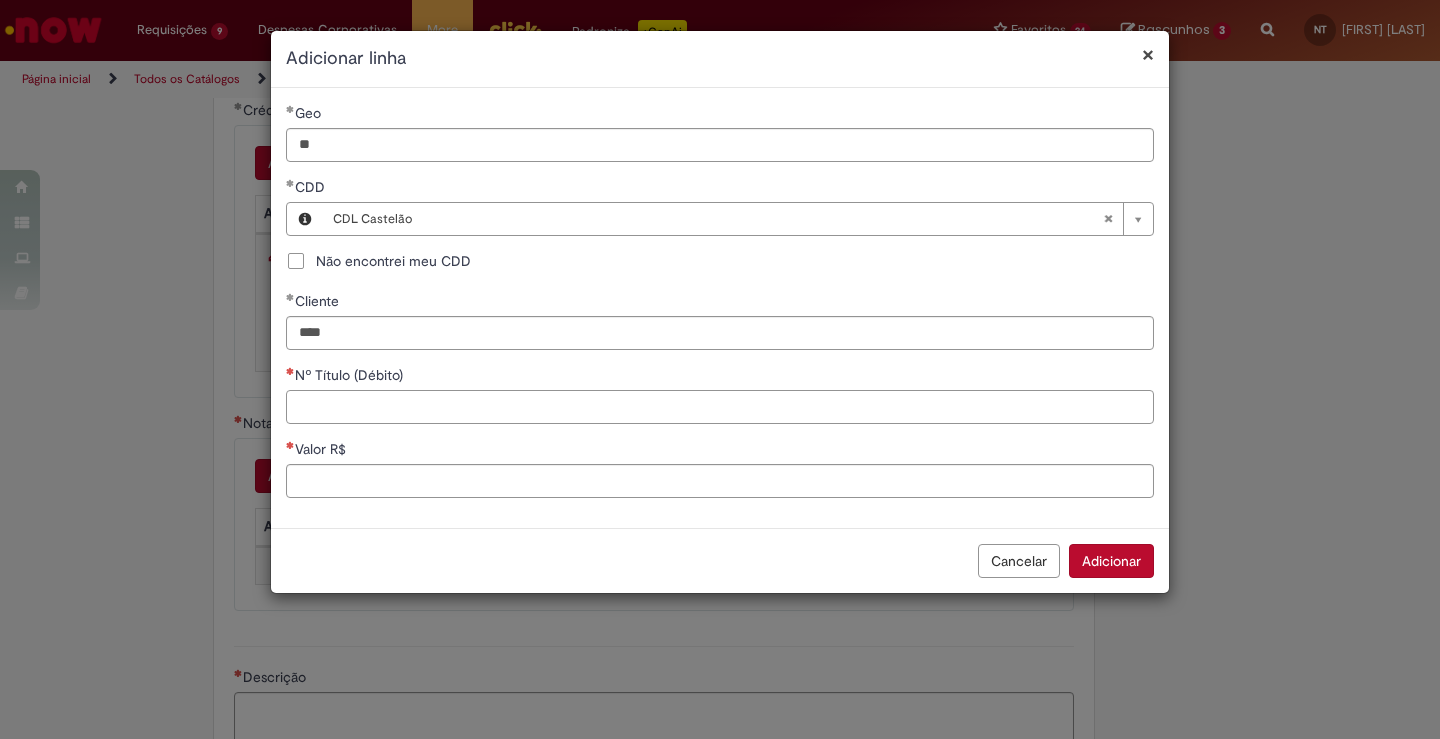 paste on "*****" 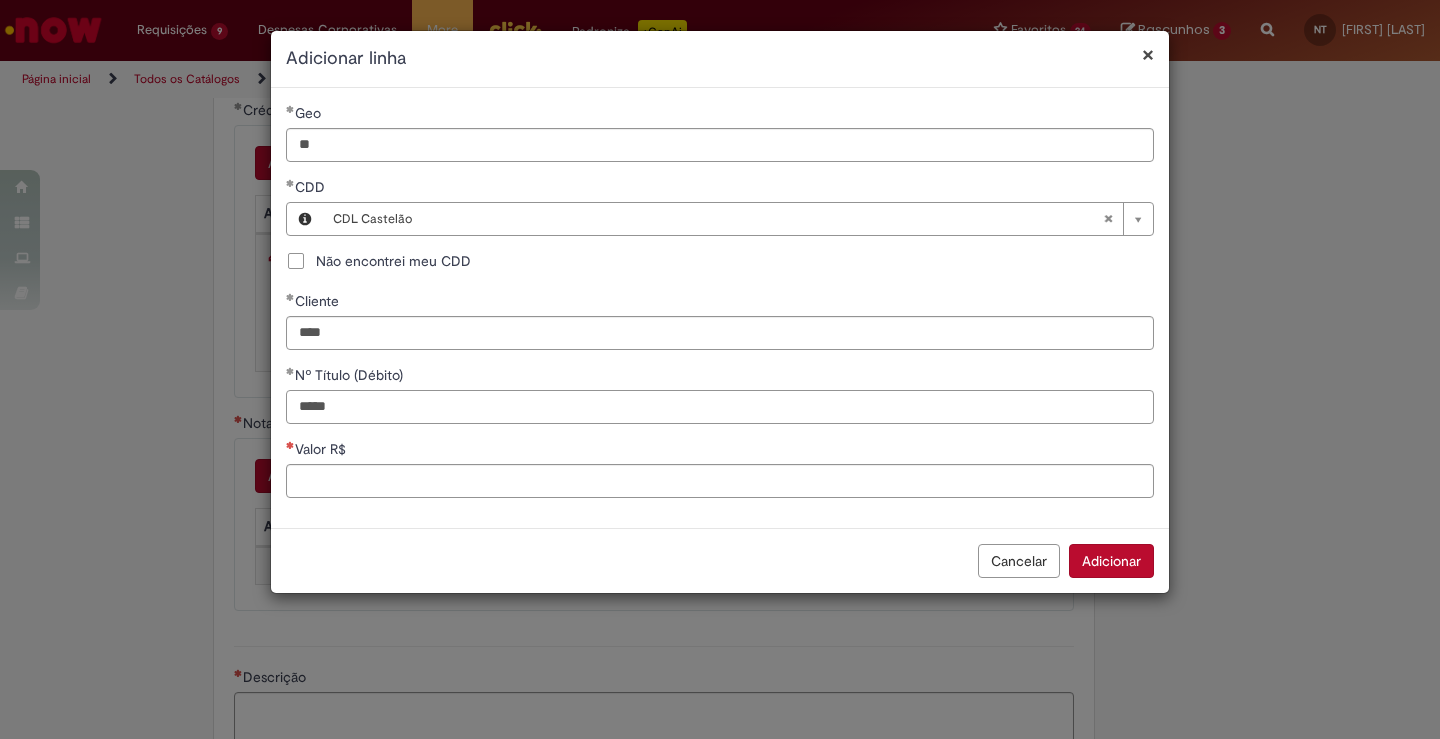 type on "*****" 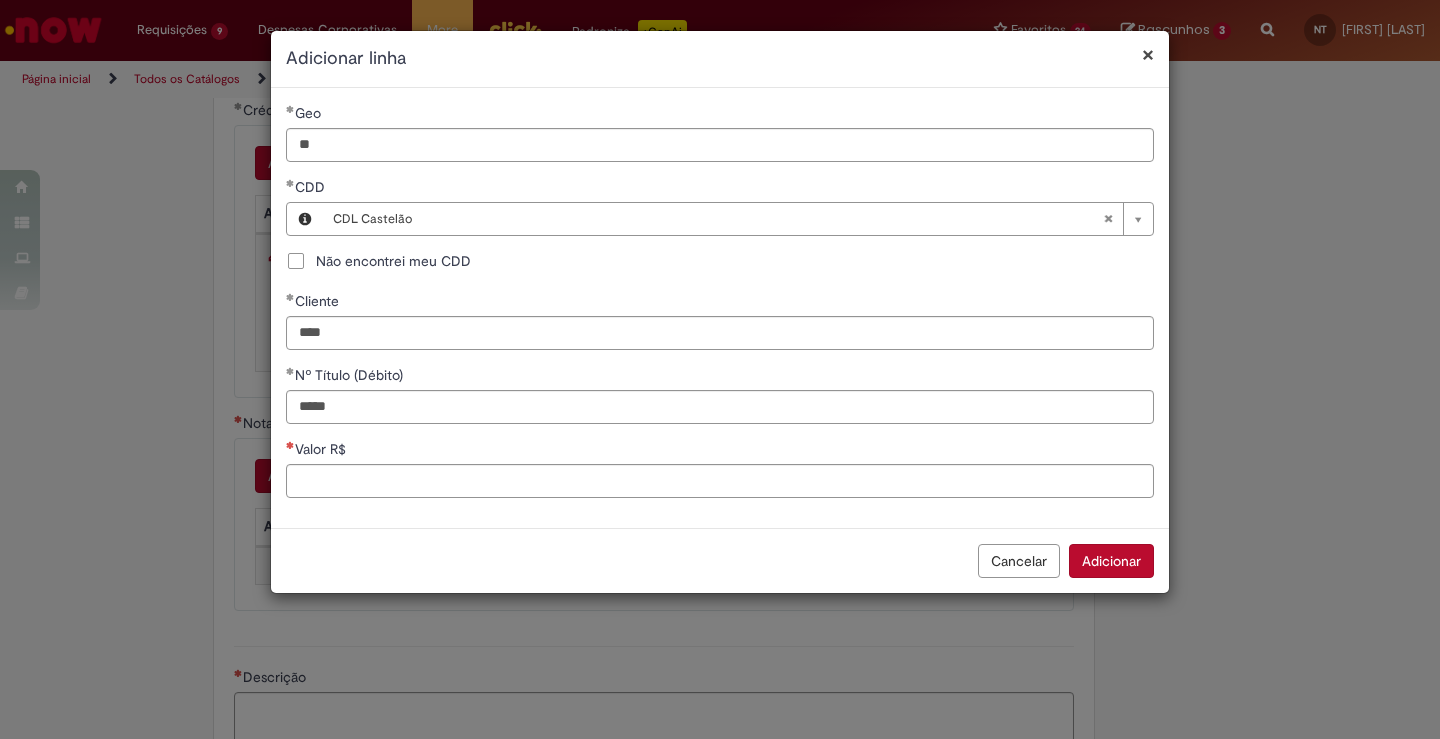 type 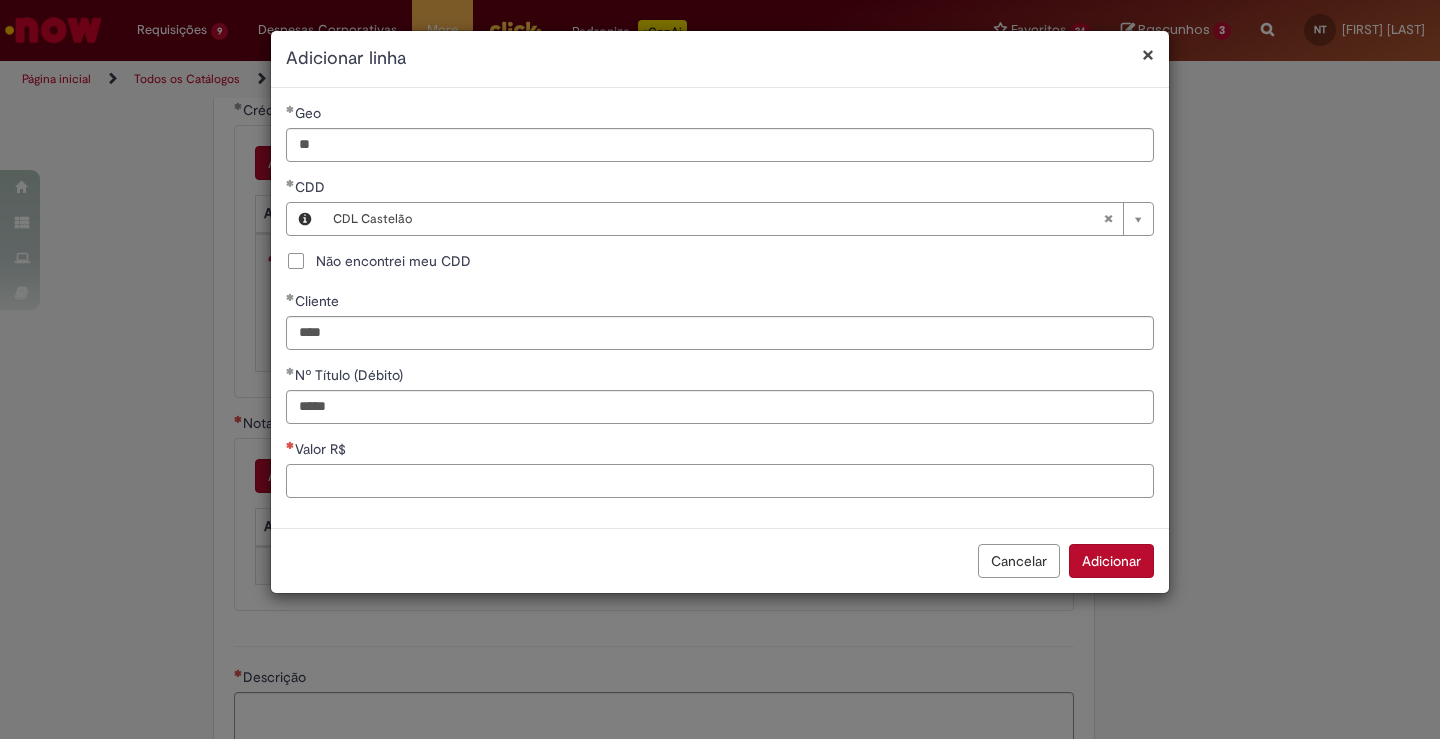 click on "Valor R$" at bounding box center (720, 481) 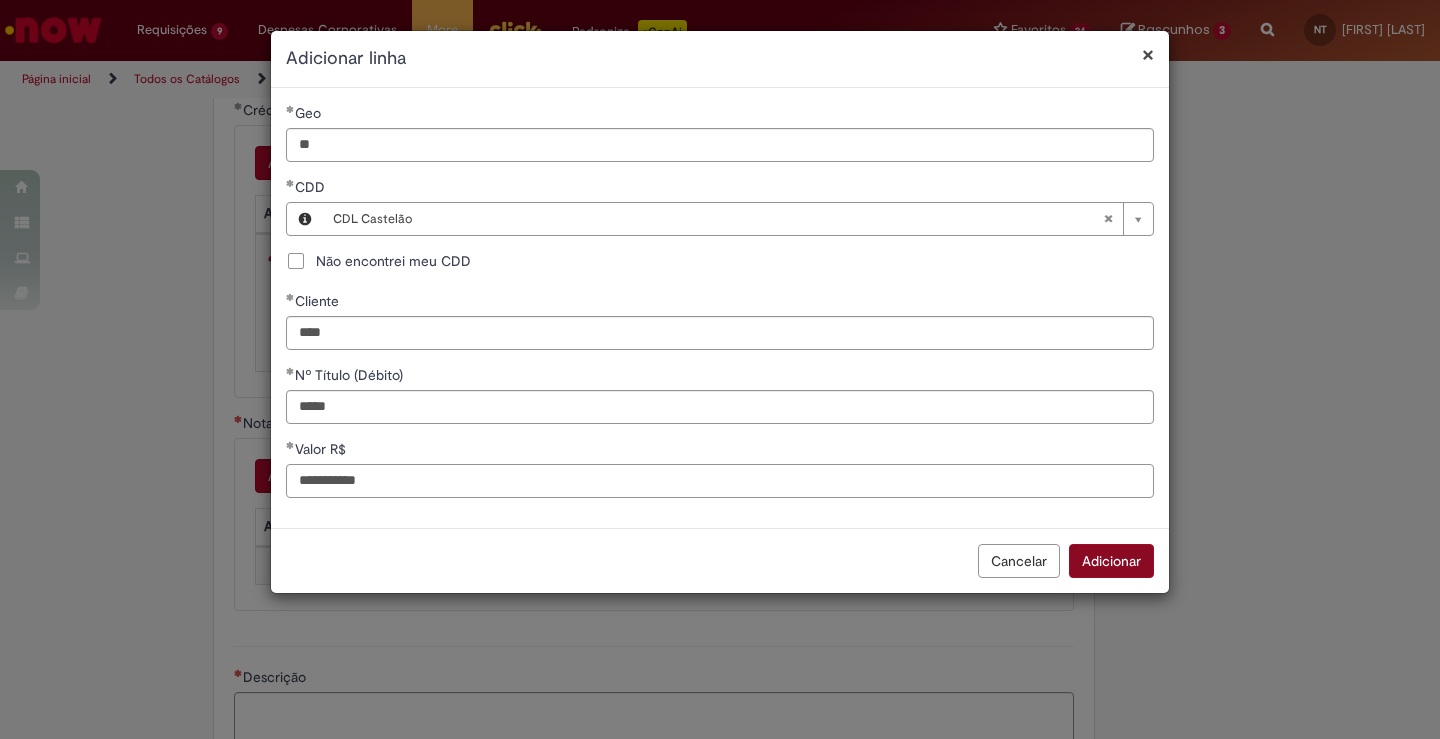 type on "*********" 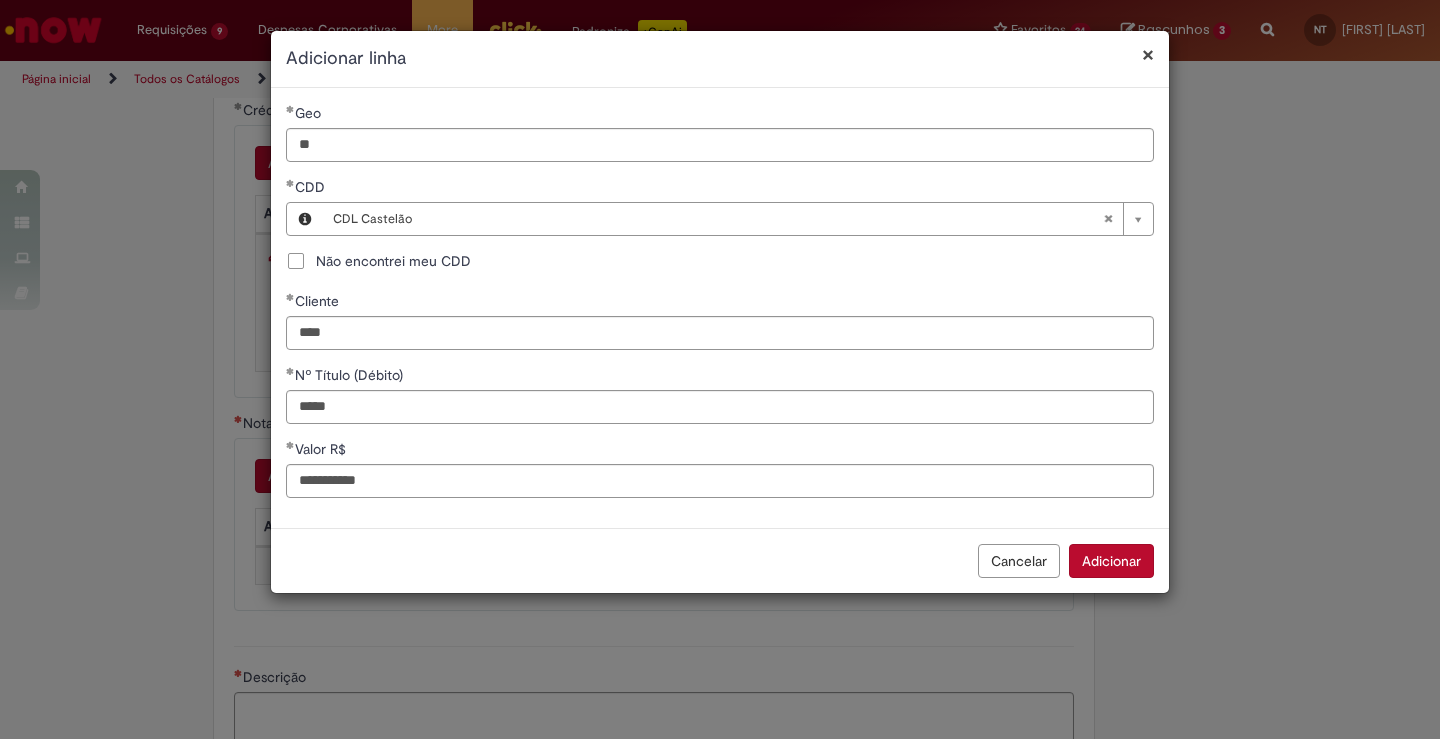 click on "**********" at bounding box center (720, 312) 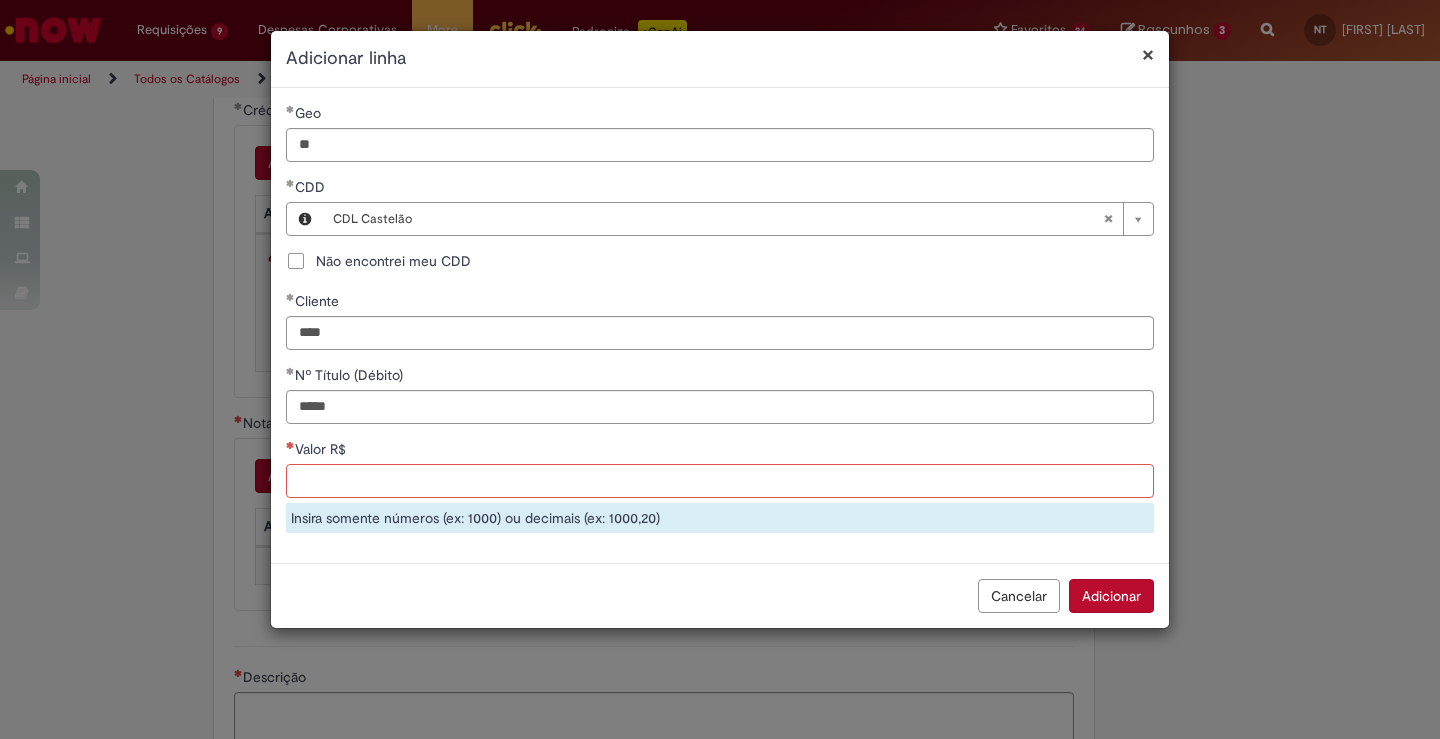 click on "Valor R$" at bounding box center (720, 481) 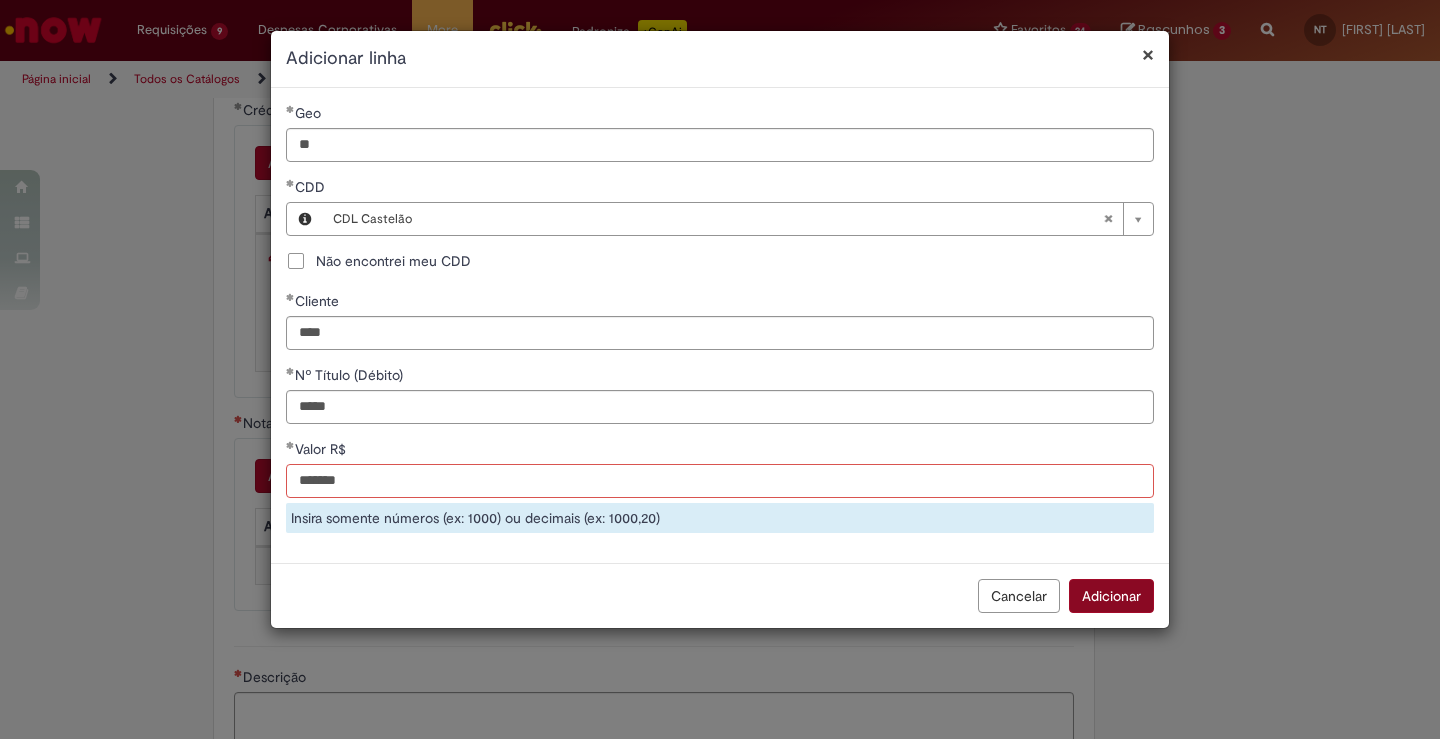 type on "******" 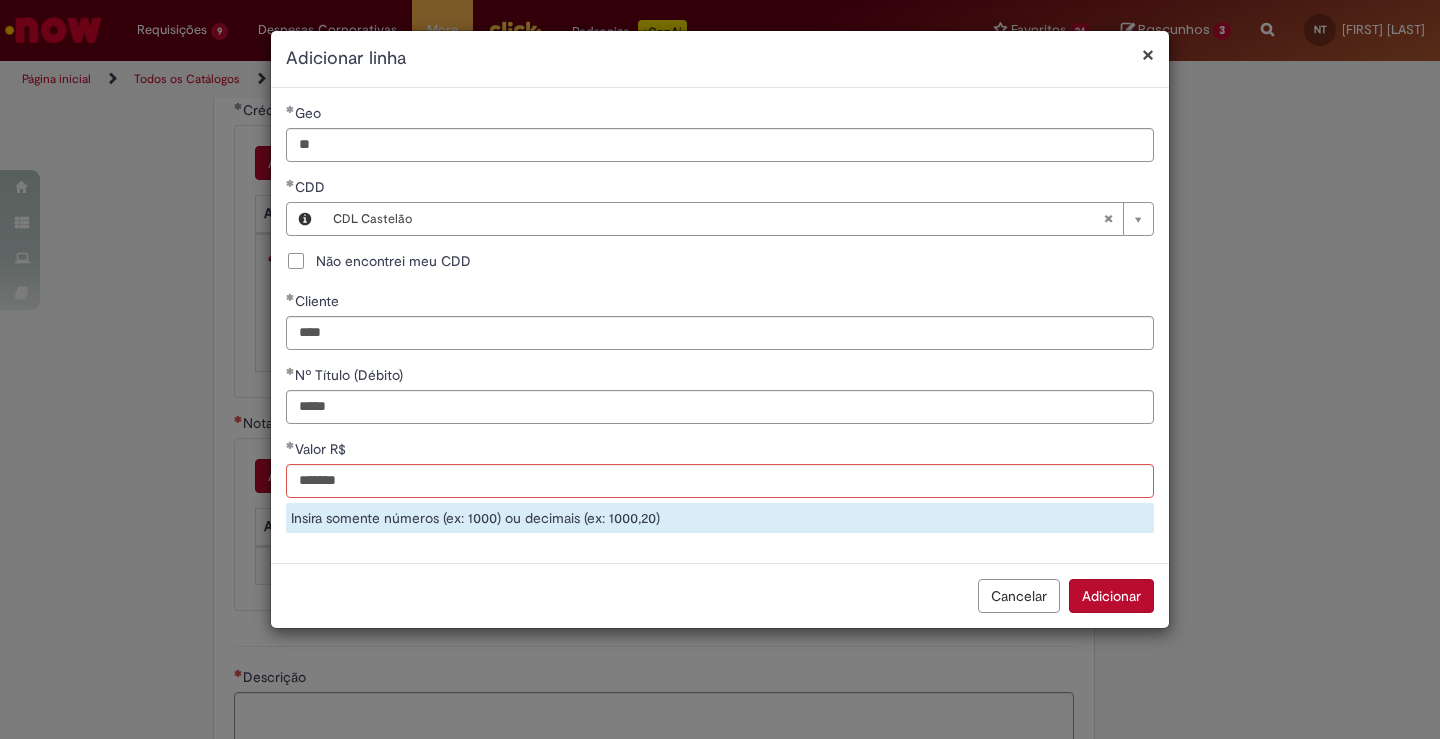 click on "Adicionar" at bounding box center [1111, 596] 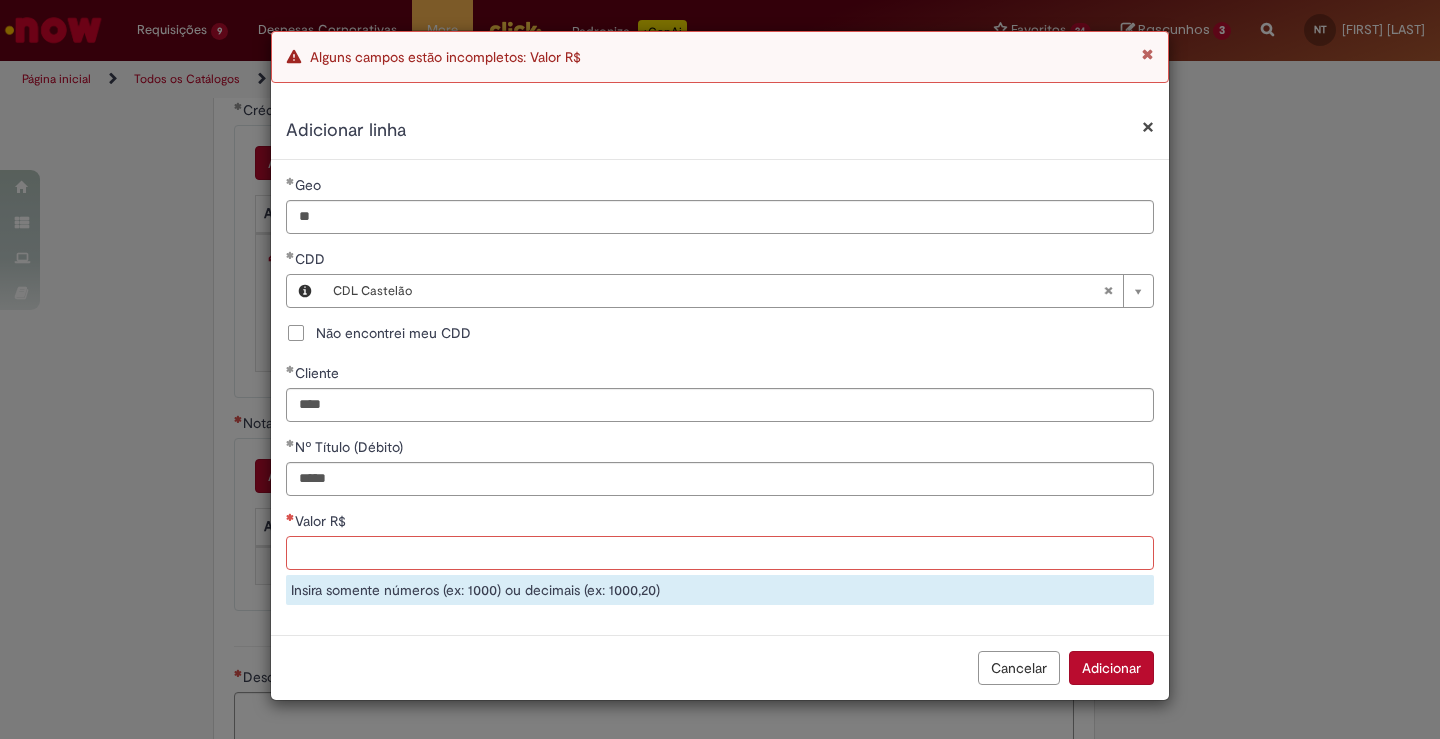 paste on "*********" 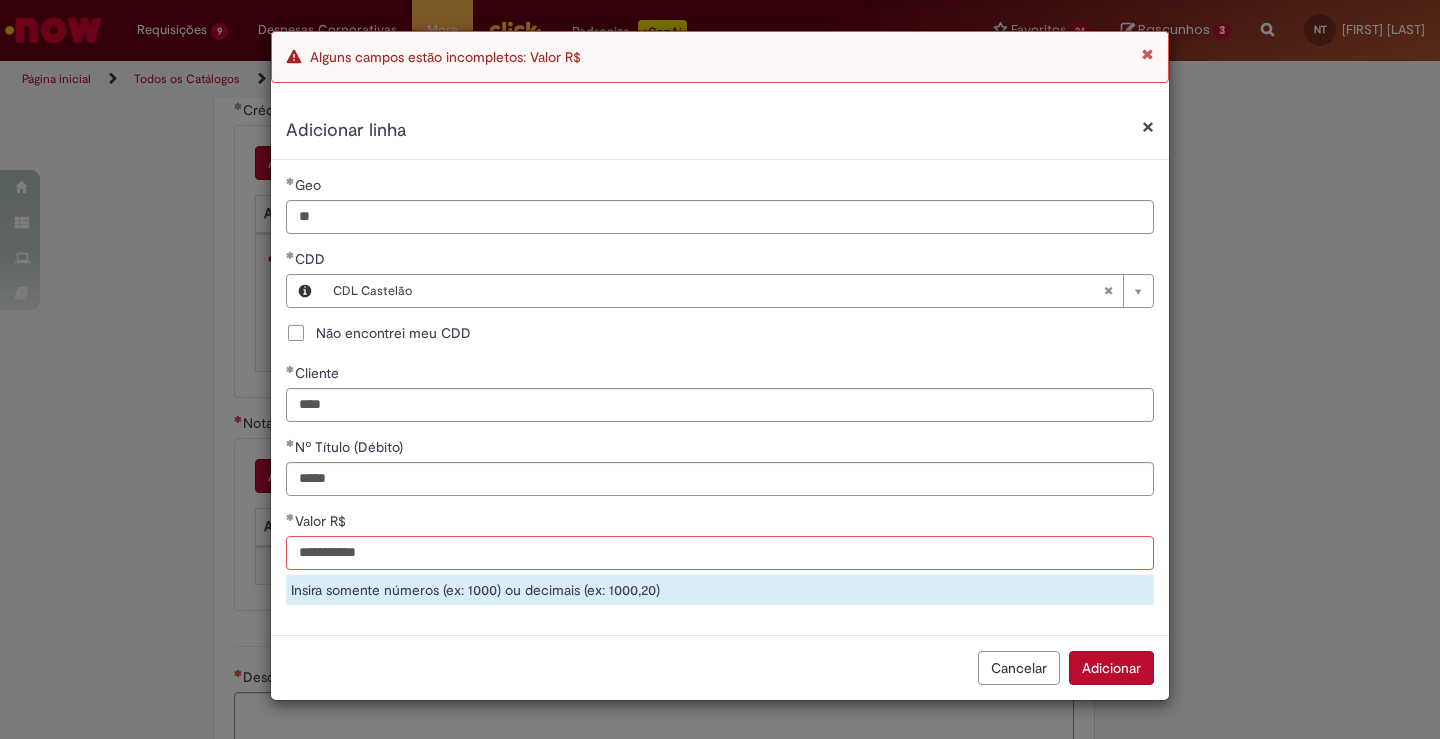 click on "*********" at bounding box center [720, 553] 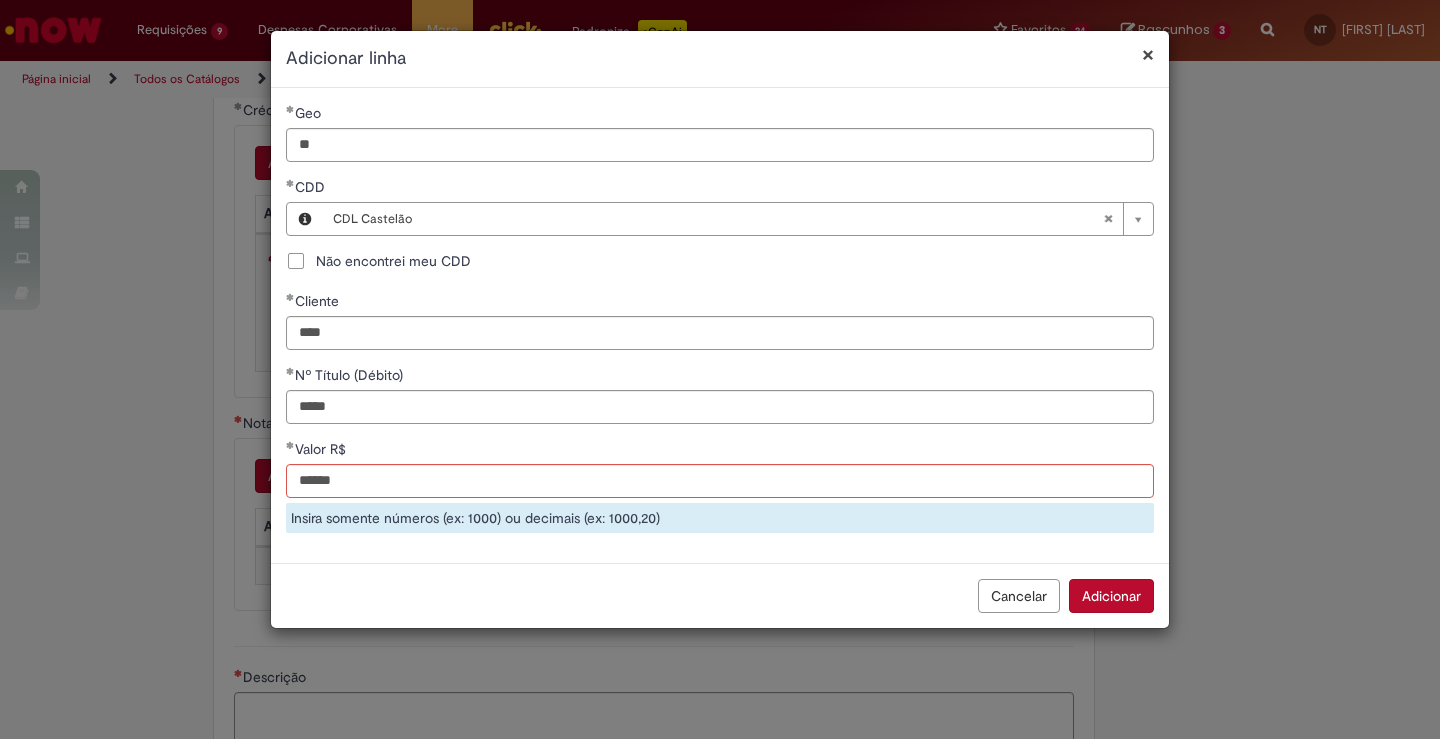 type on "*********" 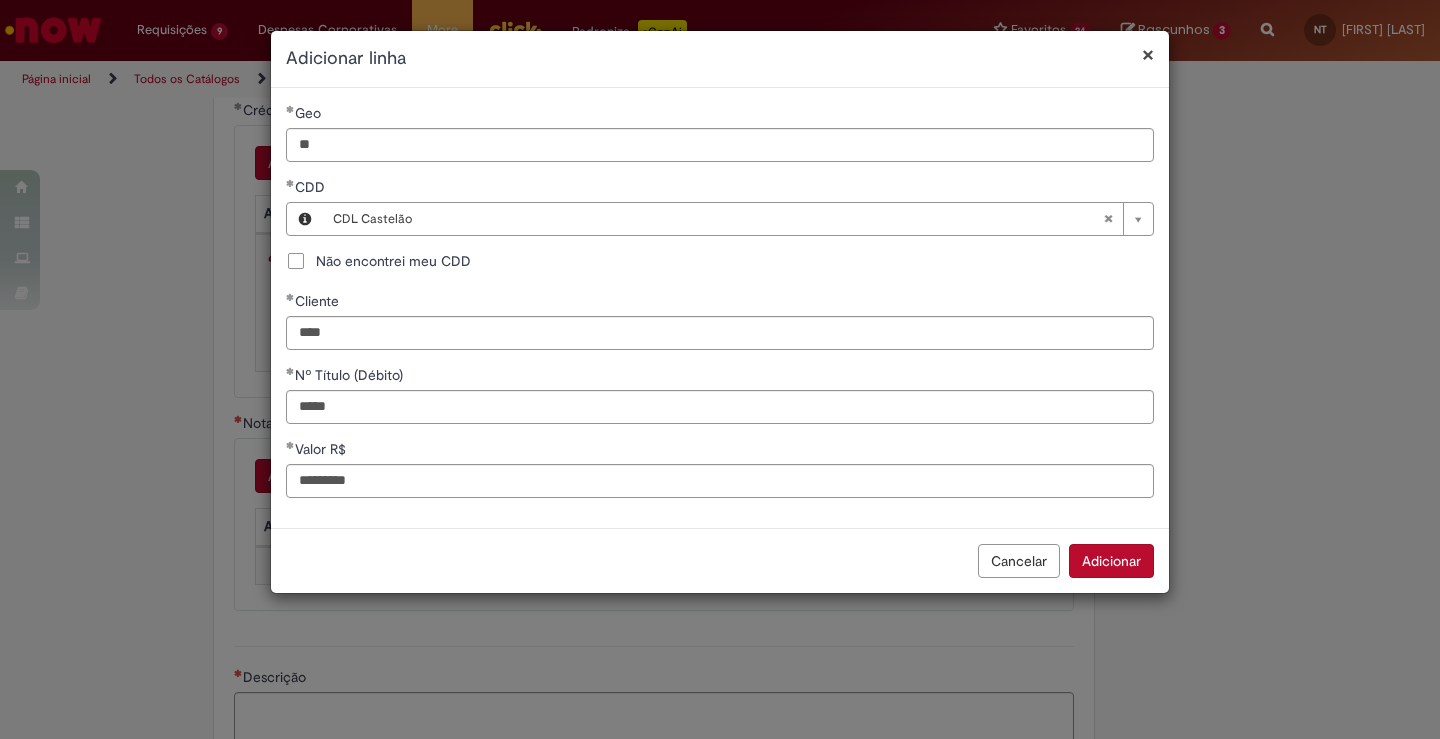 click on "Adicionar" at bounding box center (1111, 561) 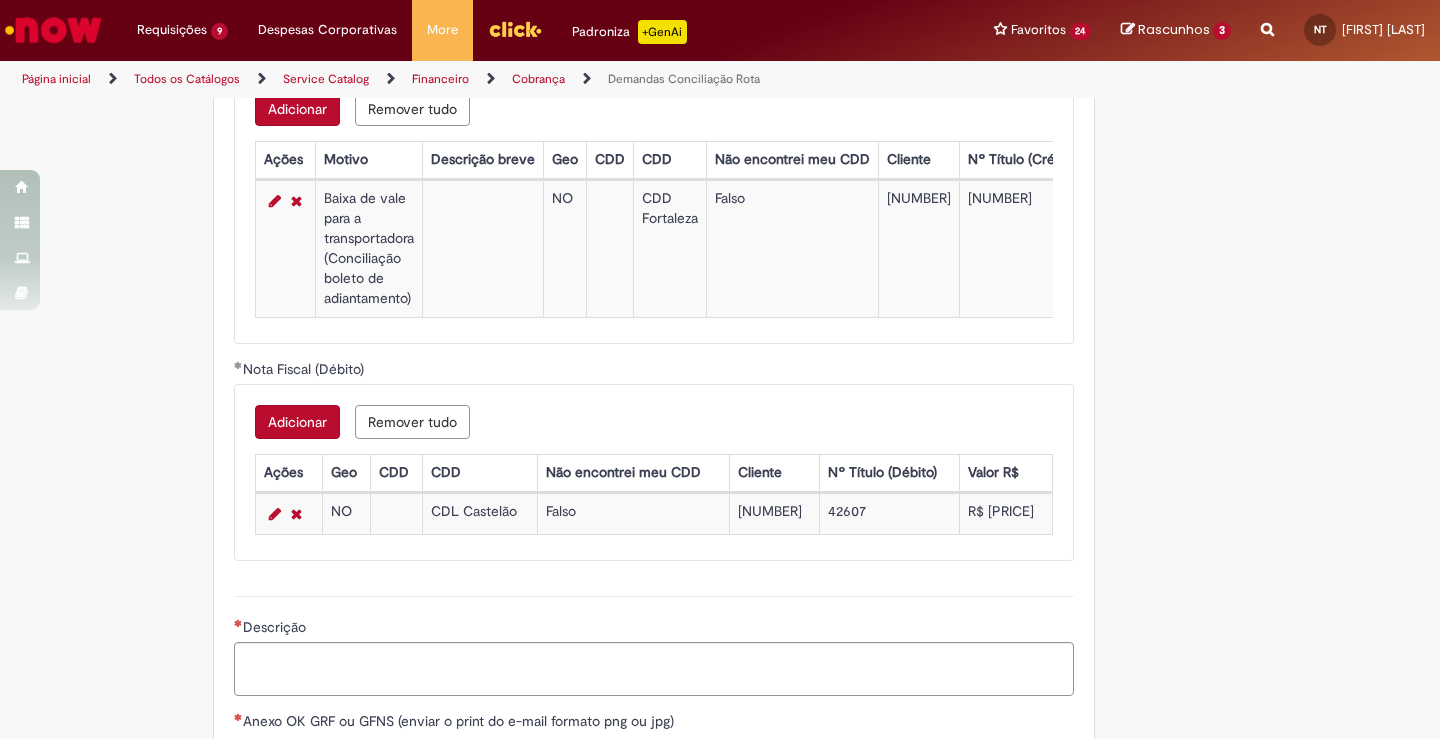 scroll, scrollTop: 1425, scrollLeft: 0, axis: vertical 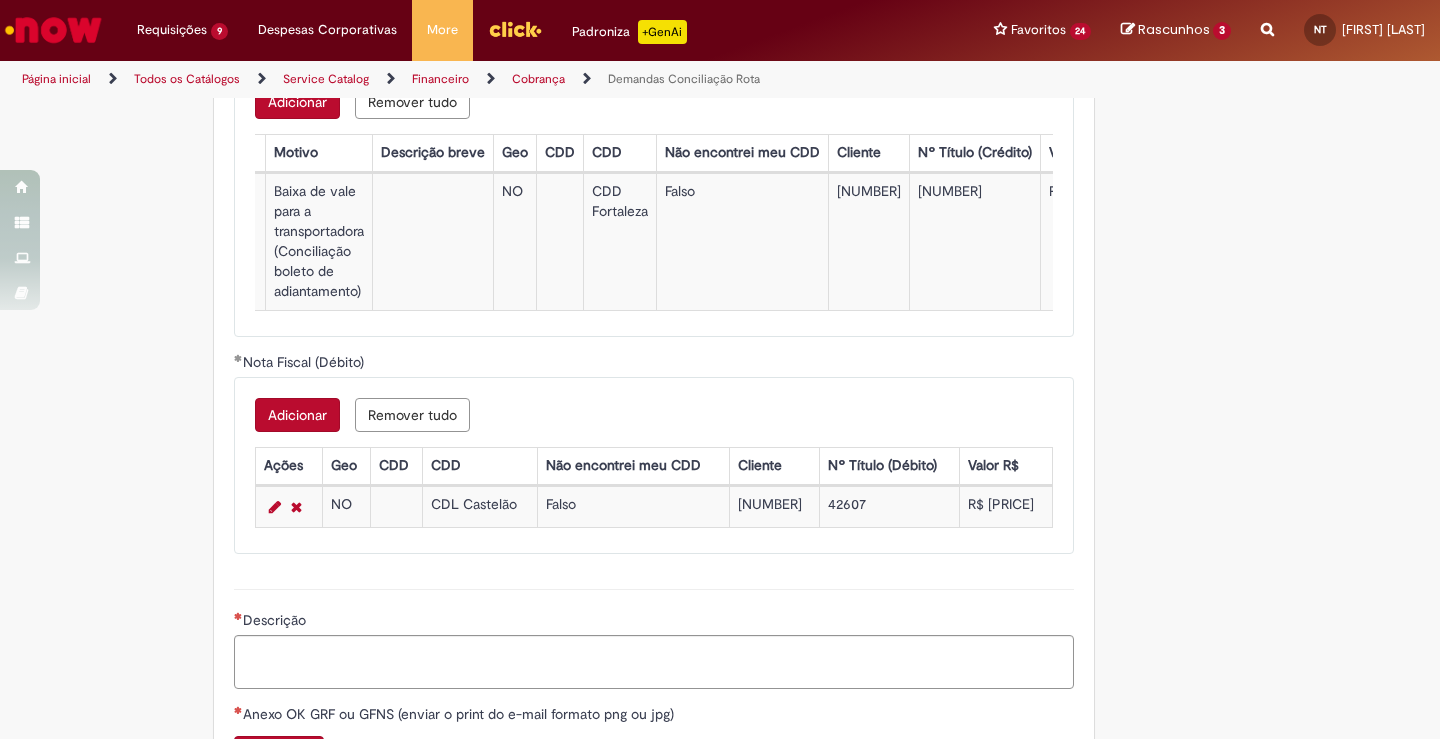 click on "Adicionar" at bounding box center [297, 102] 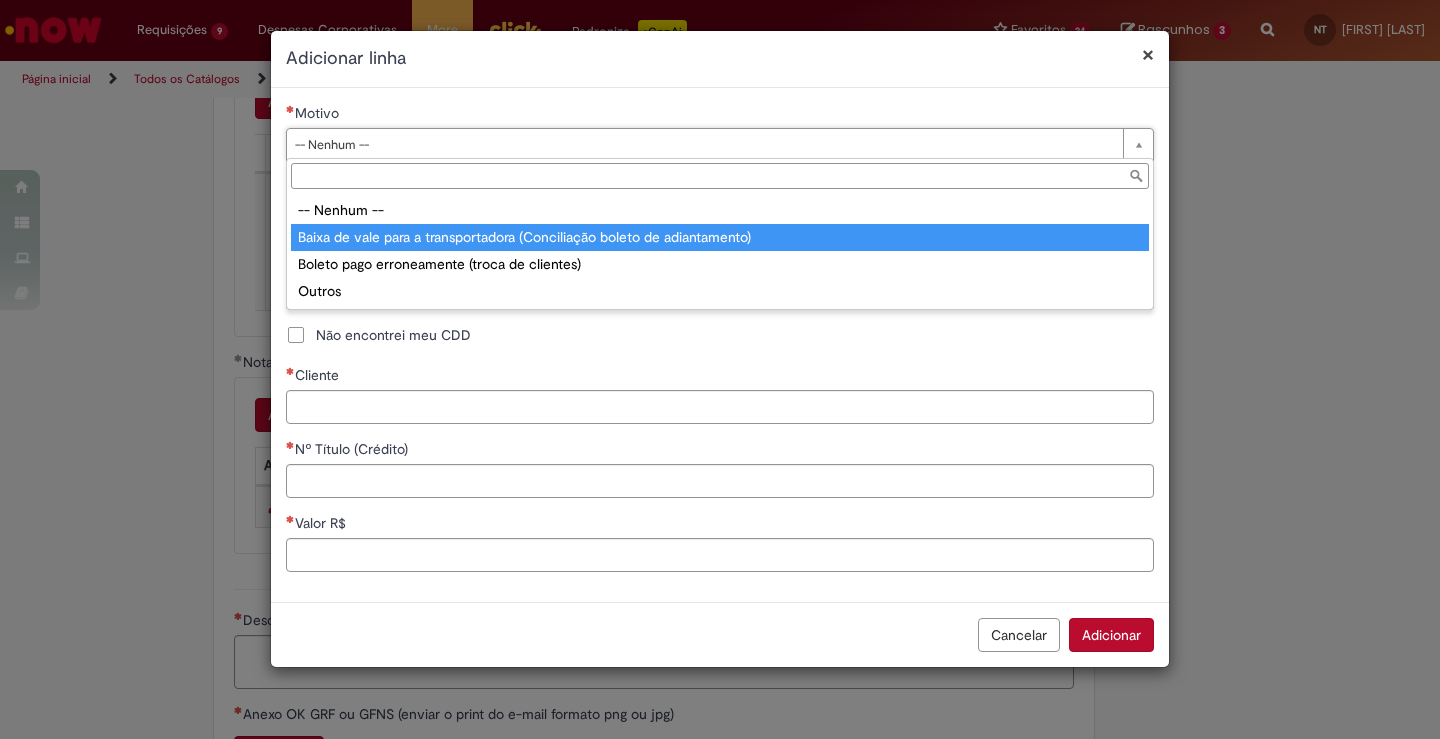 type on "**********" 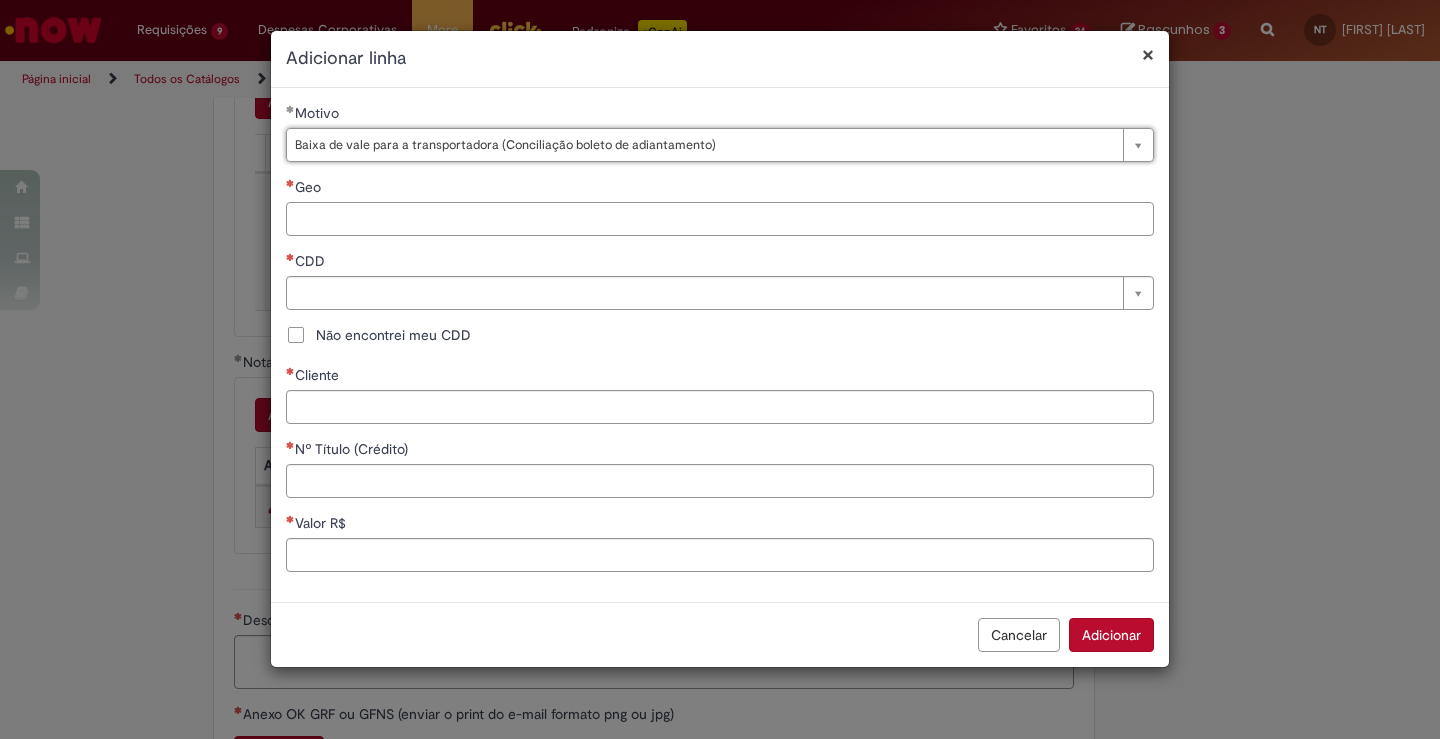 click on "Geo" at bounding box center [720, 219] 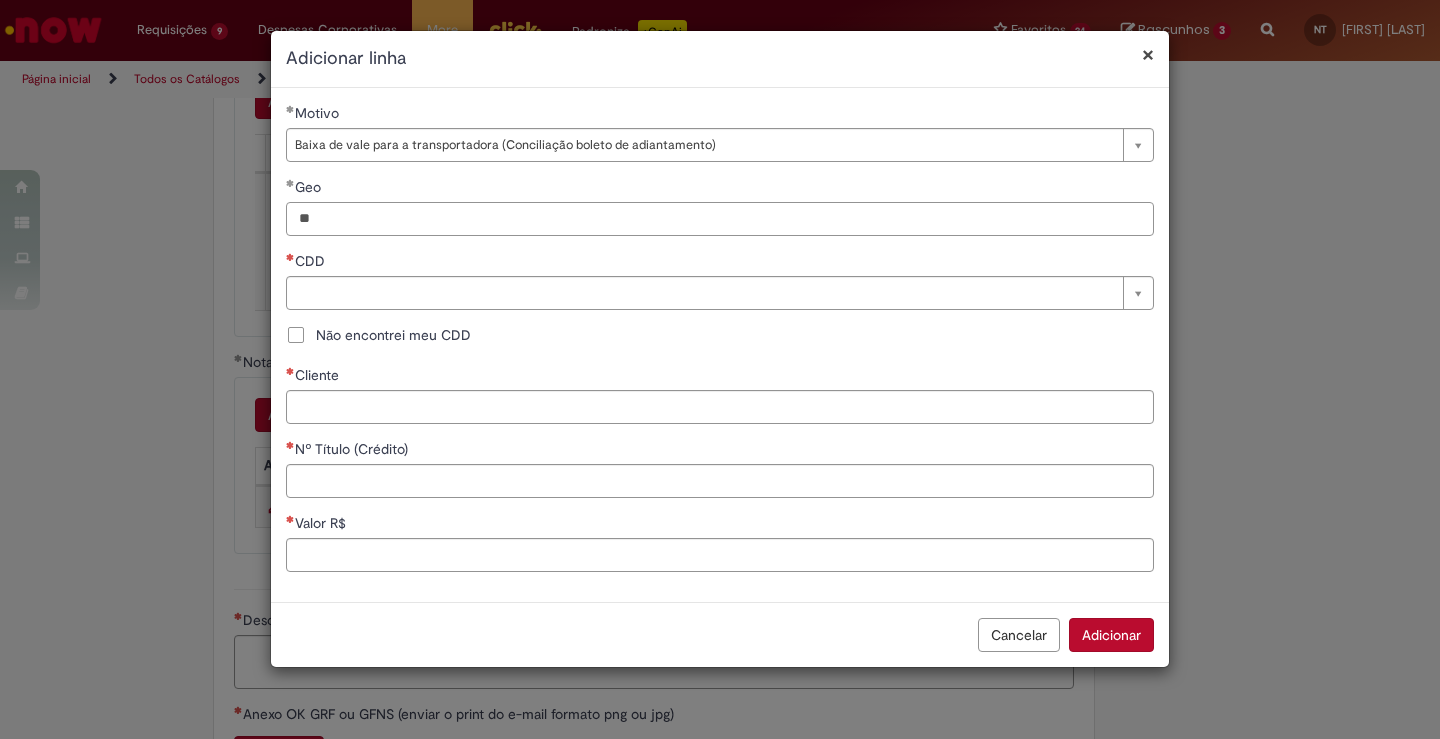 type on "**" 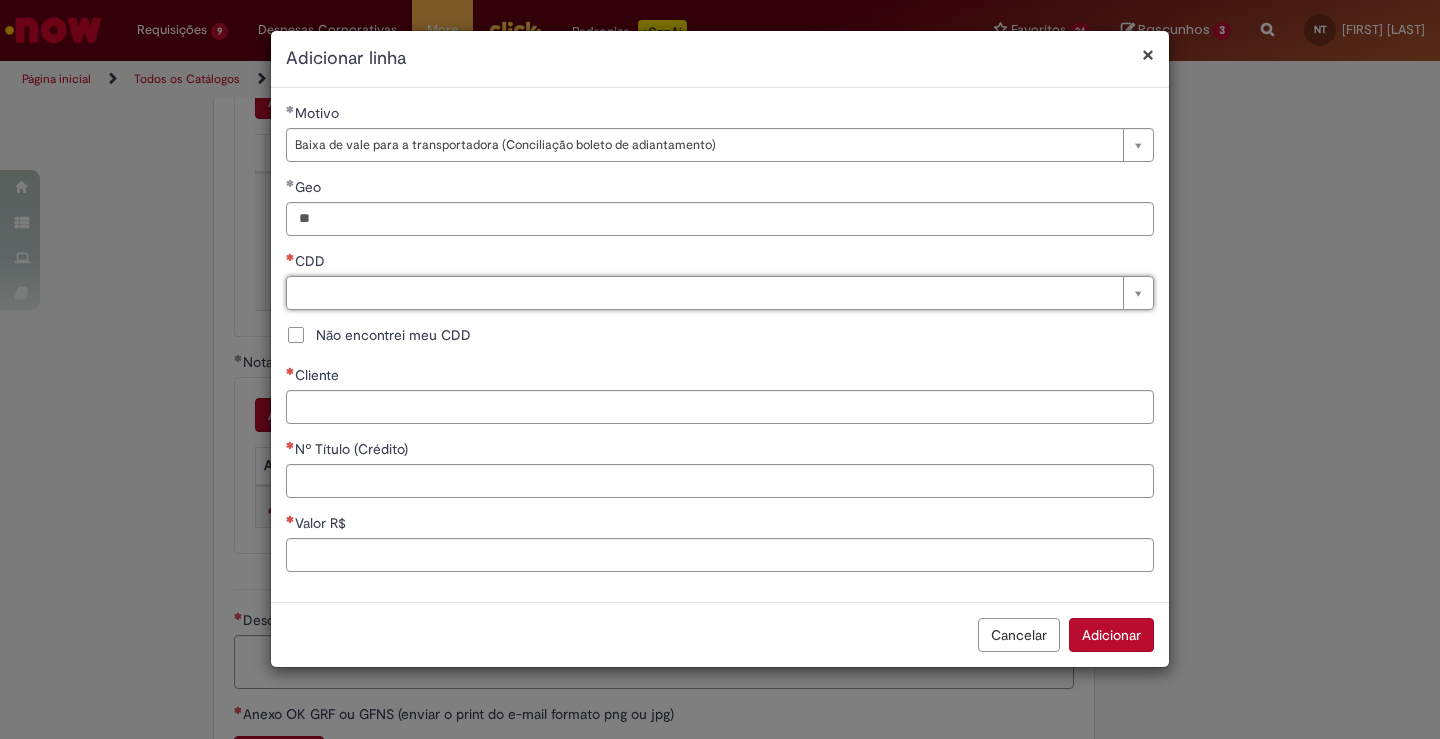 type on "*" 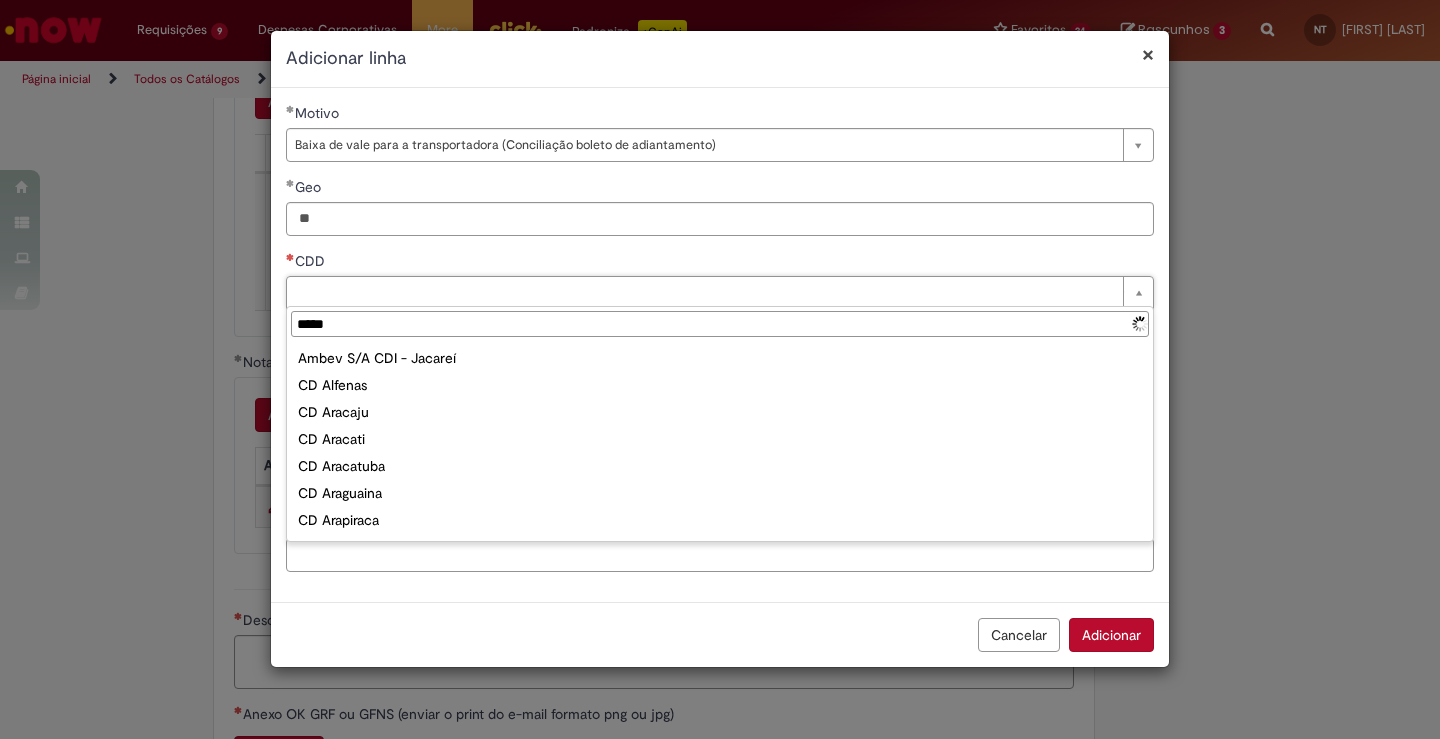 type on "******" 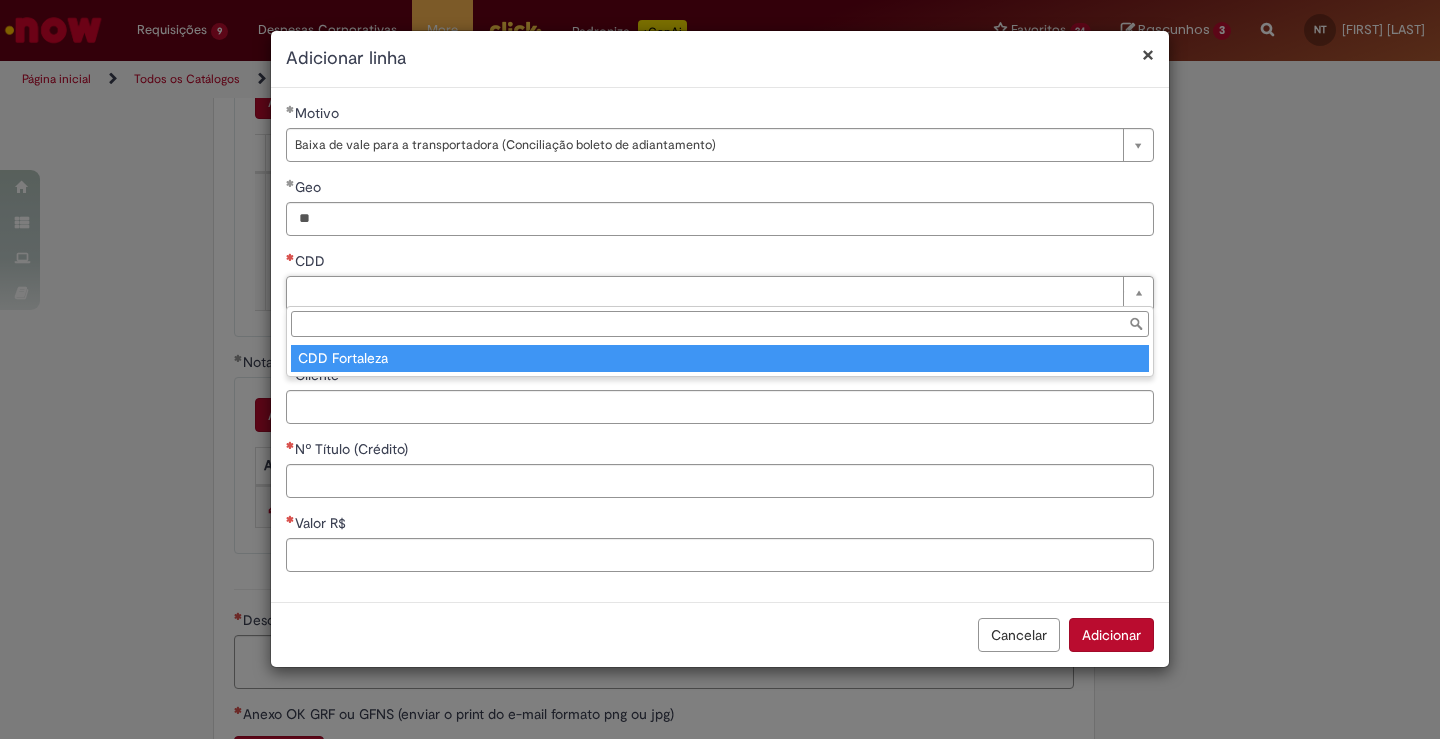 type on "**********" 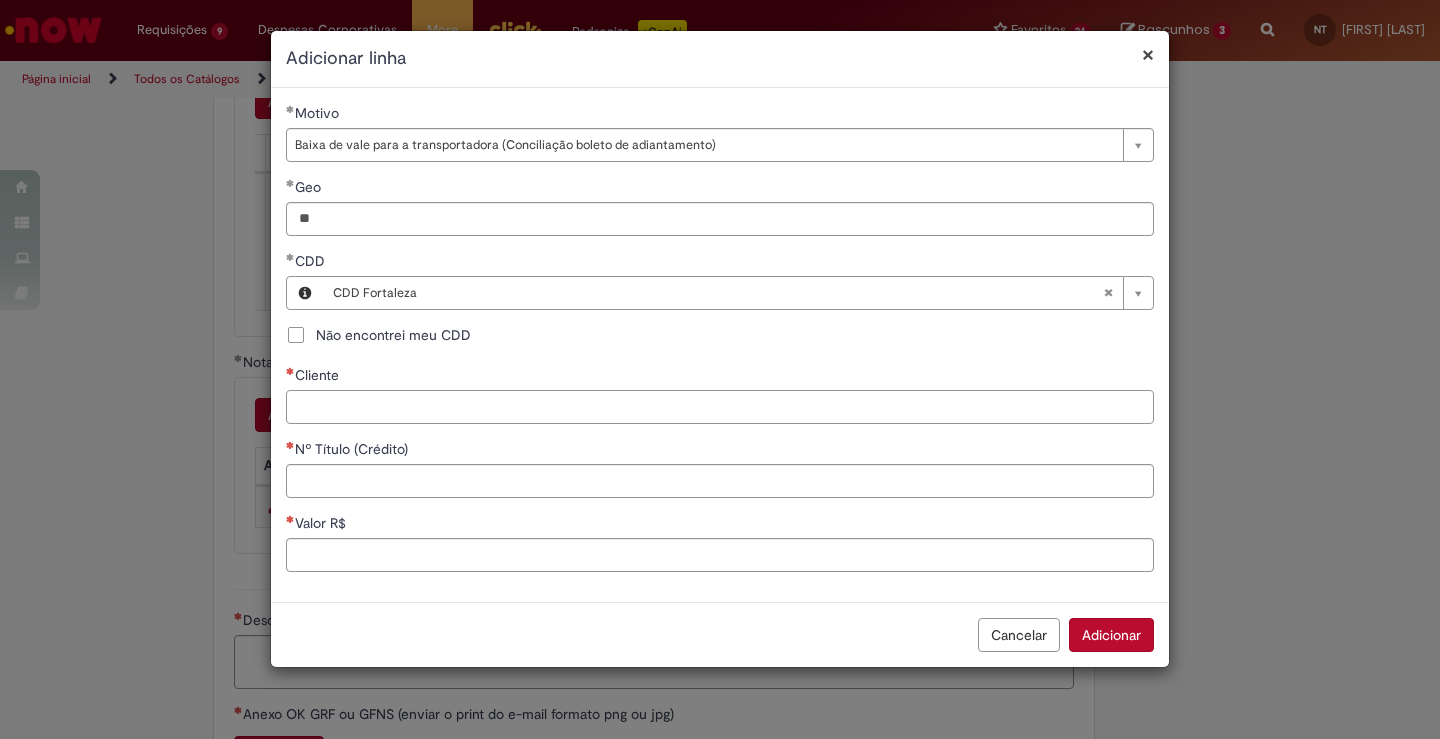 click on "Cliente" at bounding box center (720, 407) 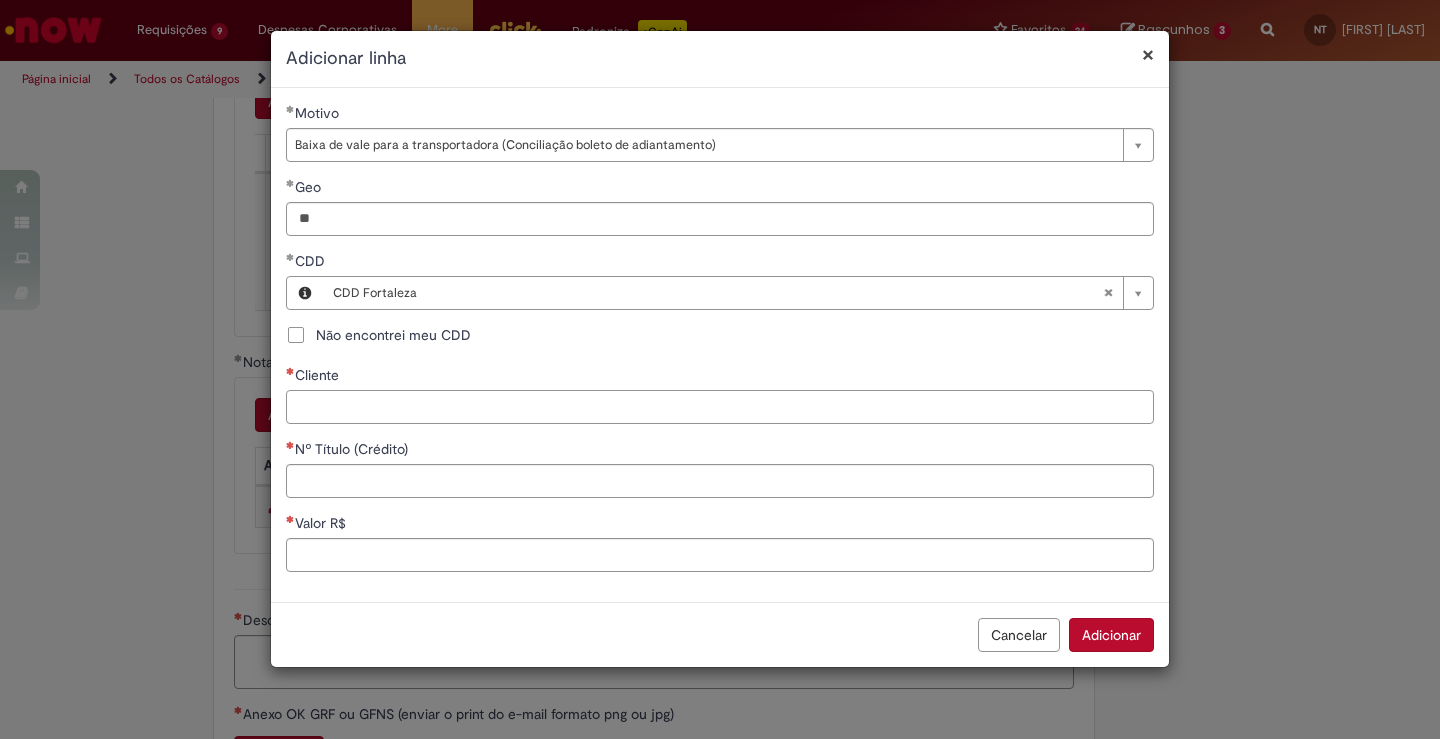 paste on "*****" 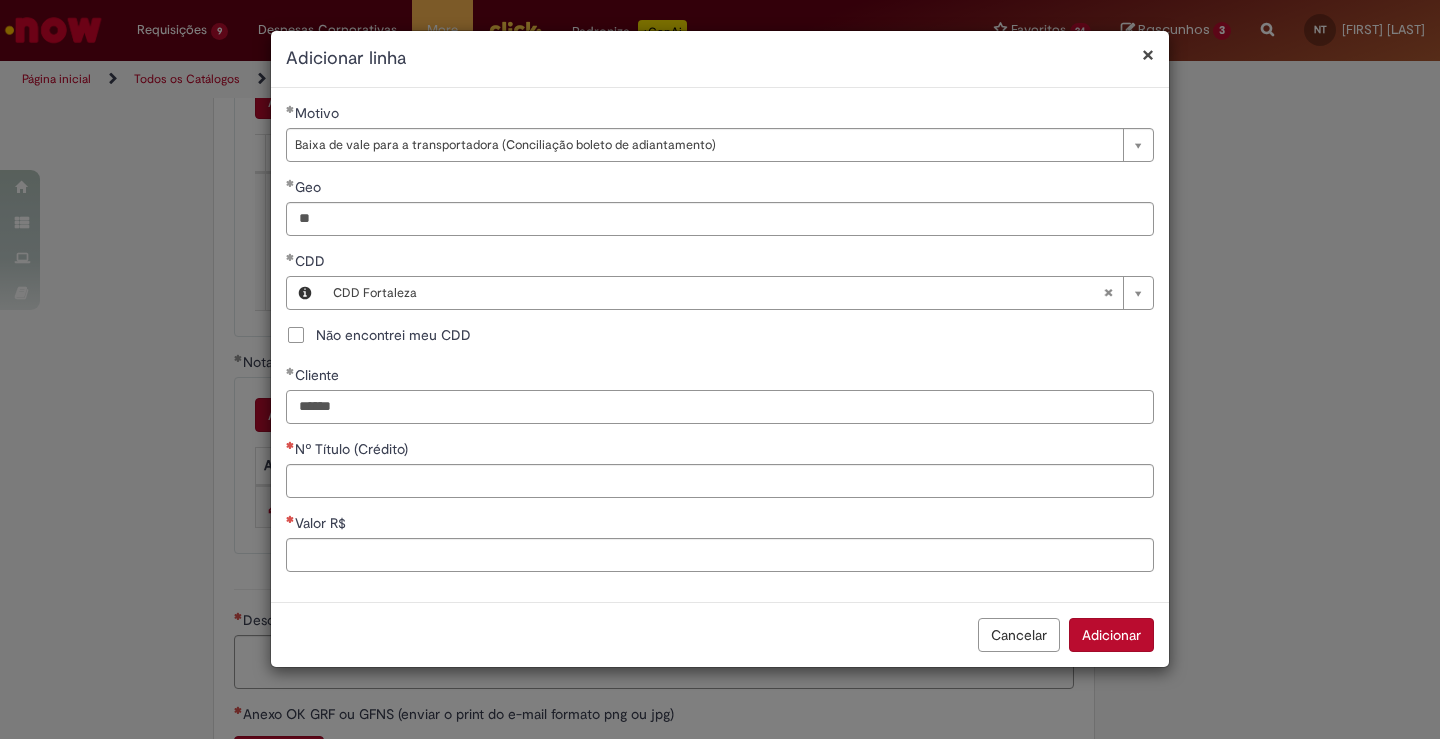 type on "*****" 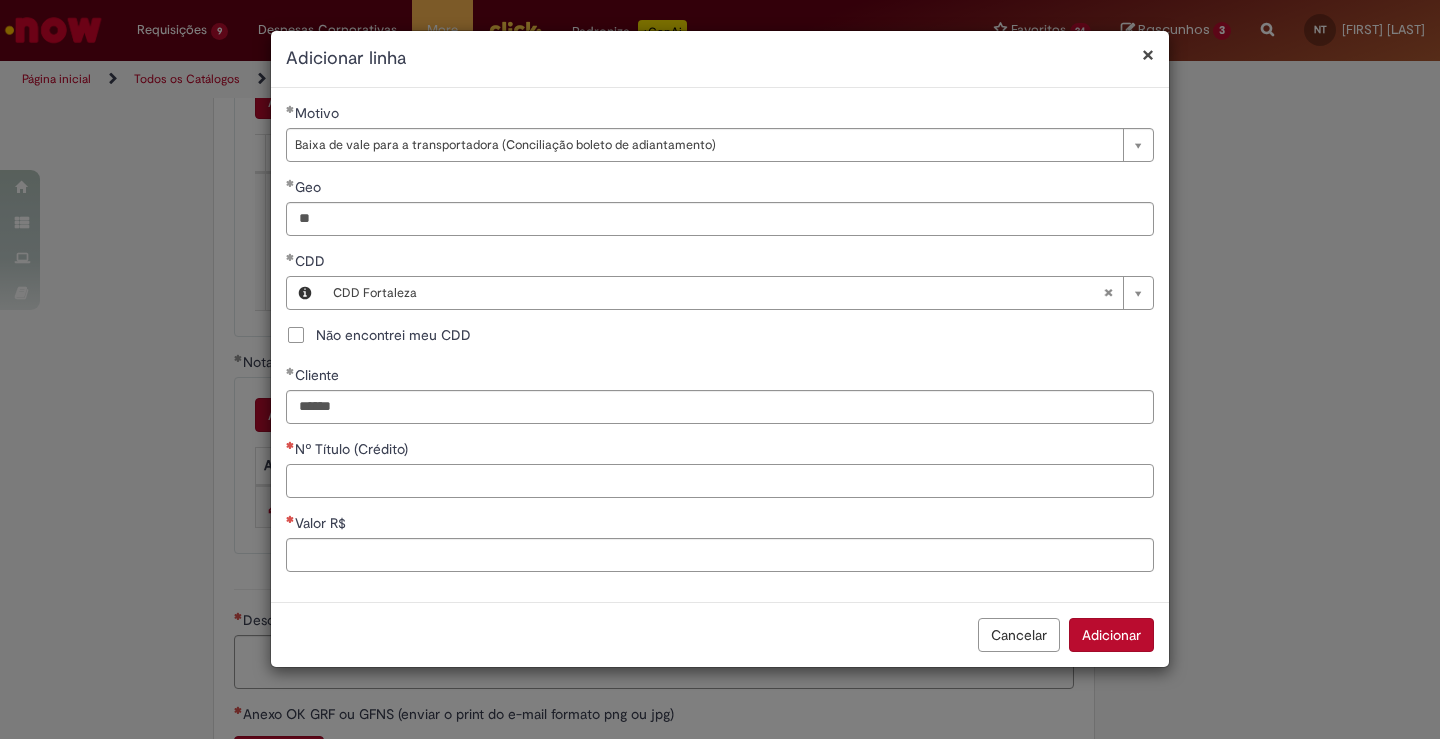 paste on "******" 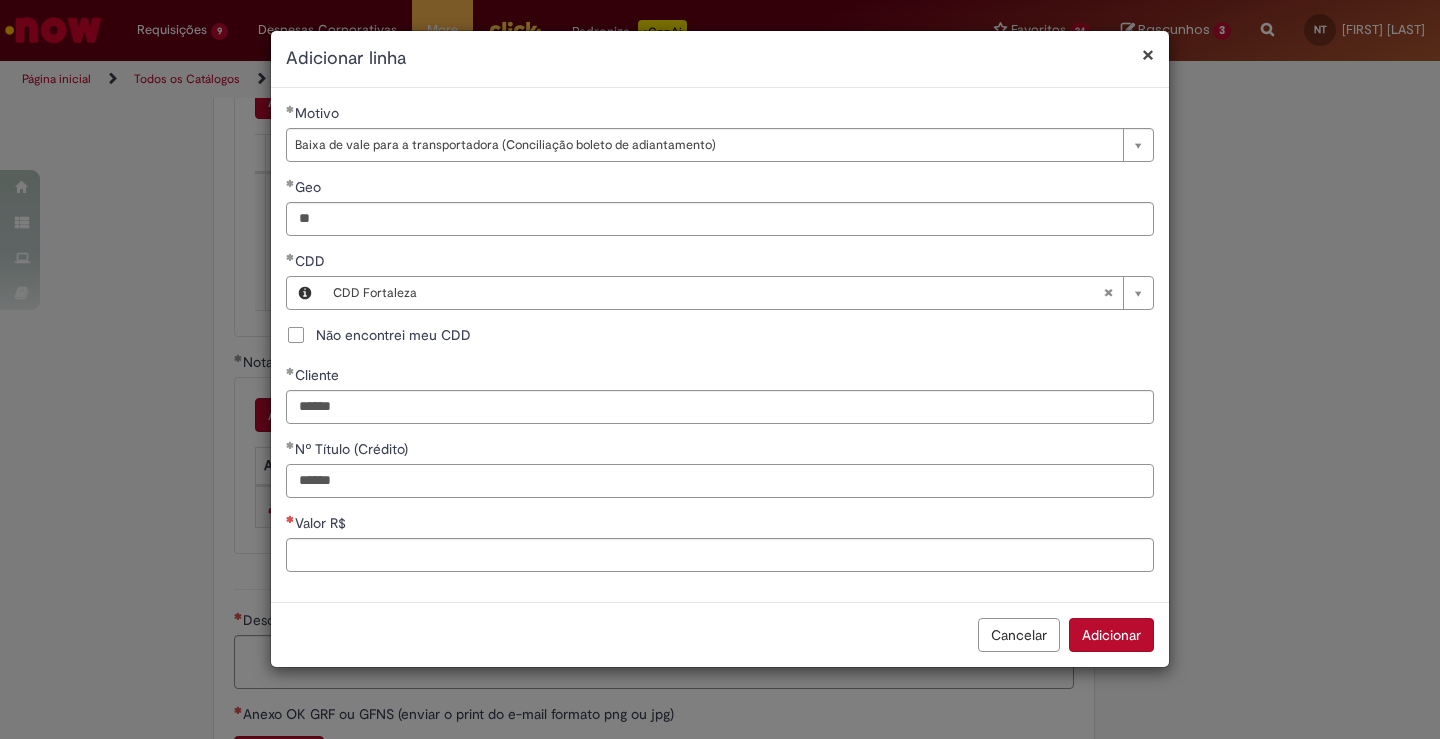 type on "******" 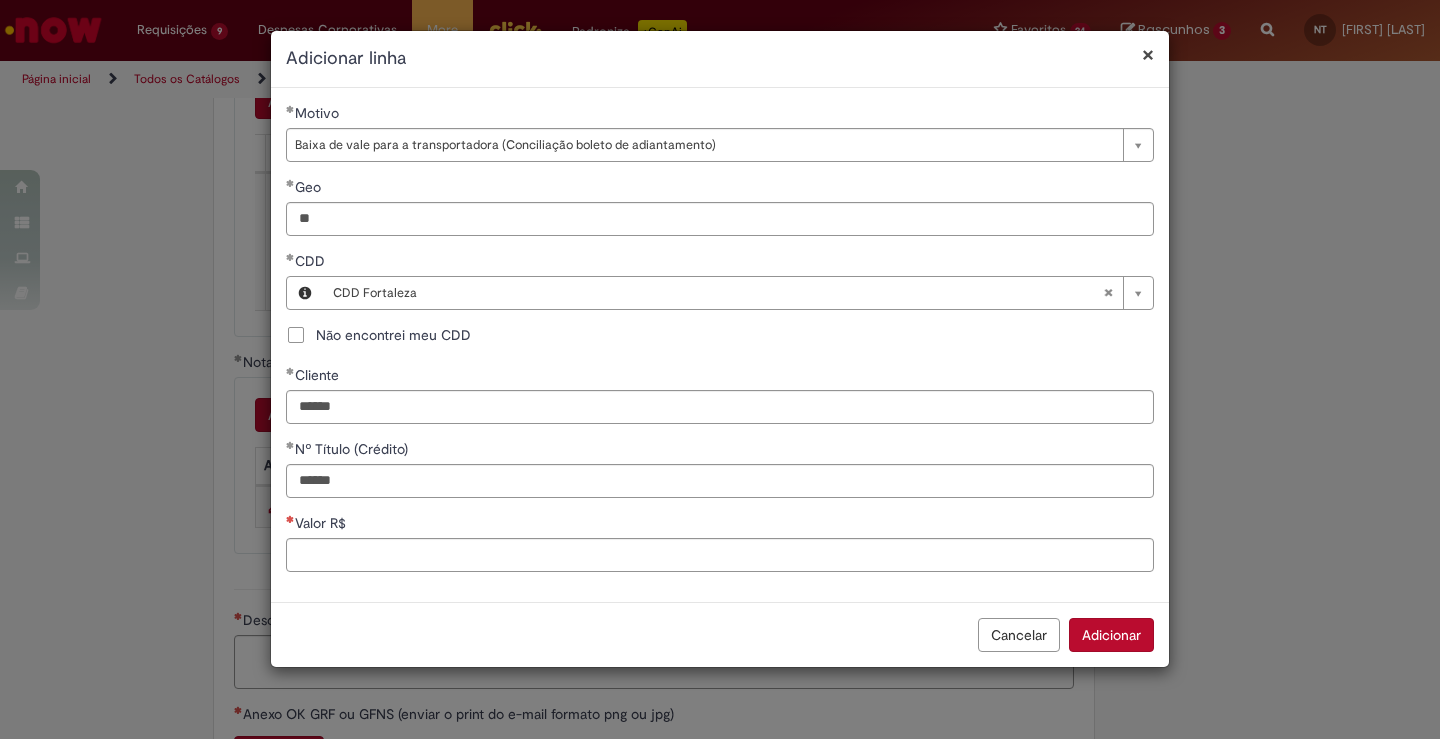 click on "**********" at bounding box center (720, 369) 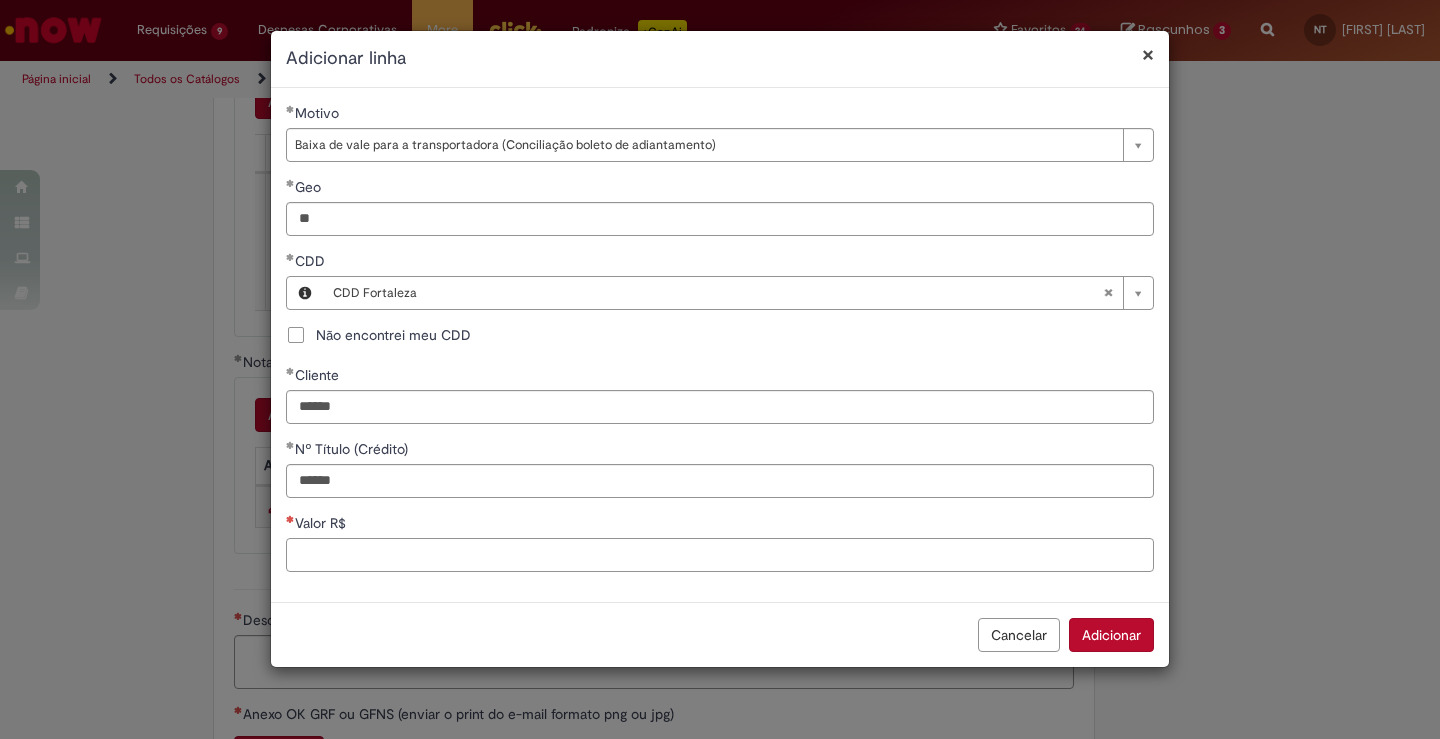 click on "Valor R$" at bounding box center [720, 555] 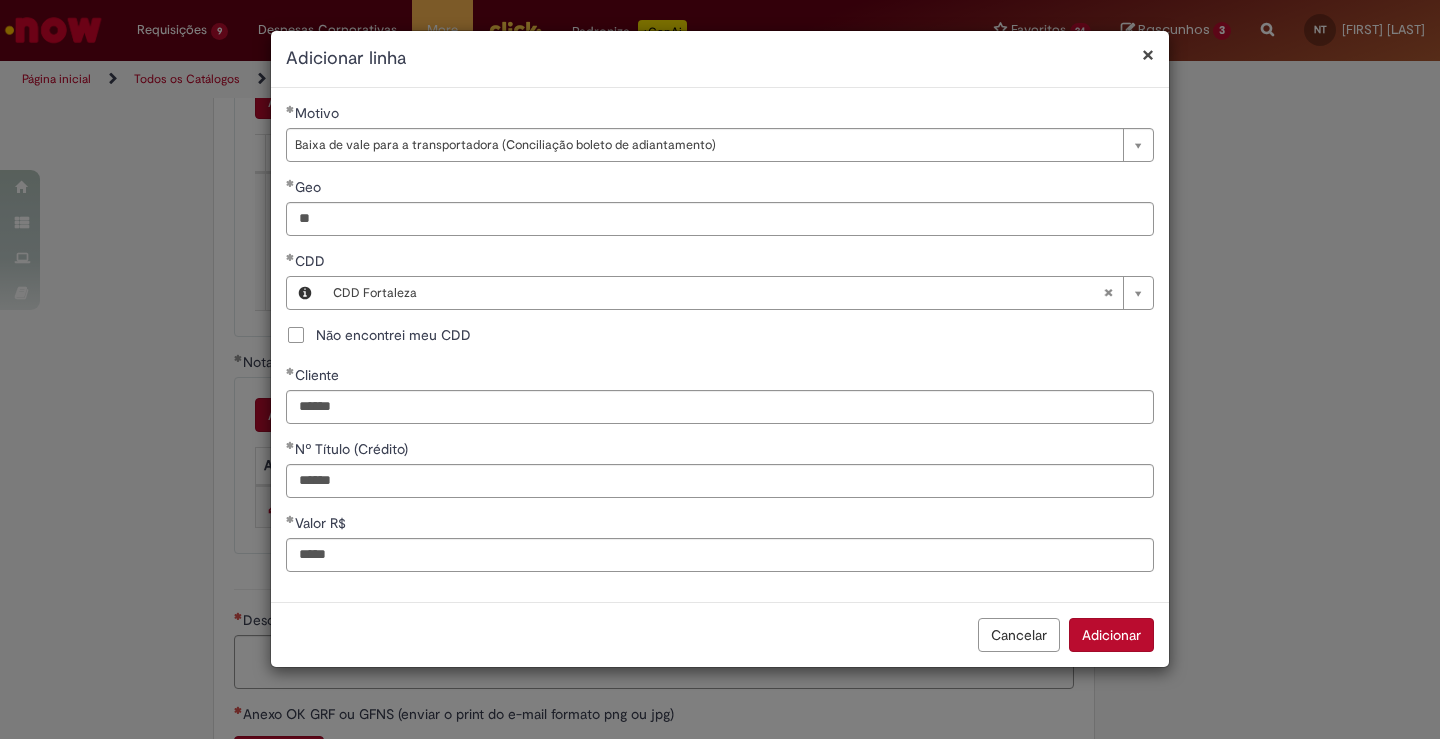 type on "********" 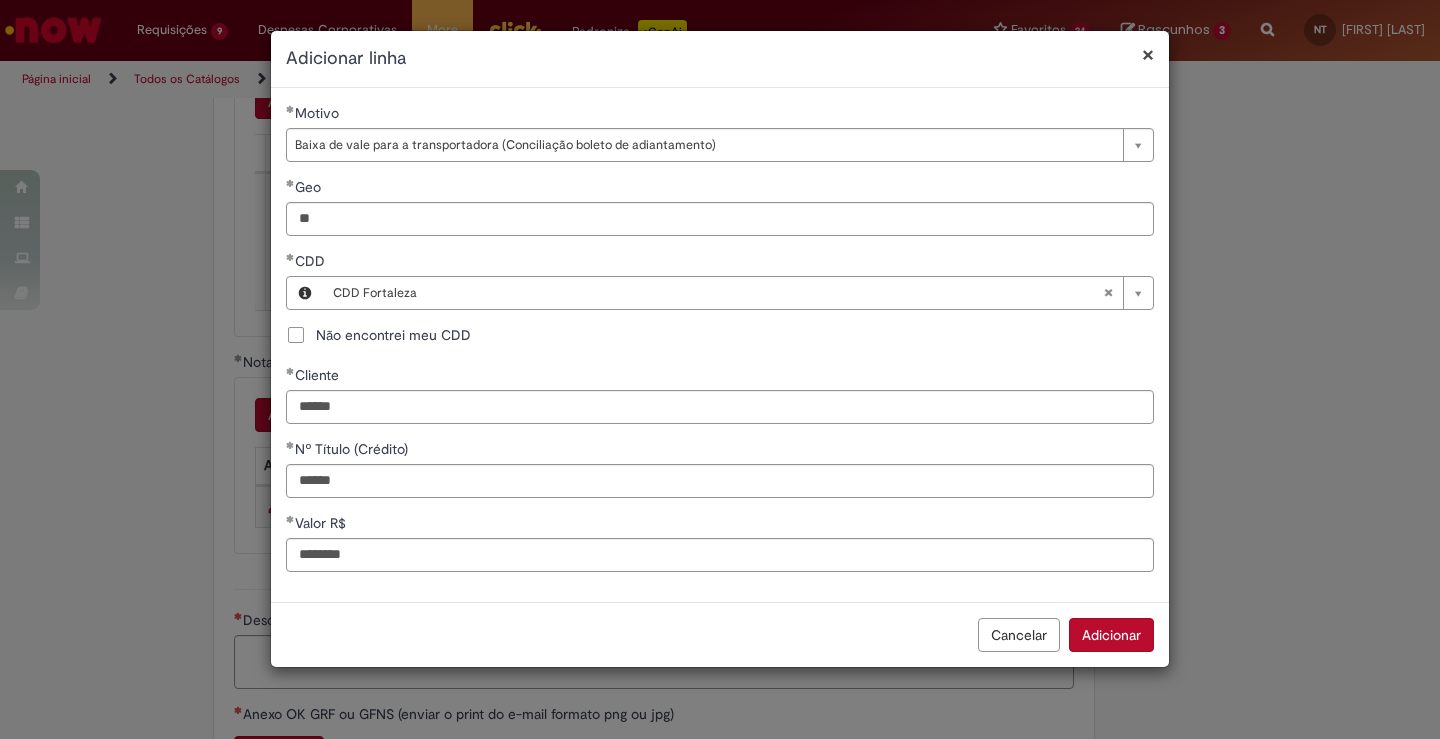 type 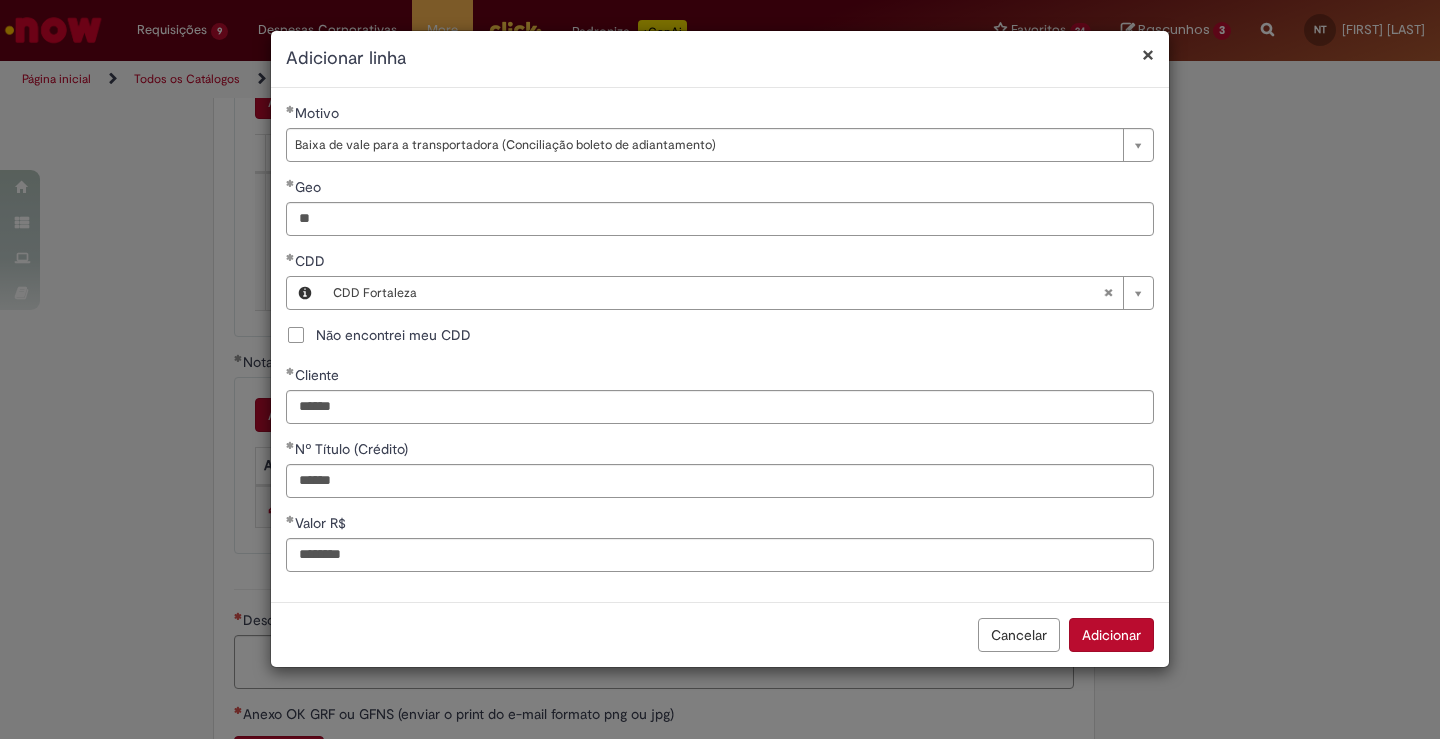 click on "Adicionar" at bounding box center (1111, 635) 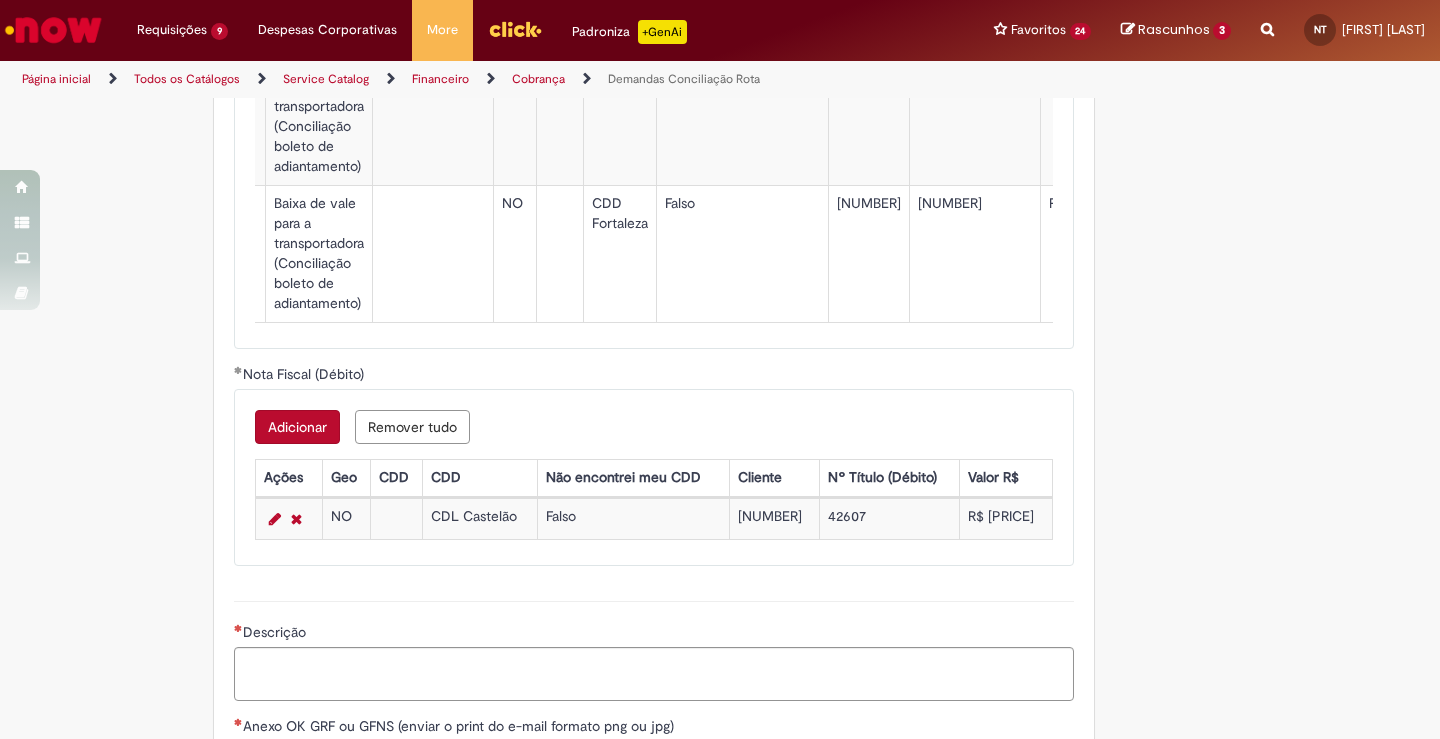 scroll, scrollTop: 1563, scrollLeft: 0, axis: vertical 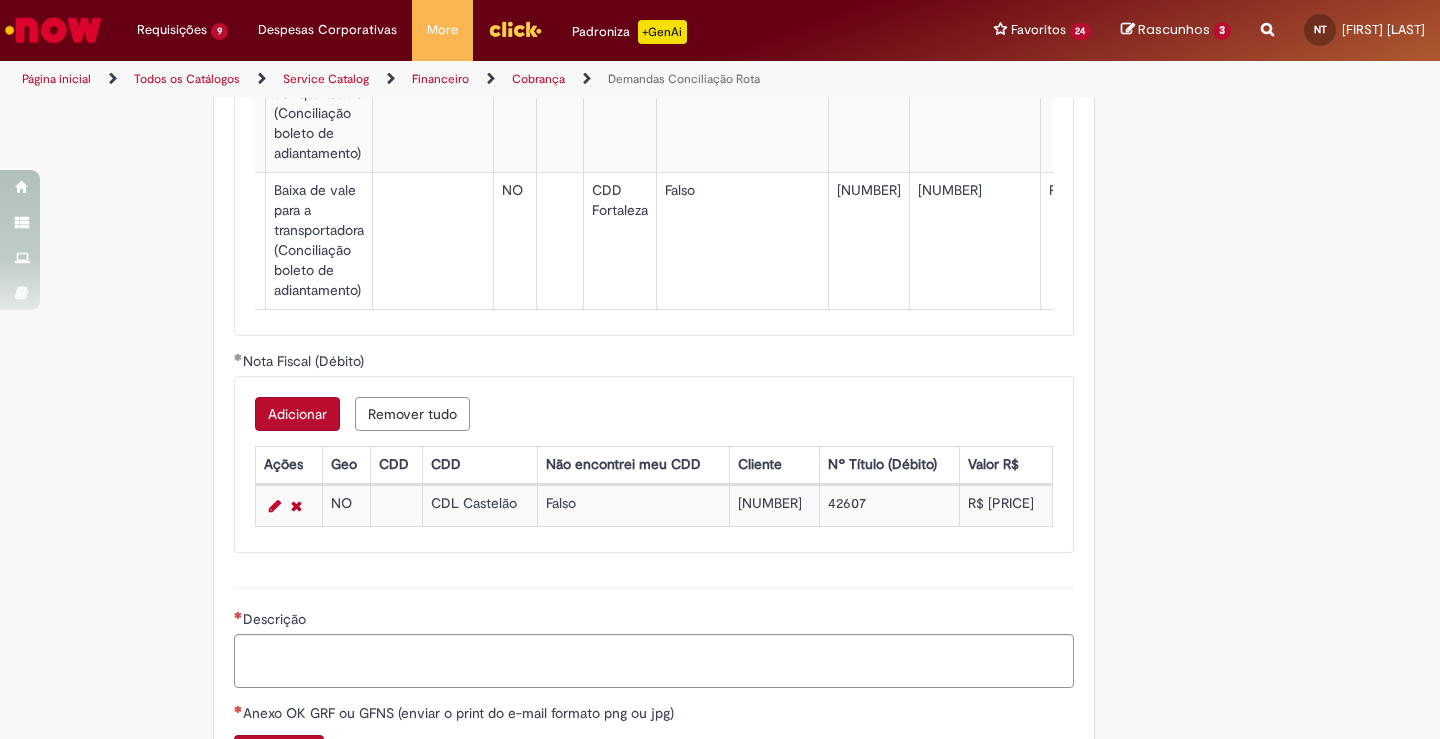 click on "Adicionar" at bounding box center [297, 414] 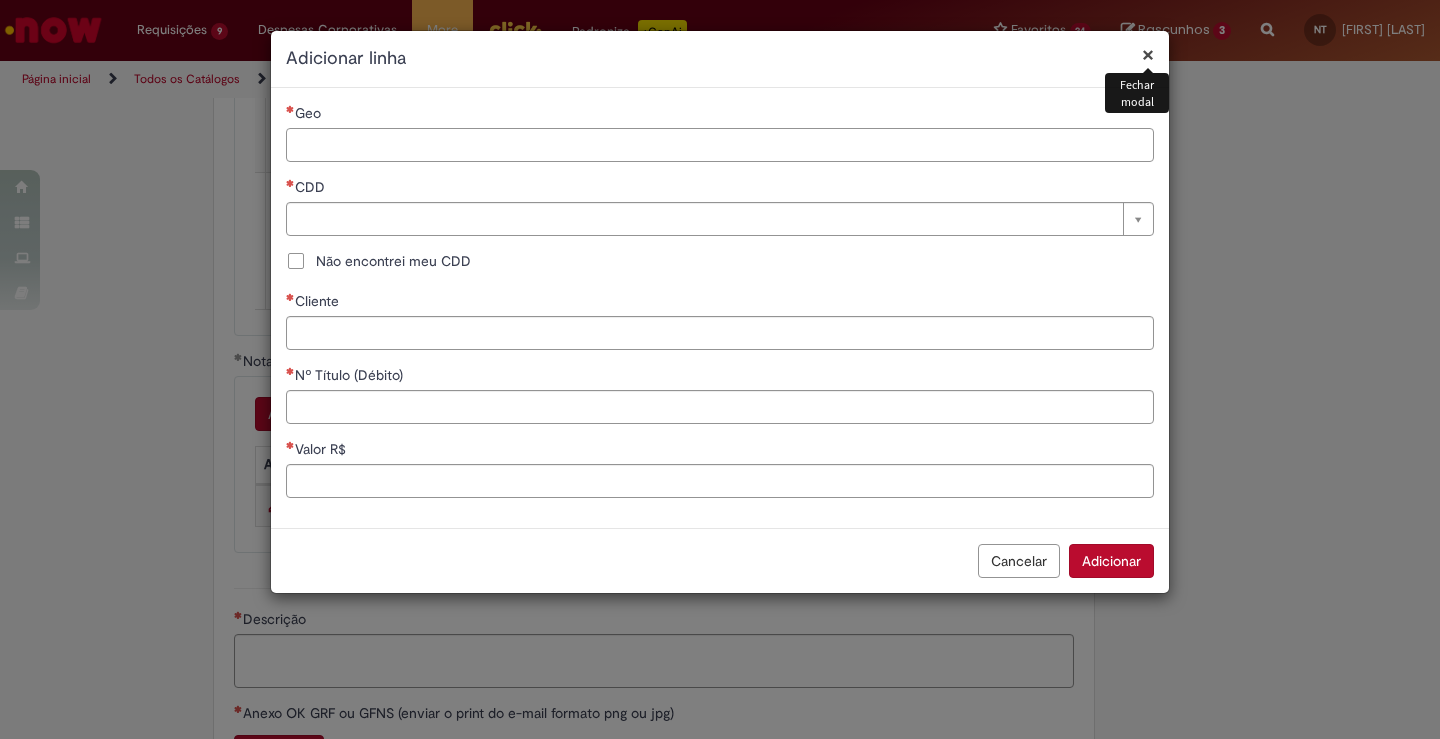 click on "Geo" at bounding box center (720, 145) 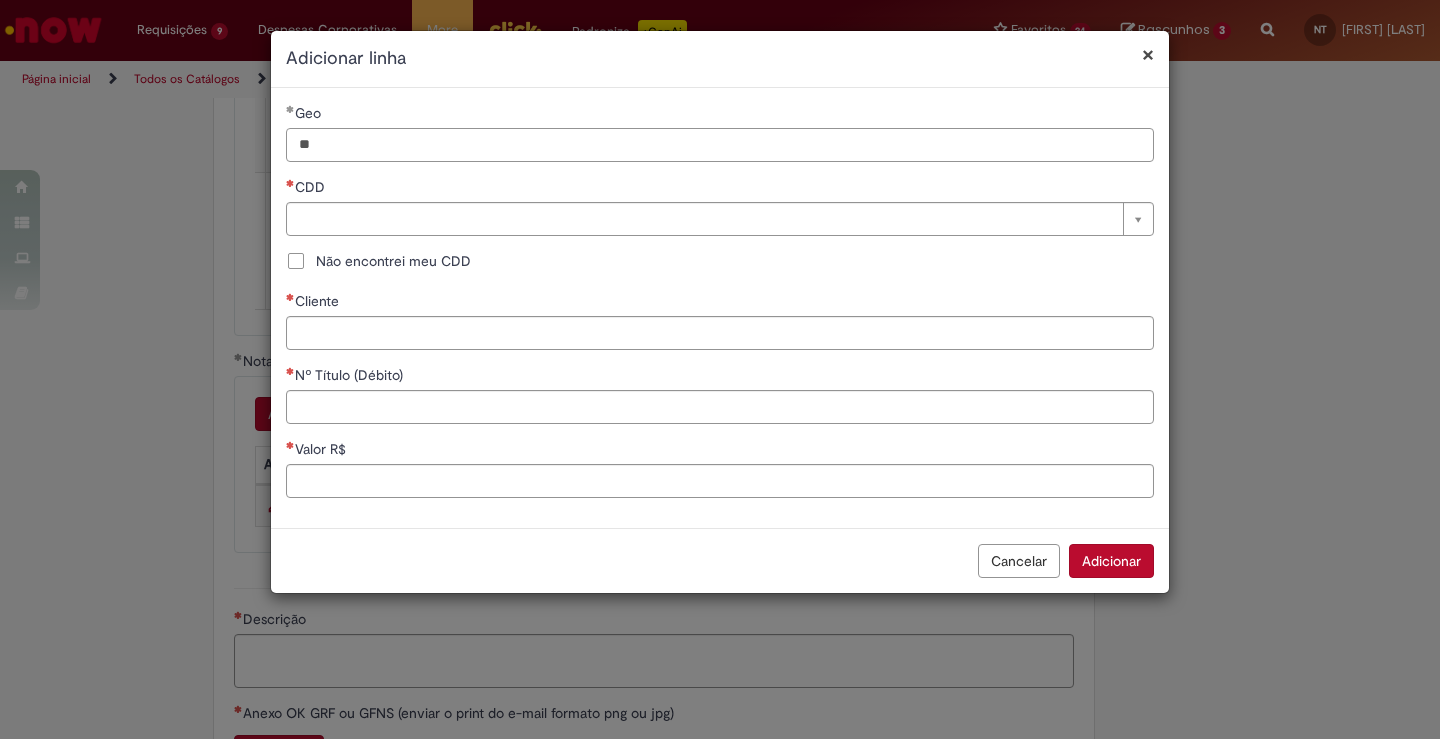type on "**" 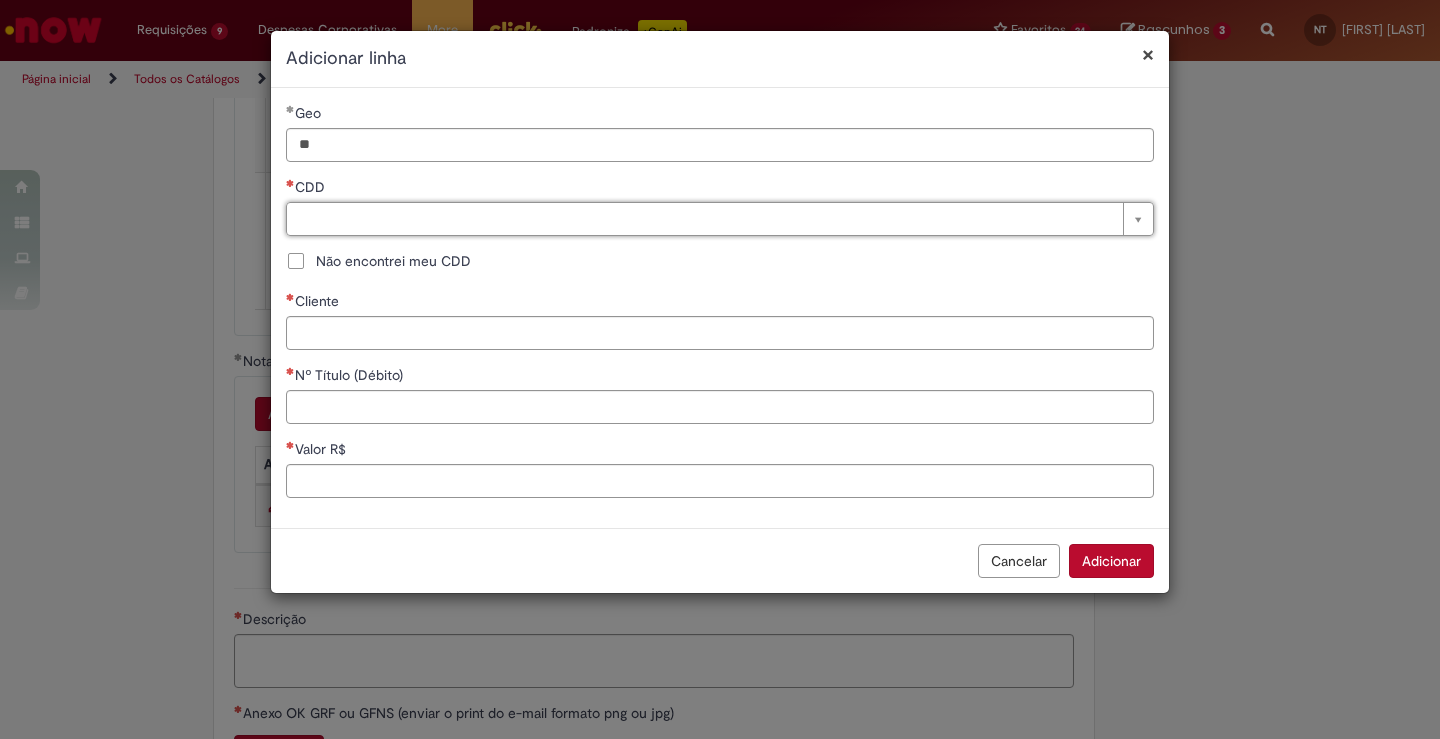 type on "*" 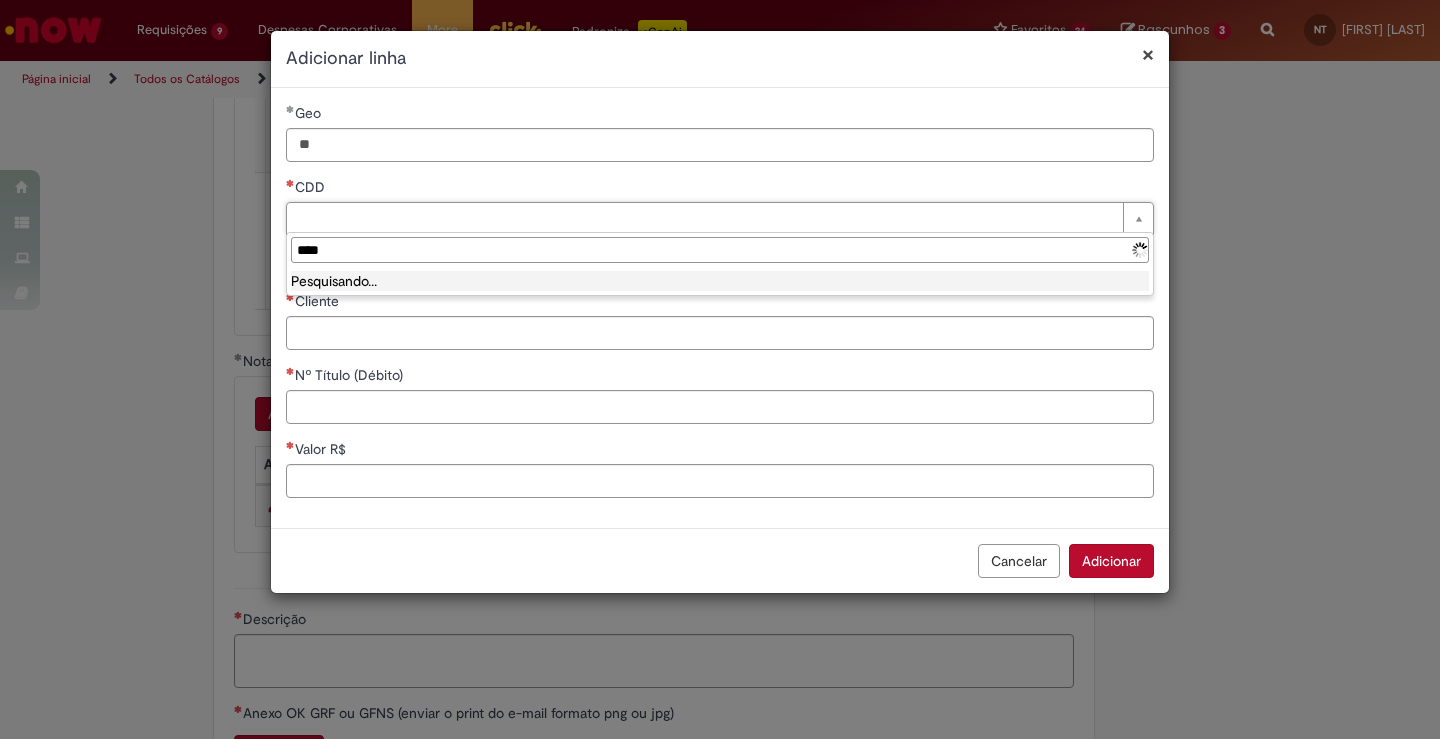 type on "*****" 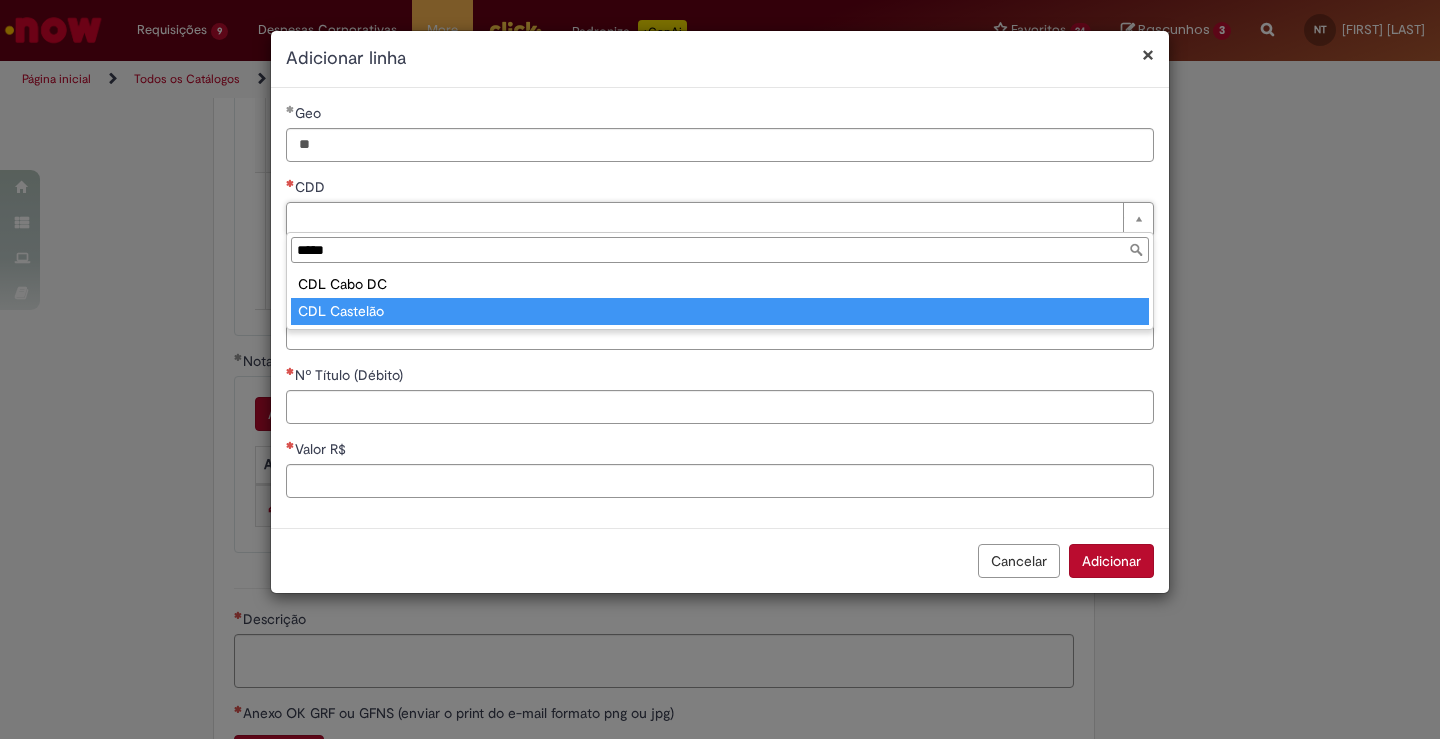 type on "**********" 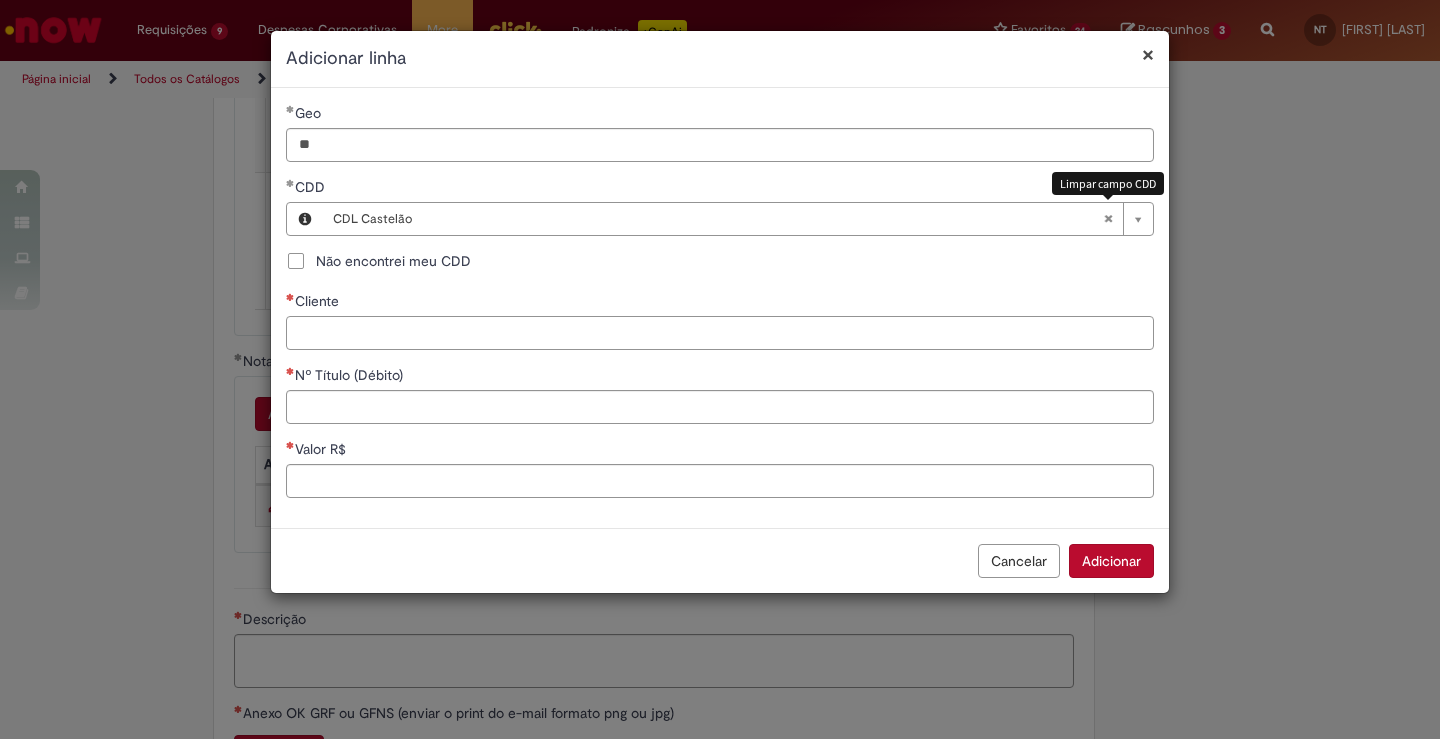 click on "Cliente" at bounding box center [720, 333] 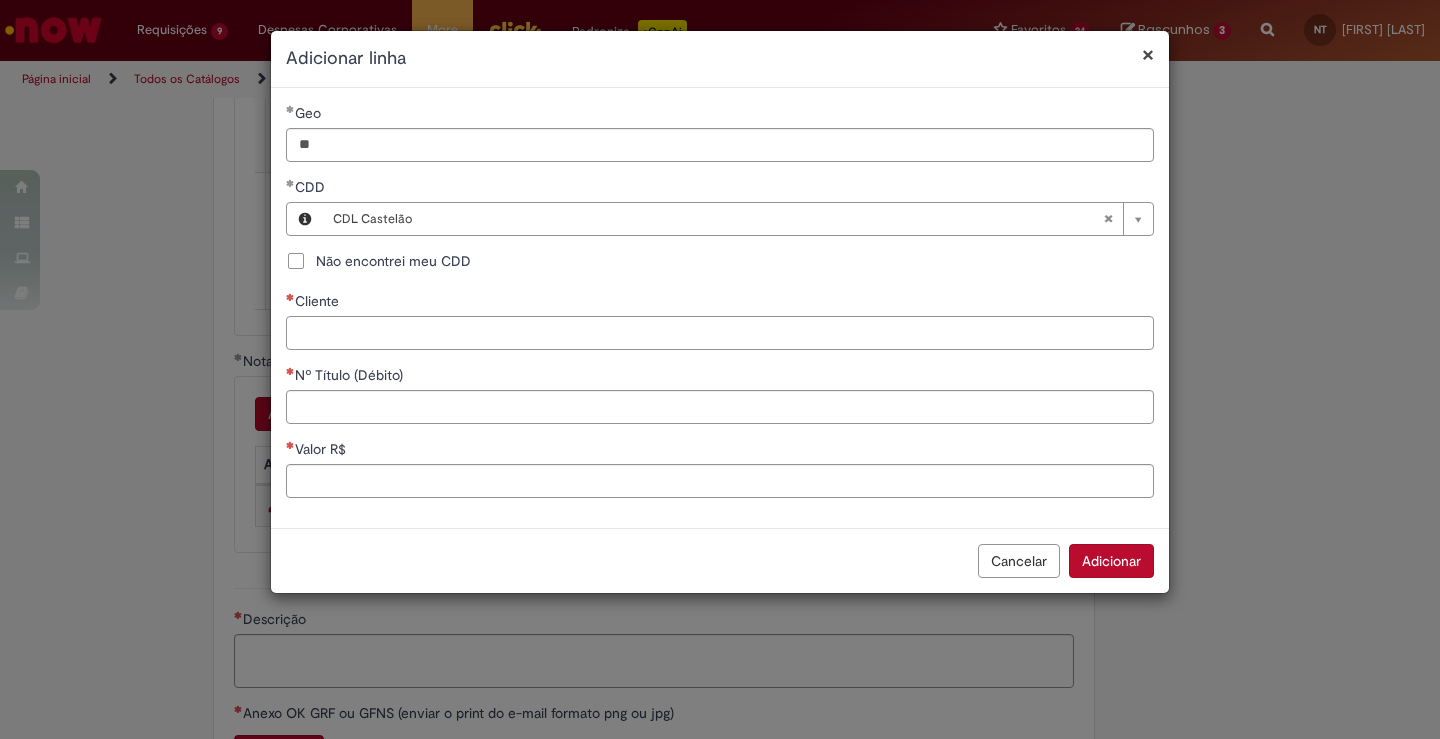 paste on "****" 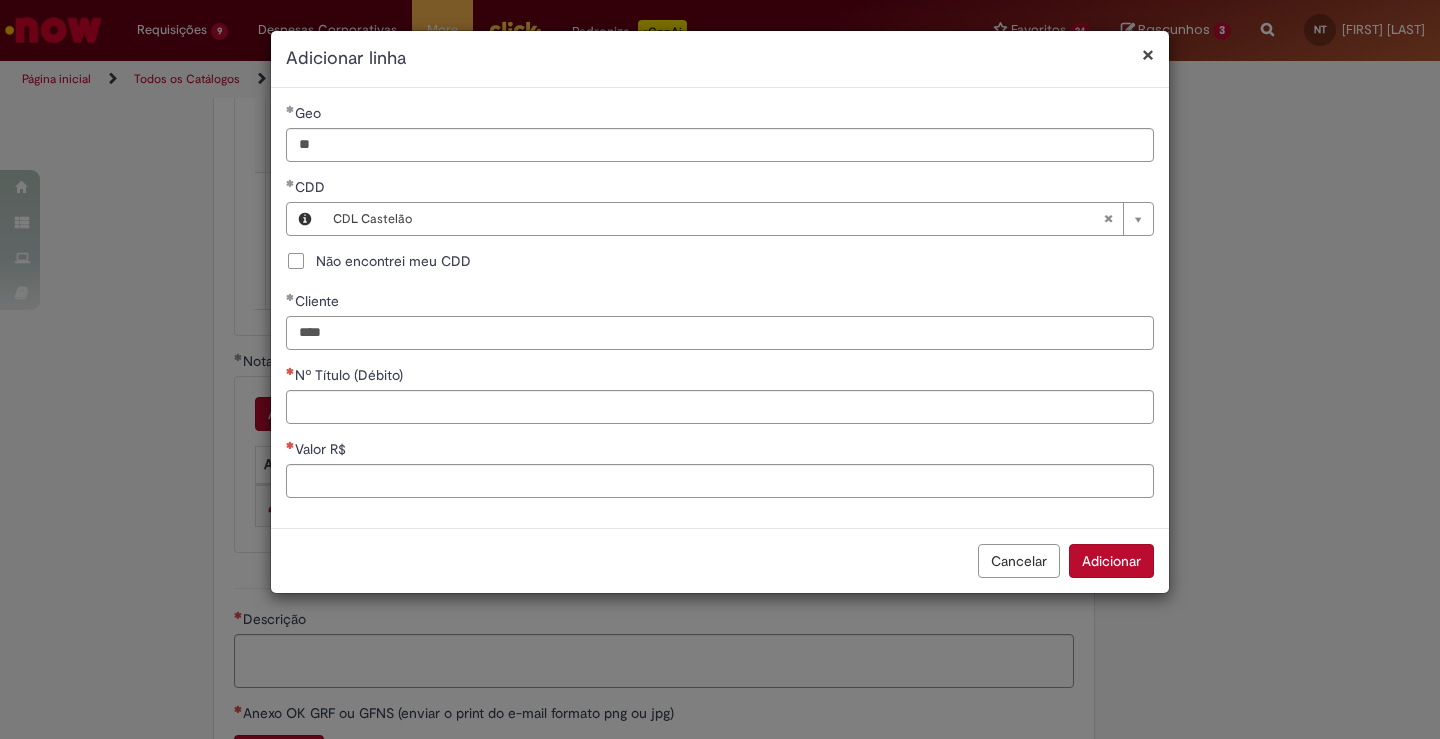 type on "****" 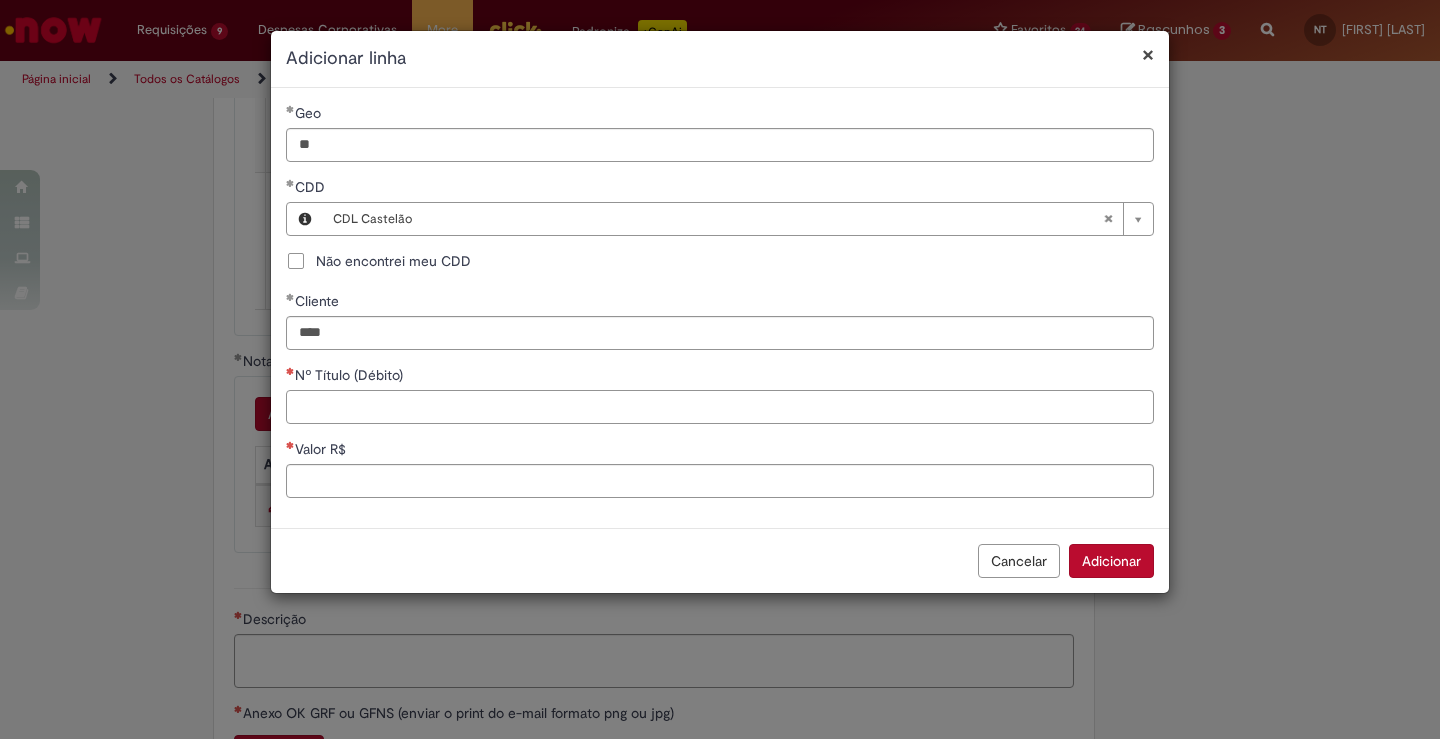 paste on "*****" 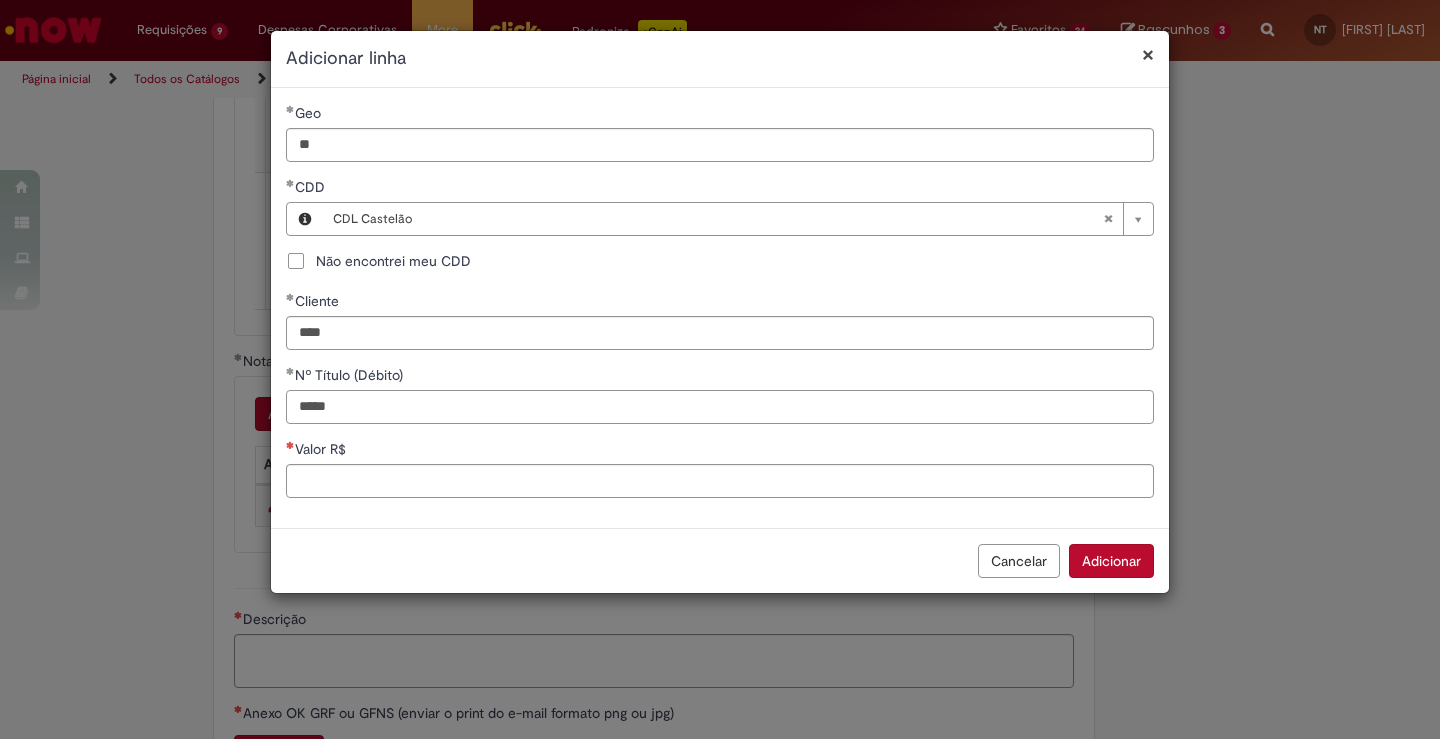 type on "*****" 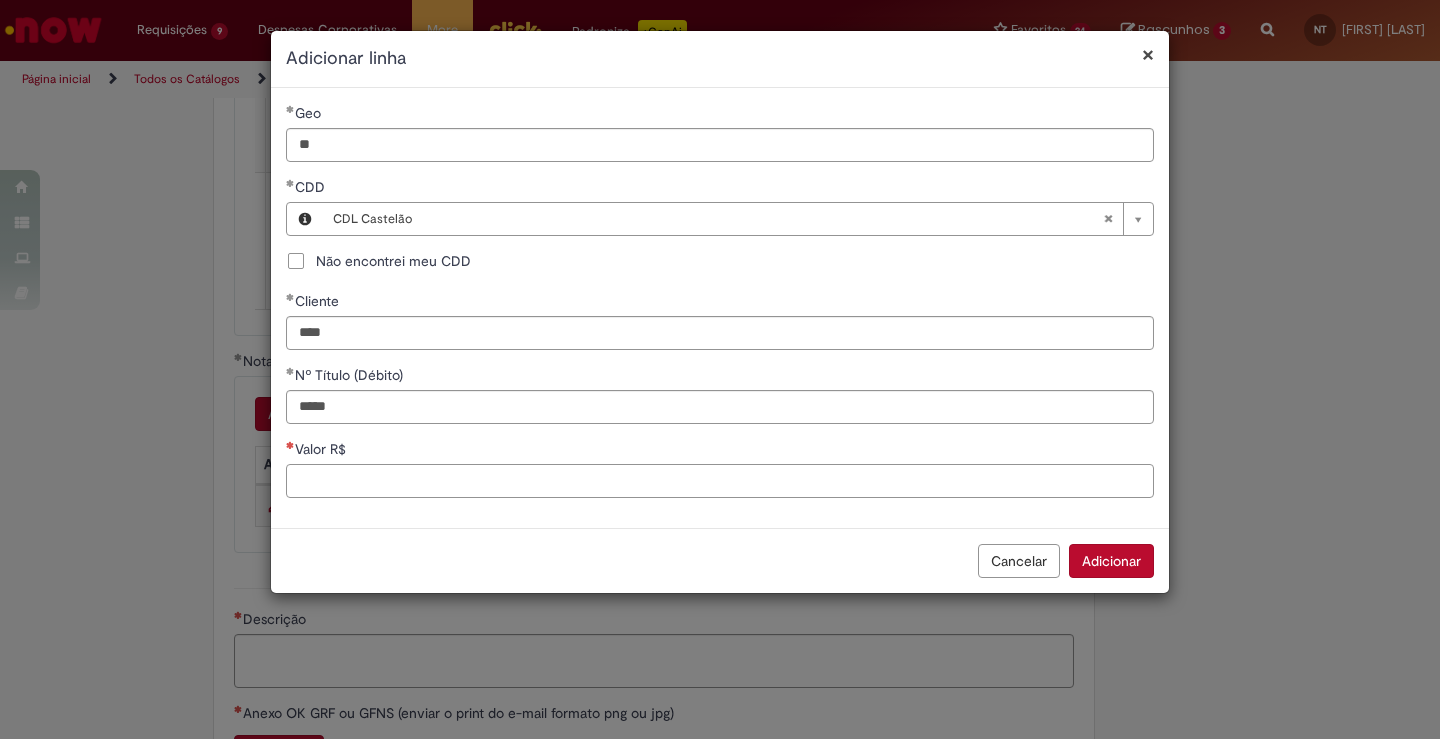 click on "Valor R$" at bounding box center (720, 481) 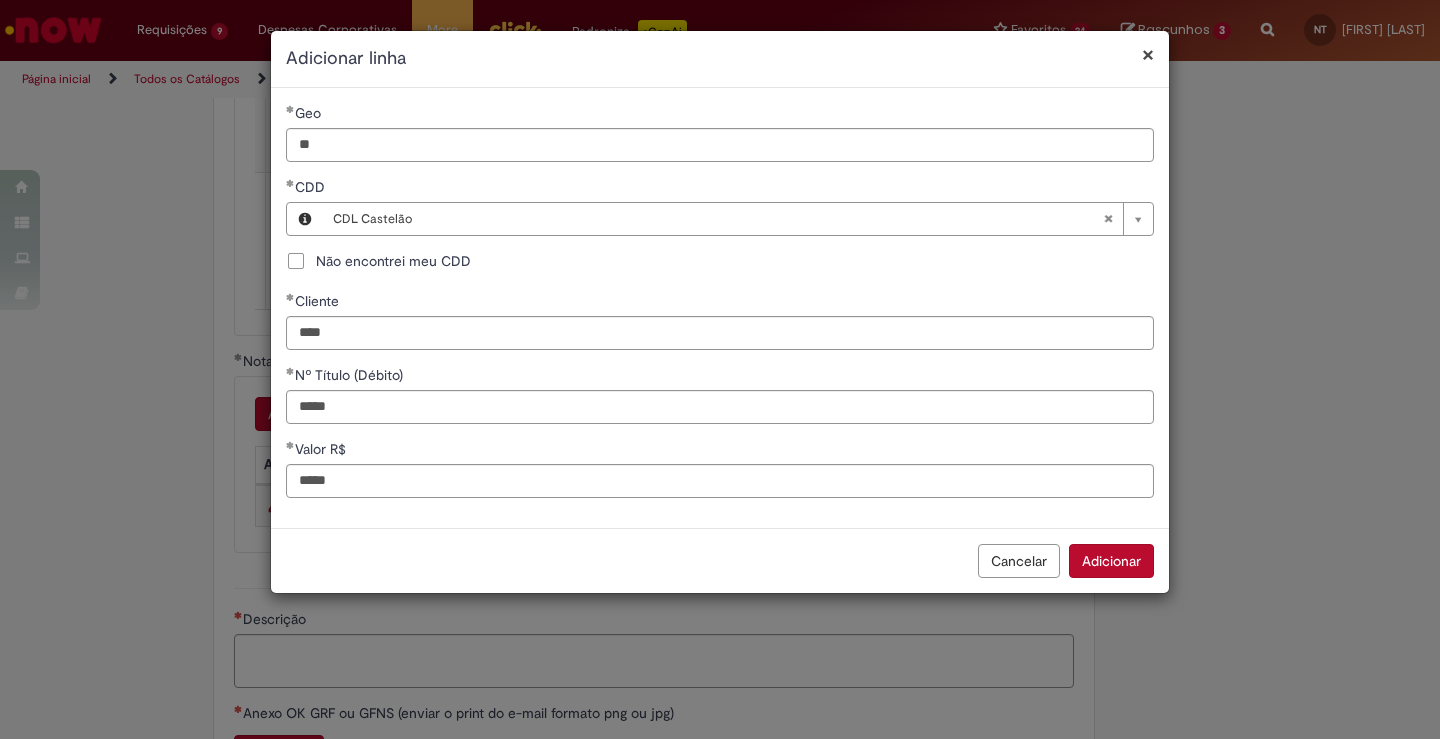 type on "********" 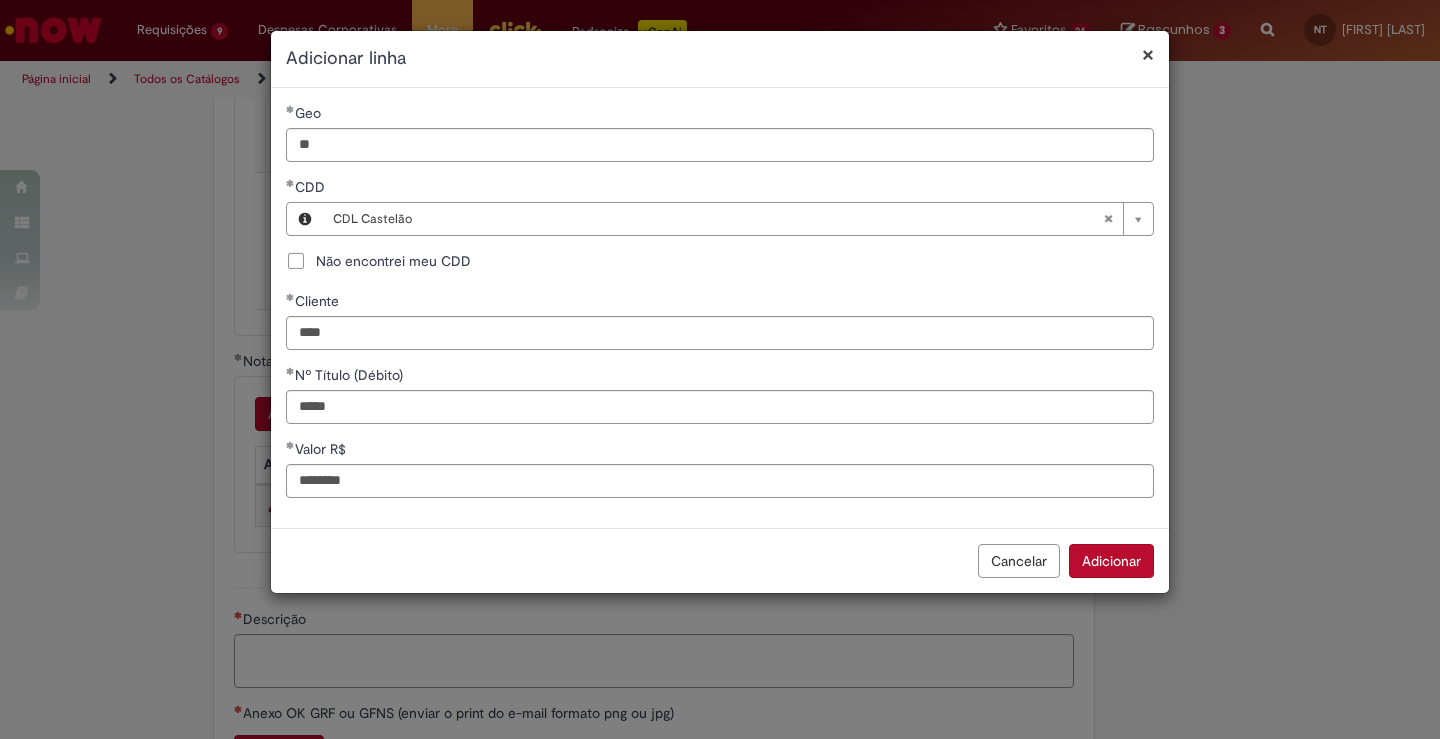 type 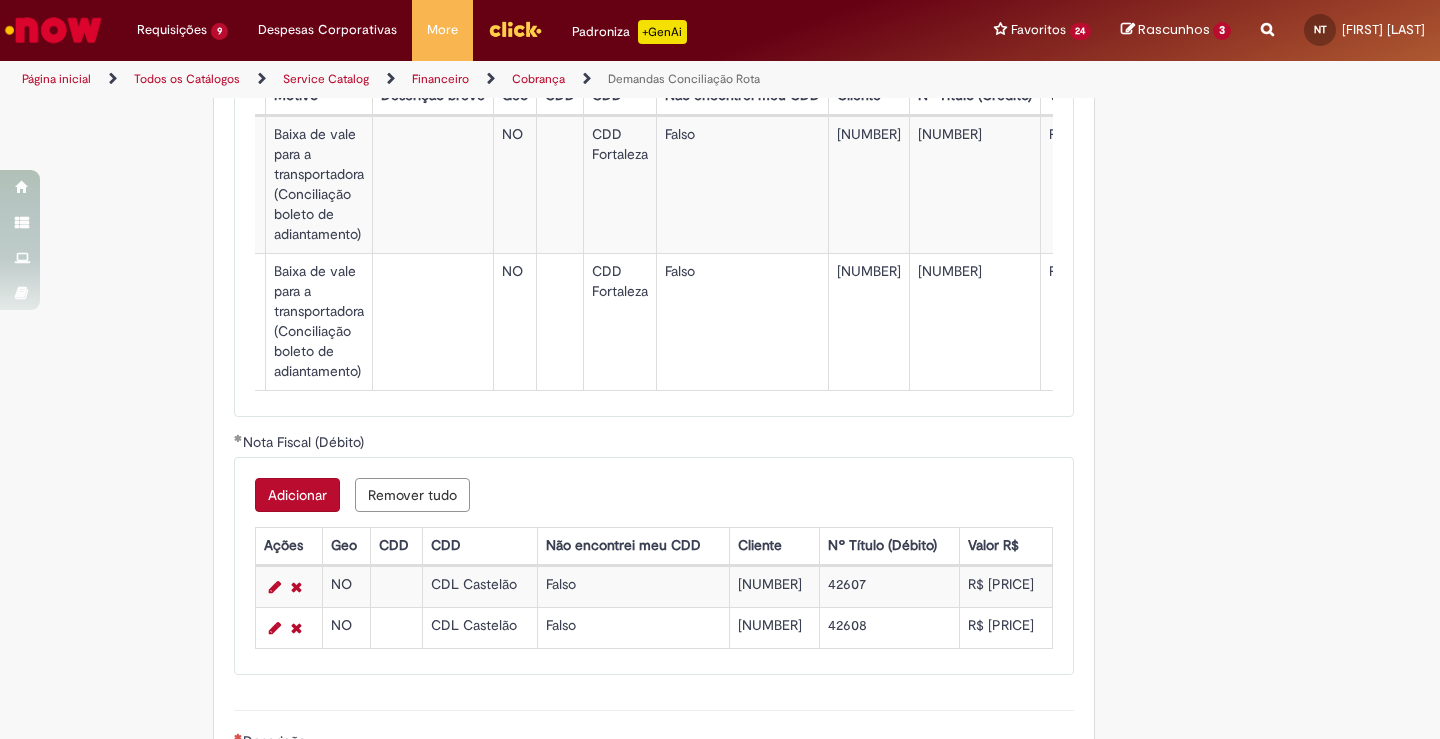 scroll, scrollTop: 1445, scrollLeft: 0, axis: vertical 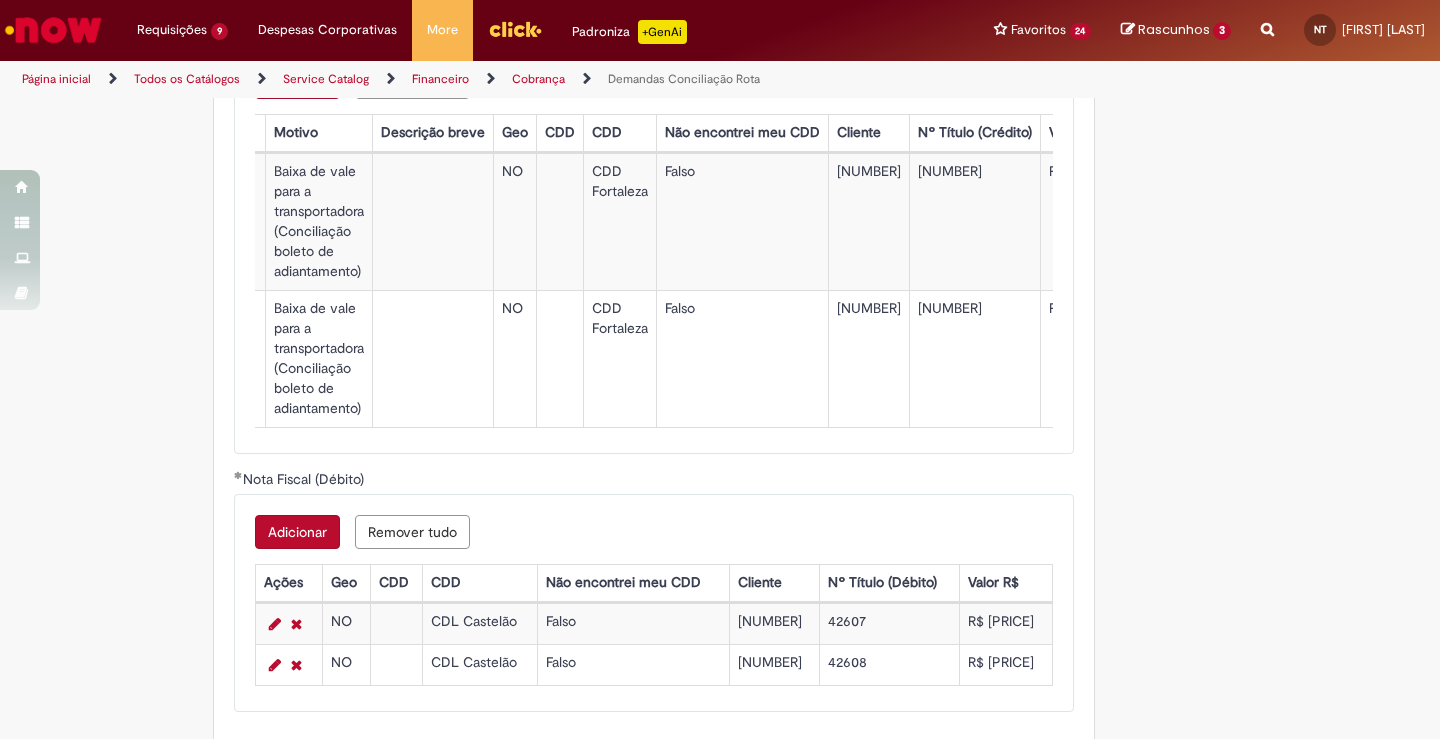 click on "Adicionar" at bounding box center (297, 82) 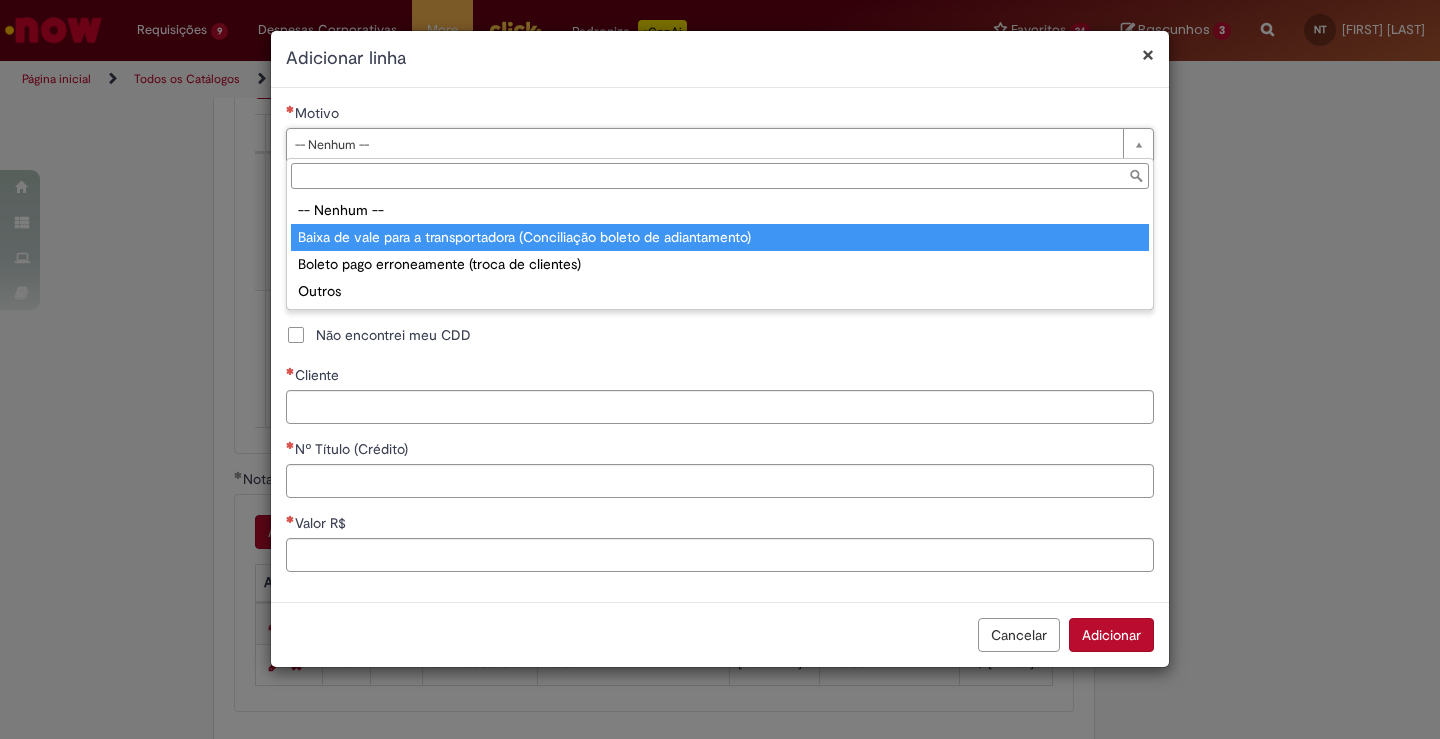 type on "**********" 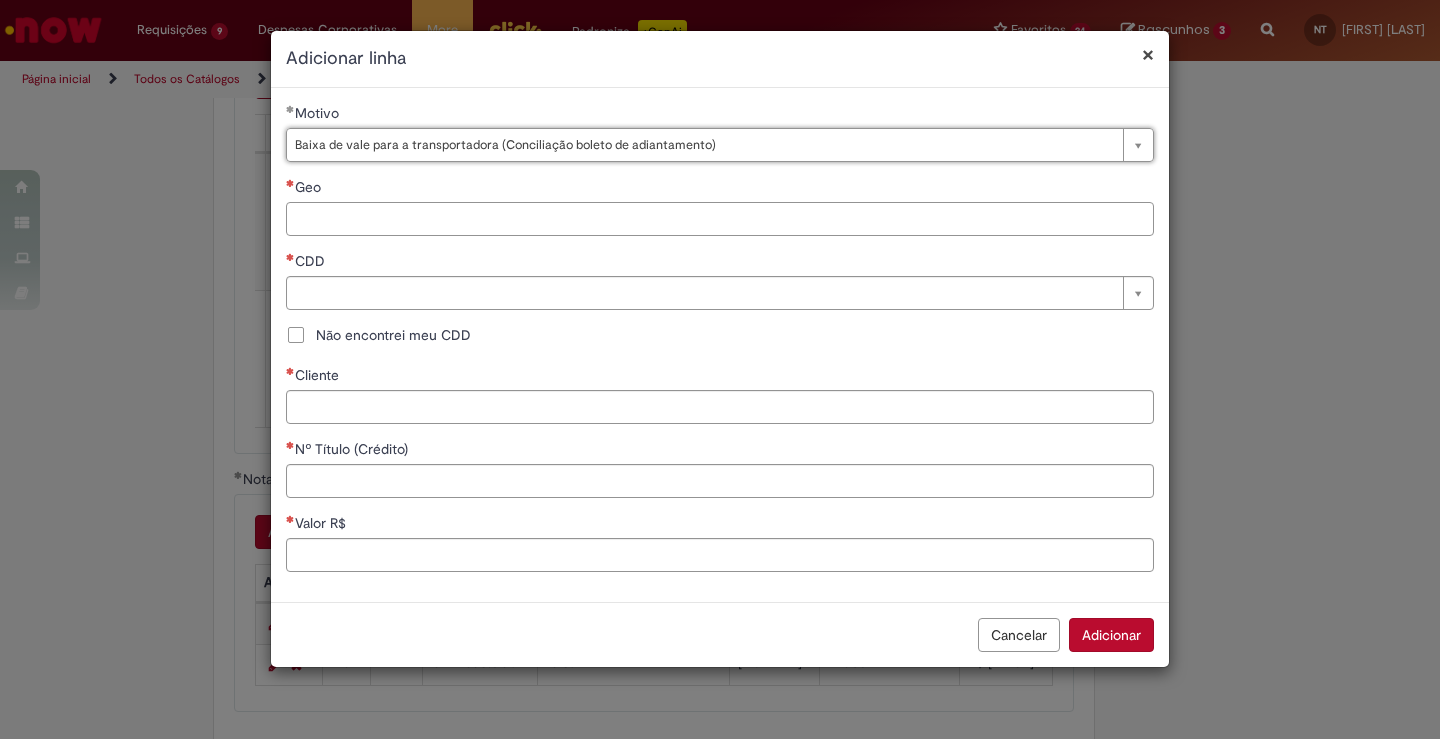 click on "Geo" at bounding box center [720, 219] 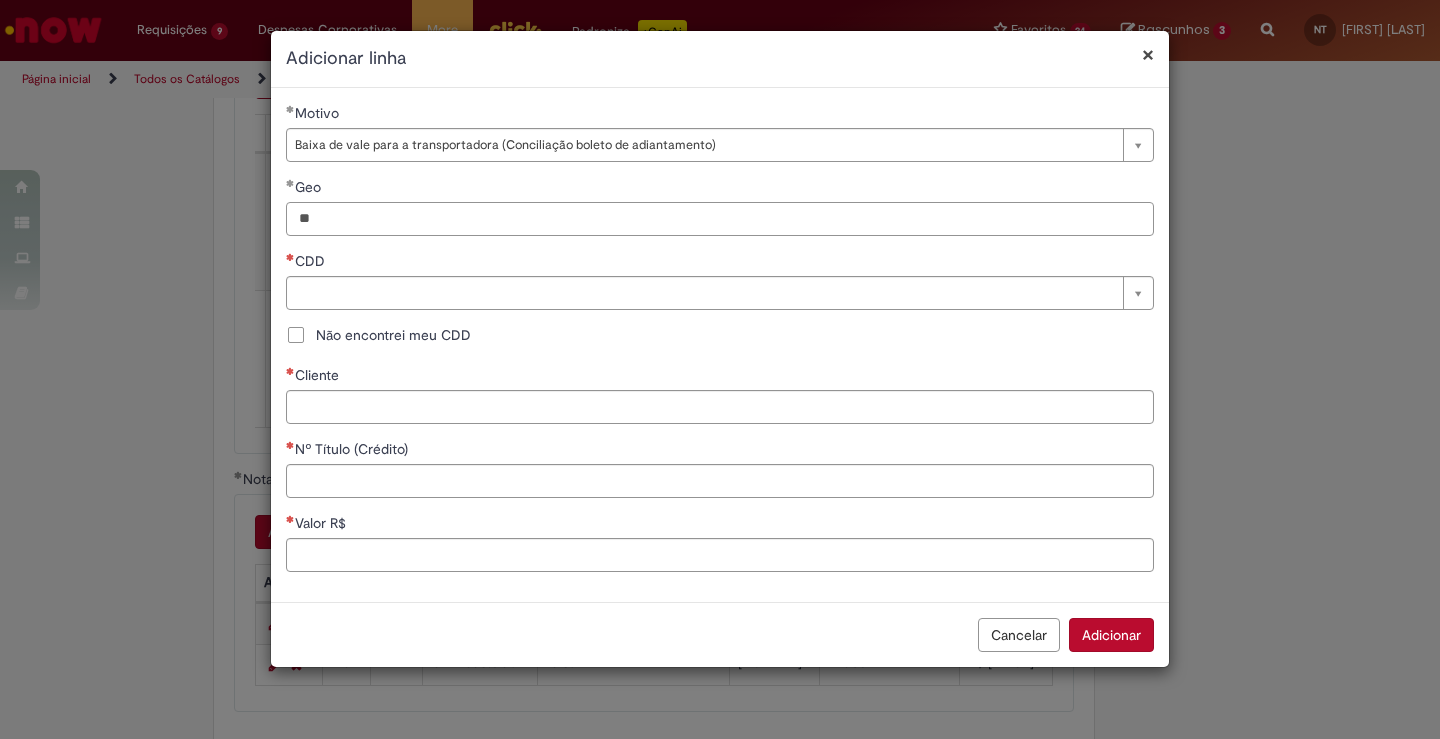 type on "**" 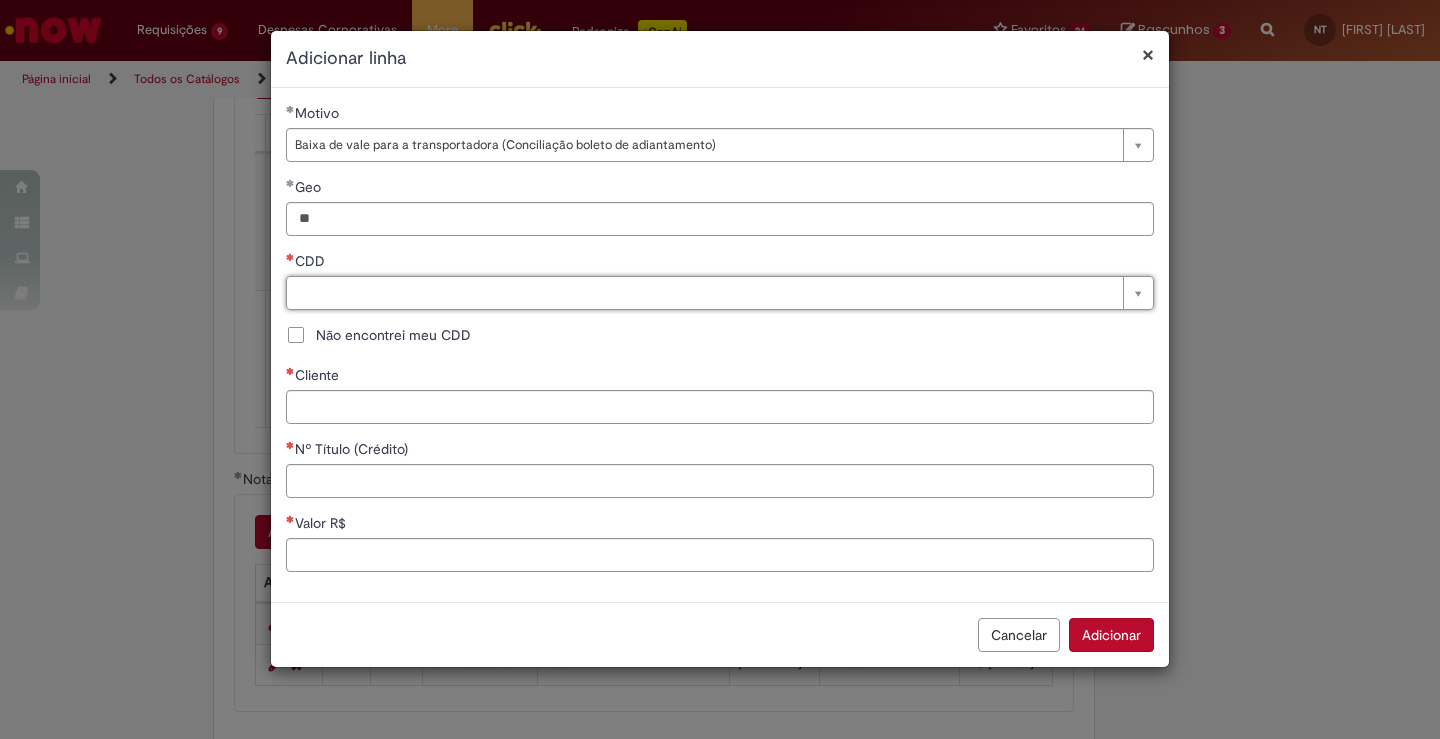 type on "*" 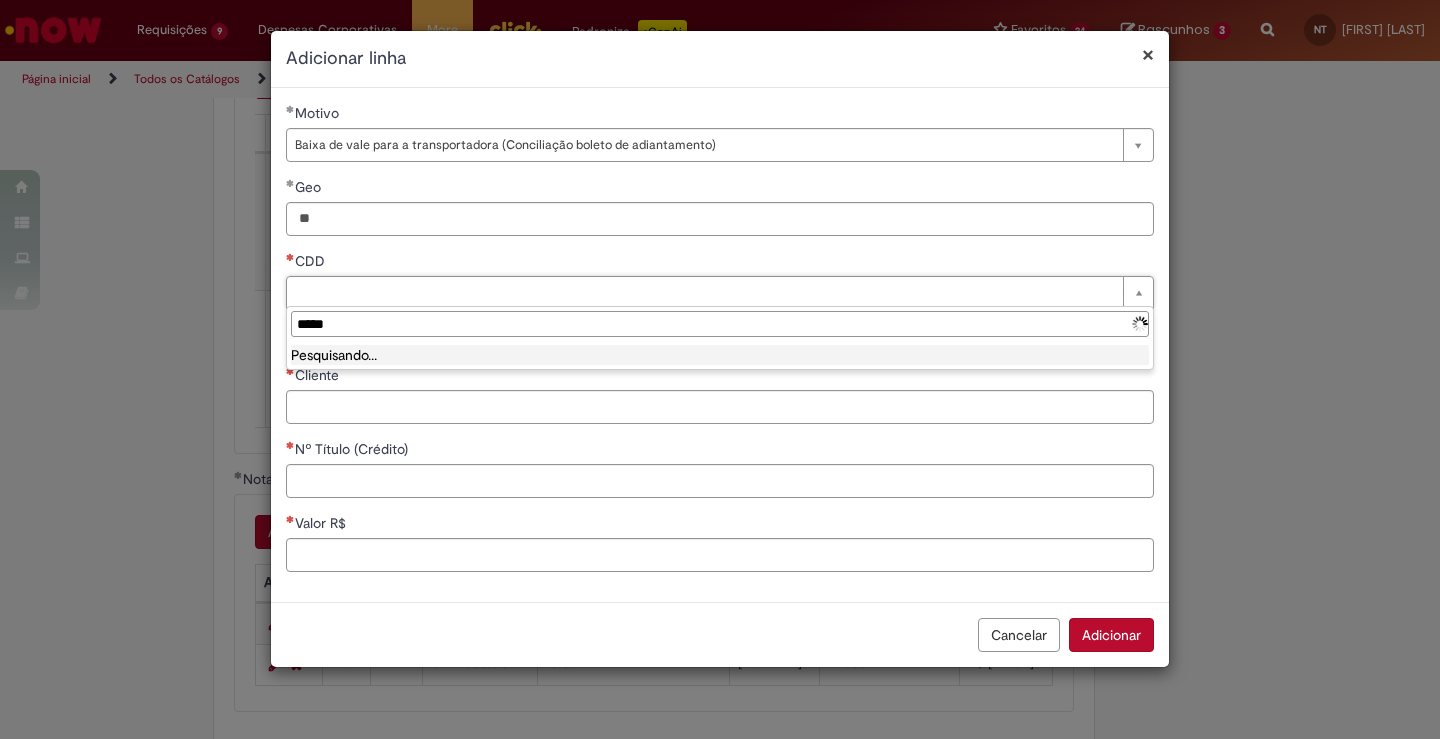 type on "******" 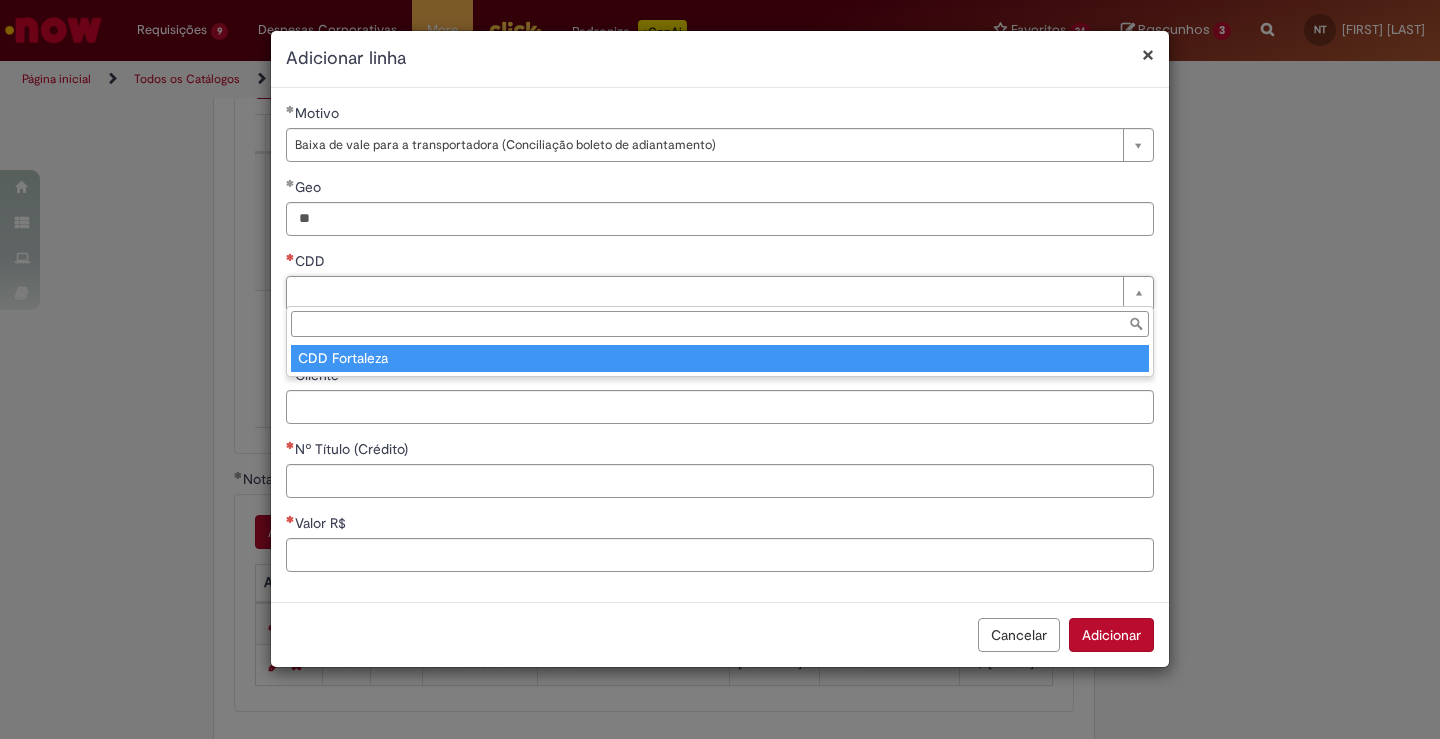 type on "**********" 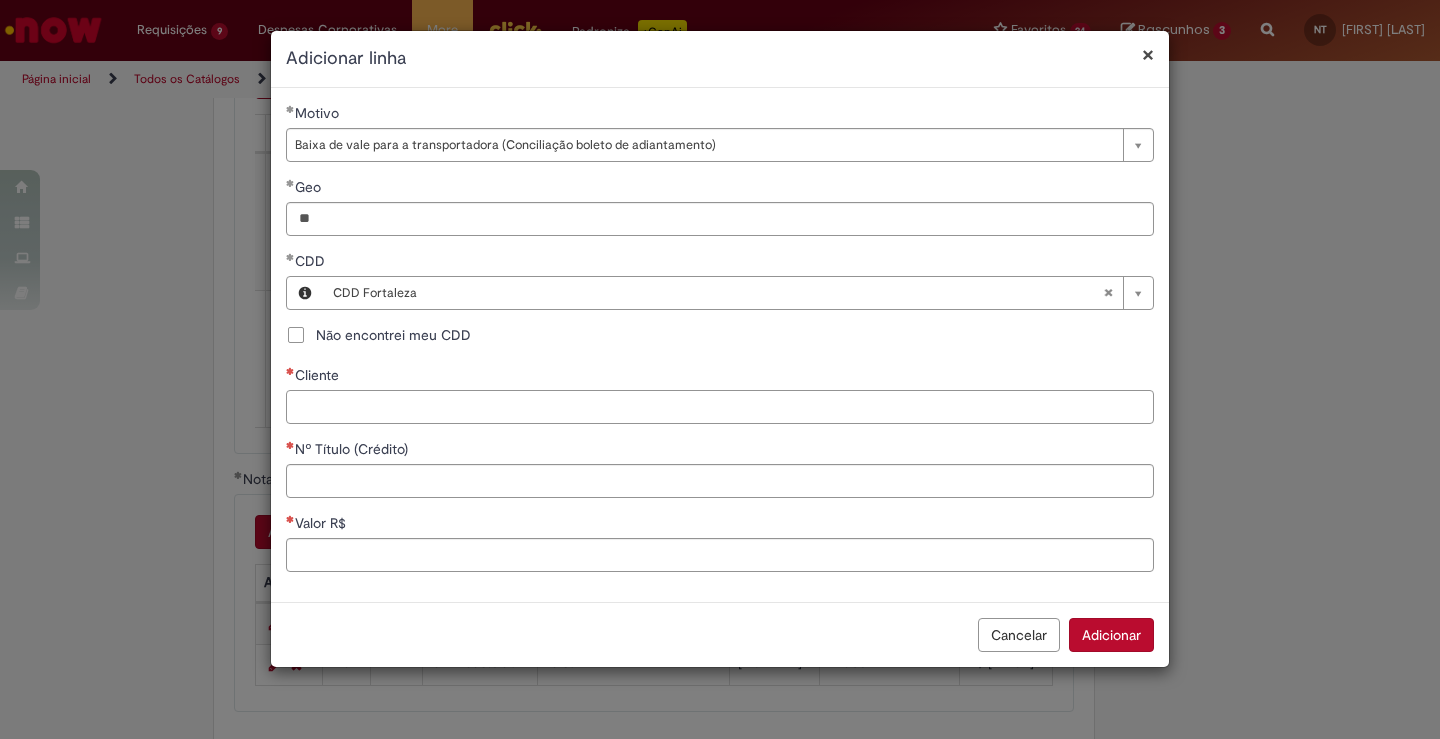 paste on "*****" 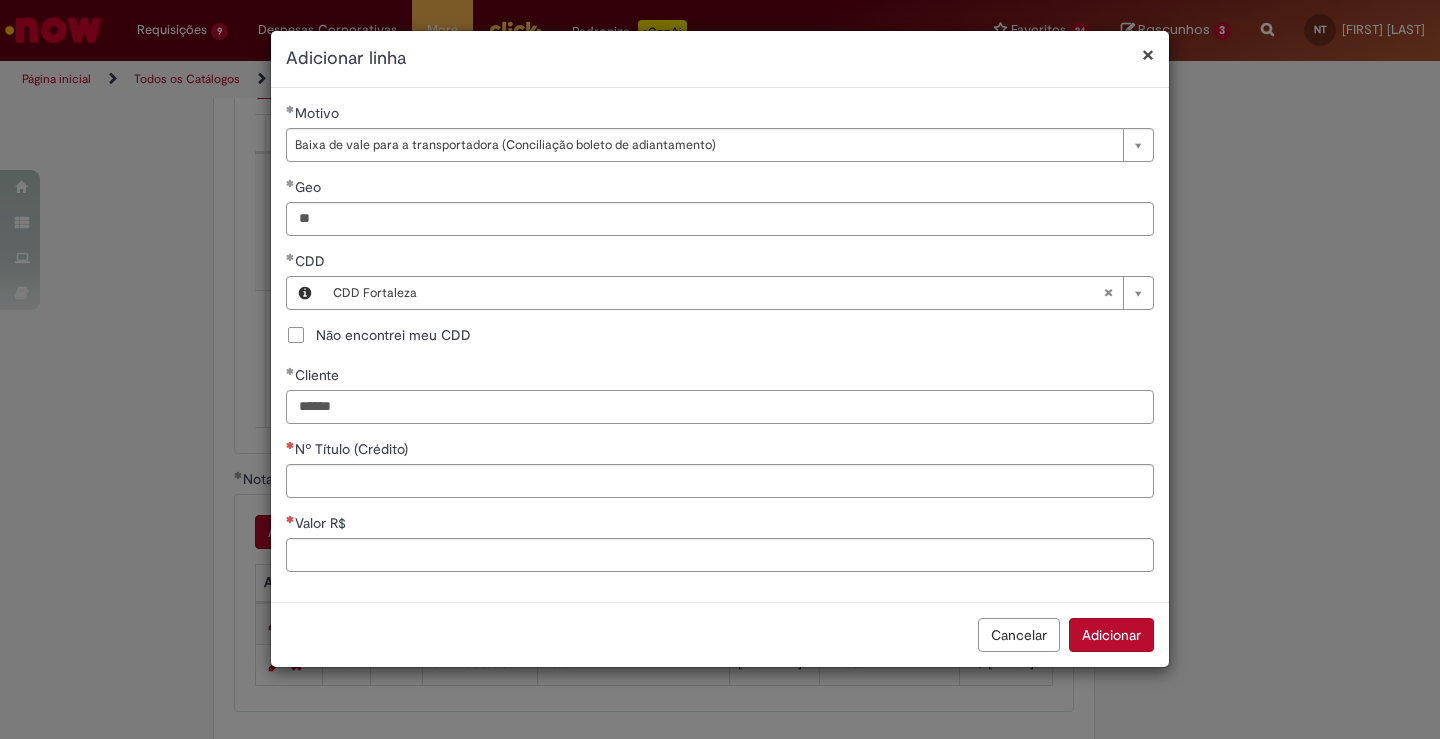 type on "*****" 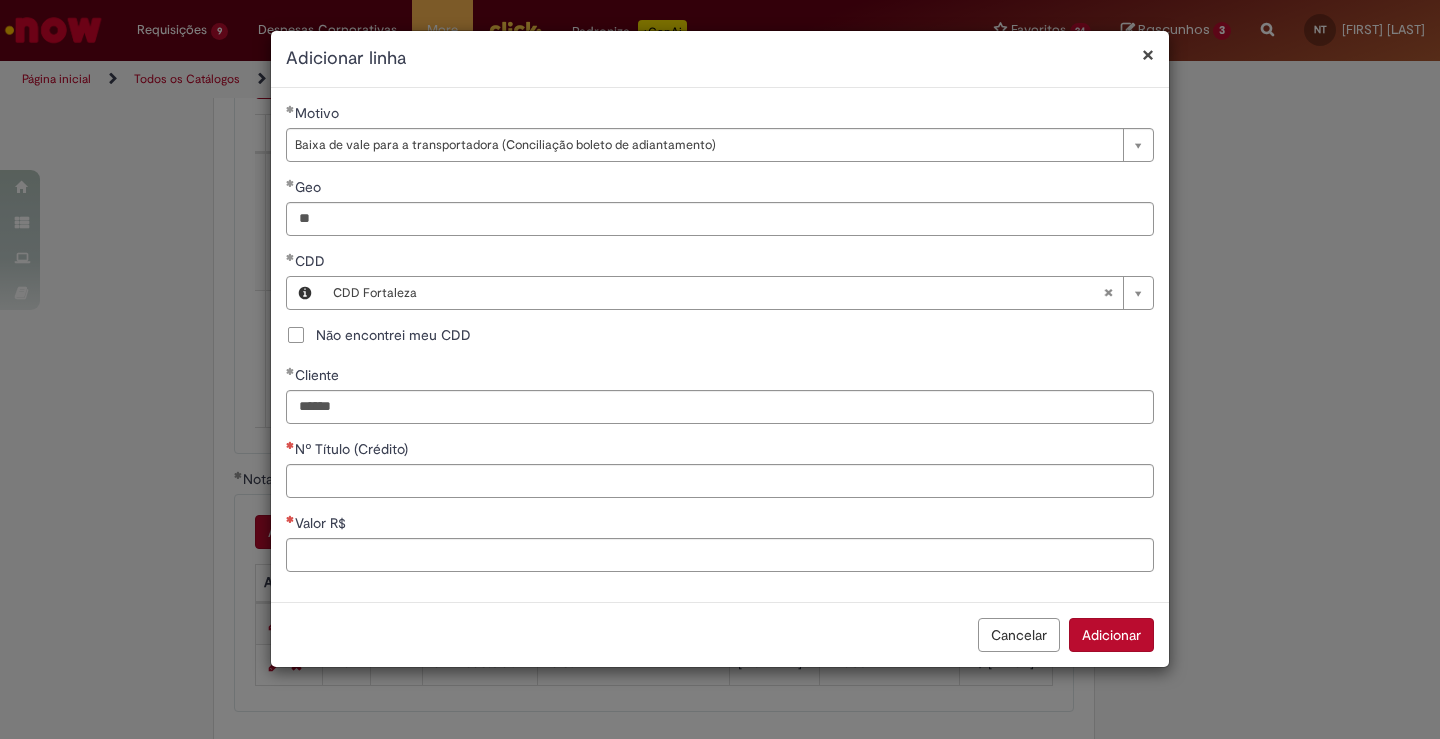 type 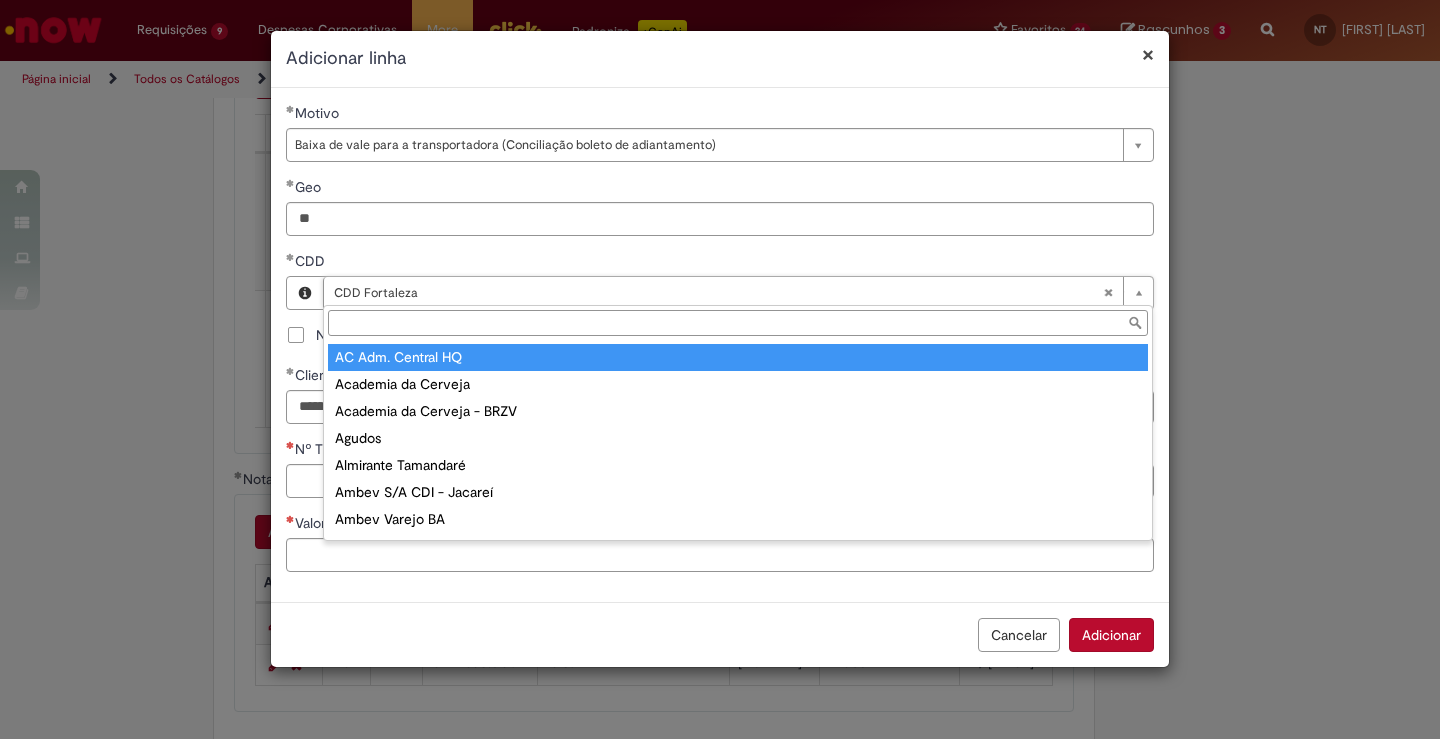 type on "**********" 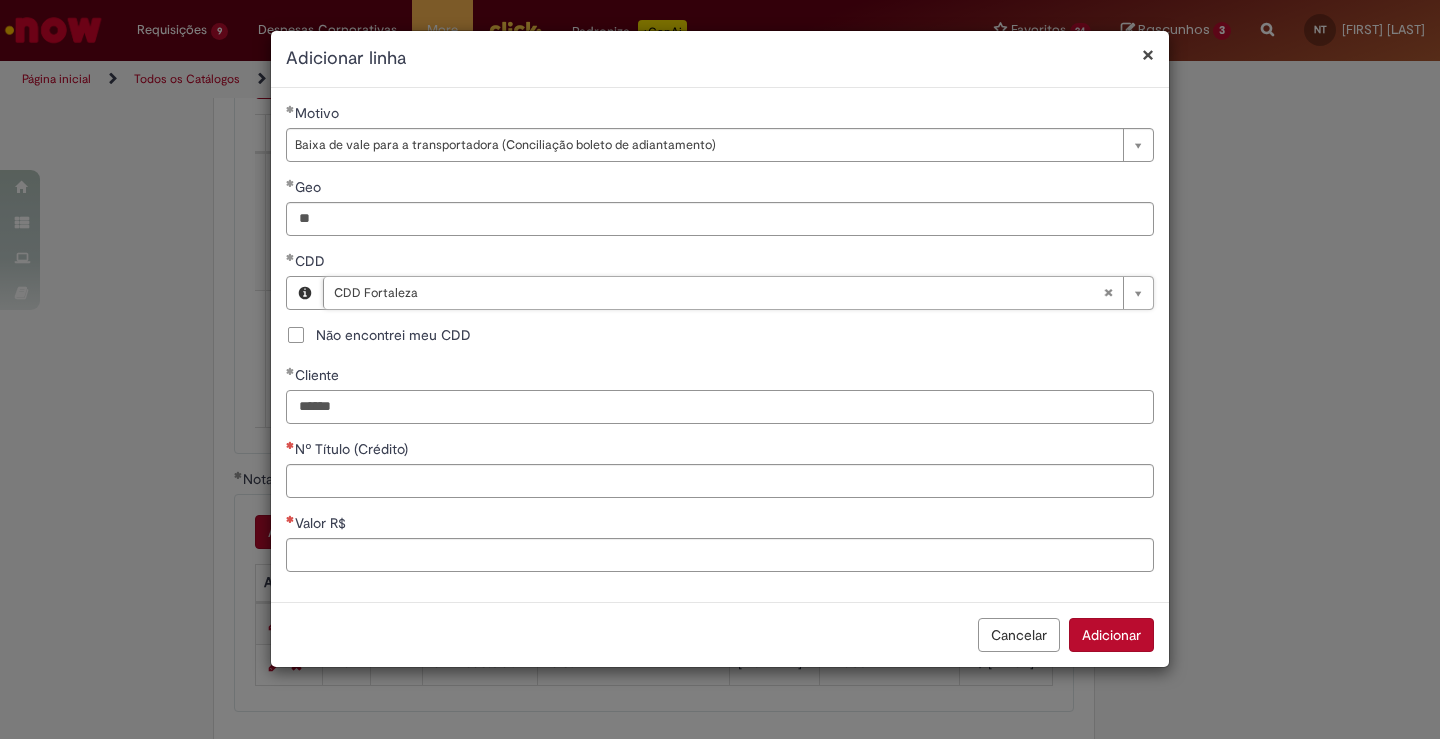 click on "*****" at bounding box center [720, 407] 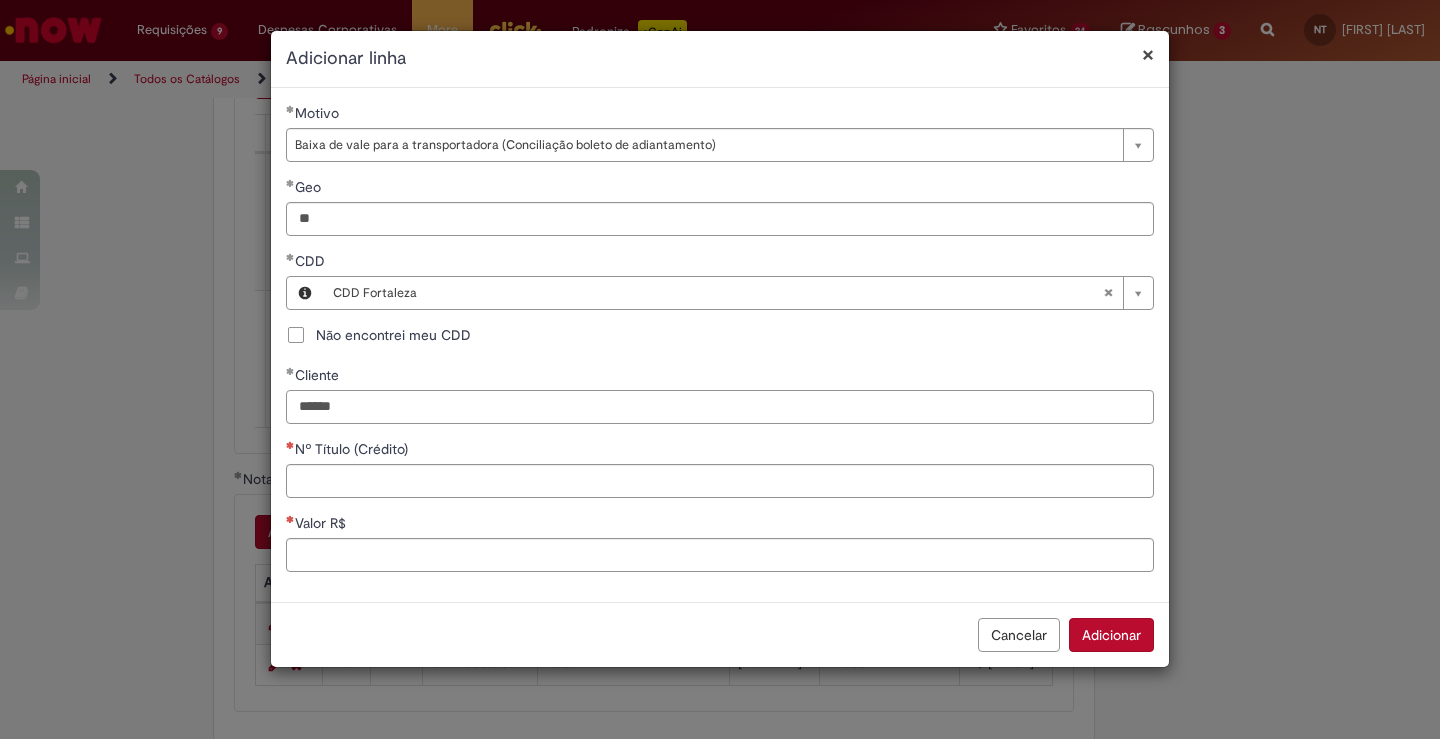 click on "*****" at bounding box center [720, 407] 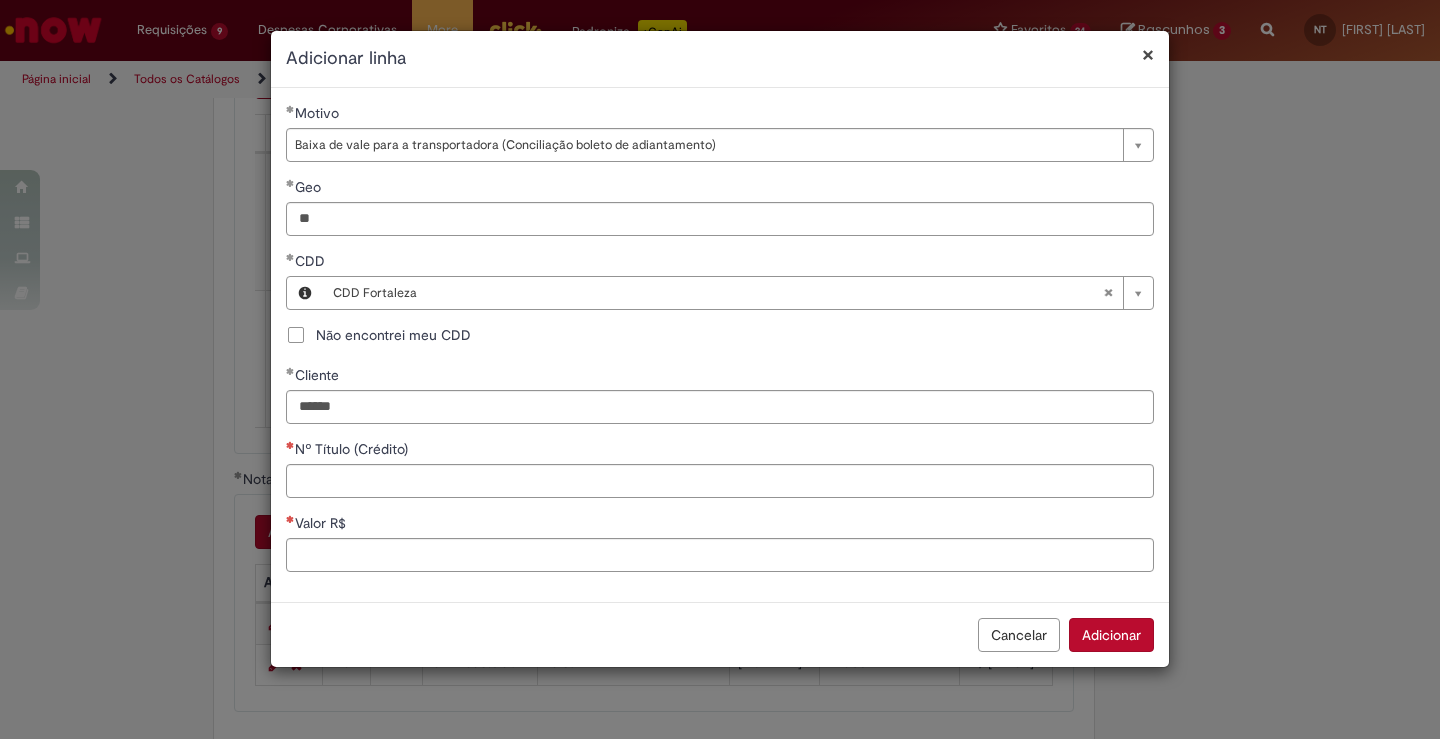 click on "Não encontrei meu CDD" at bounding box center (720, 337) 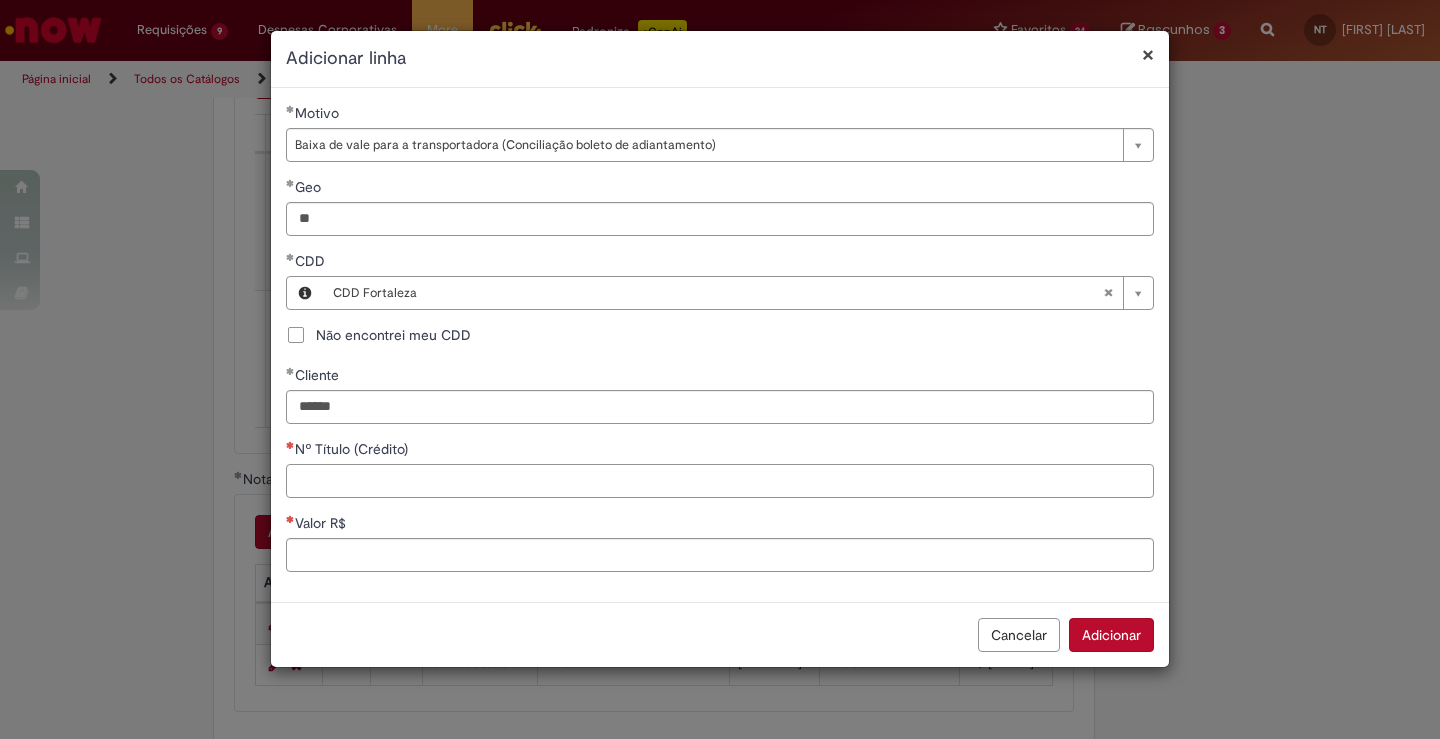 click on "Nº Título (Crédito)" at bounding box center (720, 481) 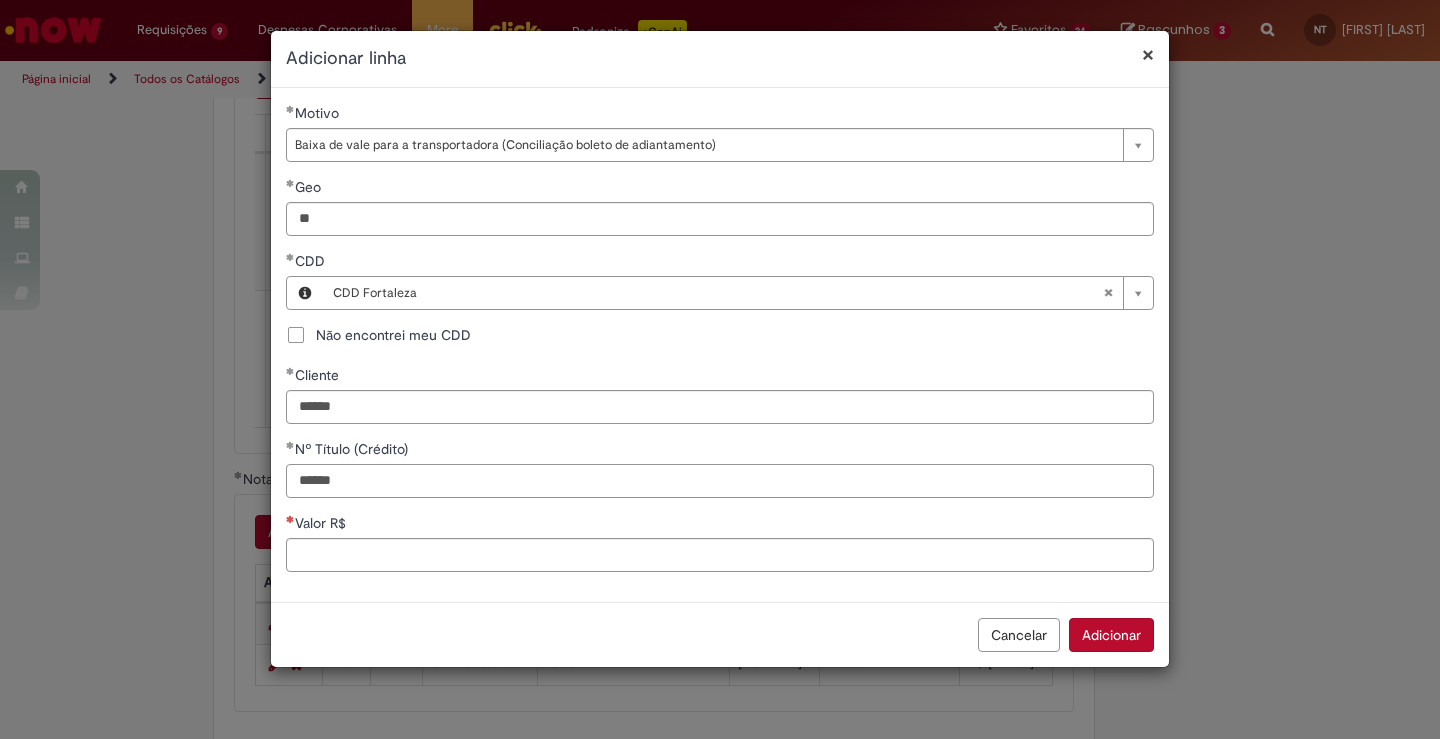 type on "******" 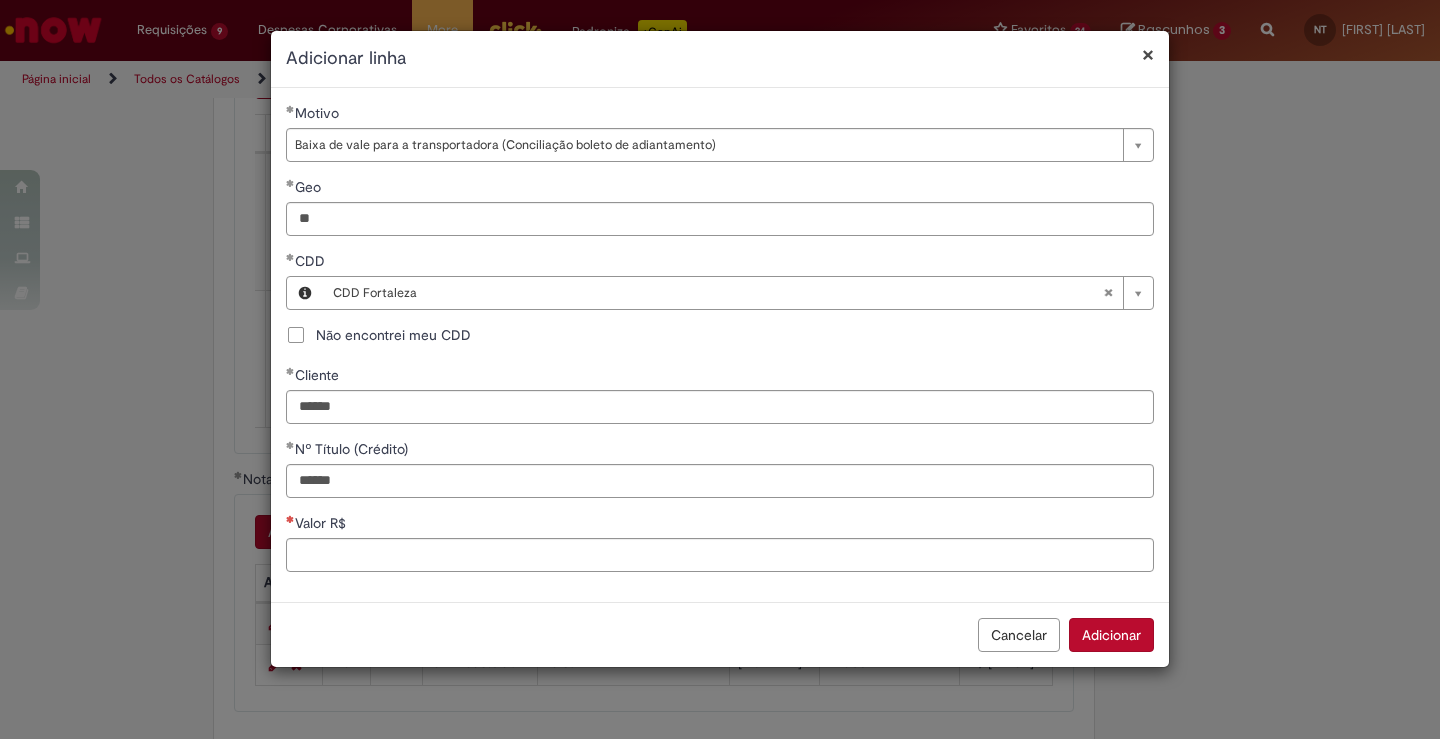 drag, startPoint x: 1051, startPoint y: 511, endPoint x: 1019, endPoint y: 543, distance: 45.254833 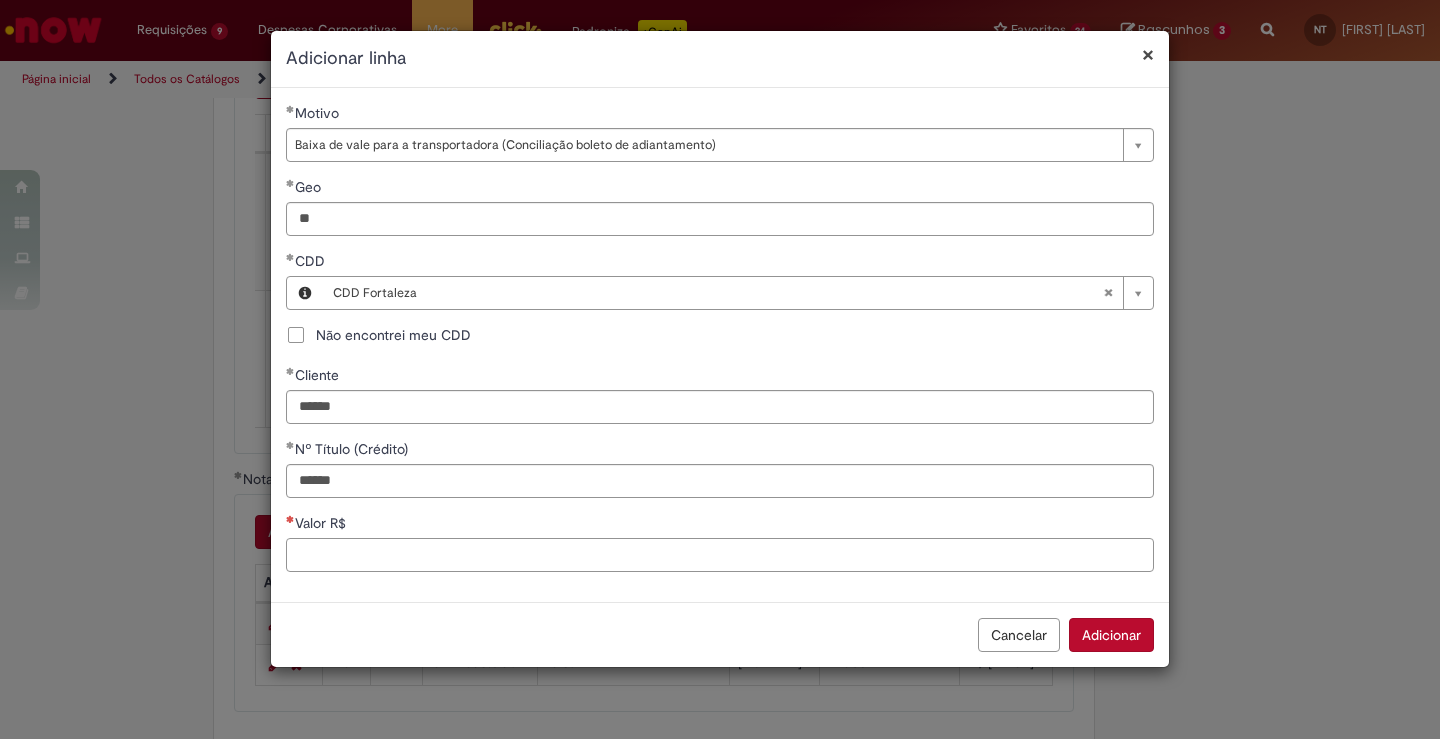 click on "Valor R$" at bounding box center [720, 555] 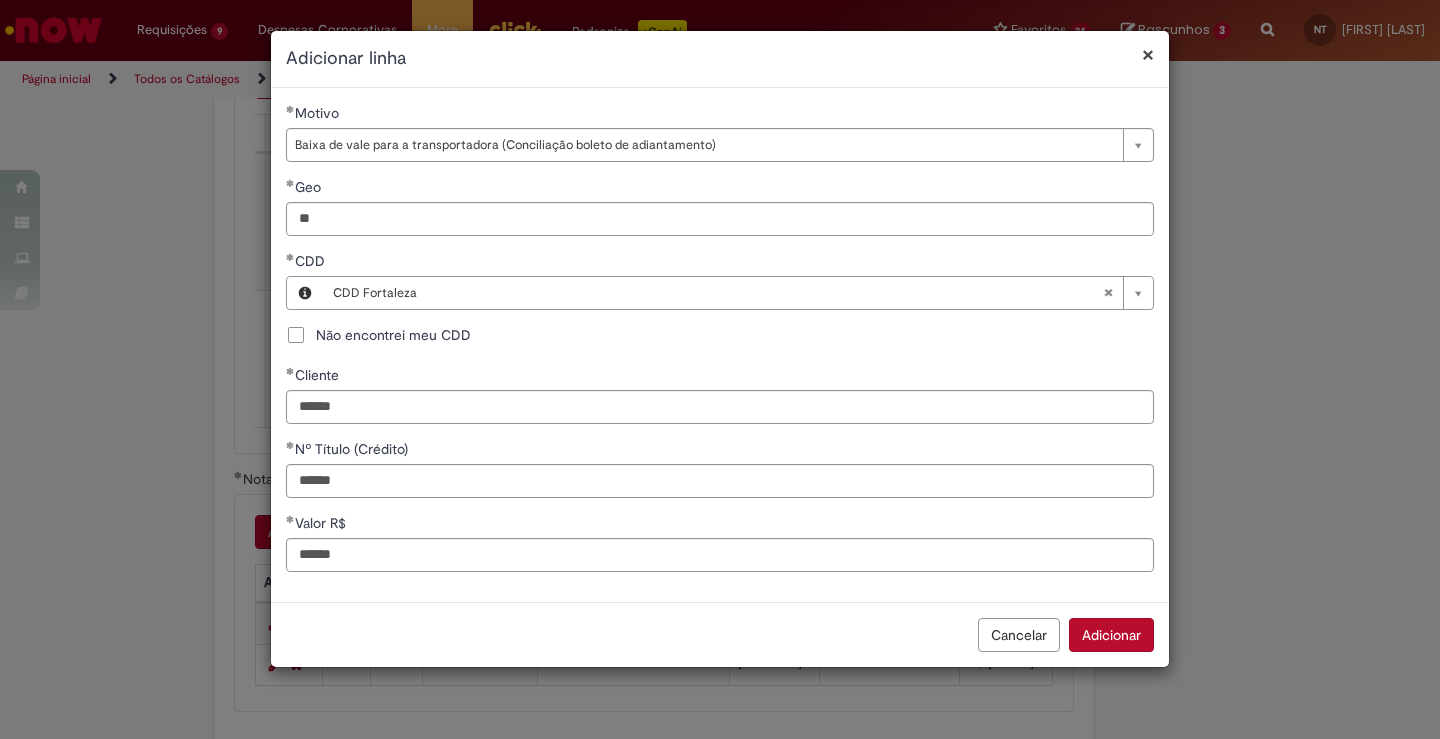 type on "*********" 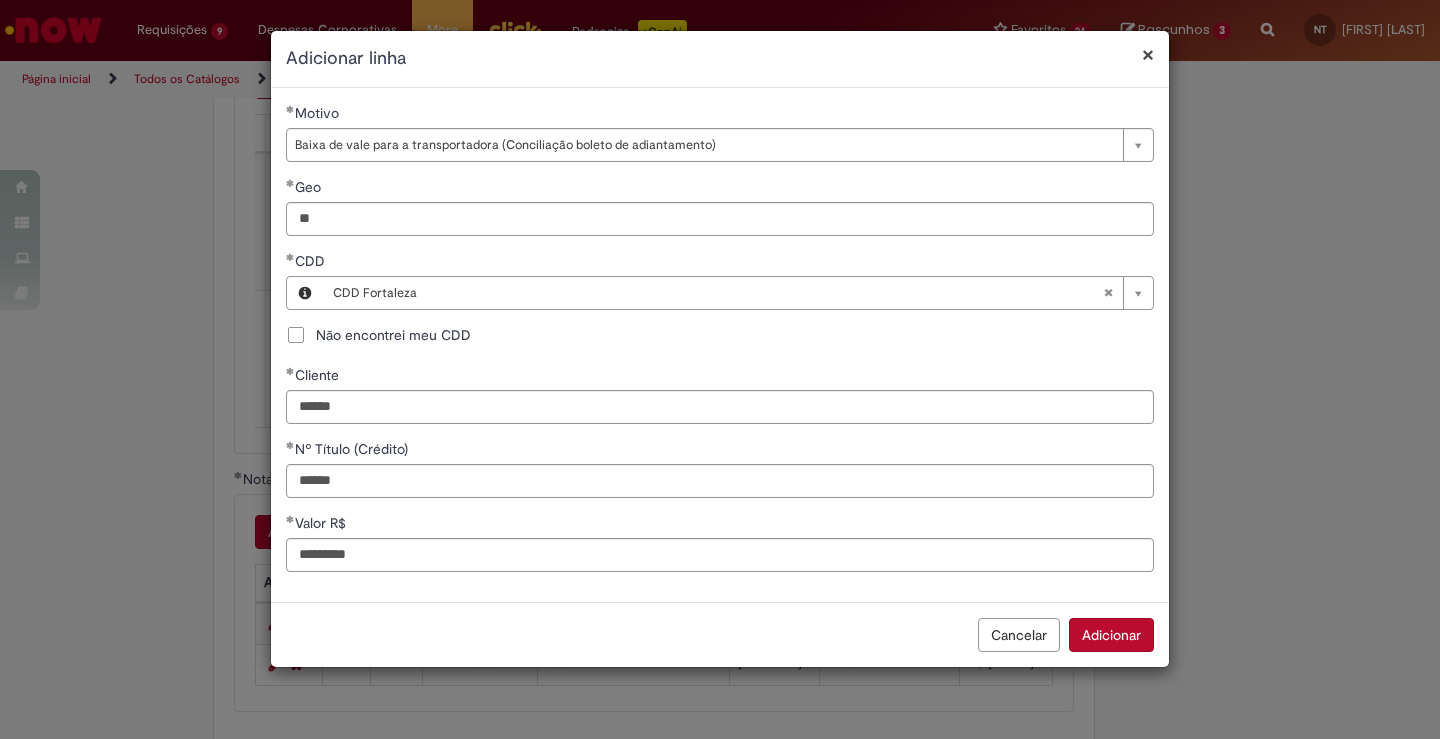 type 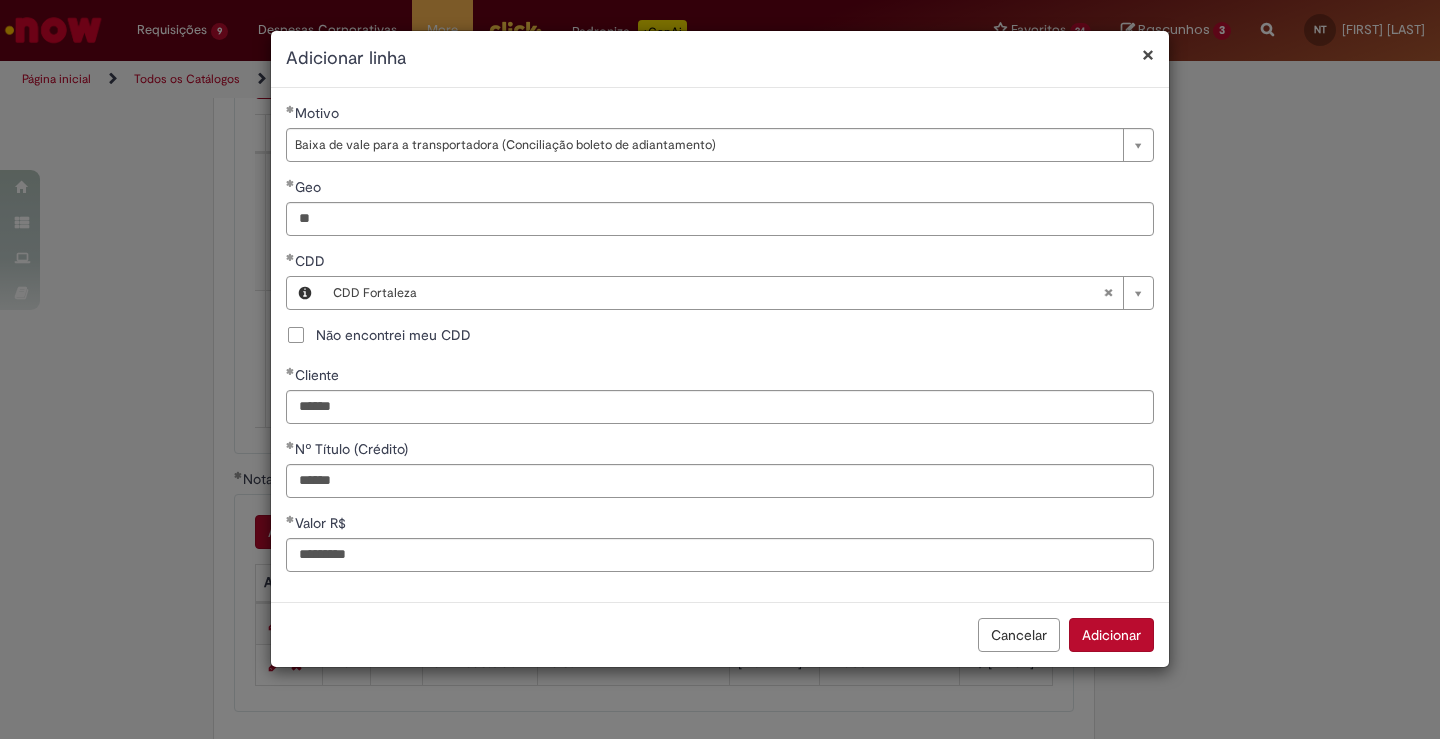 click on "Adicionar" at bounding box center (1111, 635) 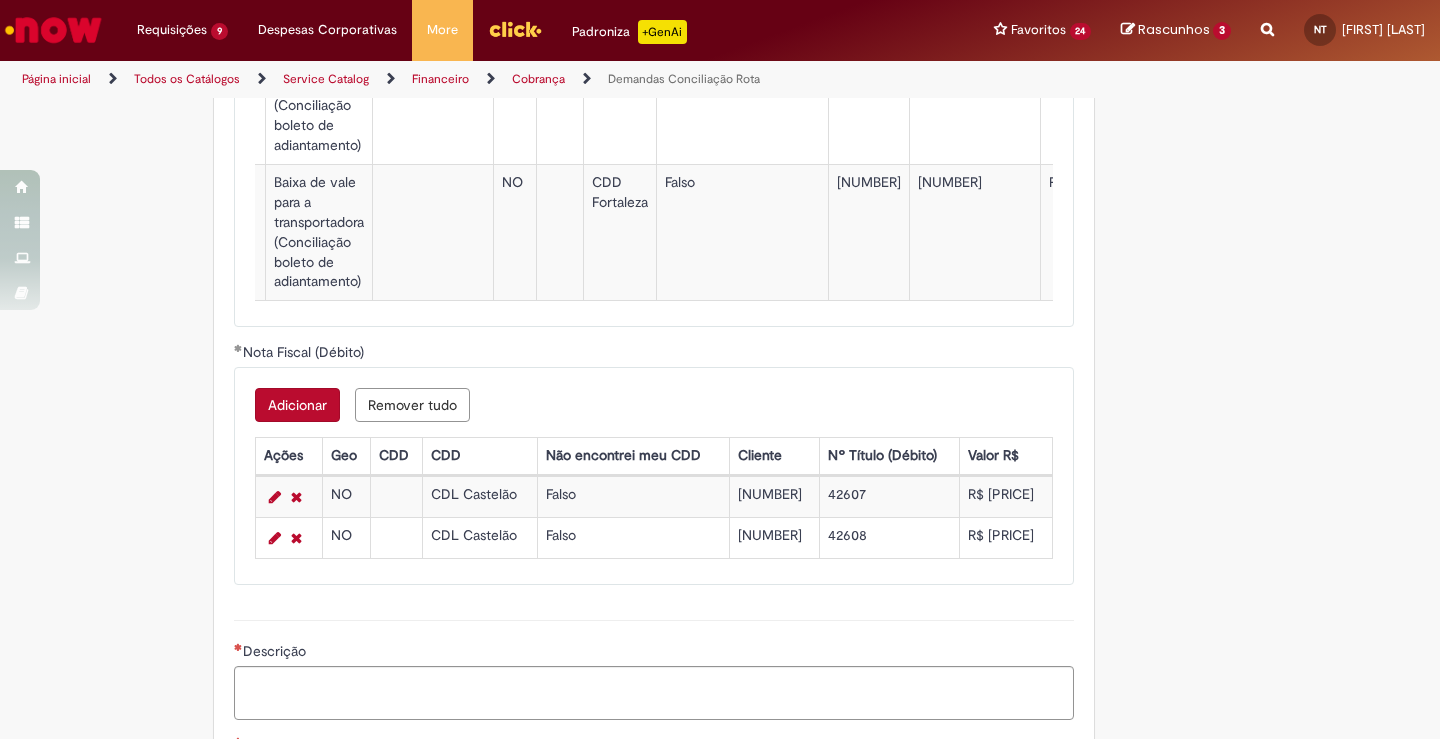 scroll, scrollTop: 1764, scrollLeft: 0, axis: vertical 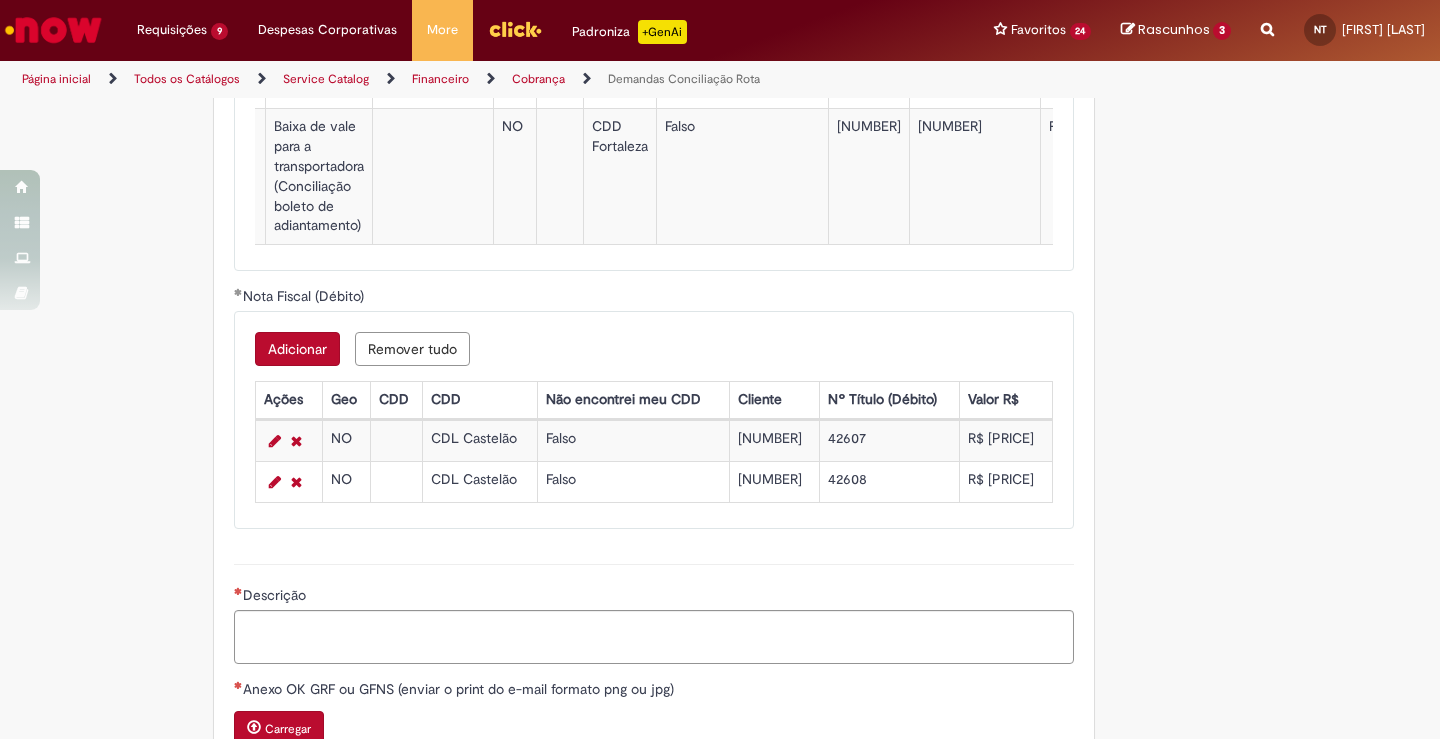 click on "Adicionar" at bounding box center (297, 349) 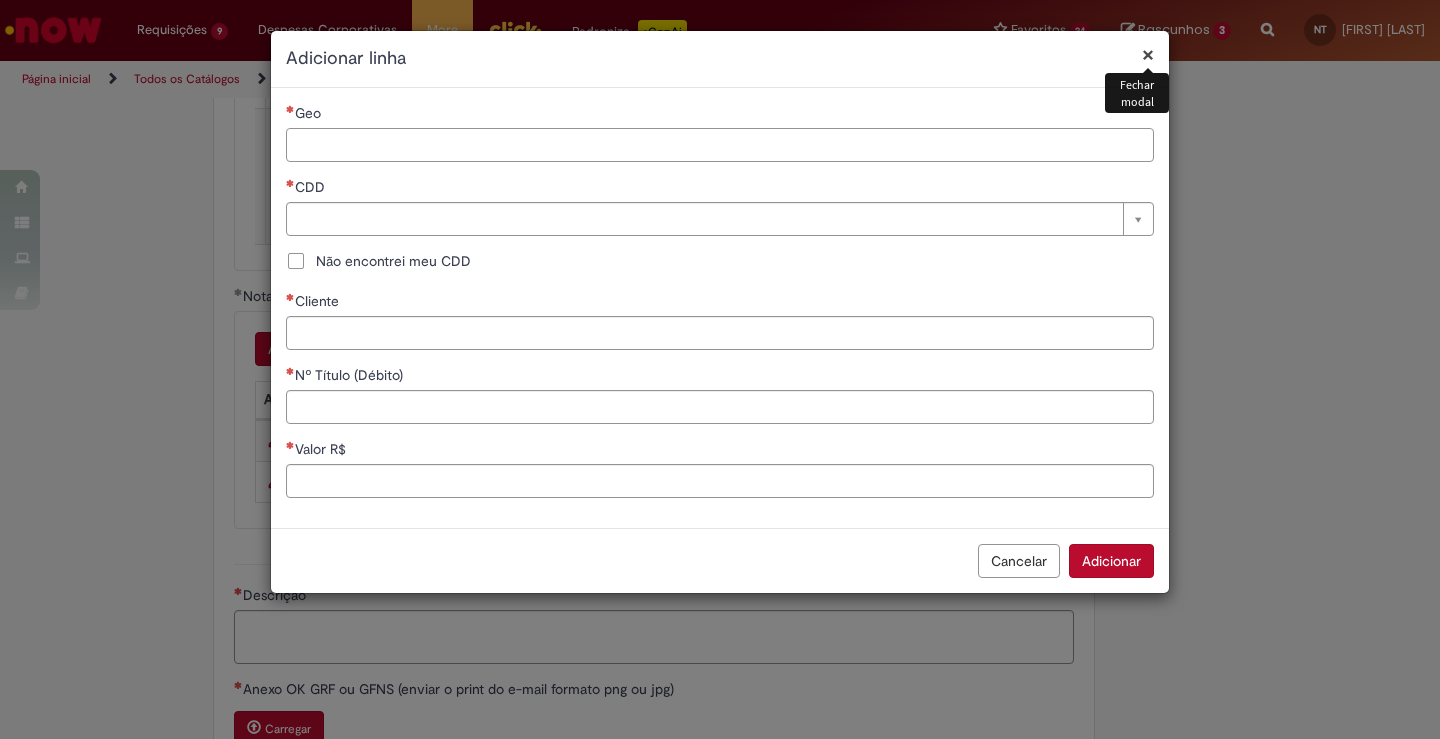 click on "Geo" at bounding box center (720, 145) 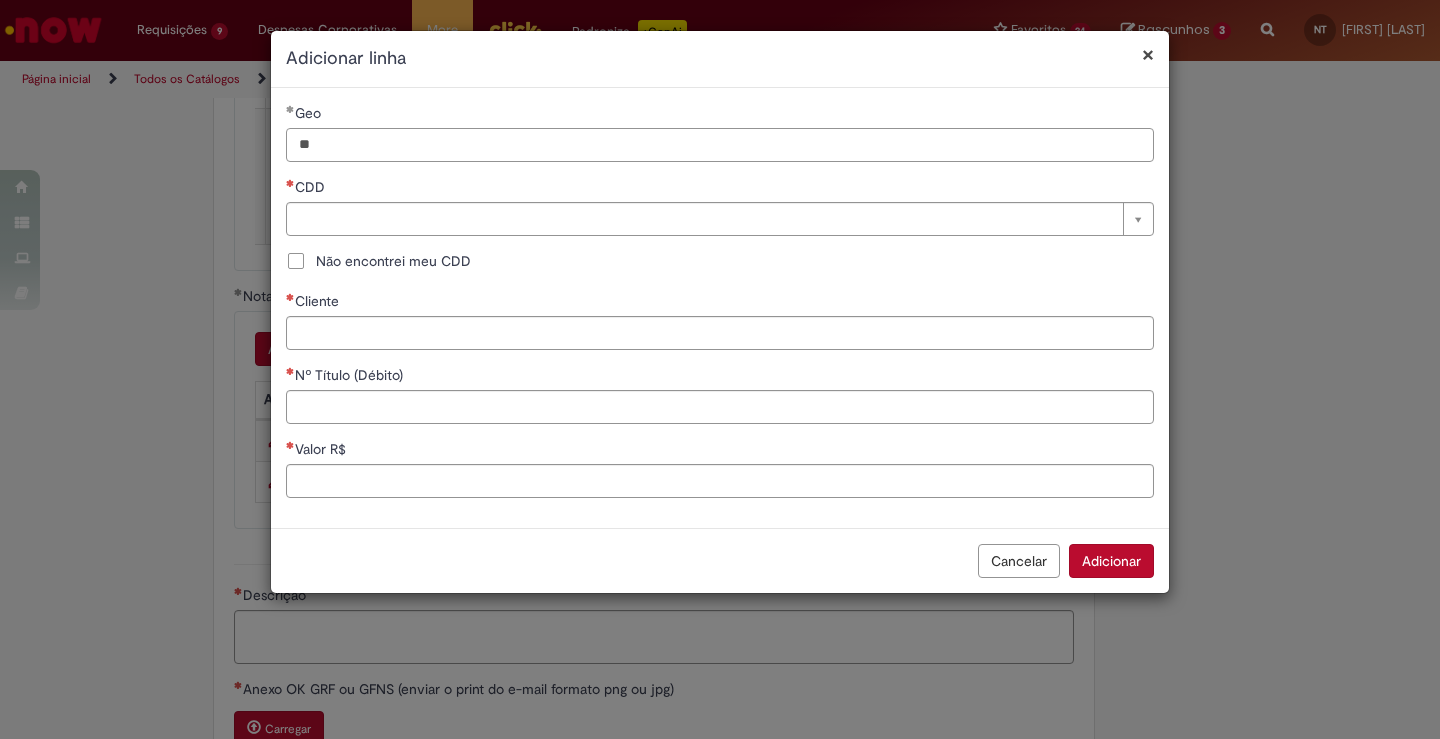 type on "**" 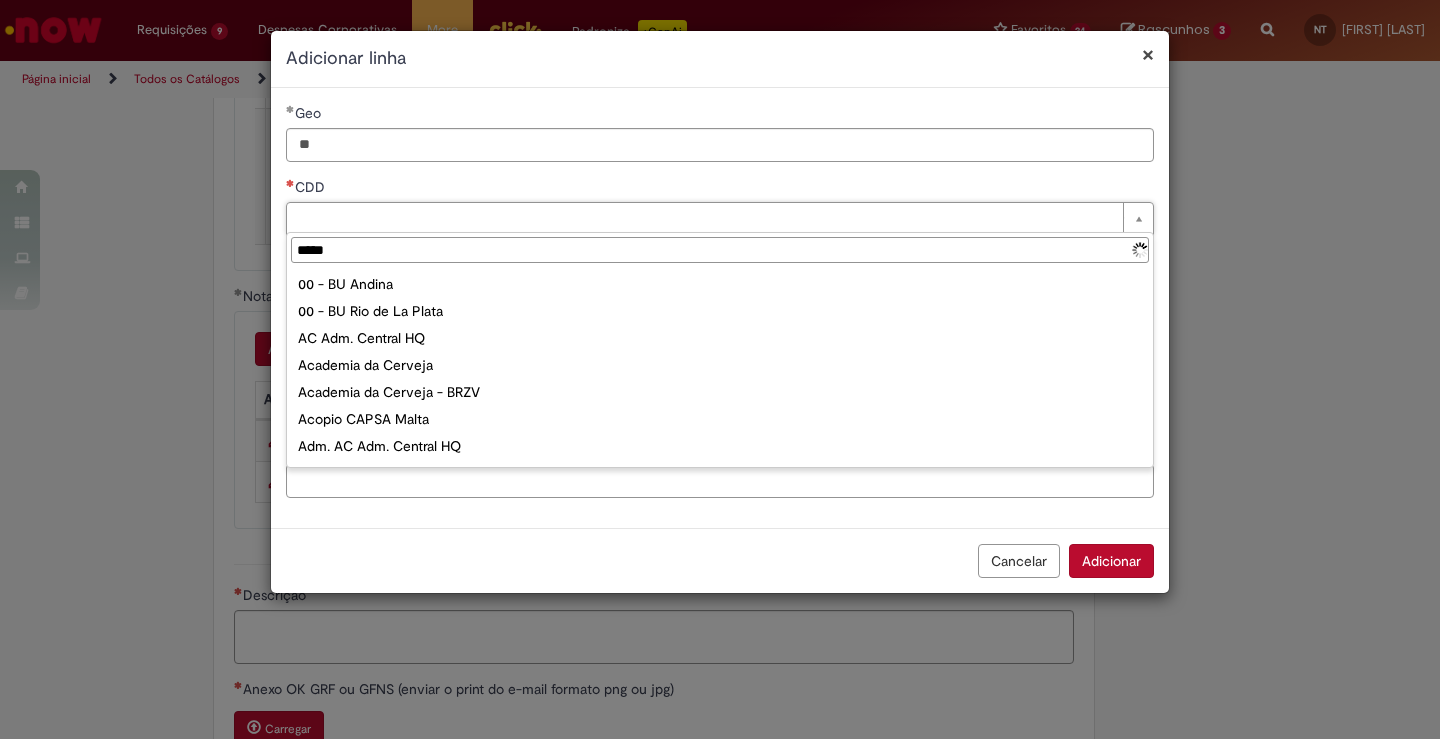 type on "******" 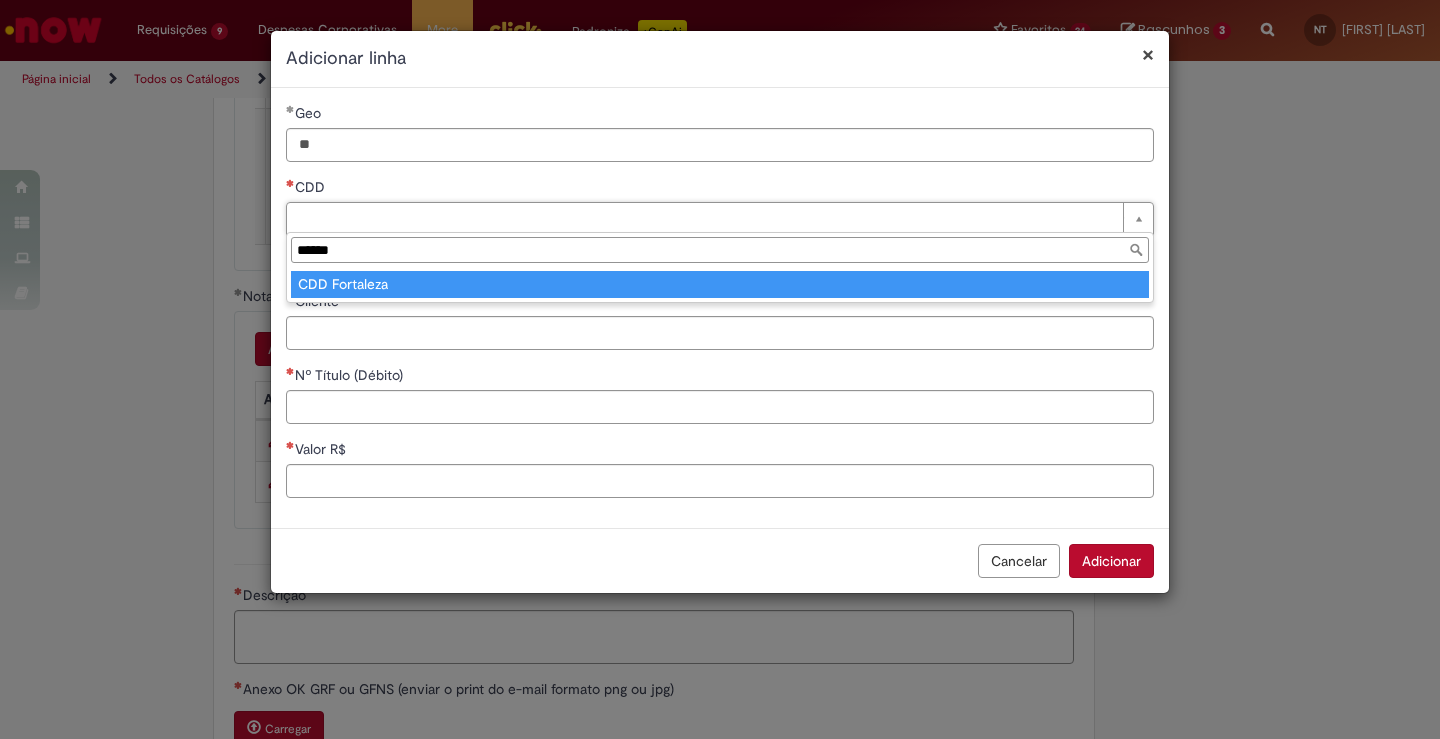 type on "**********" 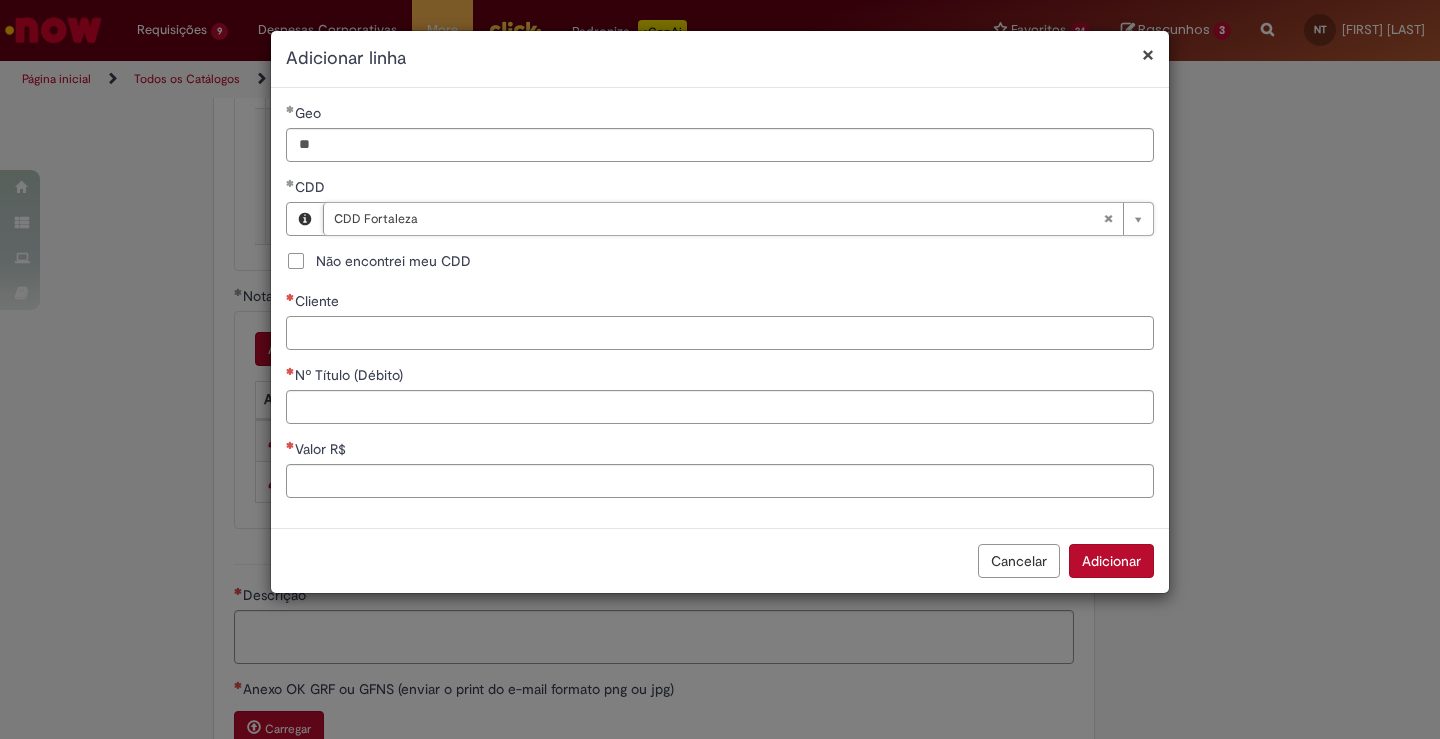 click on "Cliente" at bounding box center [720, 333] 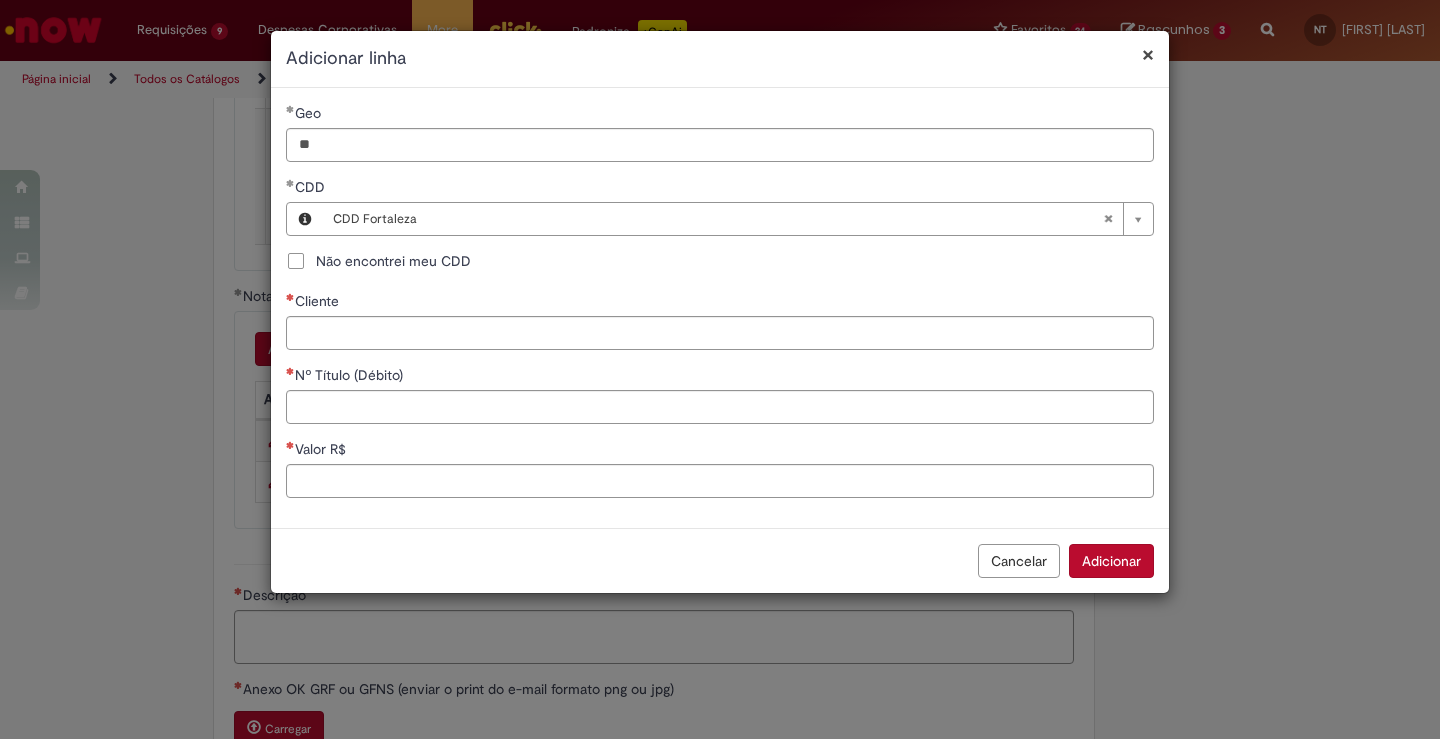 type 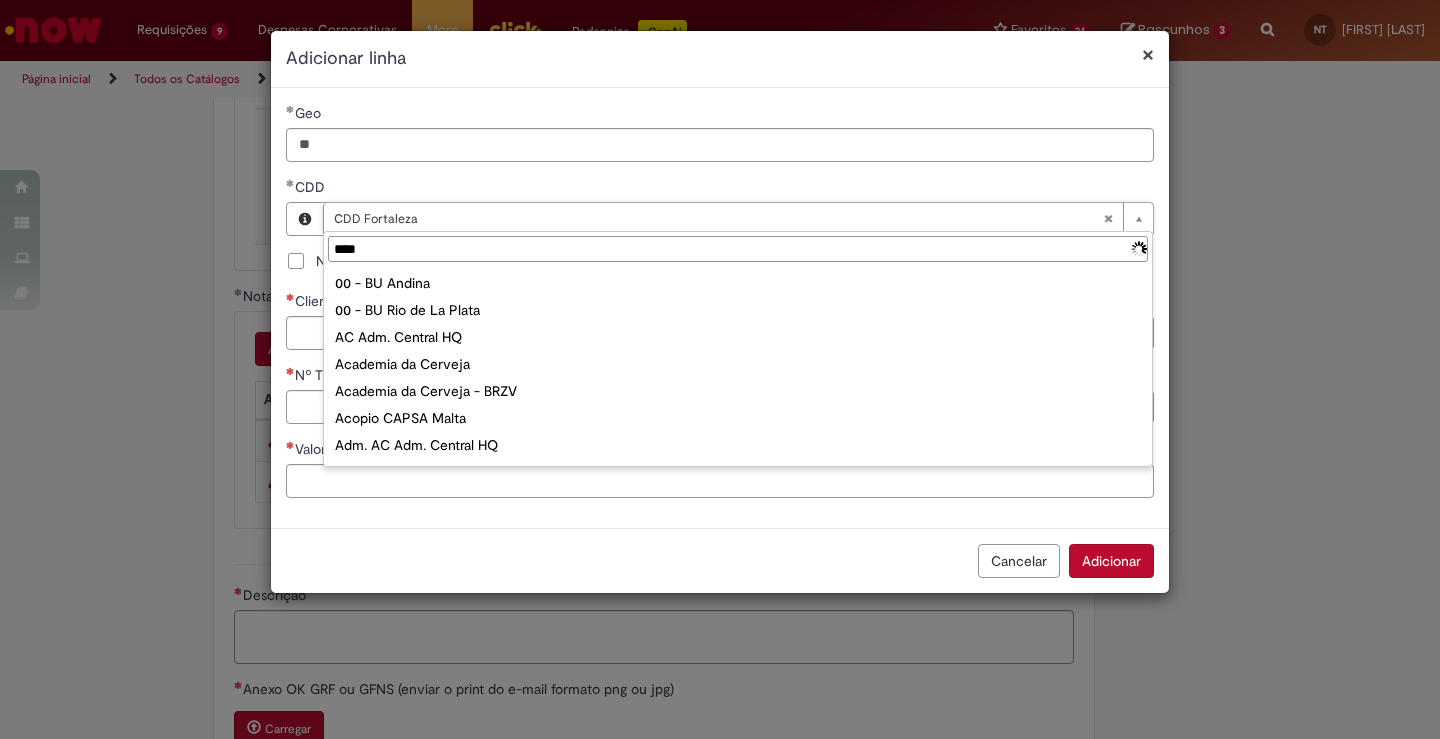 type on "*****" 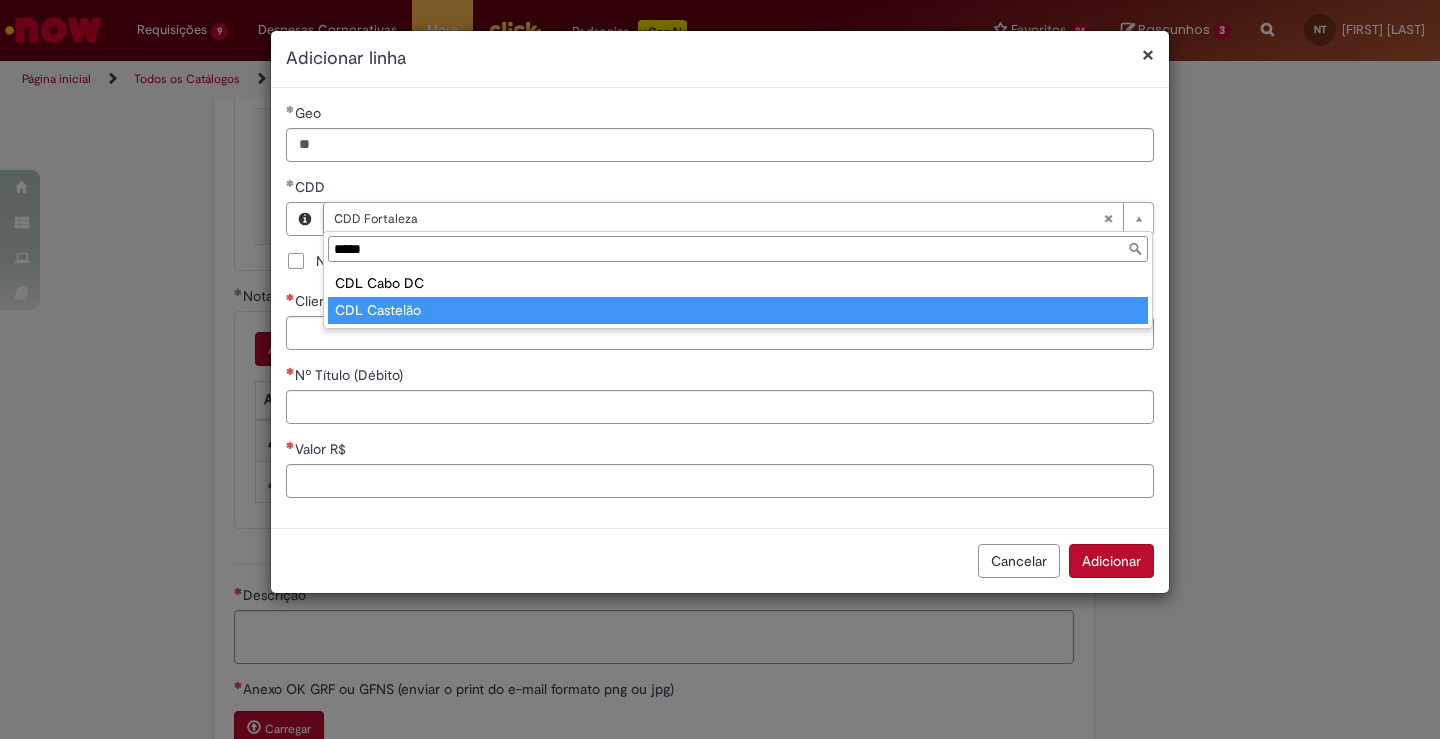 type on "**********" 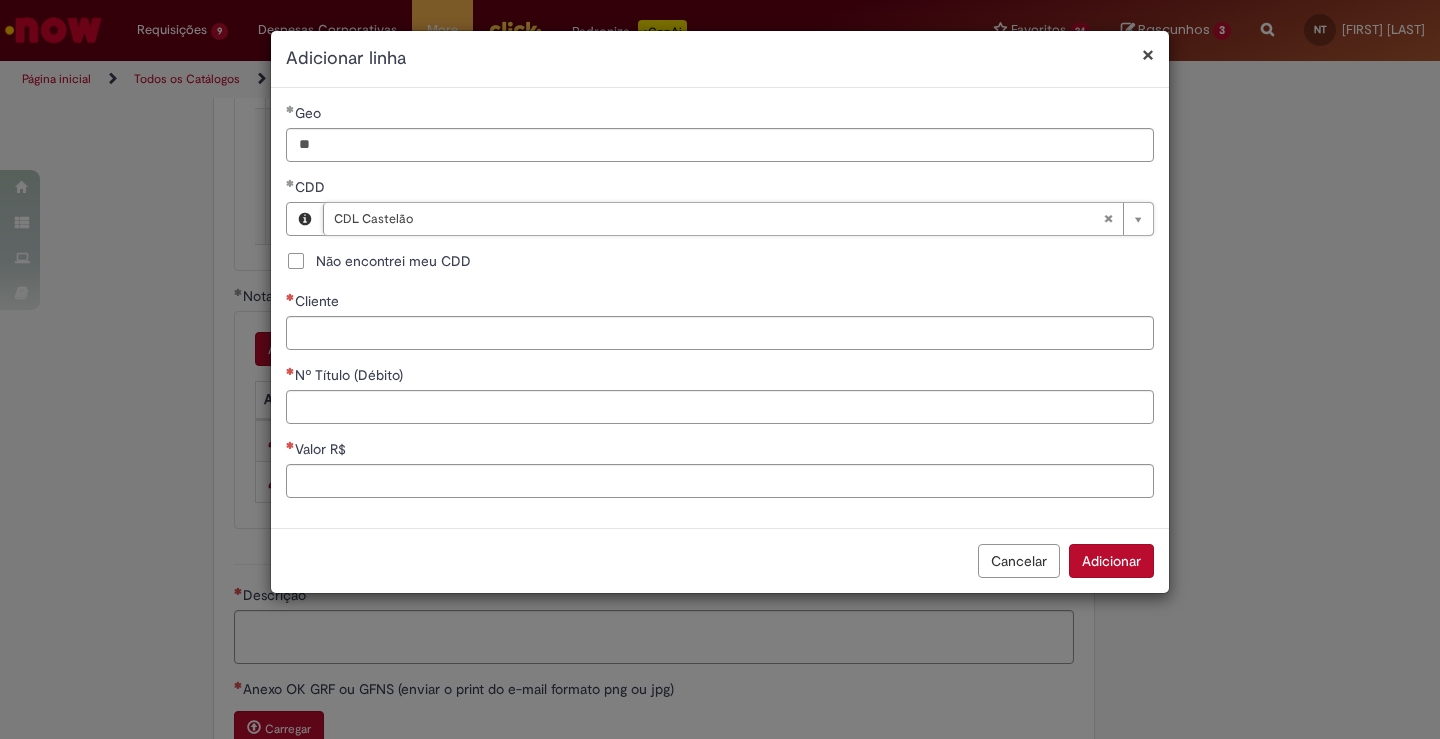 scroll, scrollTop: 0, scrollLeft: 0, axis: both 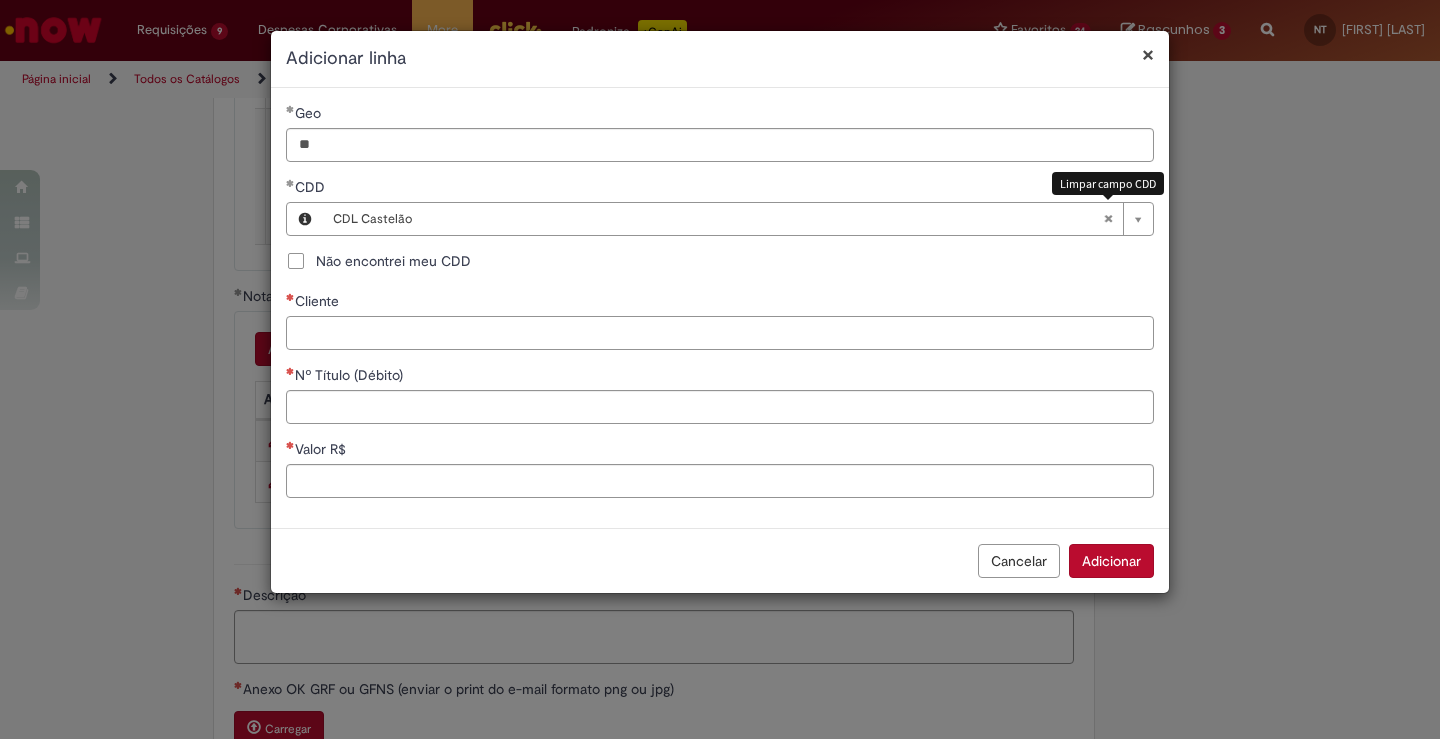 click on "Cliente" at bounding box center (720, 333) 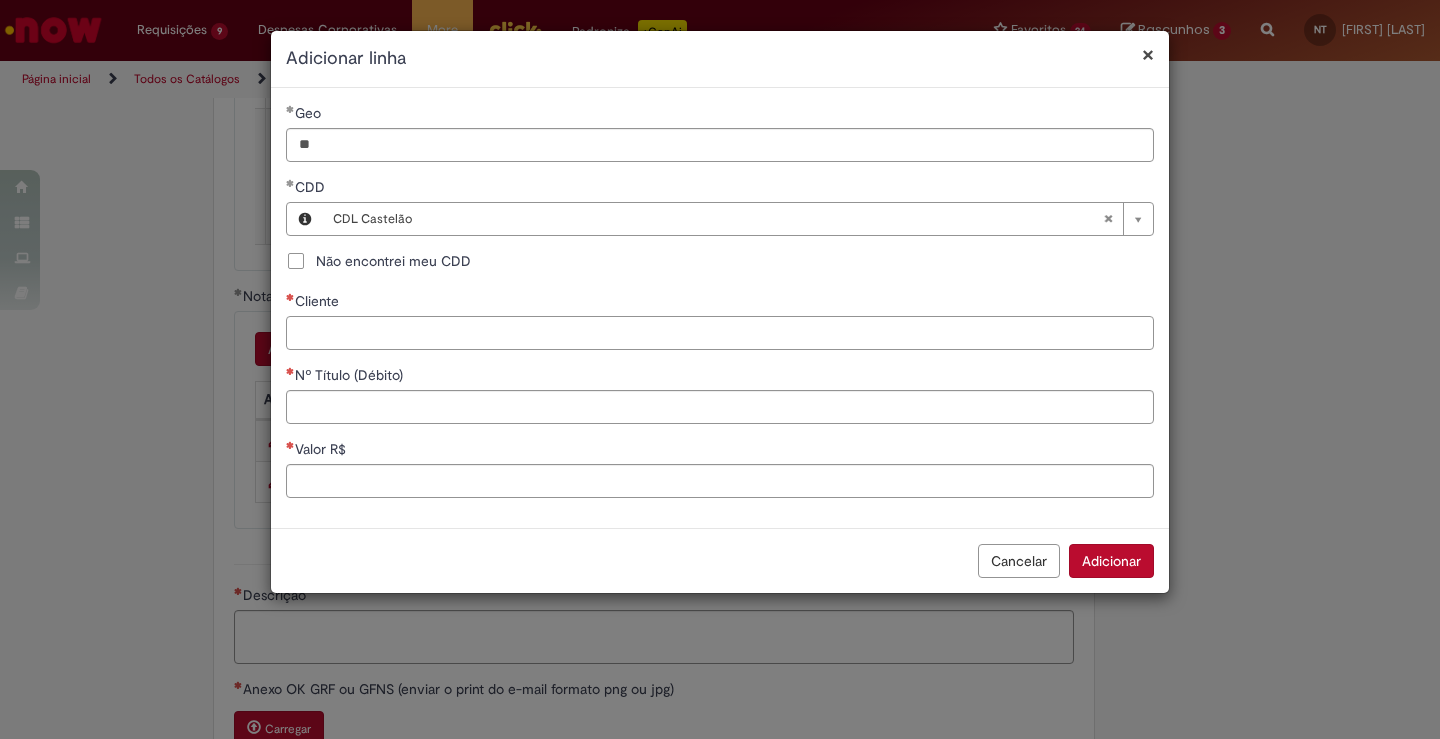 paste on "****" 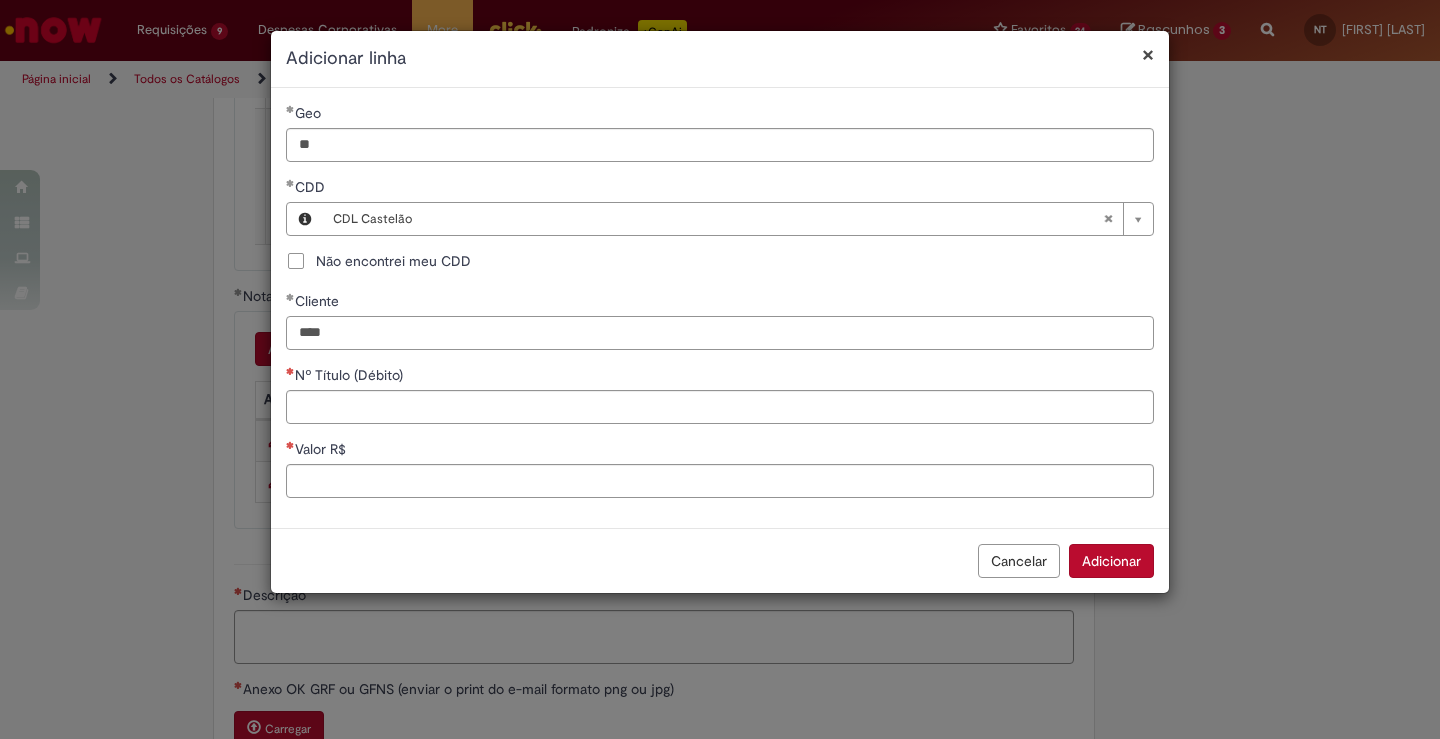 type on "****" 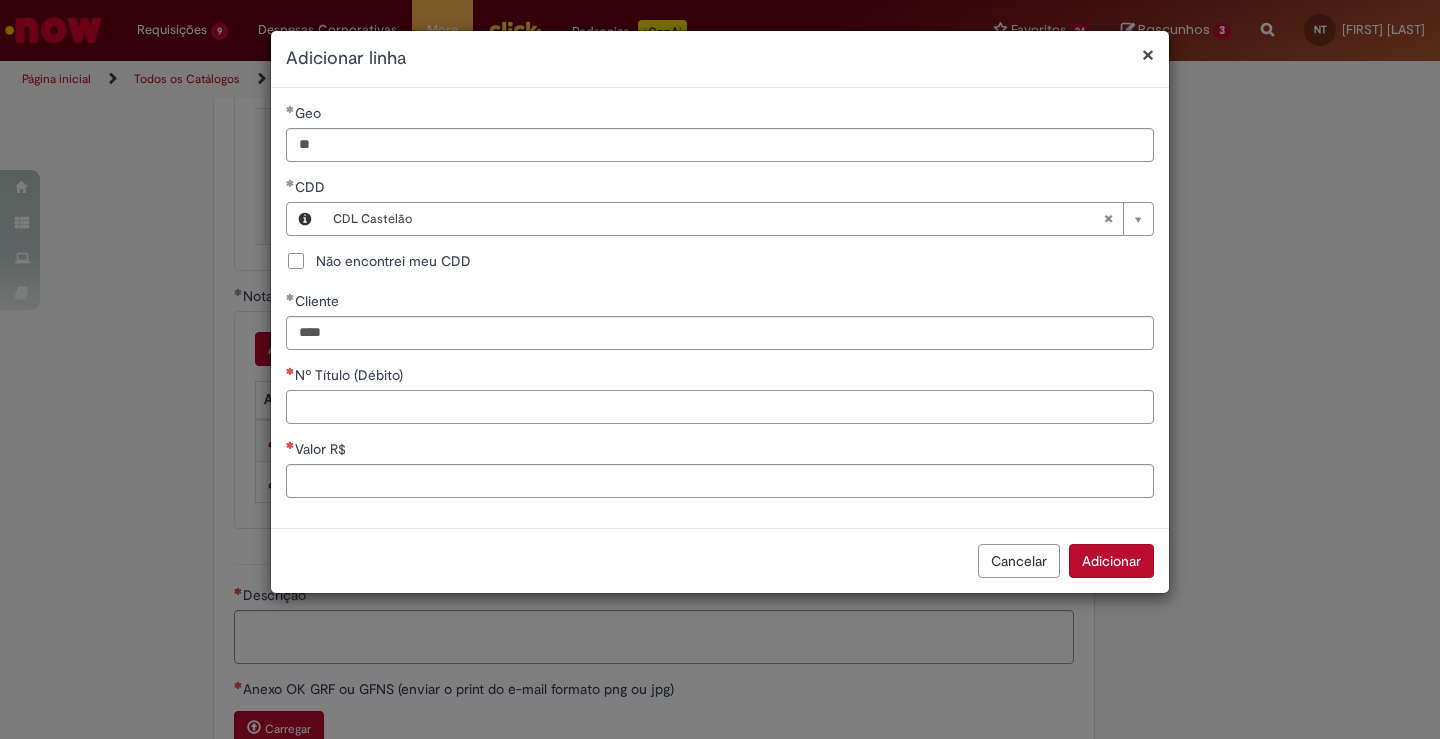 paste on "*****" 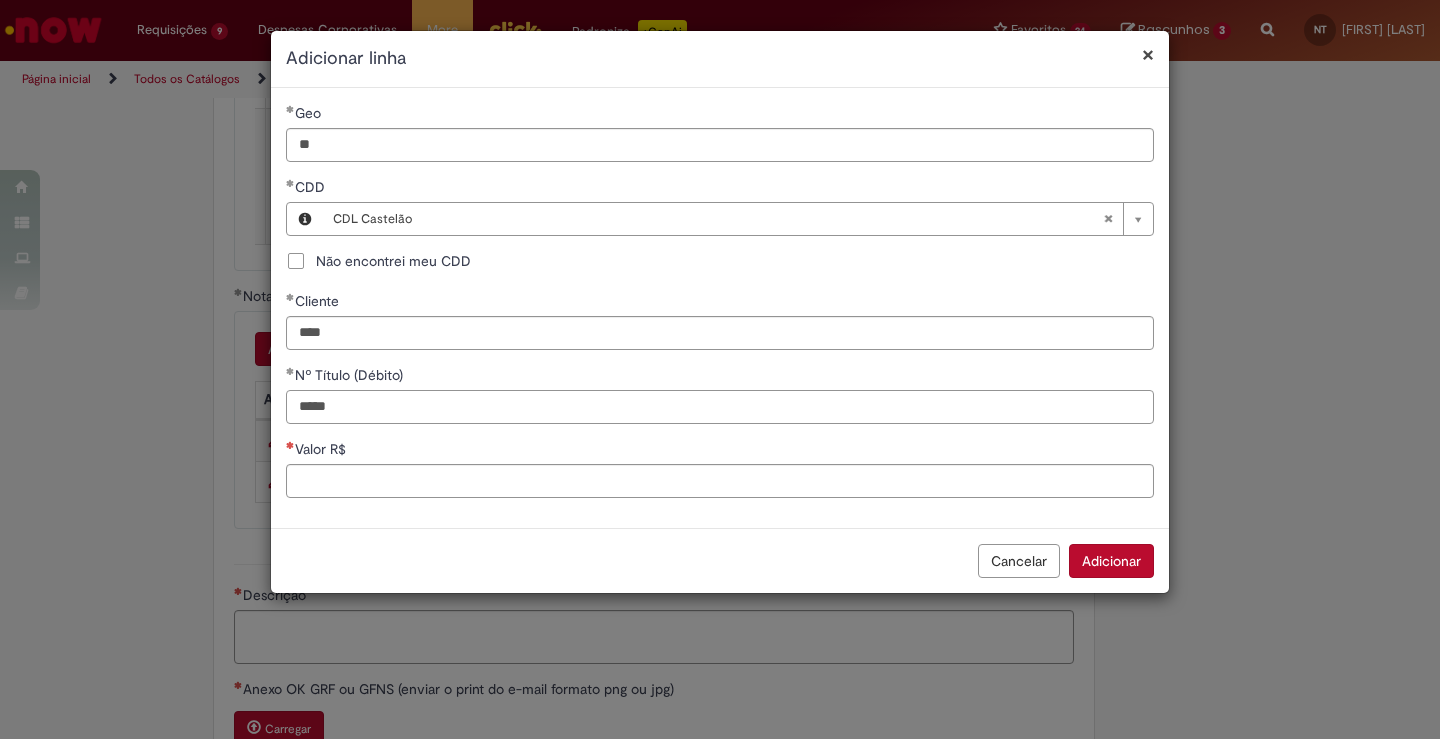type on "*****" 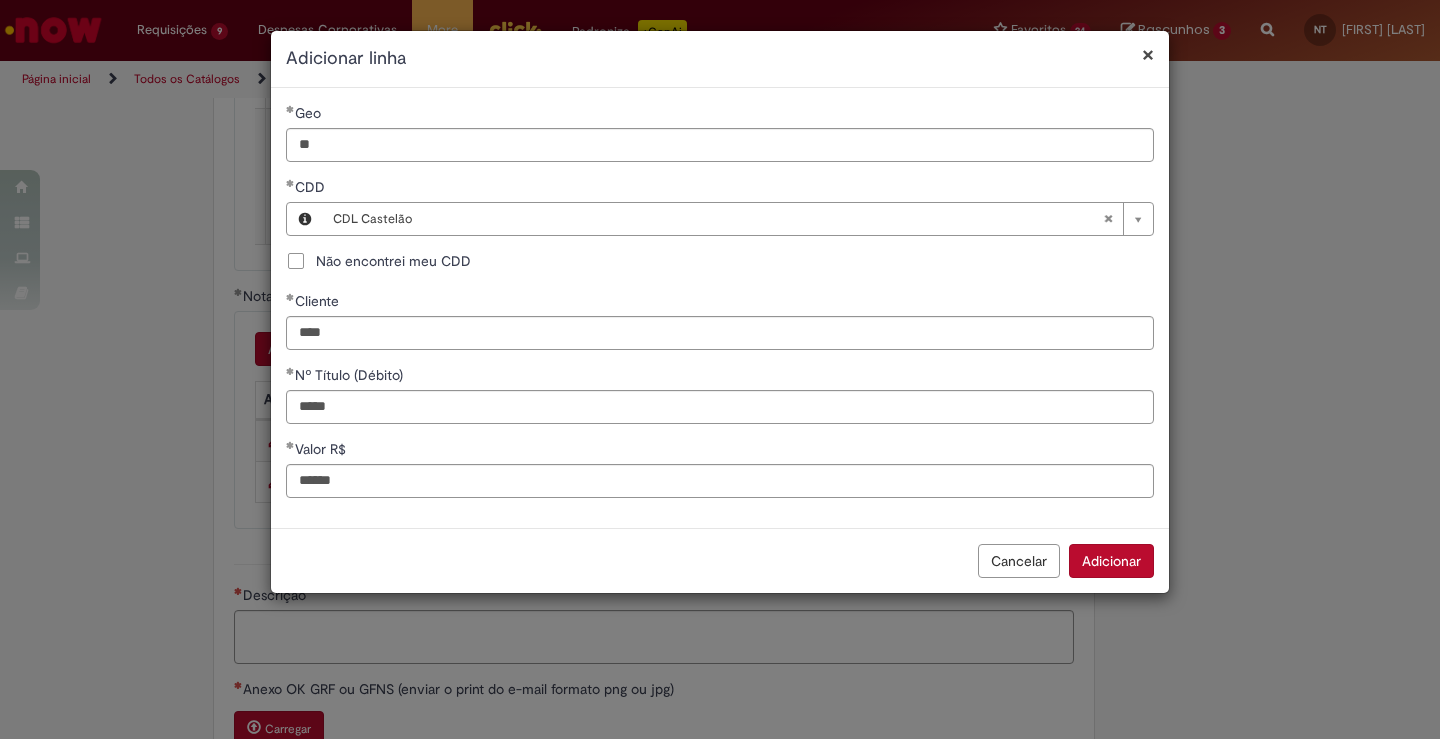 type on "*********" 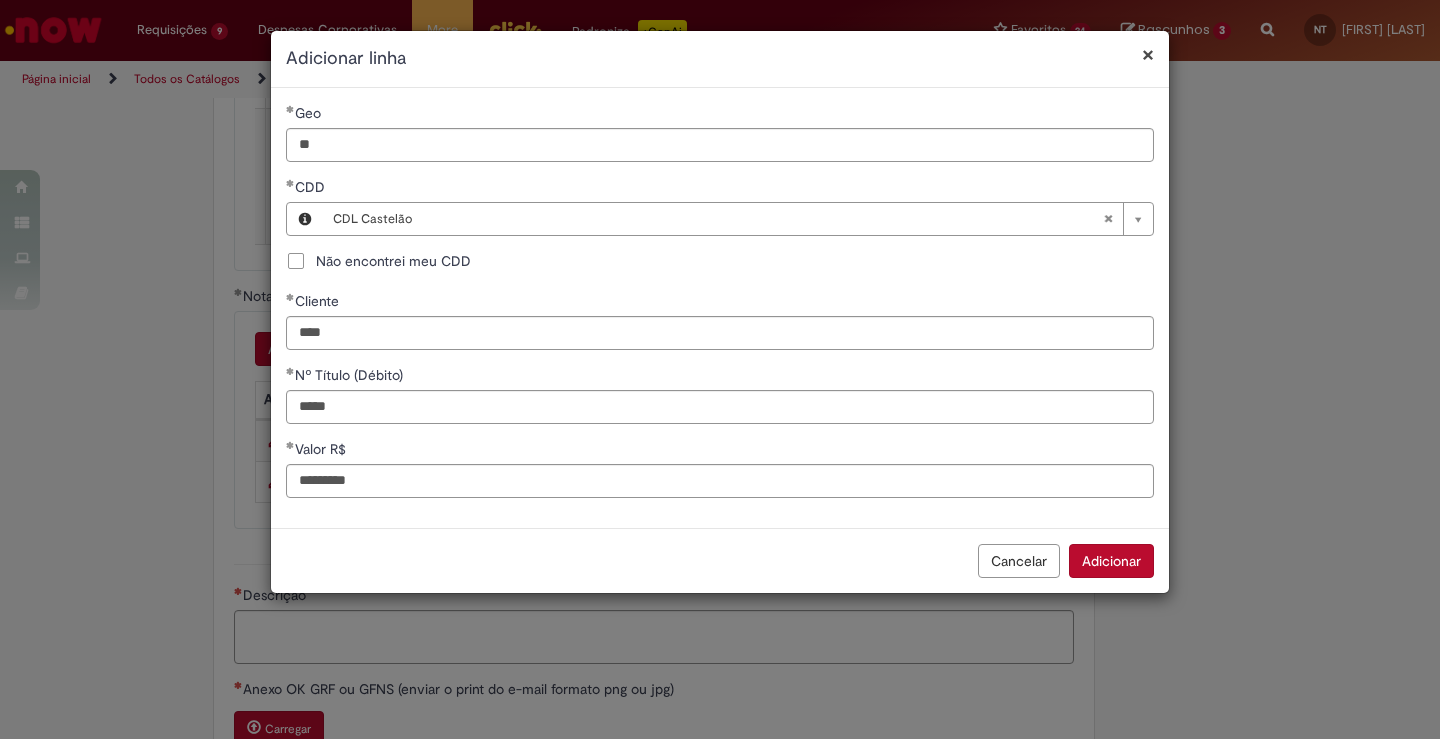 type 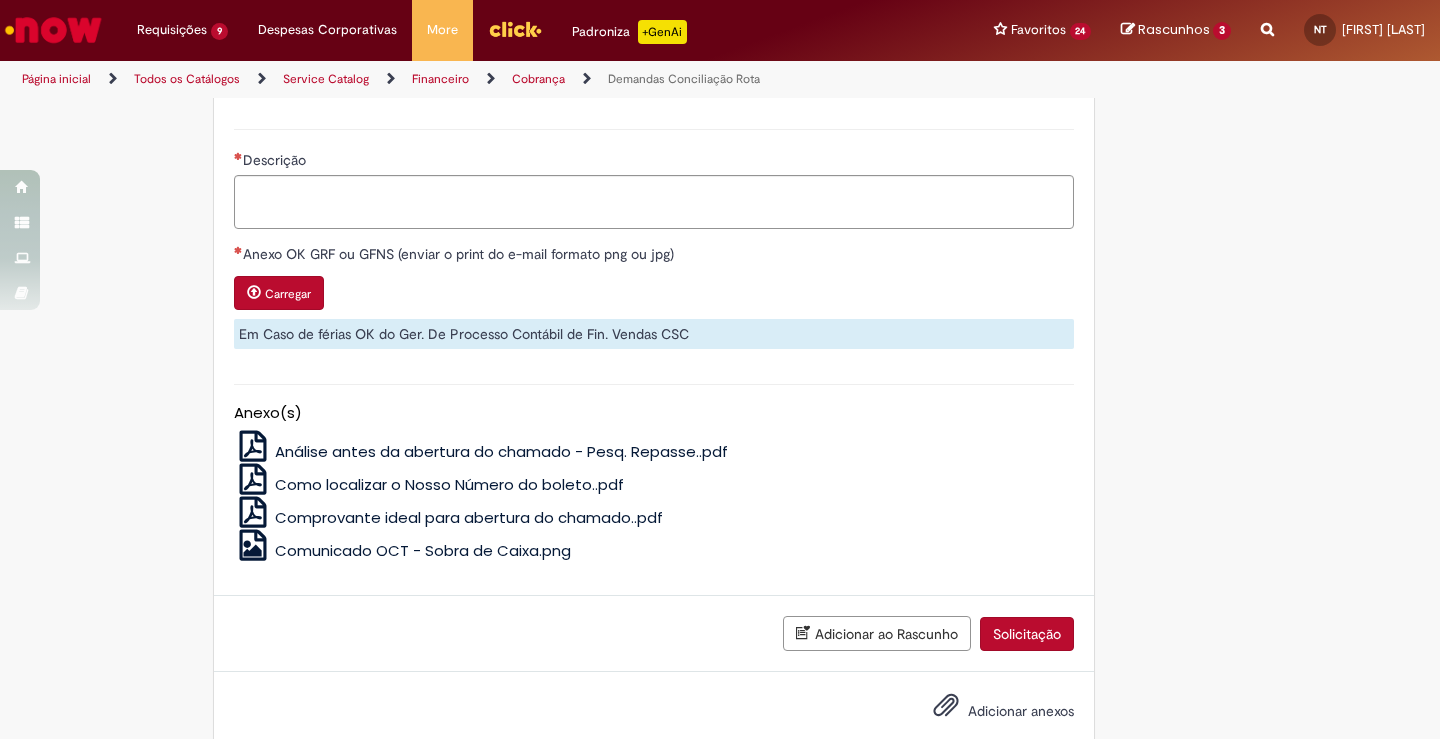 scroll, scrollTop: 2222, scrollLeft: 0, axis: vertical 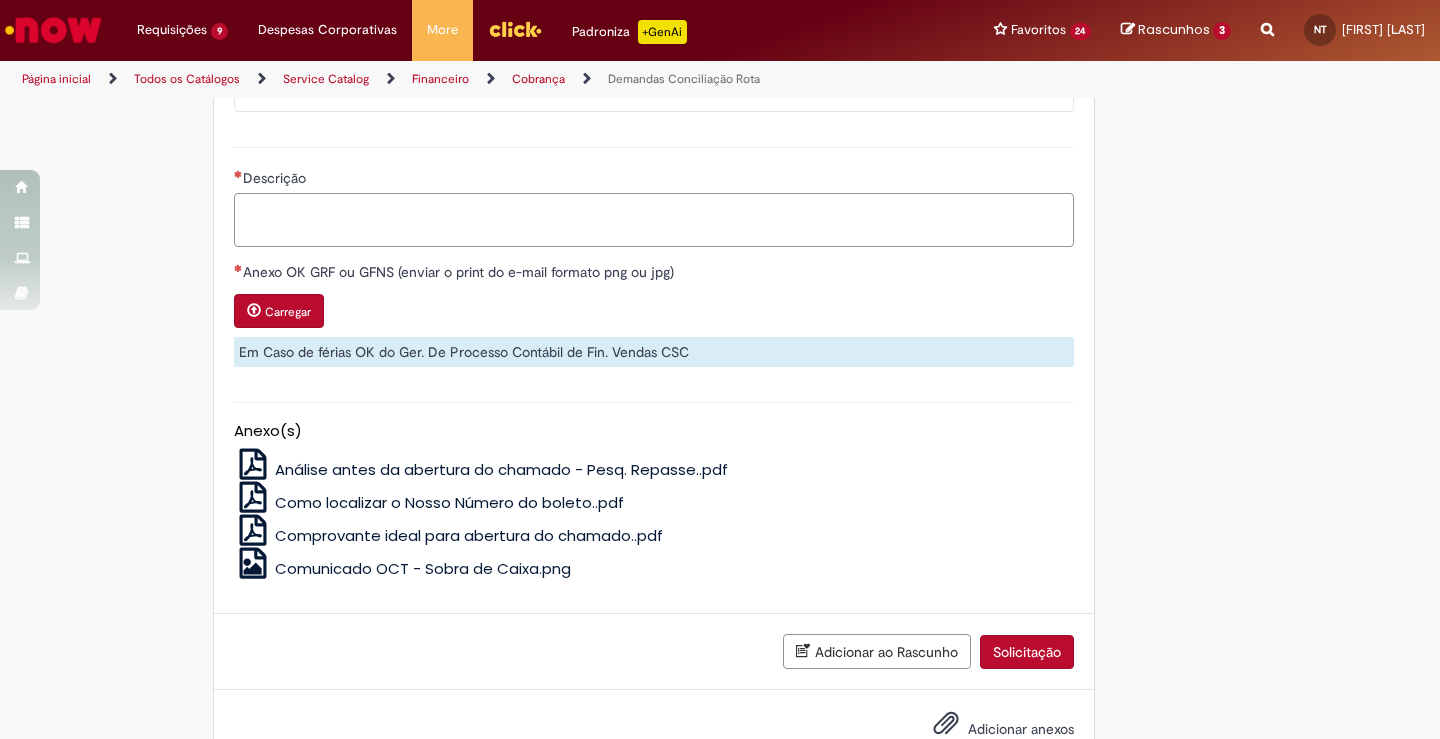 click on "Descrição" at bounding box center (654, 220) 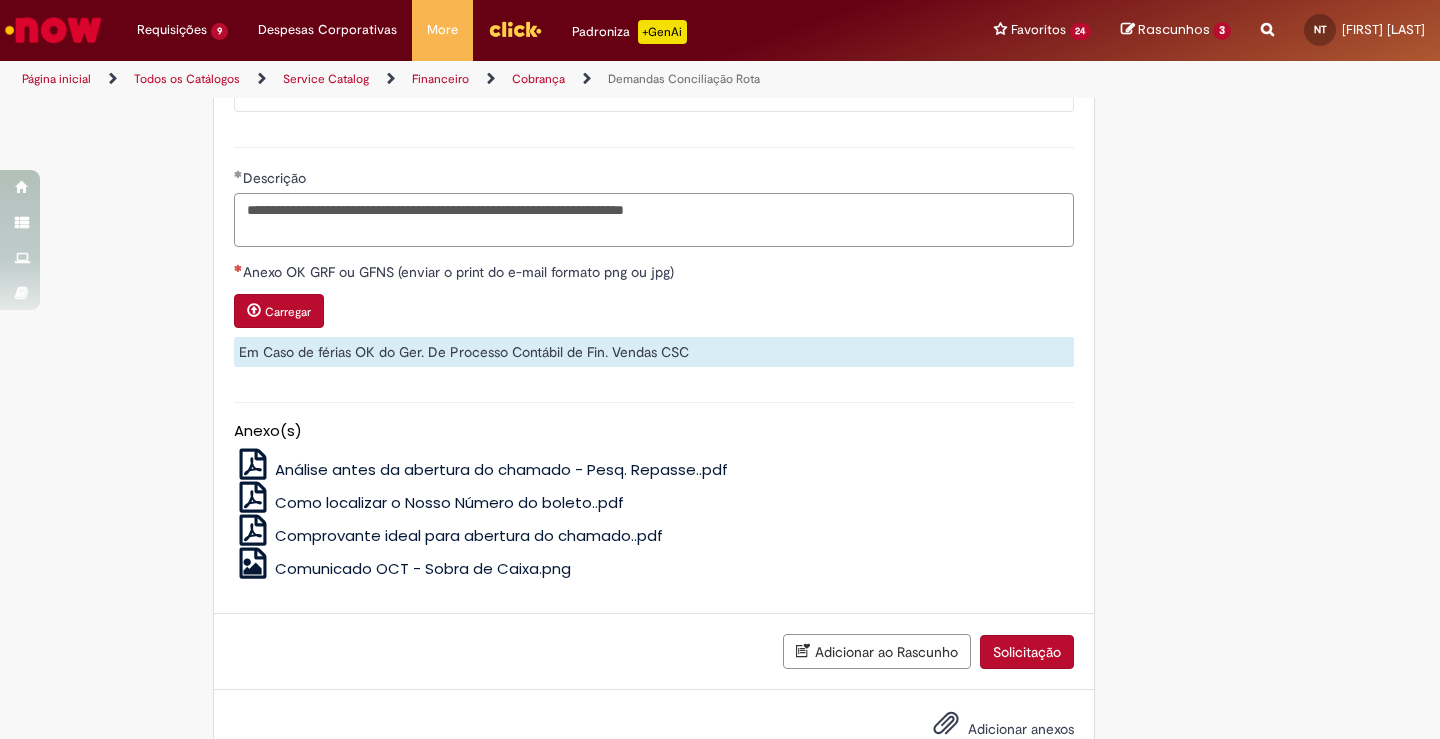 click on "**********" at bounding box center (654, 220) 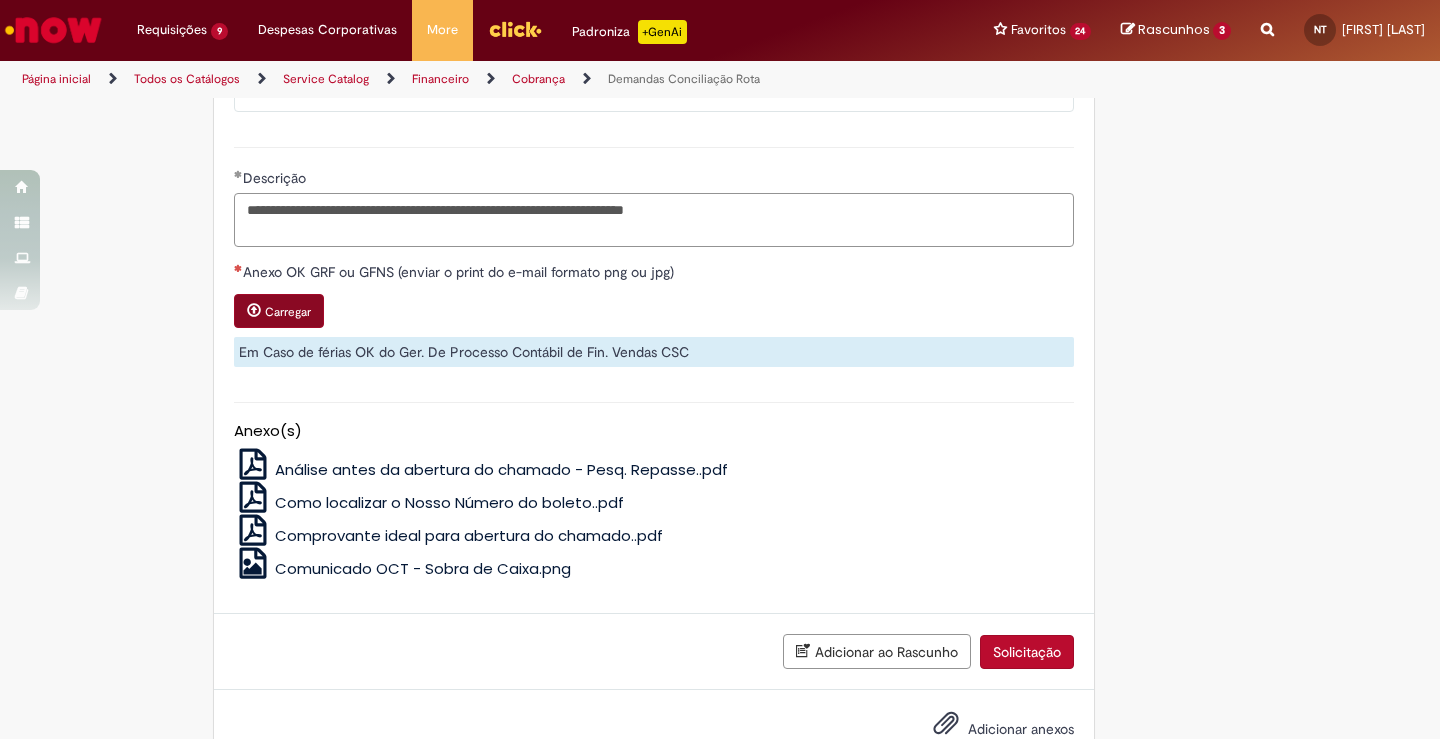 type on "**********" 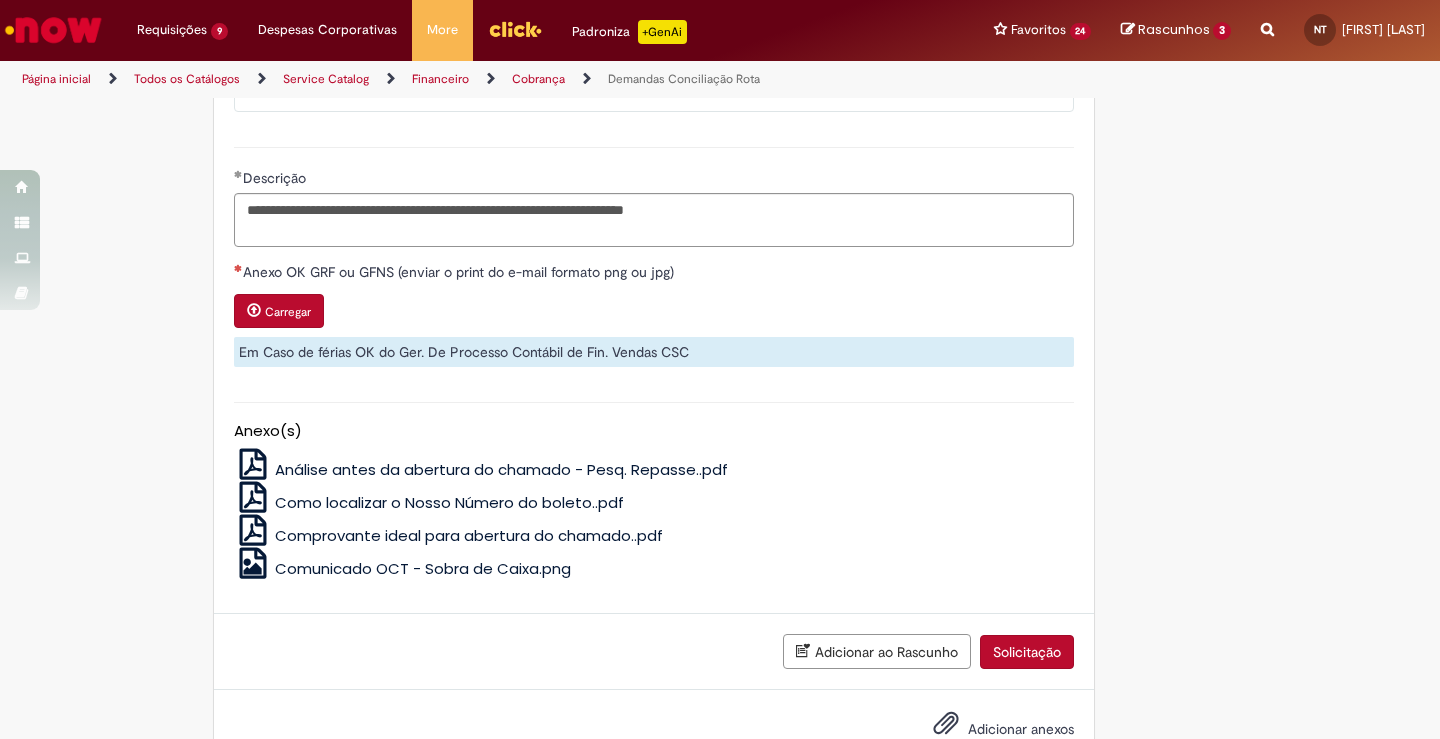 click on "Carregar" at bounding box center [288, 312] 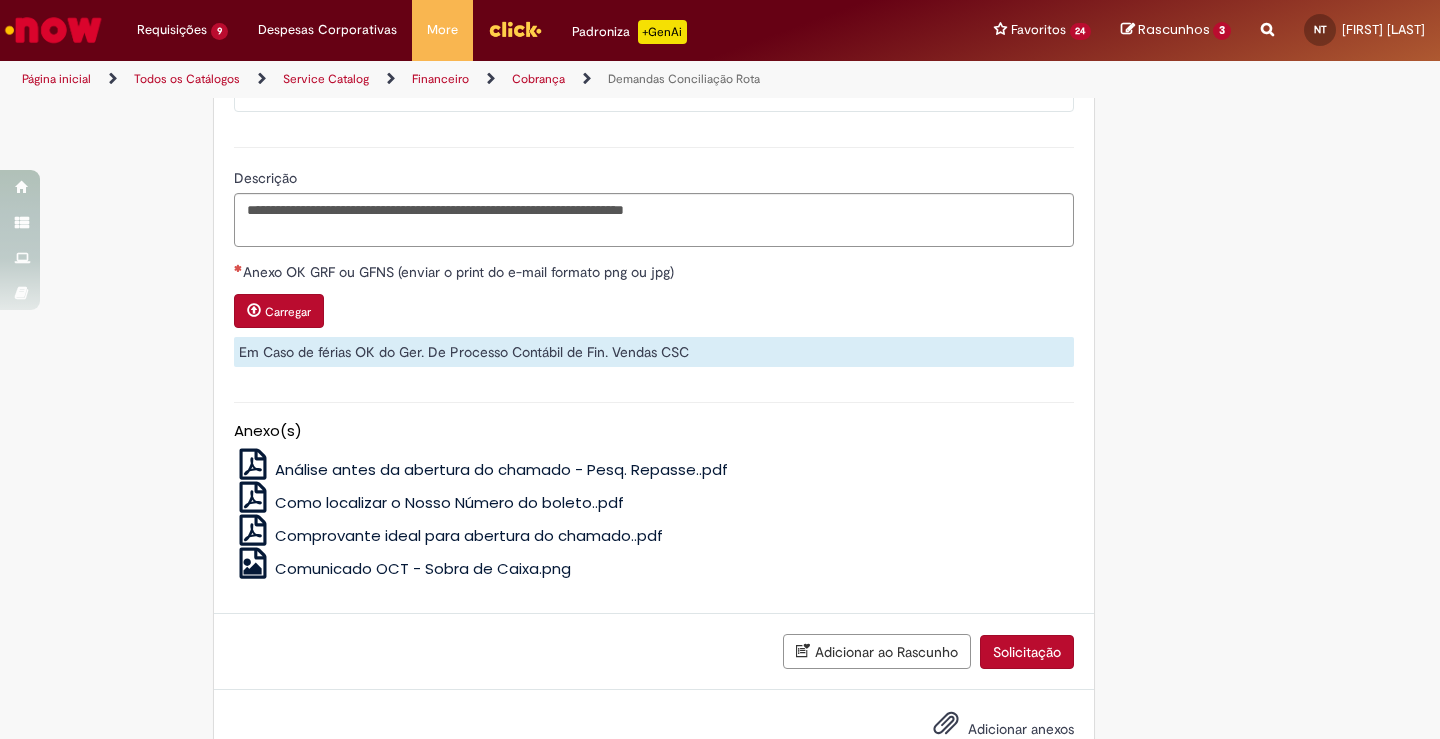 click on "Carregar" at bounding box center [288, 312] 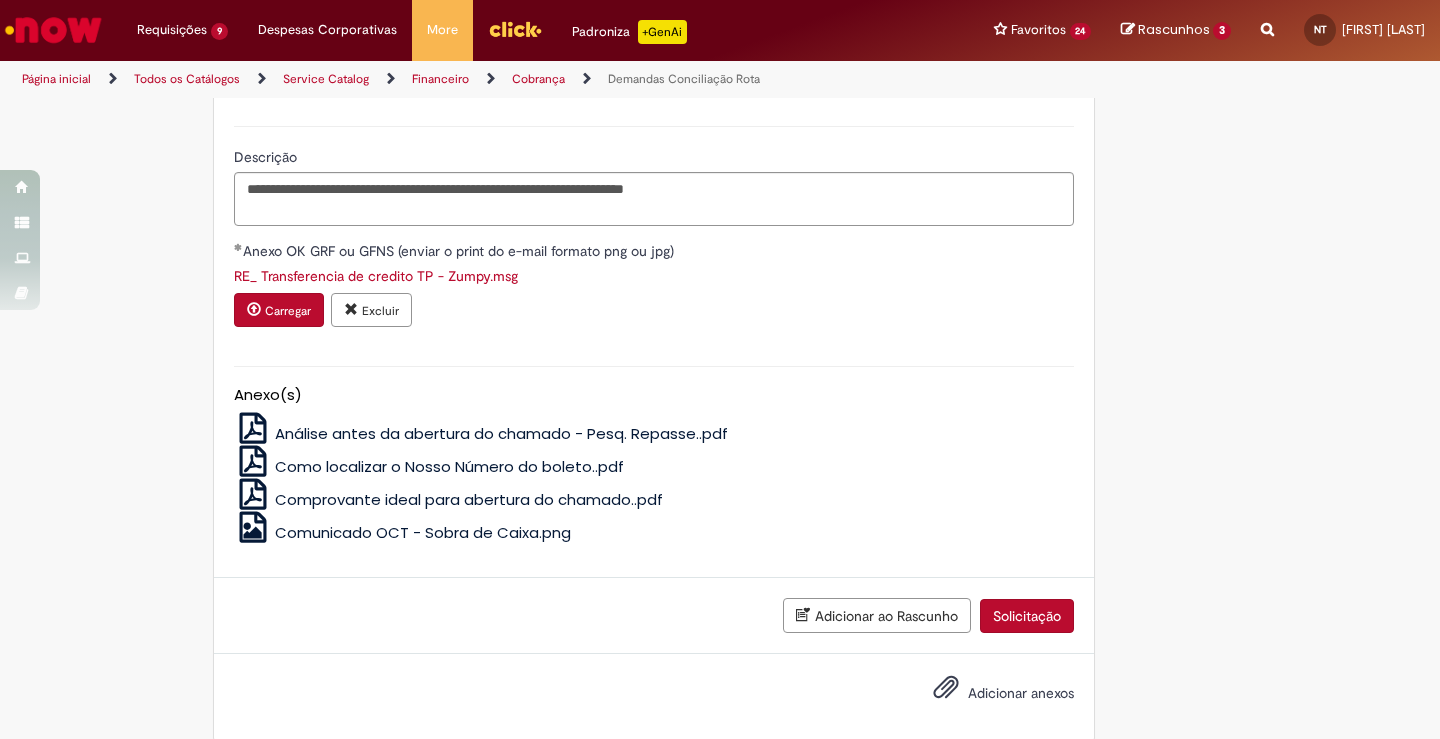 scroll, scrollTop: 2264, scrollLeft: 0, axis: vertical 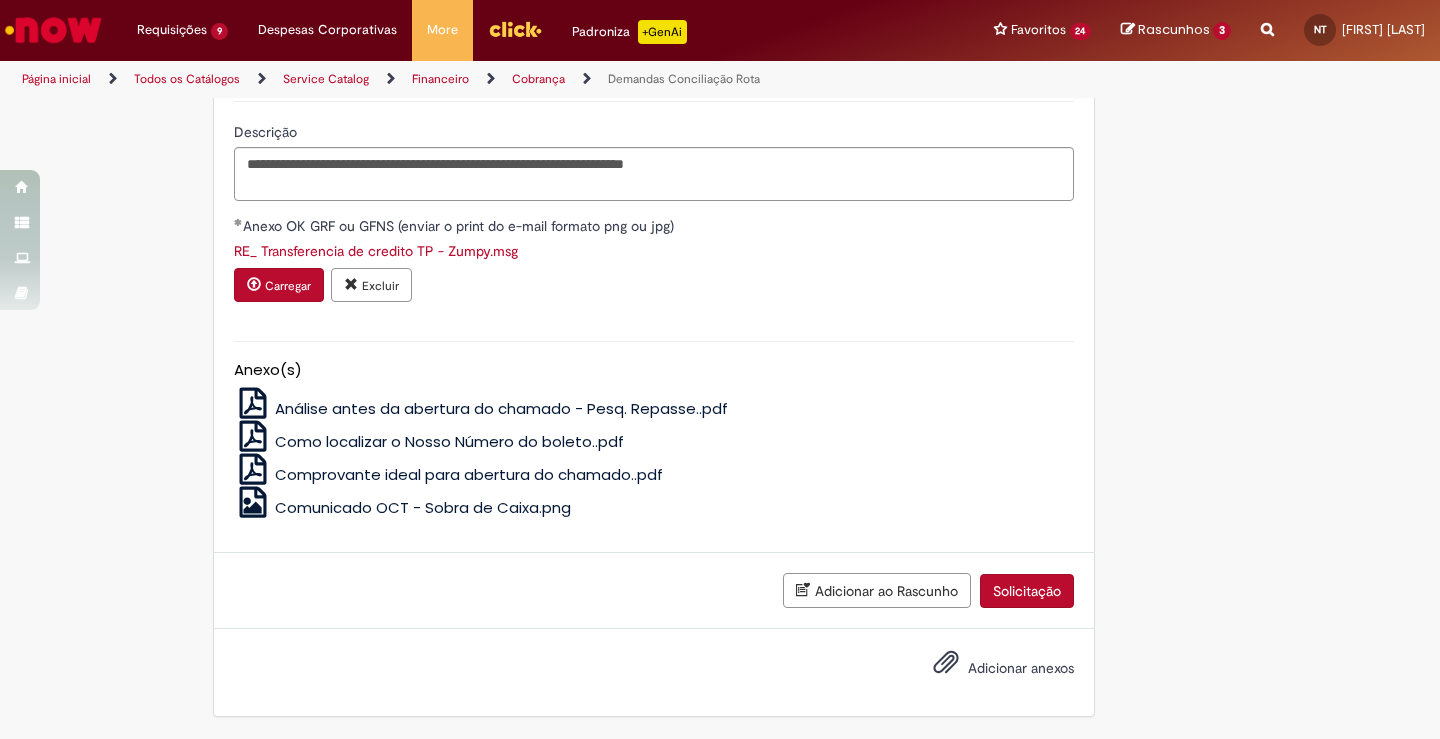 click on "Solicitação" at bounding box center (1027, 591) 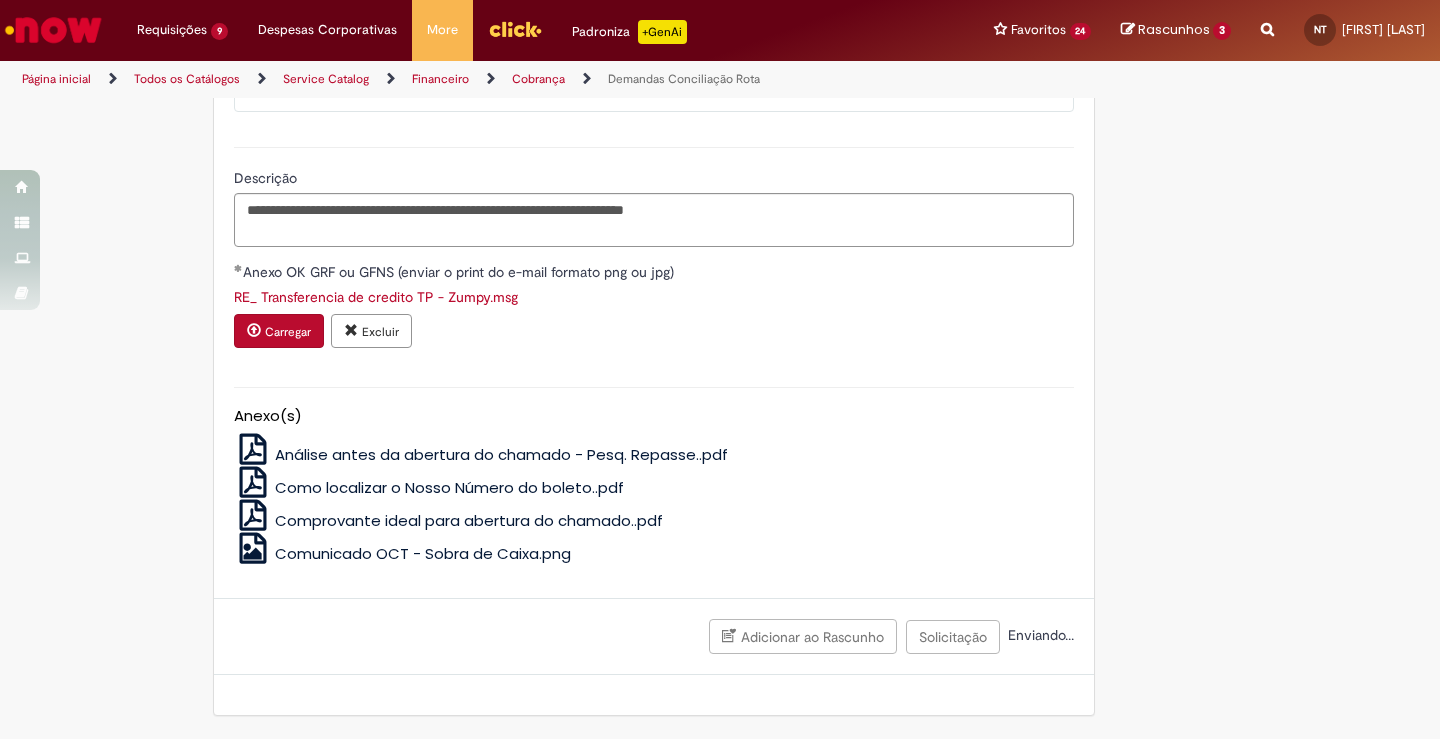 scroll, scrollTop: 2261, scrollLeft: 0, axis: vertical 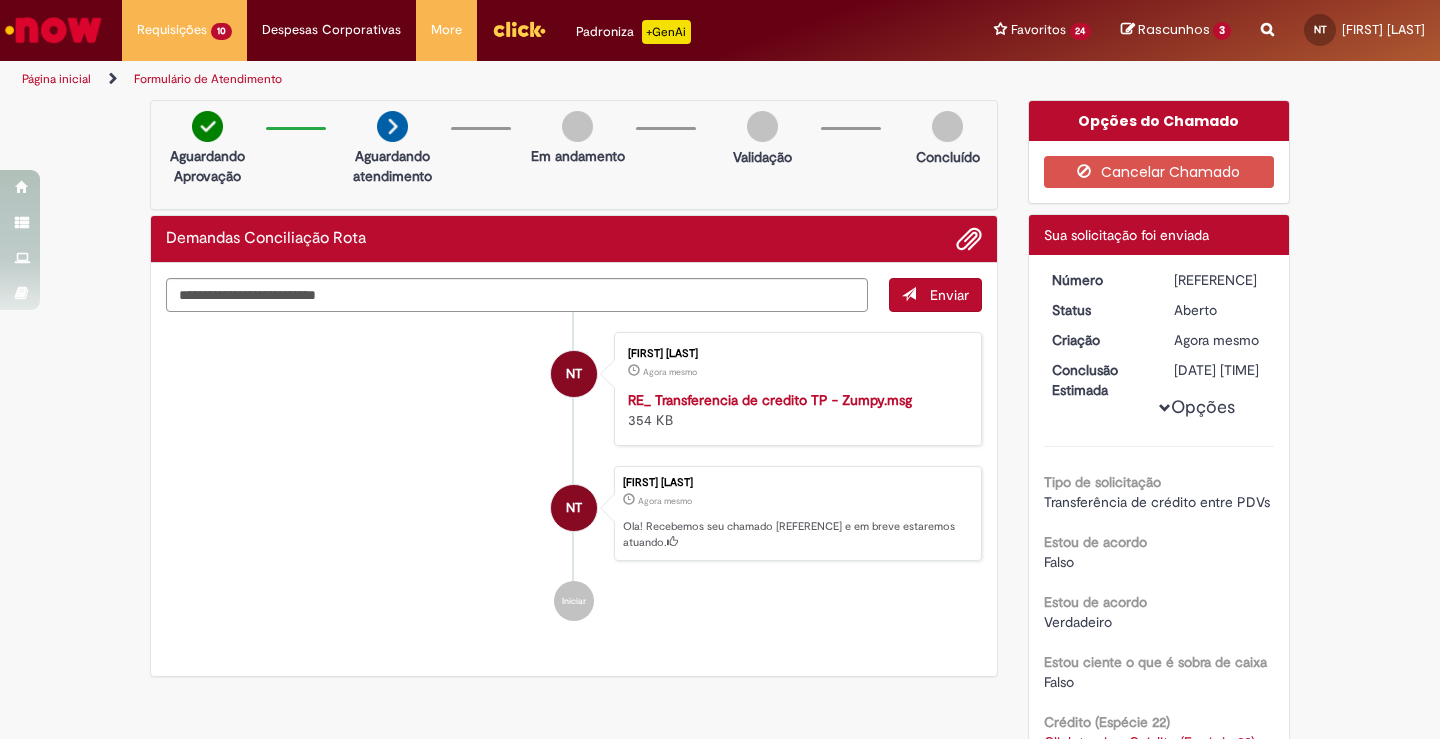 click on "[REFERENCE]" at bounding box center [1220, 280] 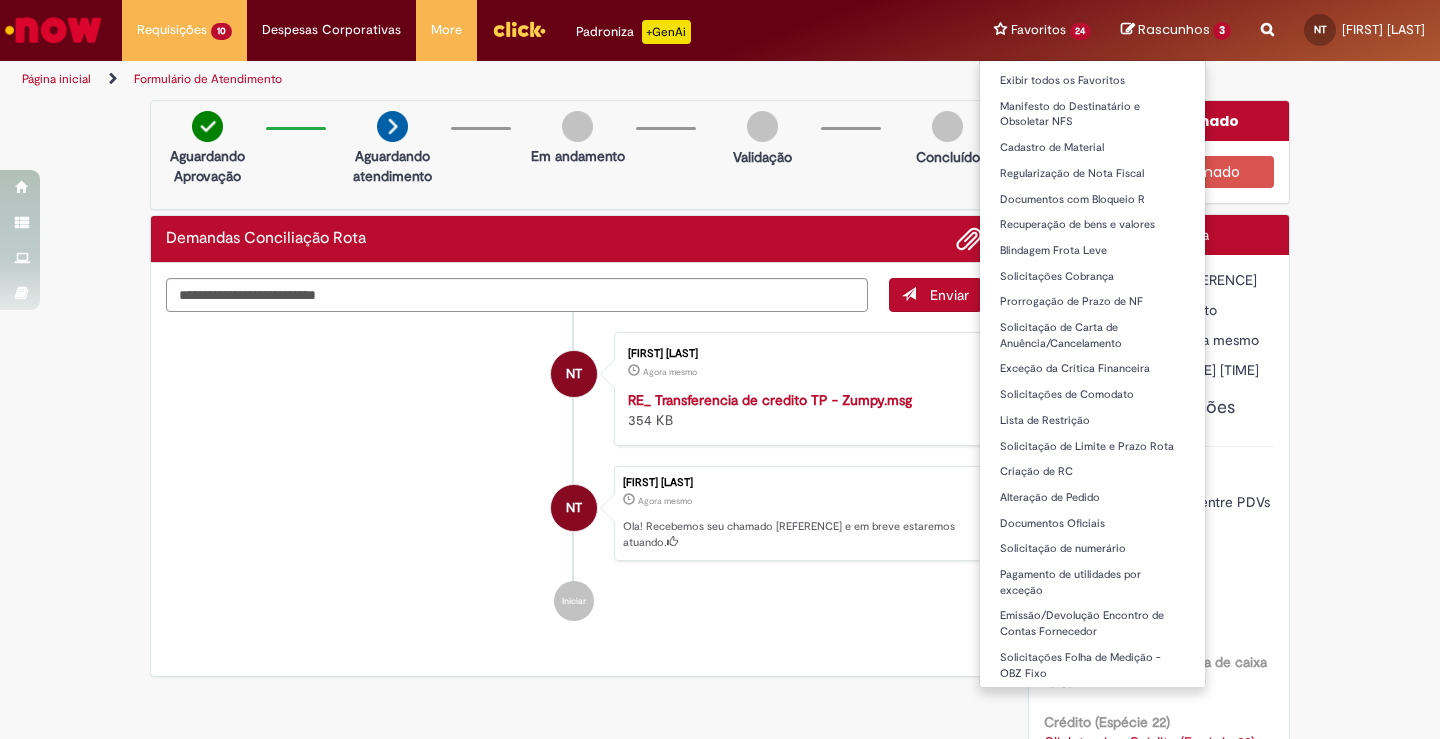 scroll, scrollTop: 121, scrollLeft: 0, axis: vertical 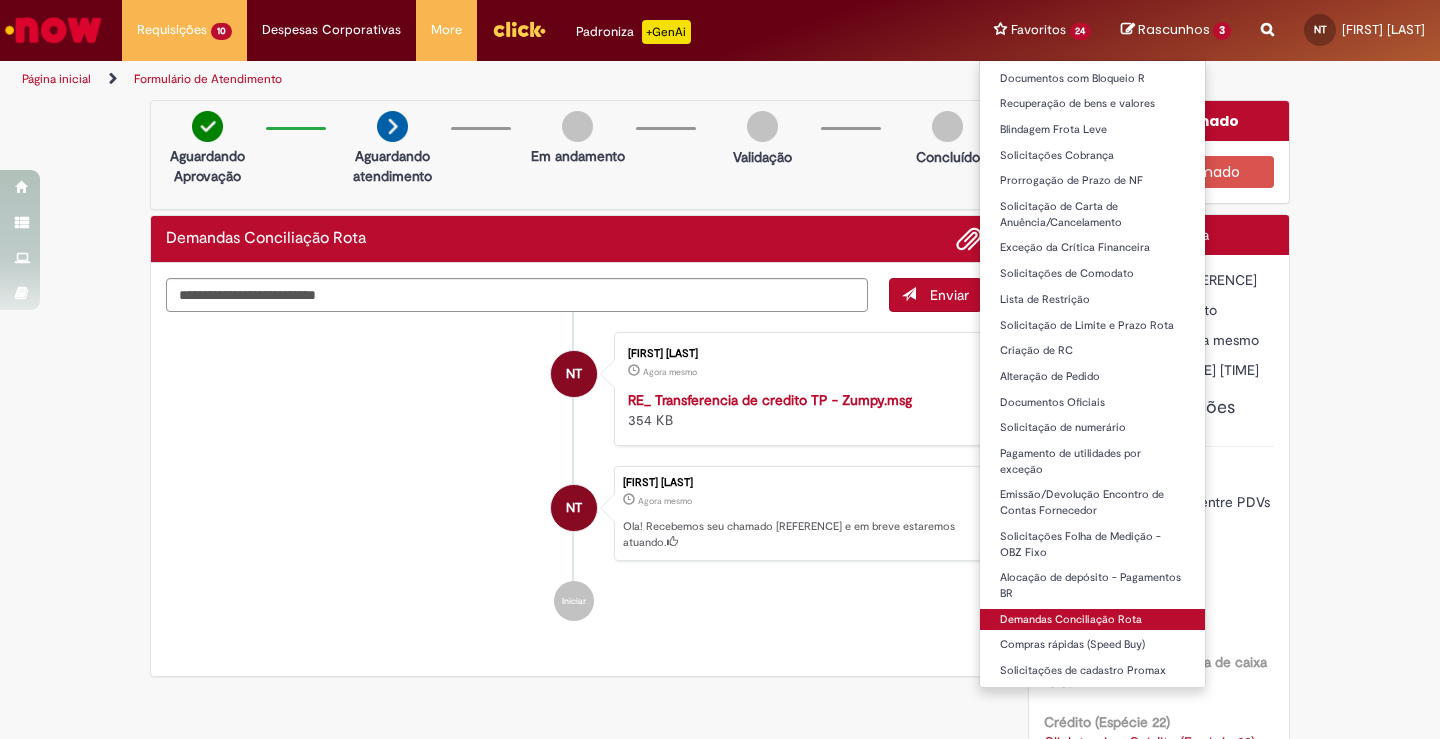 click on "Demandas Conciliação Rota" at bounding box center [1093, 620] 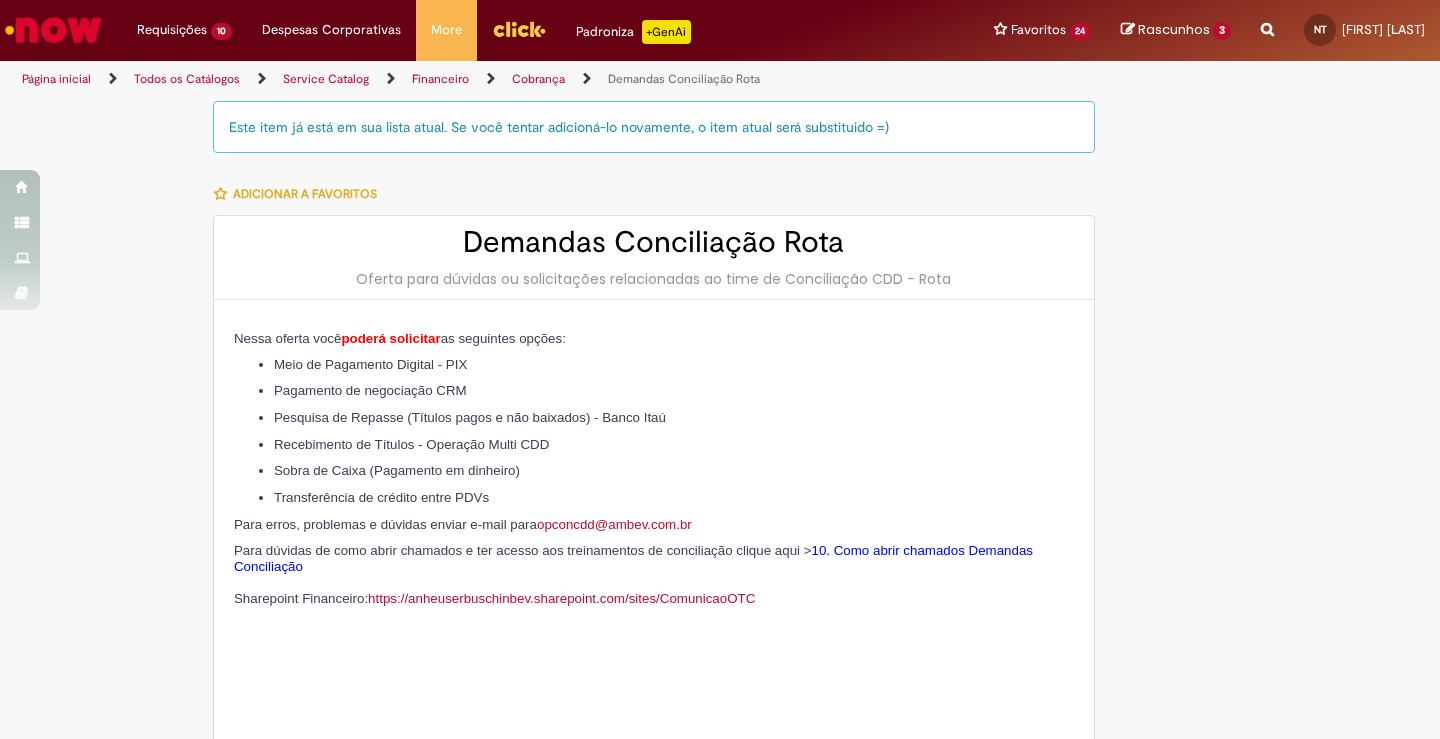 type on "********" 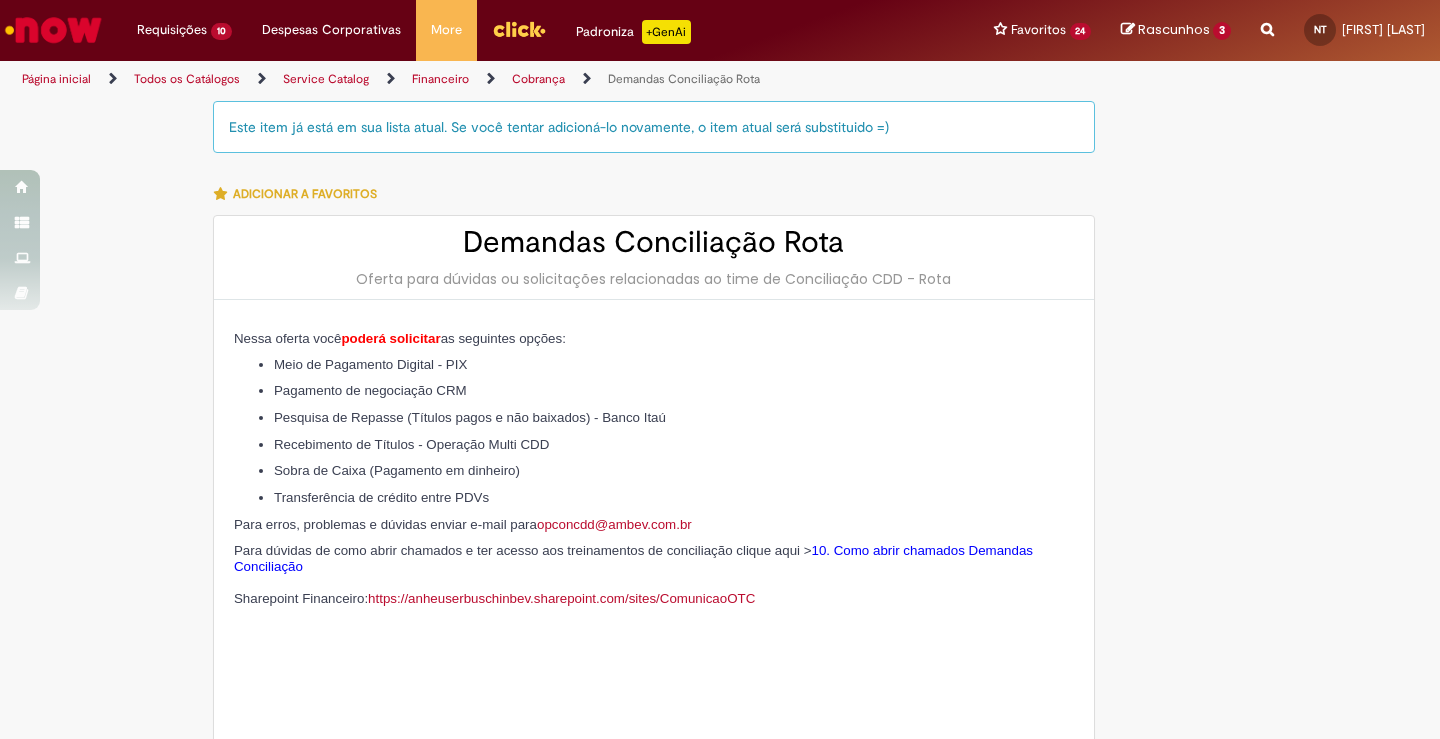 type on "**********" 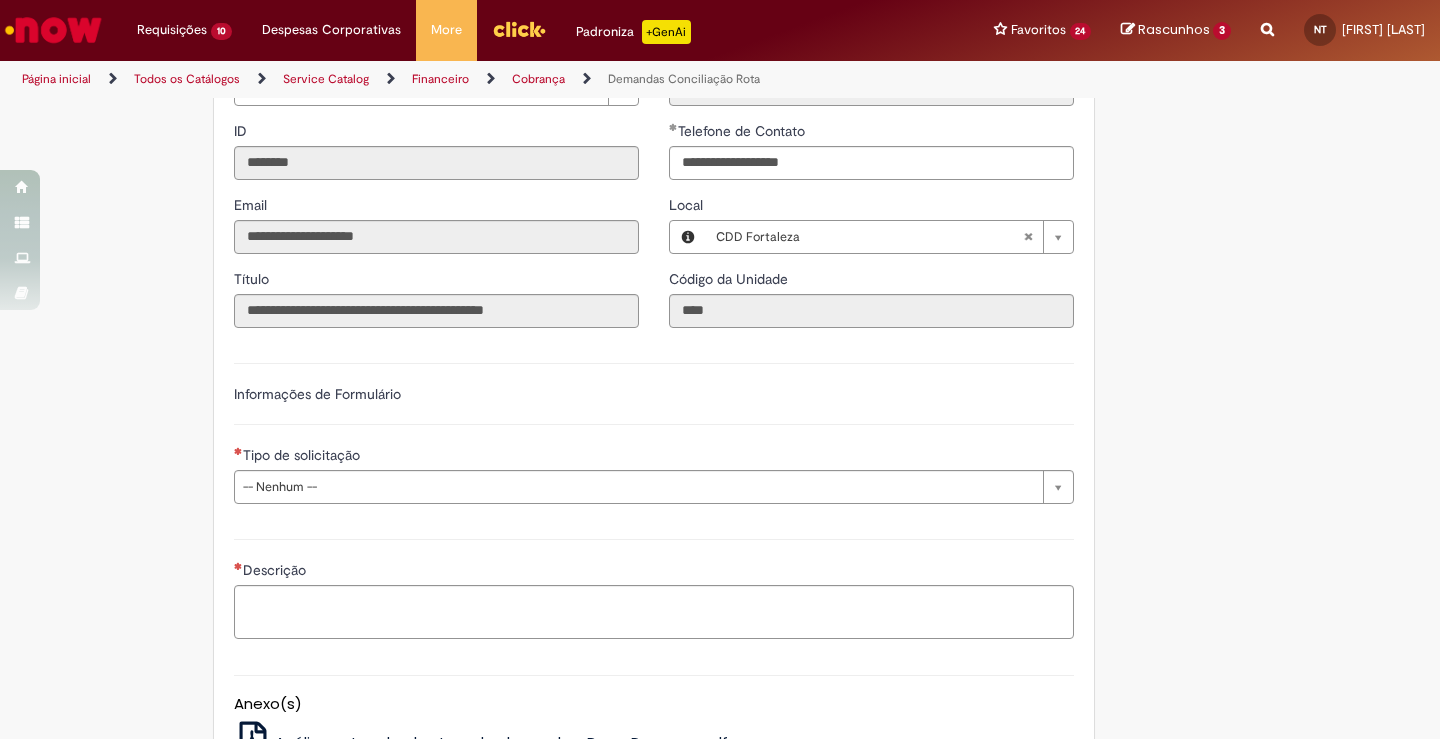 scroll, scrollTop: 741, scrollLeft: 0, axis: vertical 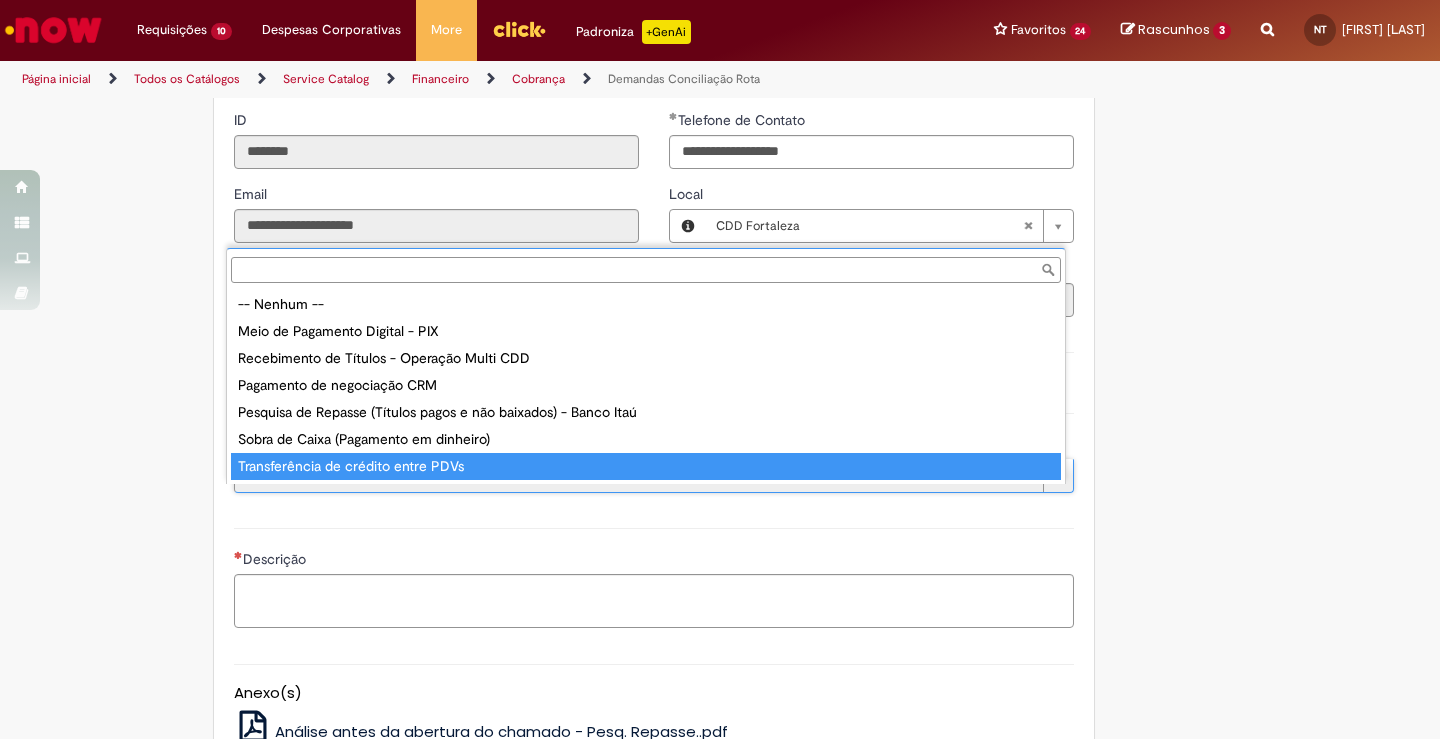 type on "**********" 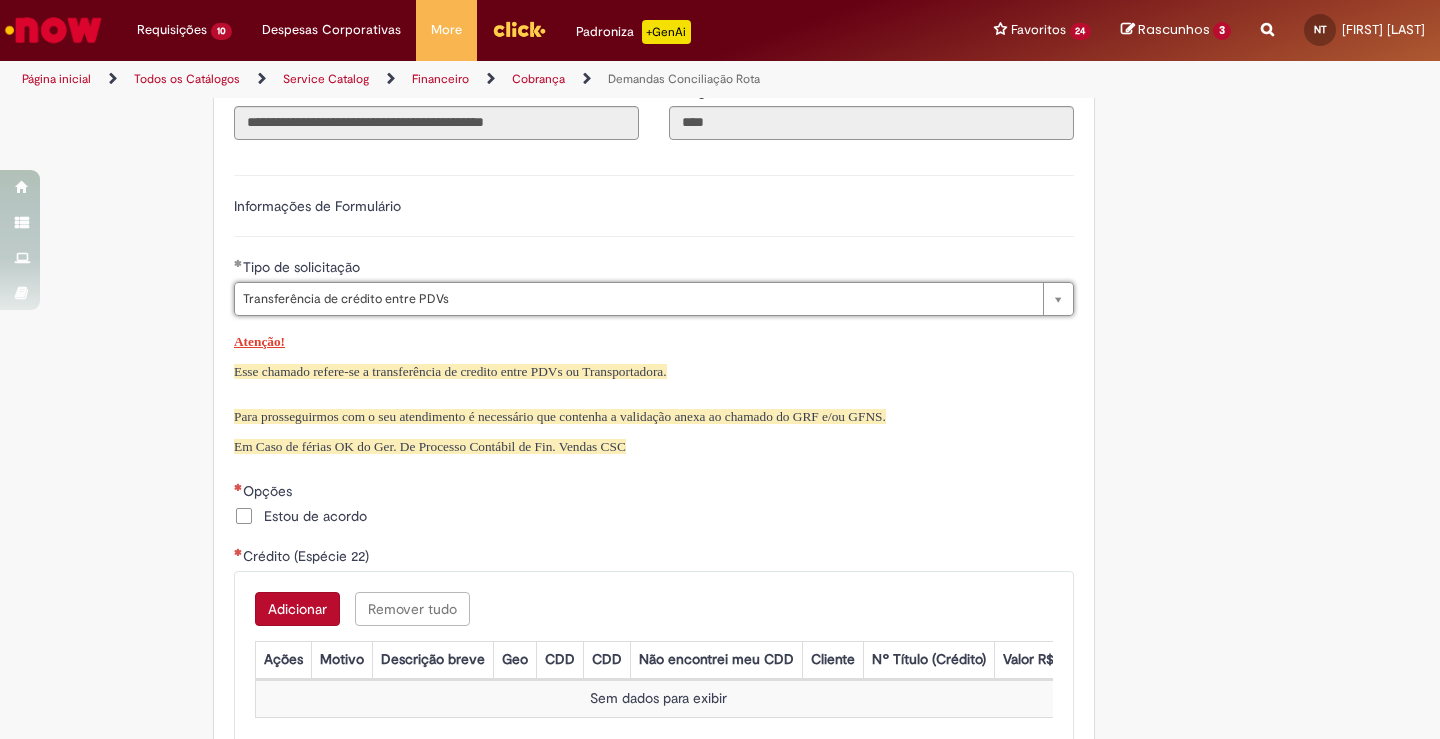 scroll, scrollTop: 928, scrollLeft: 0, axis: vertical 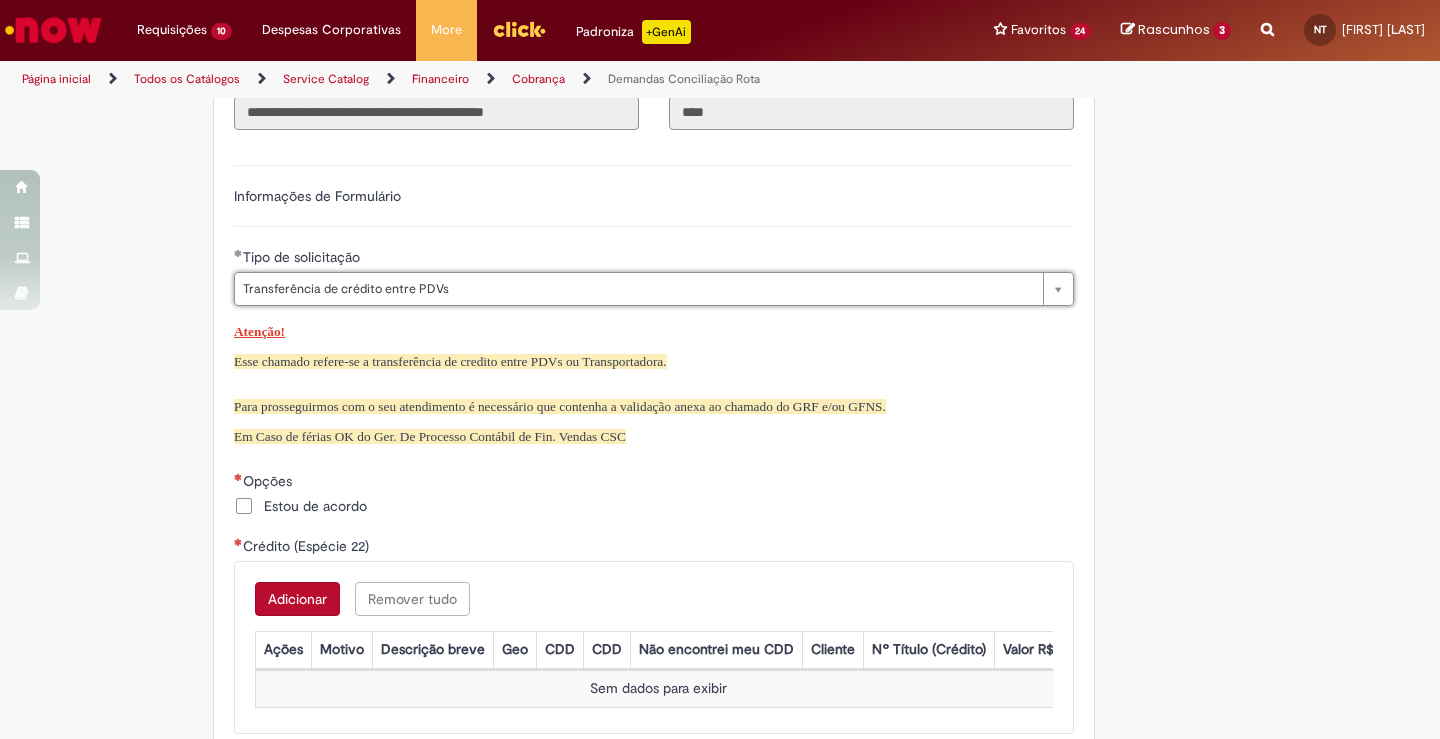 click on "Estou de acordo" at bounding box center (315, 506) 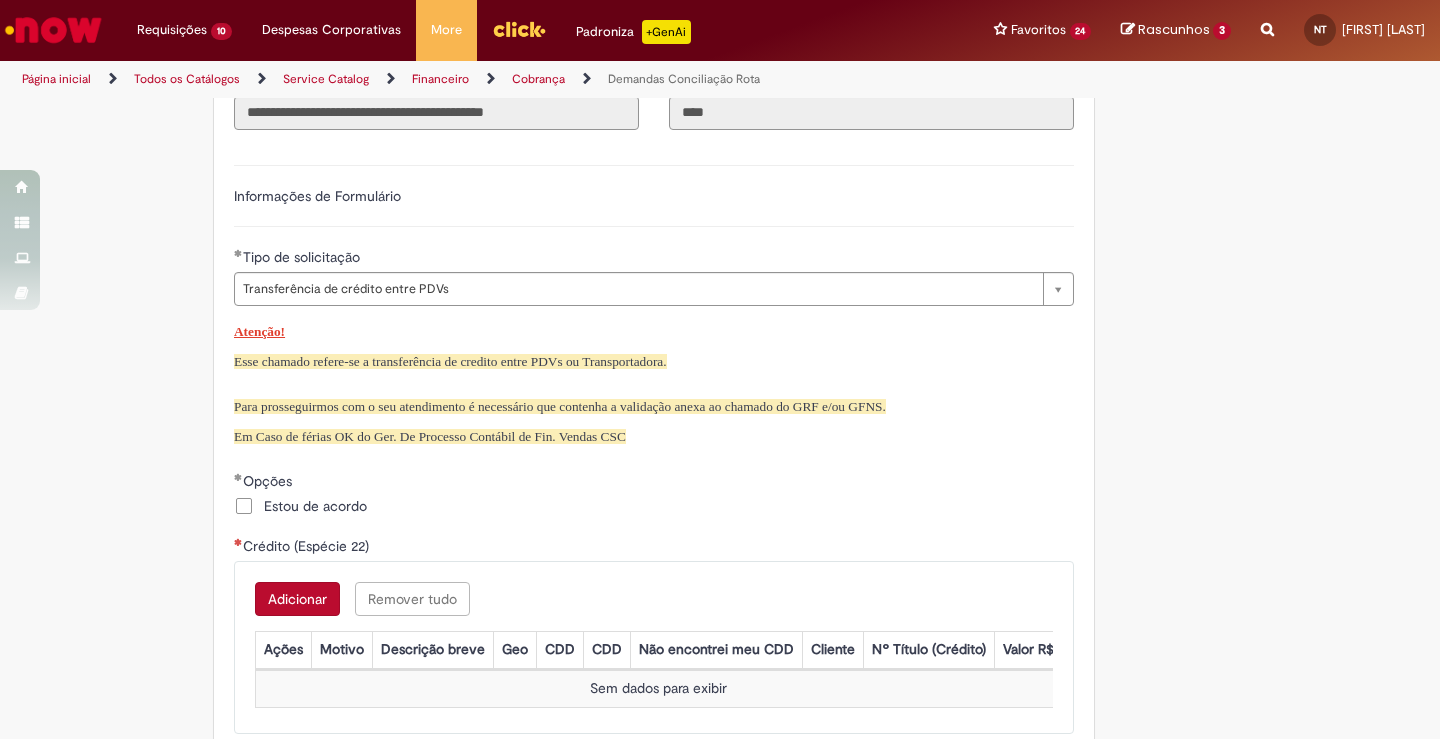 scroll, scrollTop: 1072, scrollLeft: 0, axis: vertical 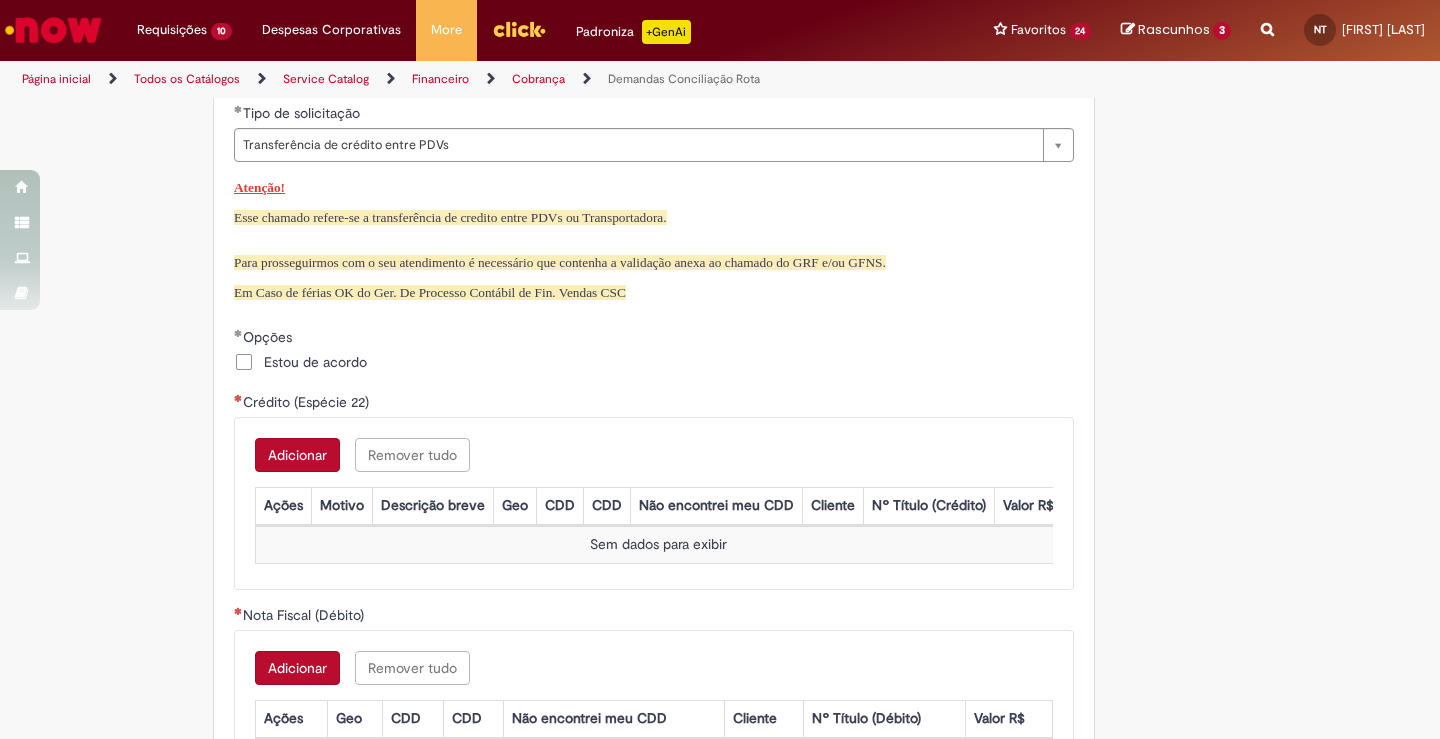 click on "Adicionar" at bounding box center [297, 455] 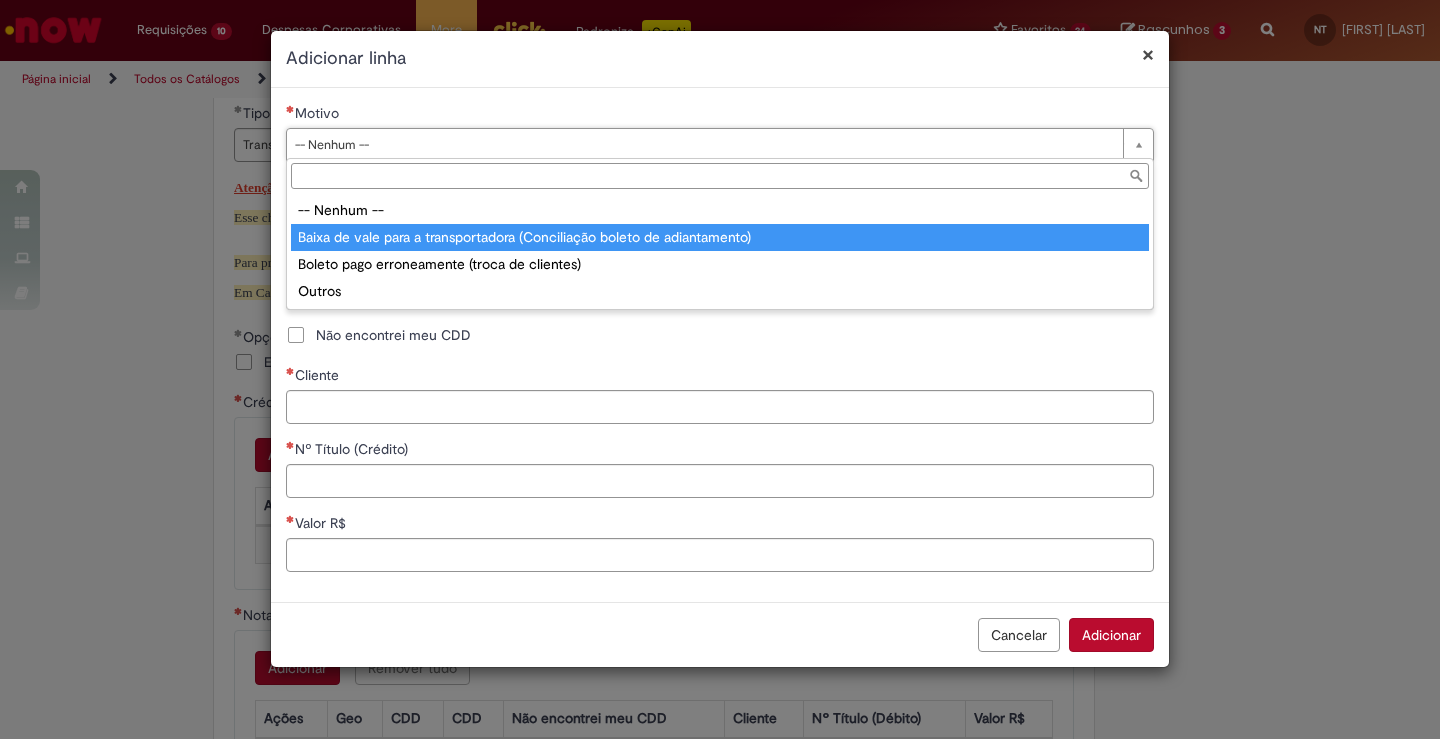 type on "**********" 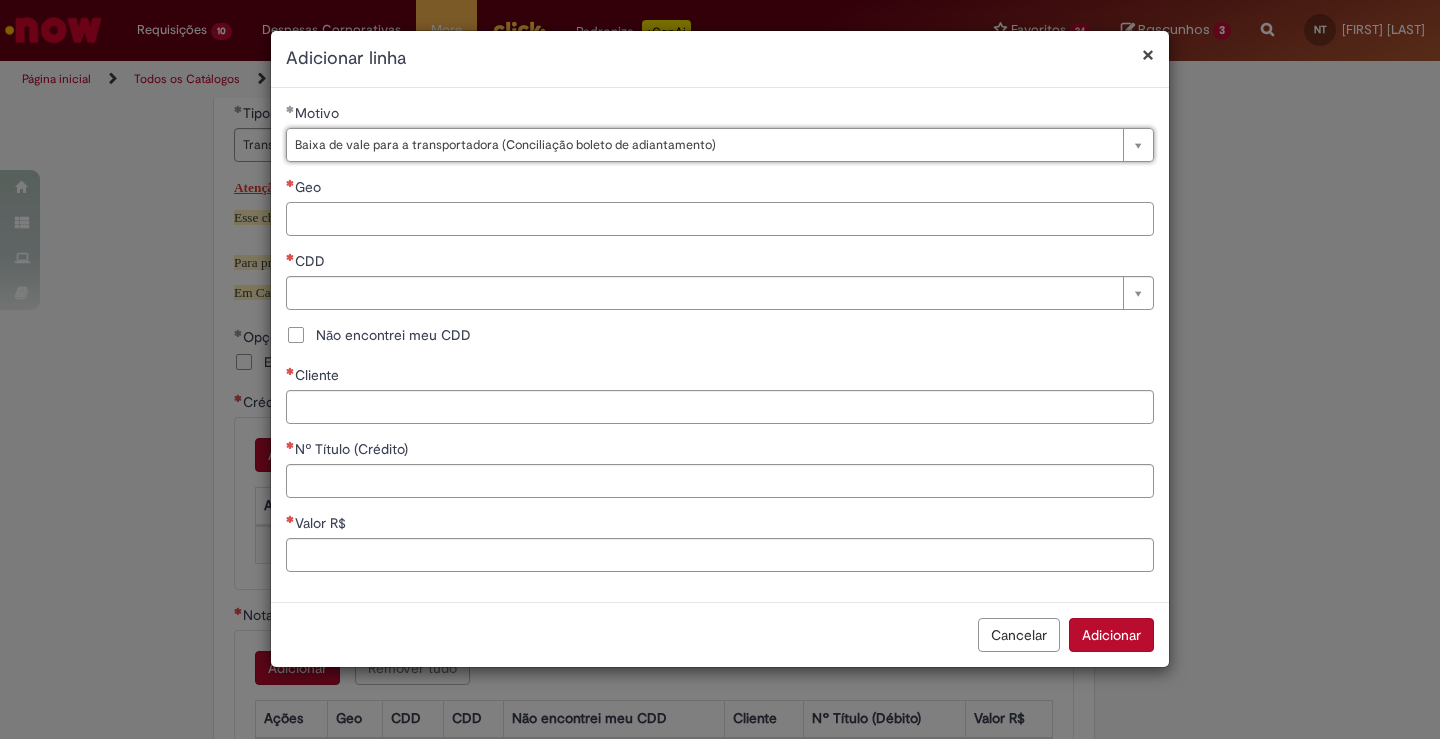 click on "Geo" at bounding box center [720, 219] 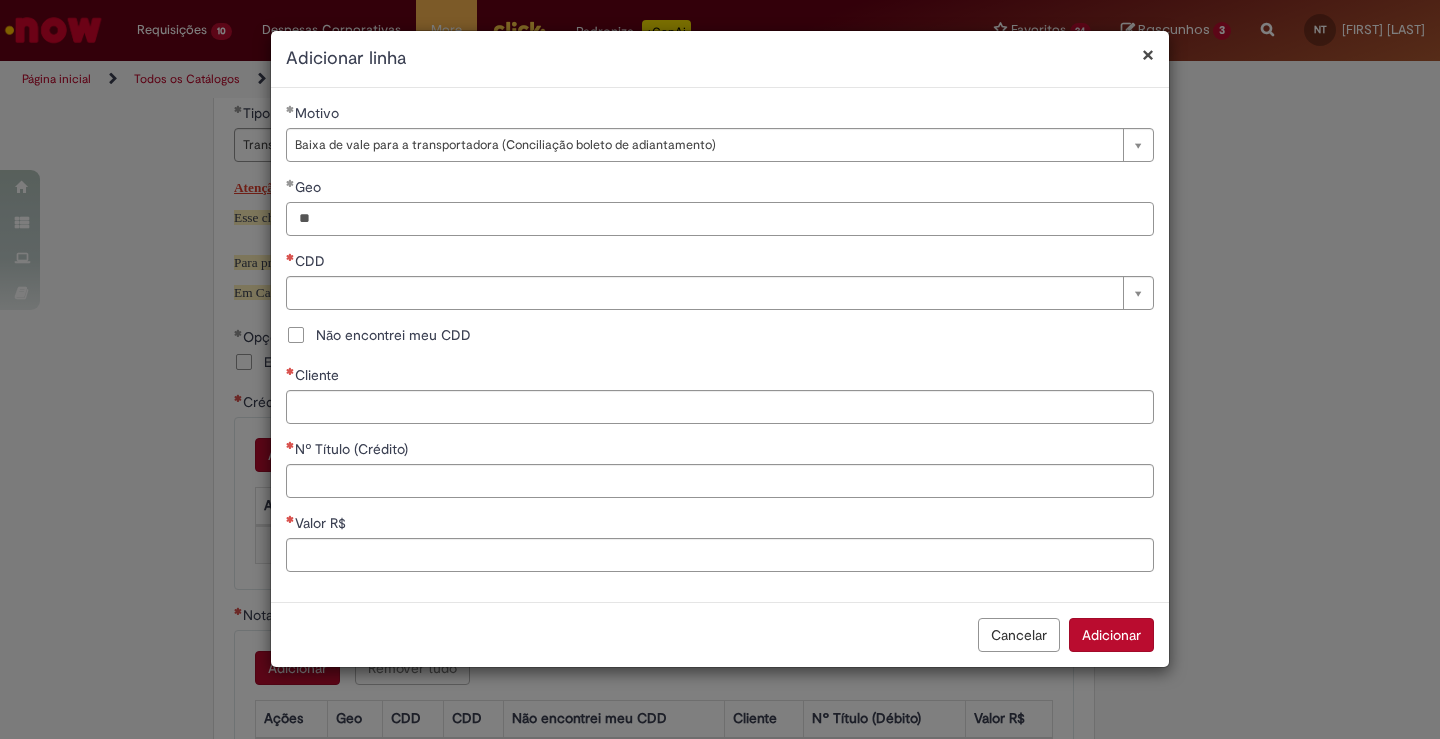 type on "**" 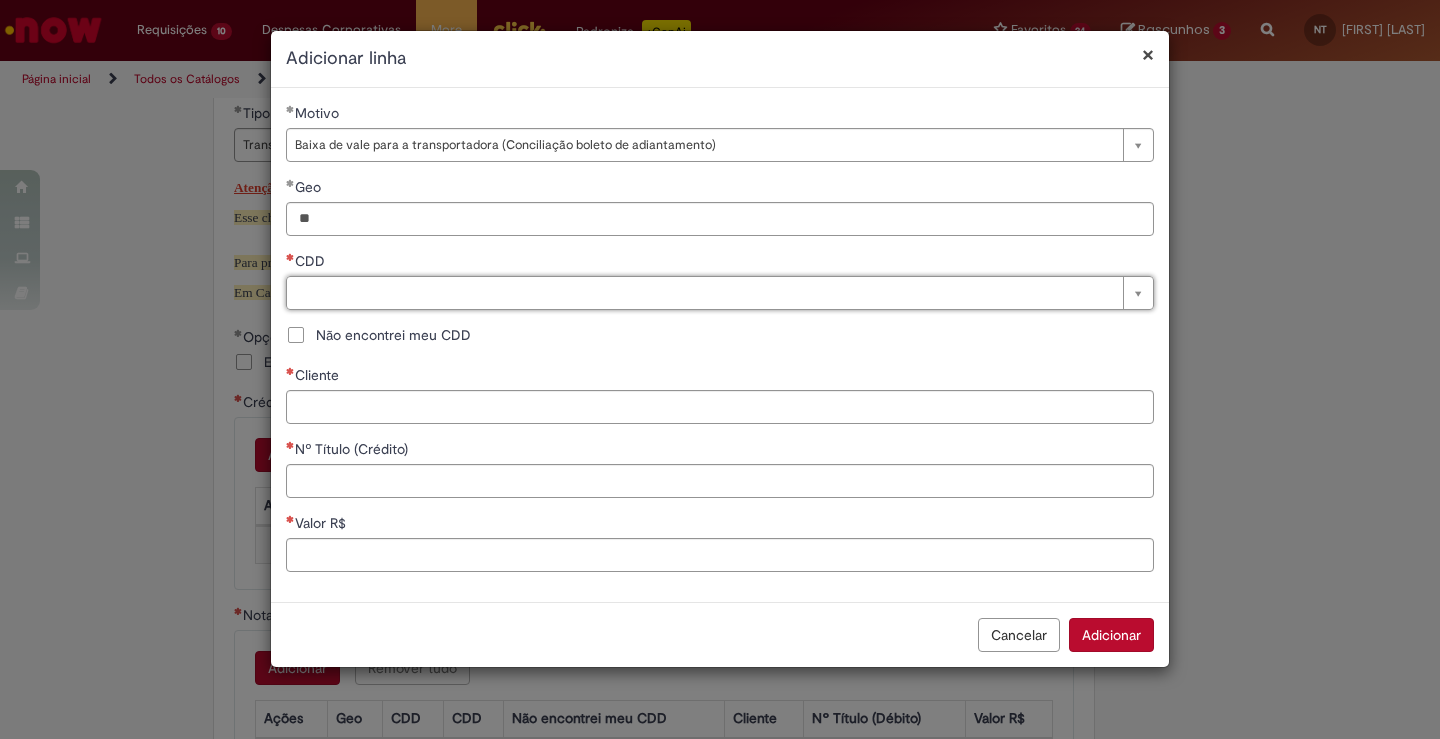 type on "*" 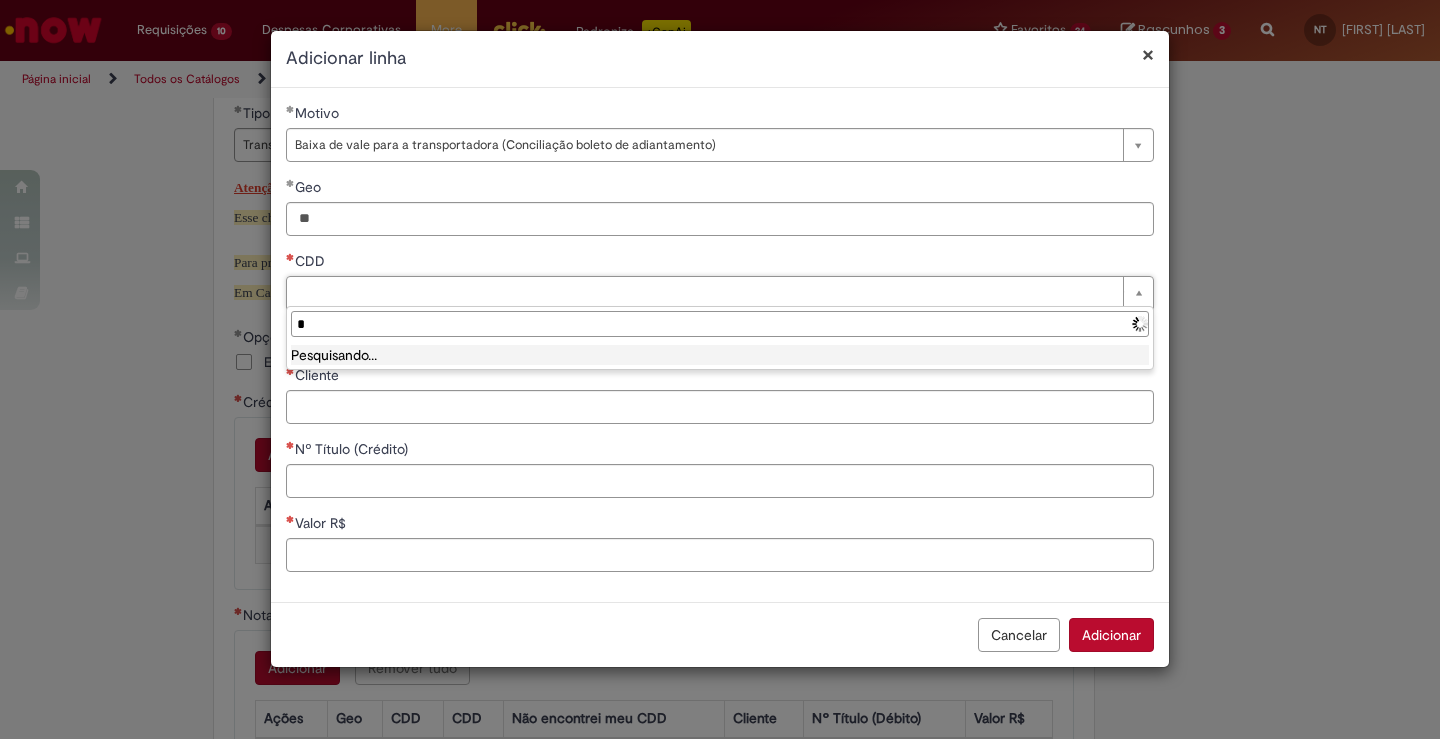 type 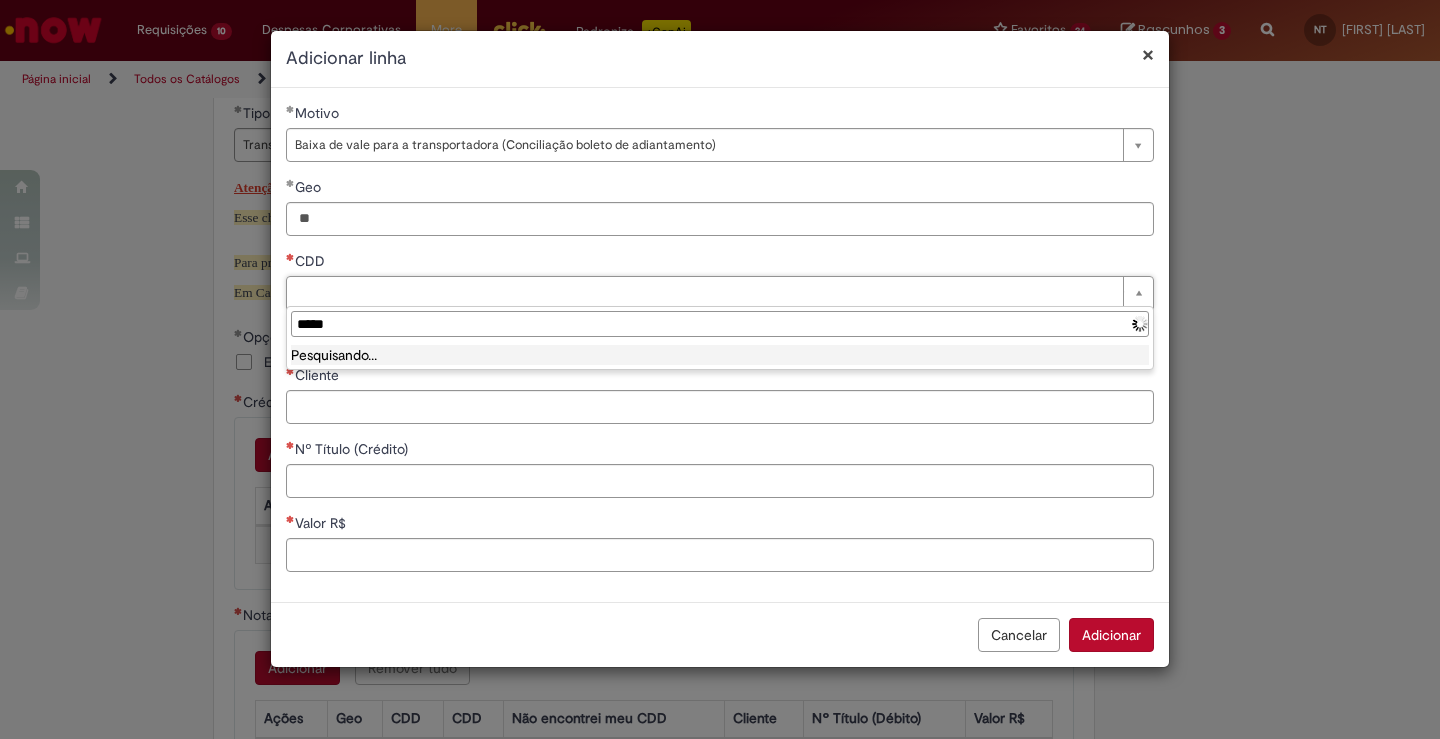 type on "******" 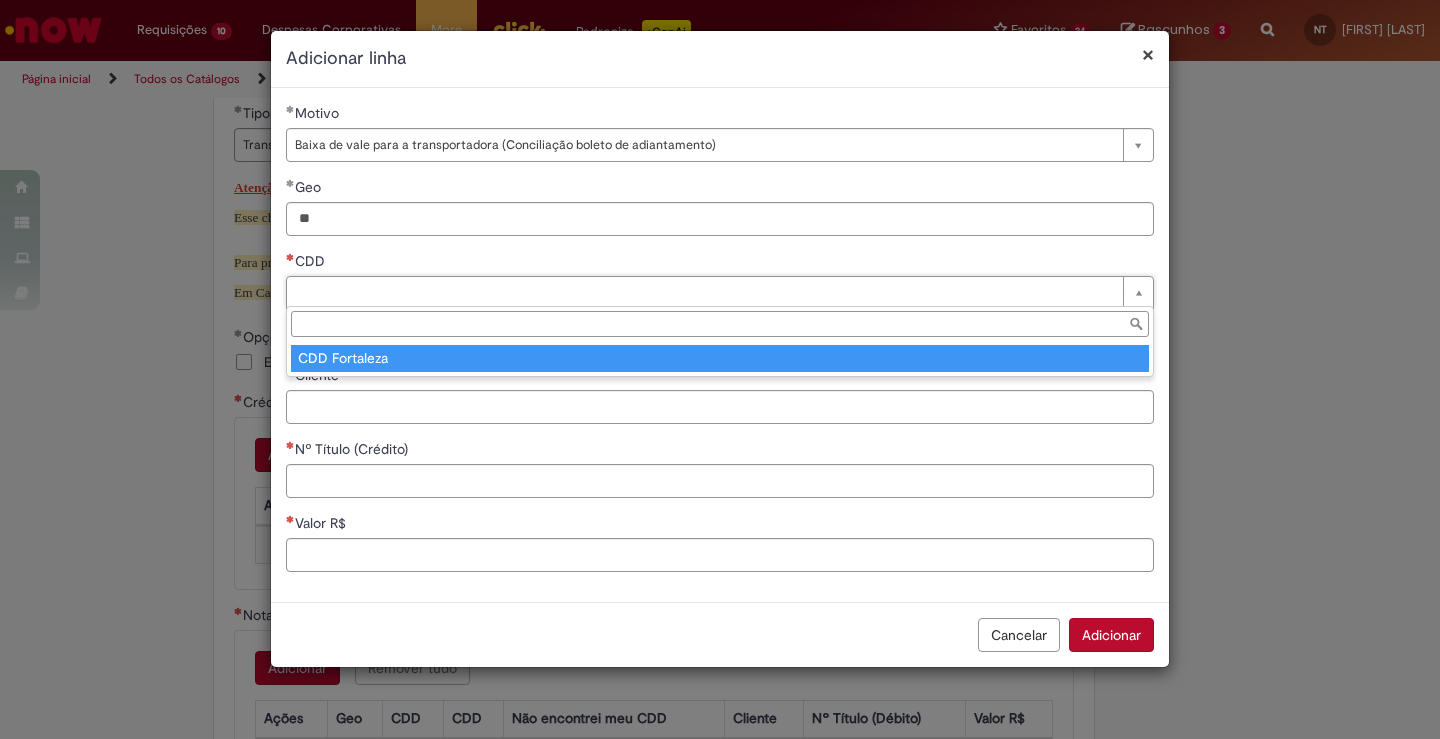 type on "**********" 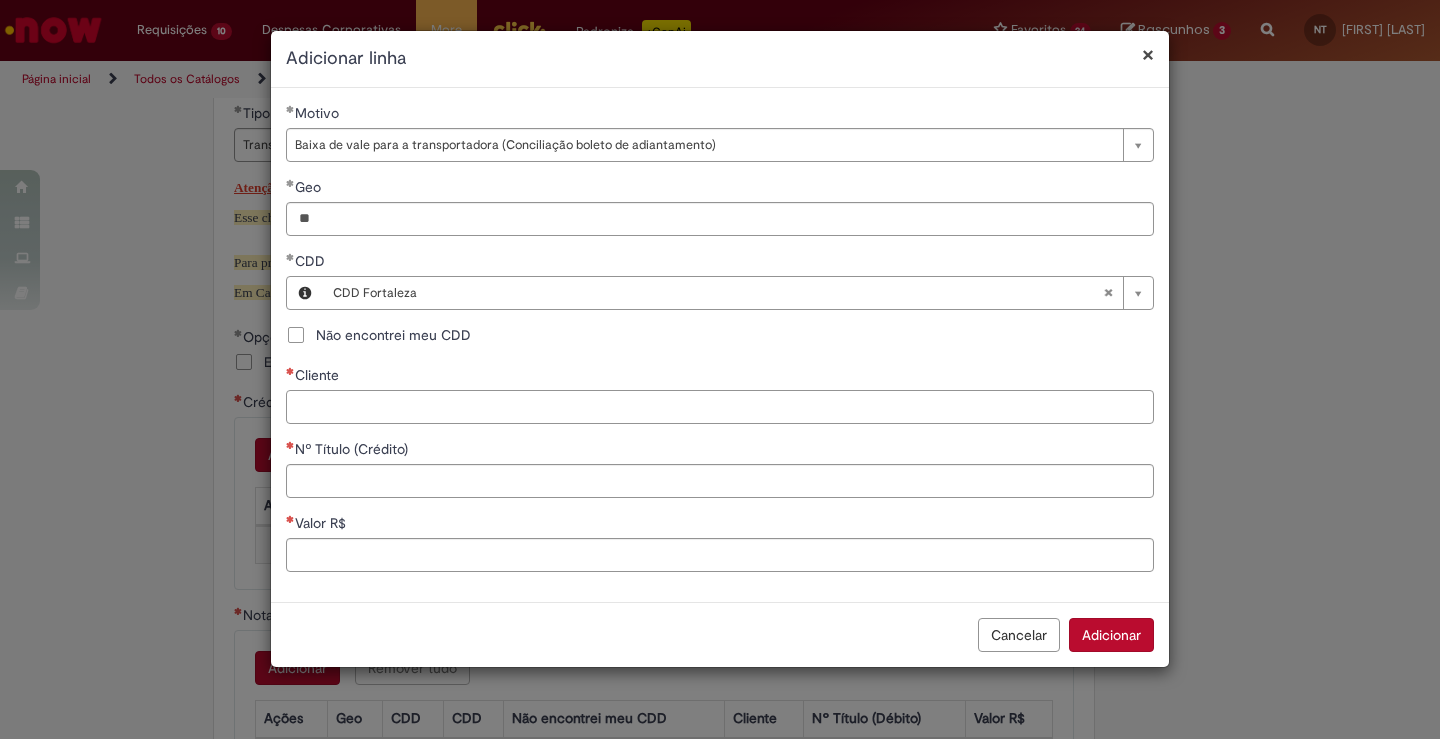 paste on "*****" 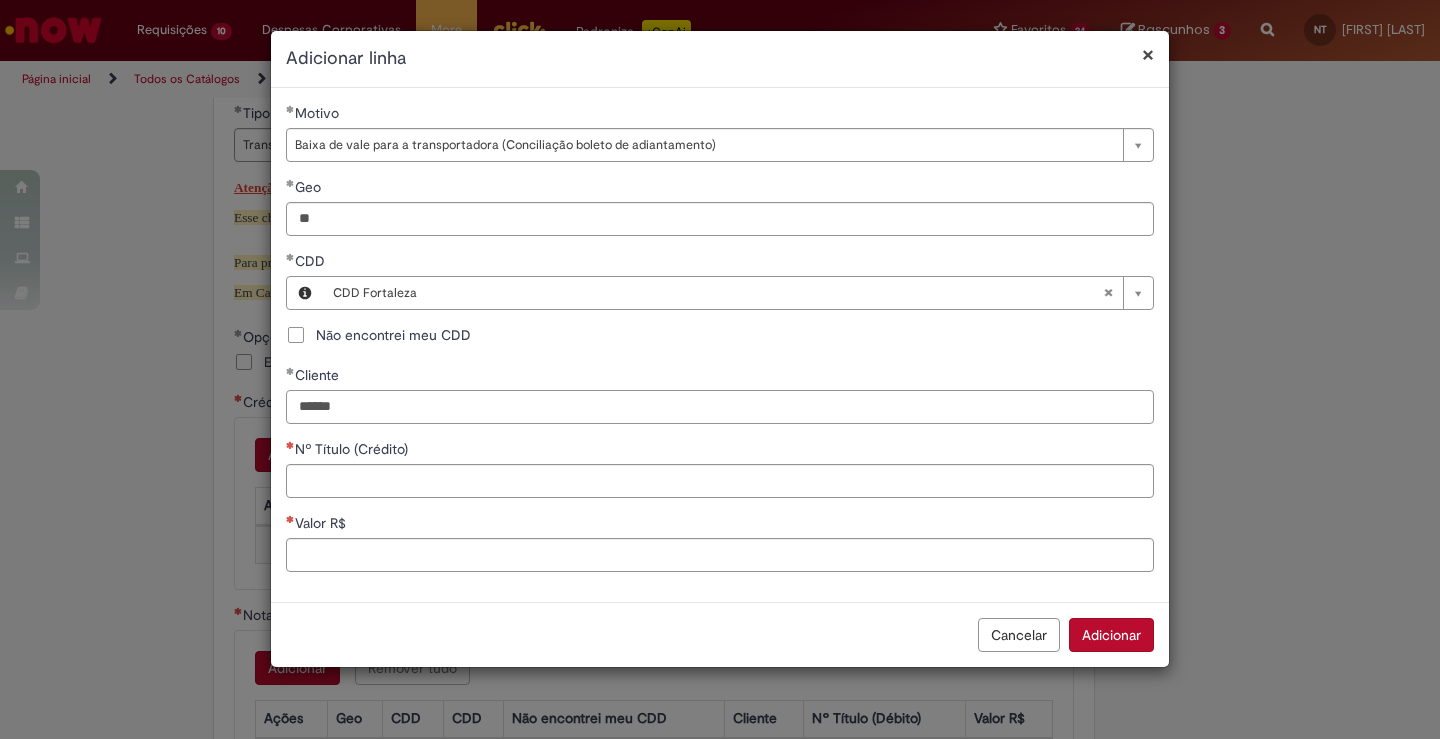 type on "*****" 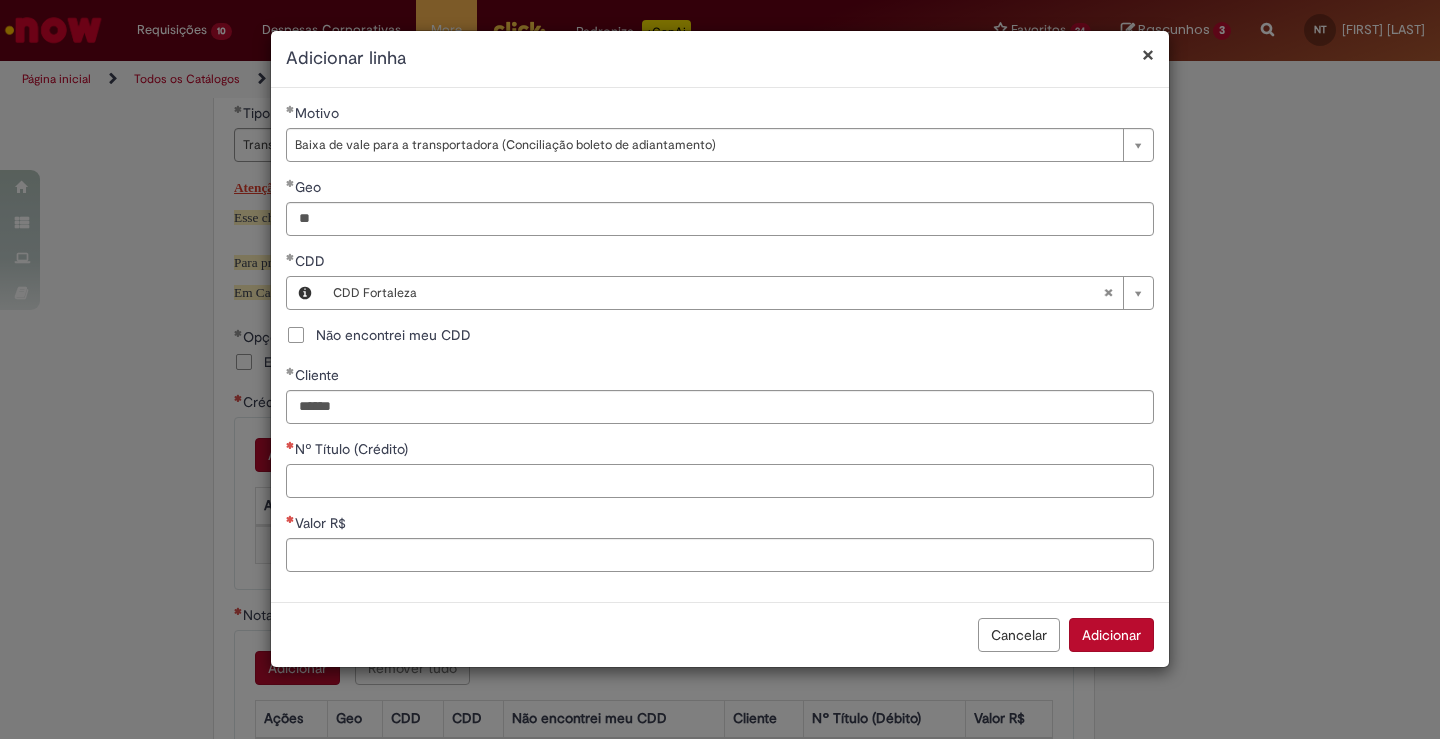 paste on "******" 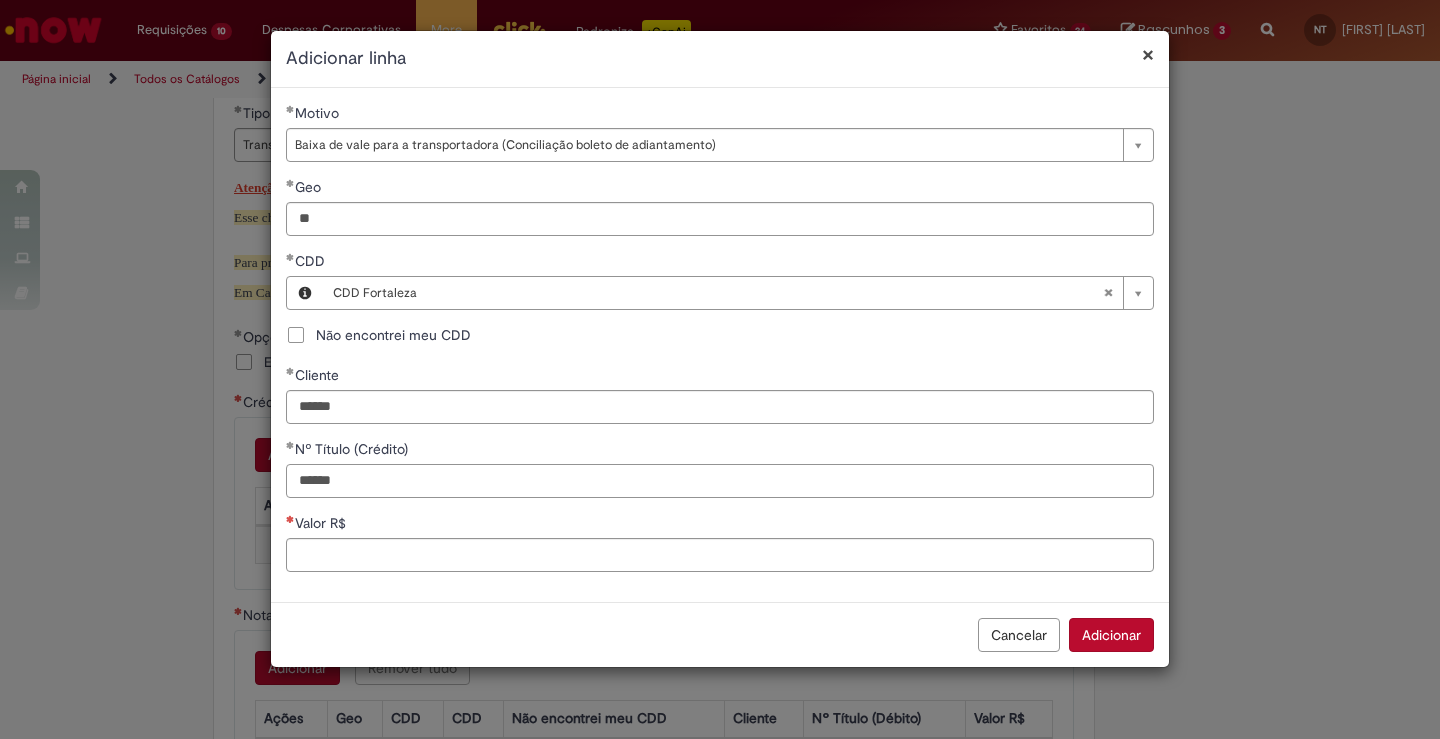 type on "******" 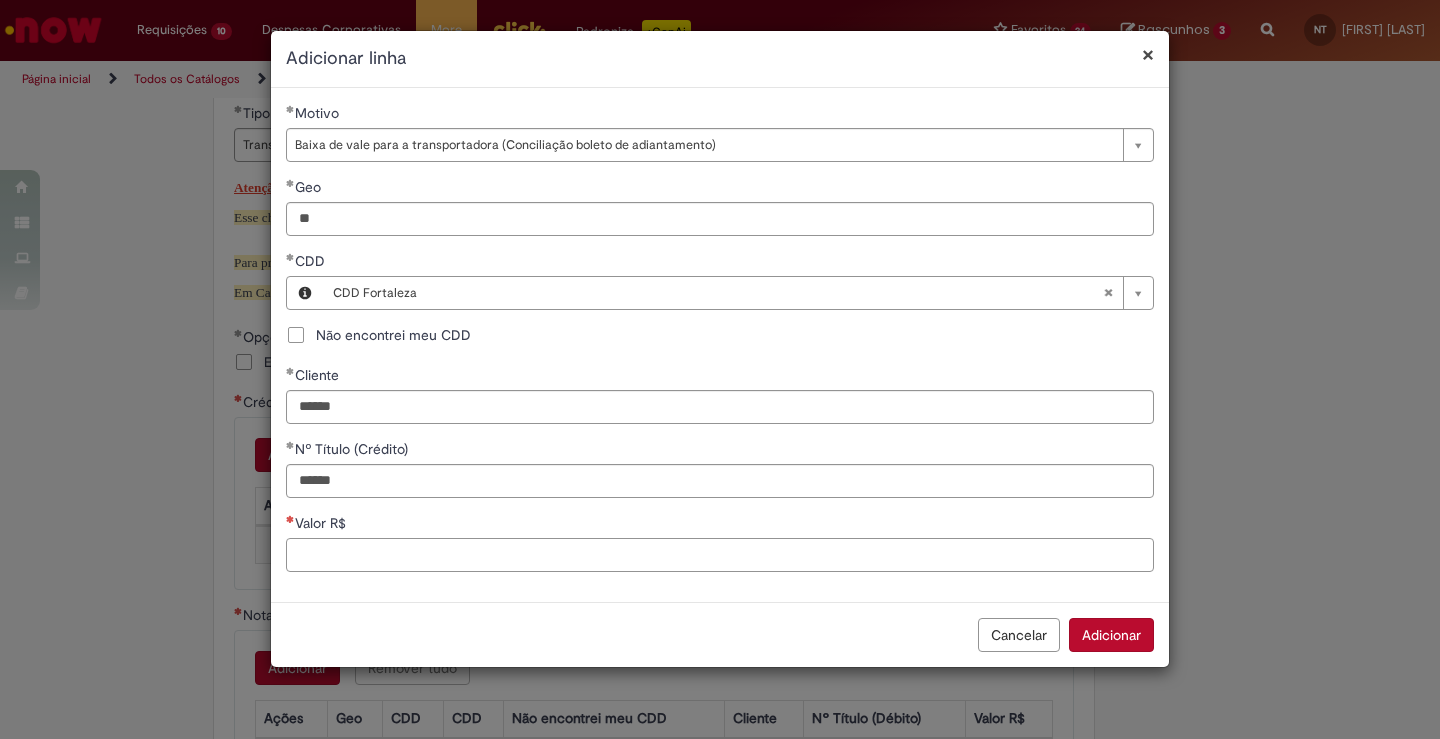 click on "Valor R$" at bounding box center (720, 555) 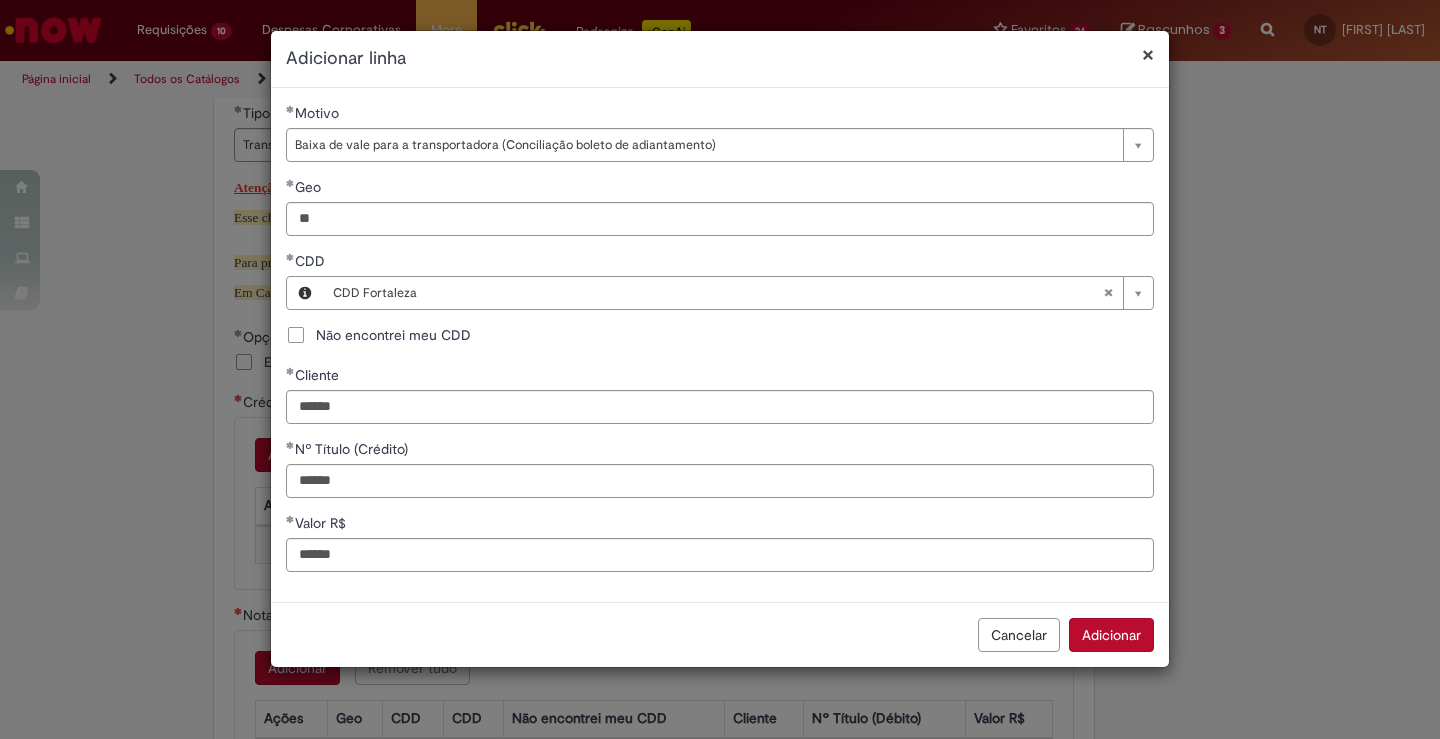 type on "*********" 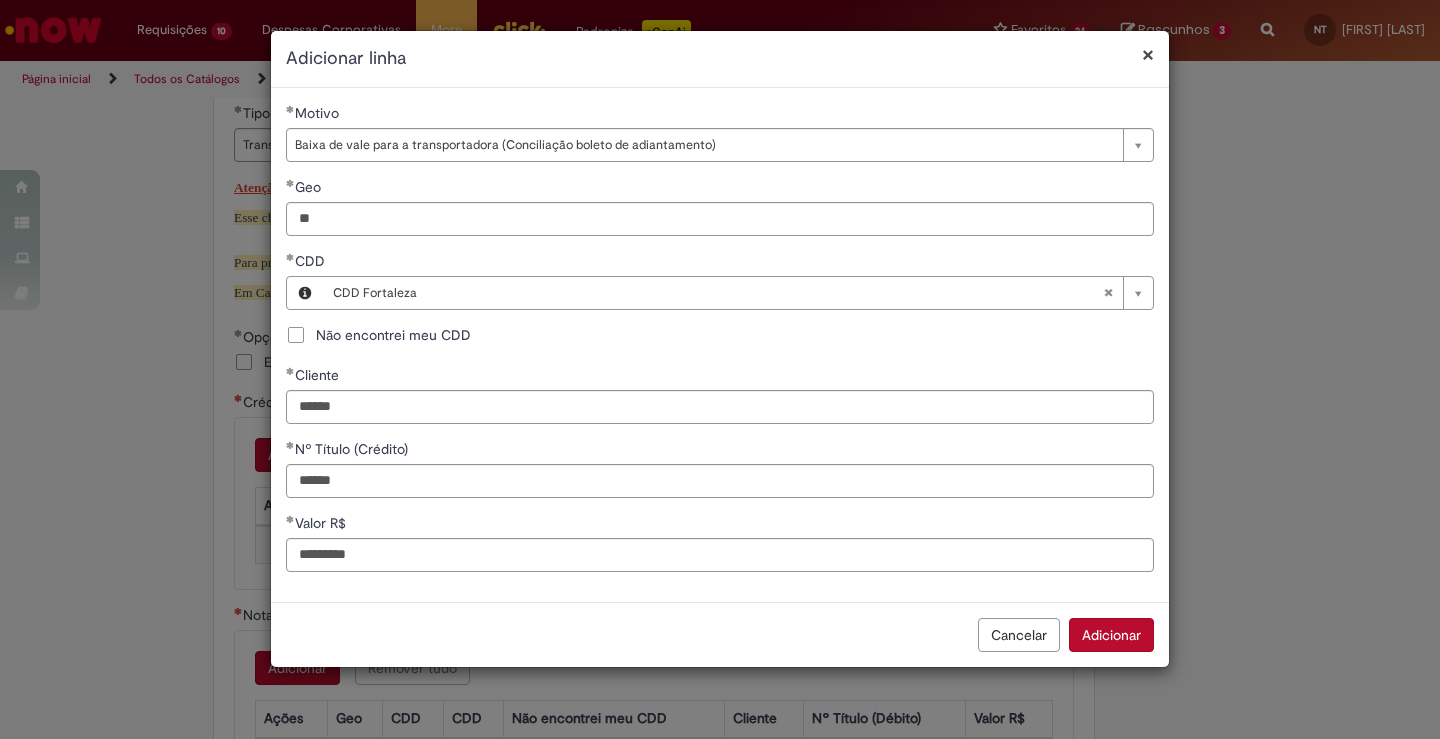 type 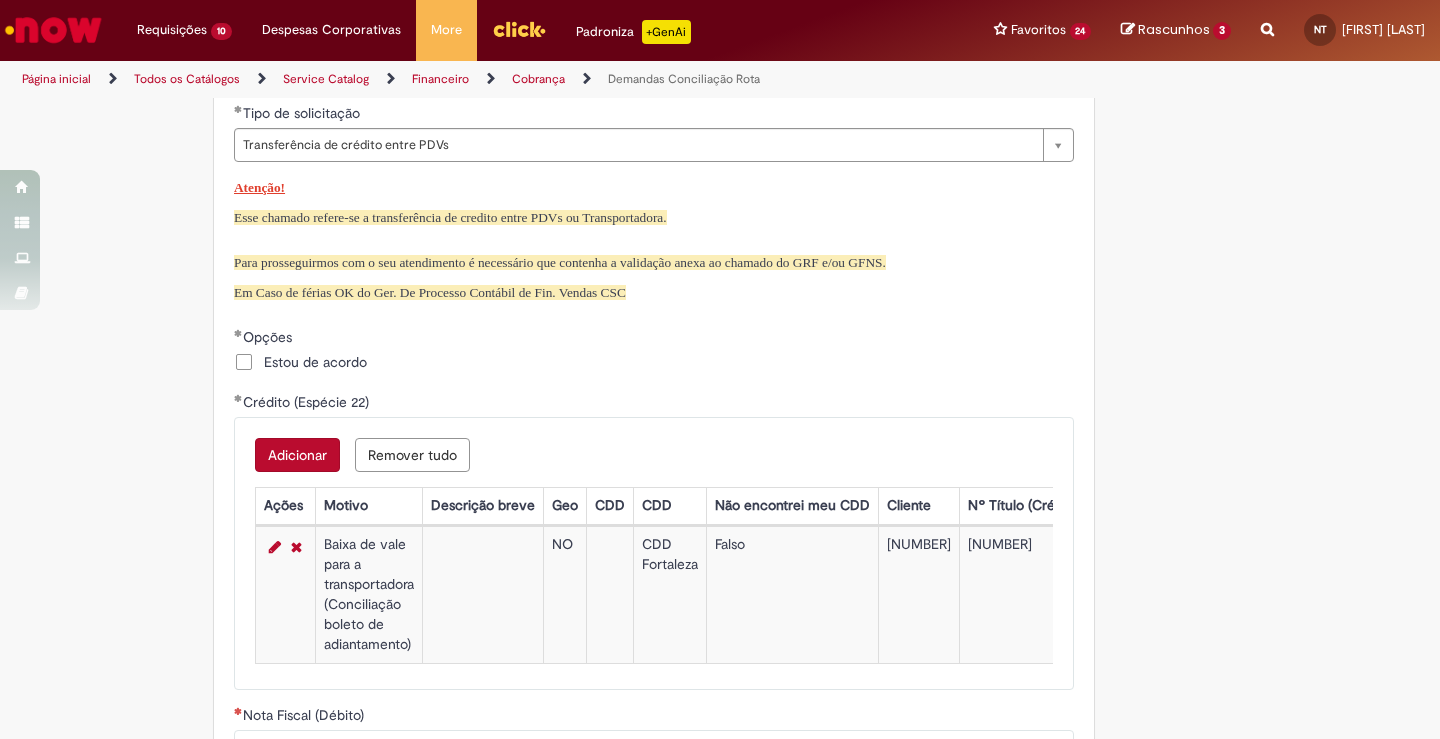 click on "Adicionar" at bounding box center [297, 455] 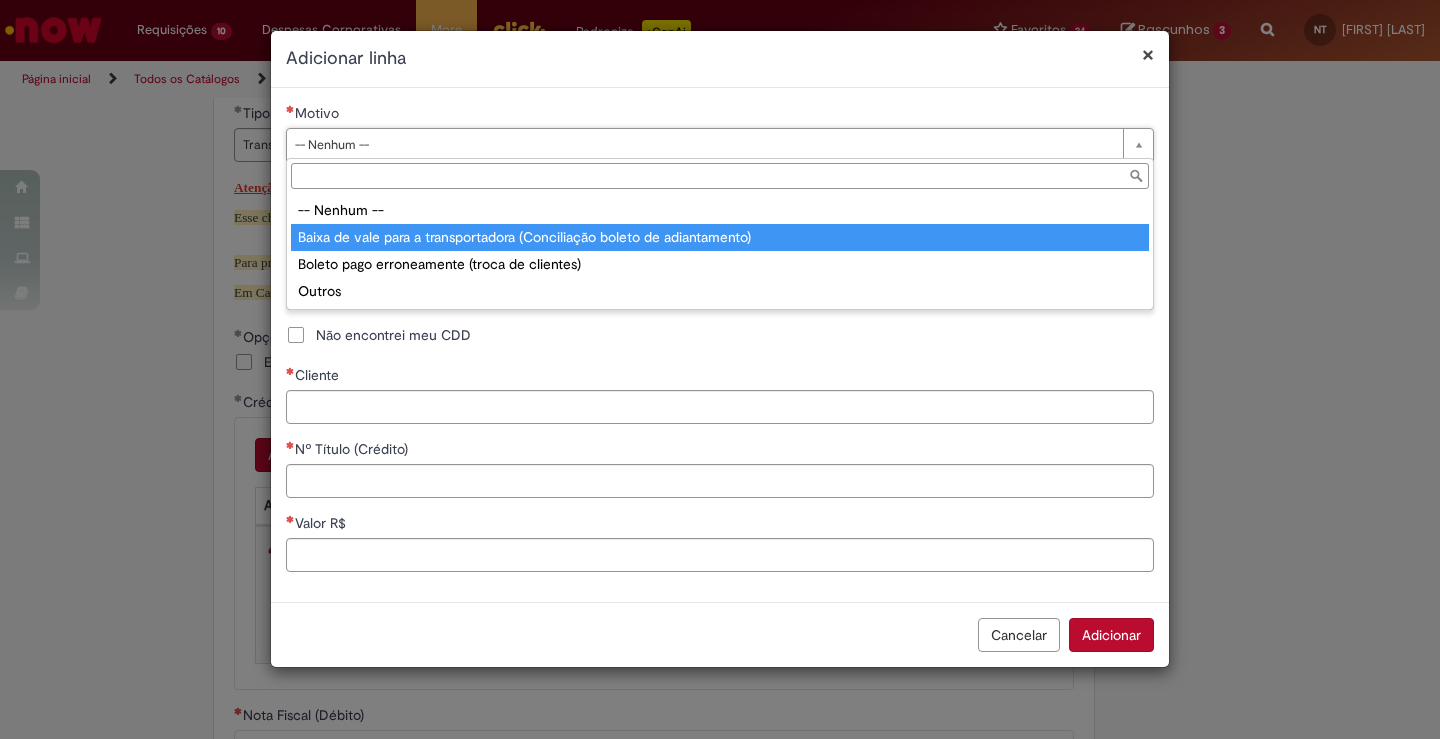 type on "**********" 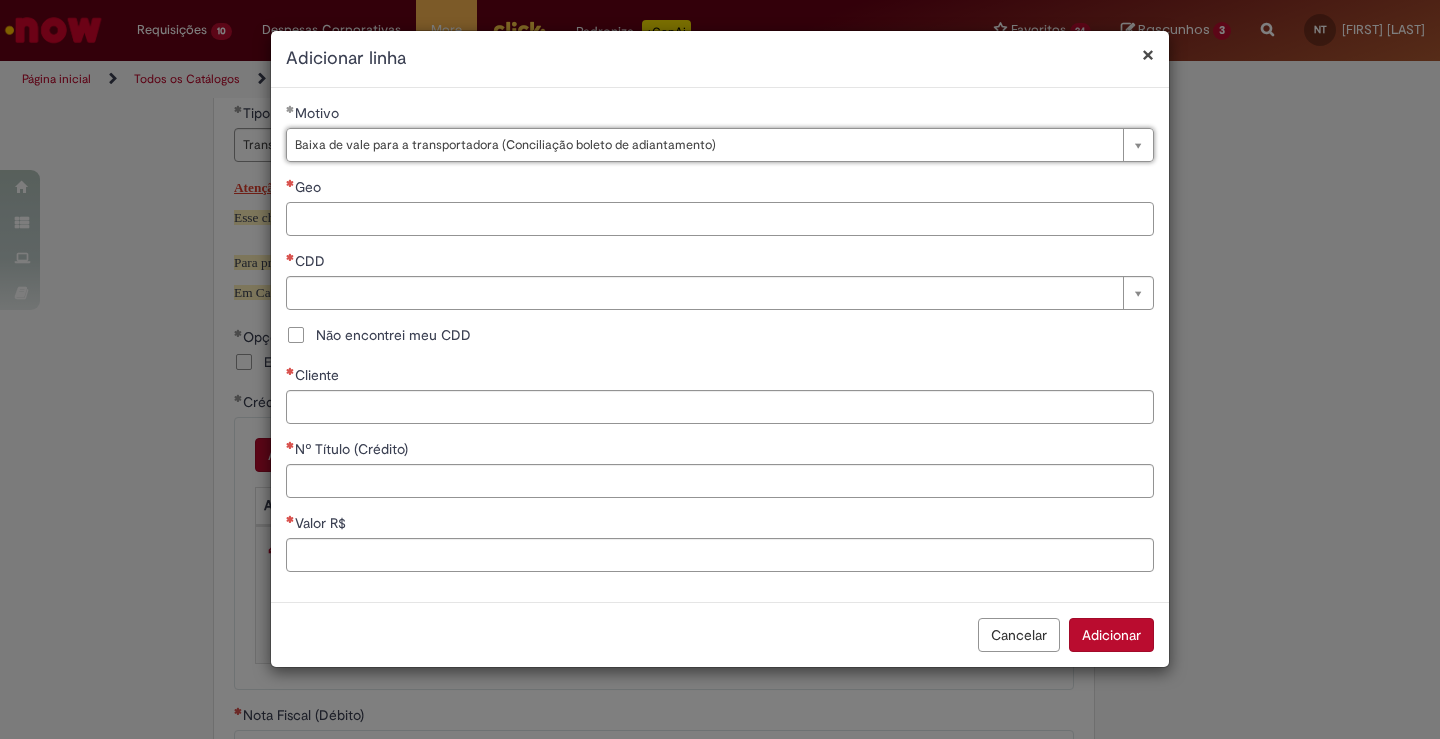 click on "Geo" at bounding box center (720, 219) 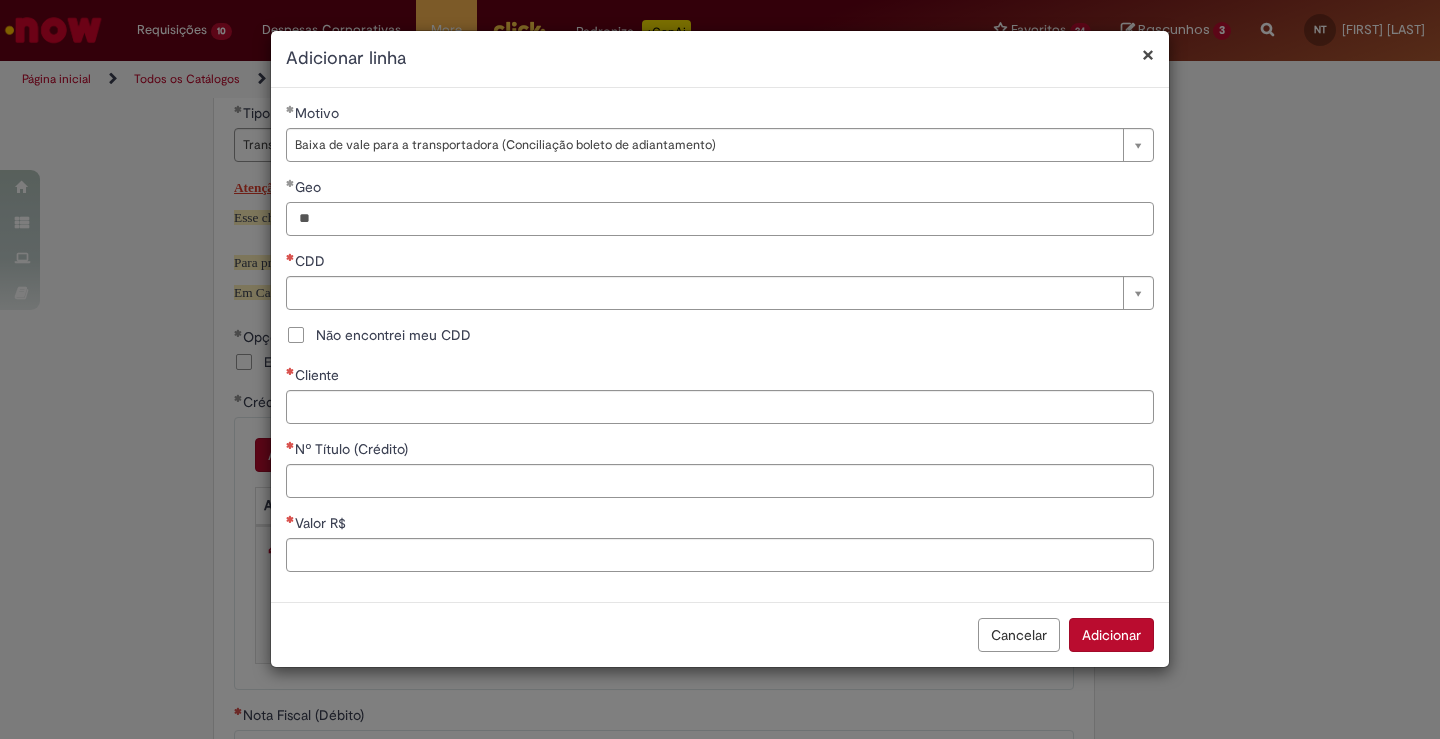 type on "**" 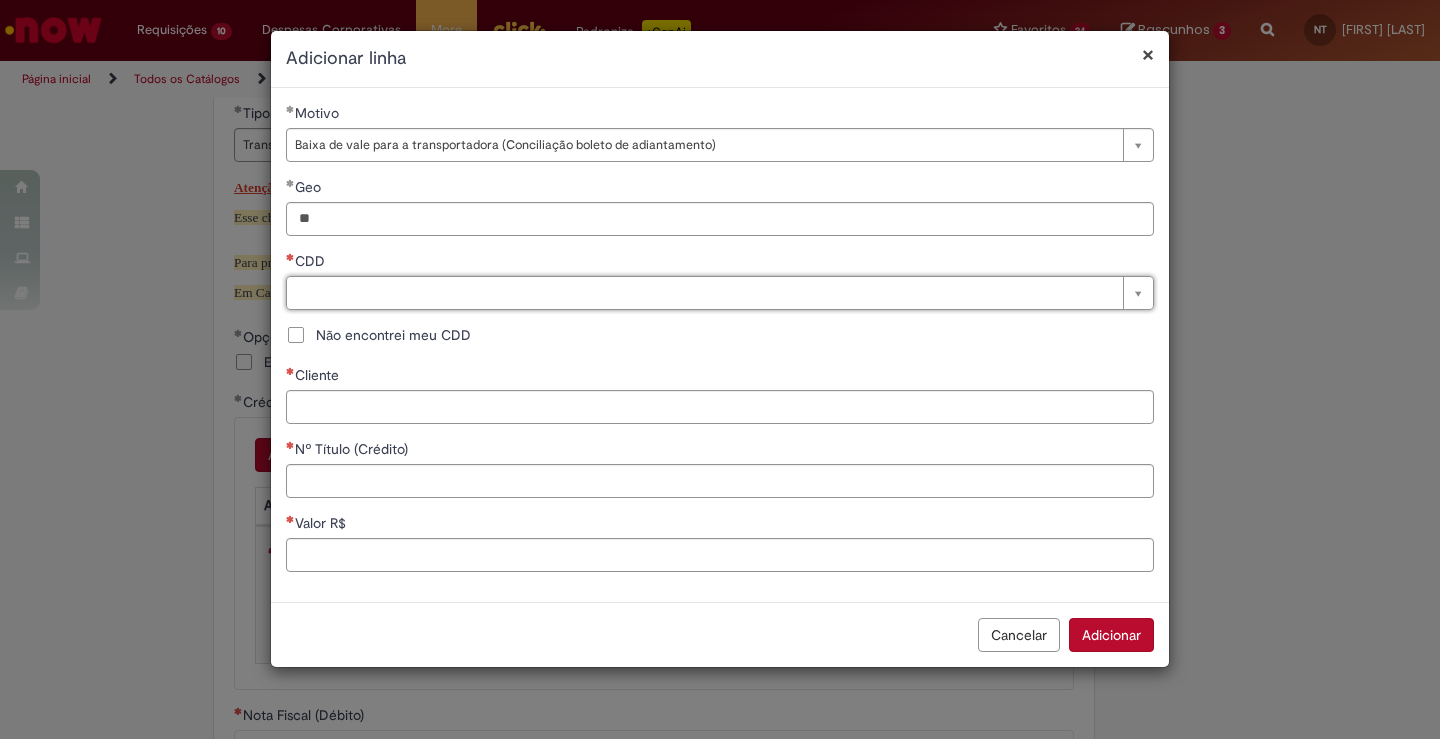 type on "*" 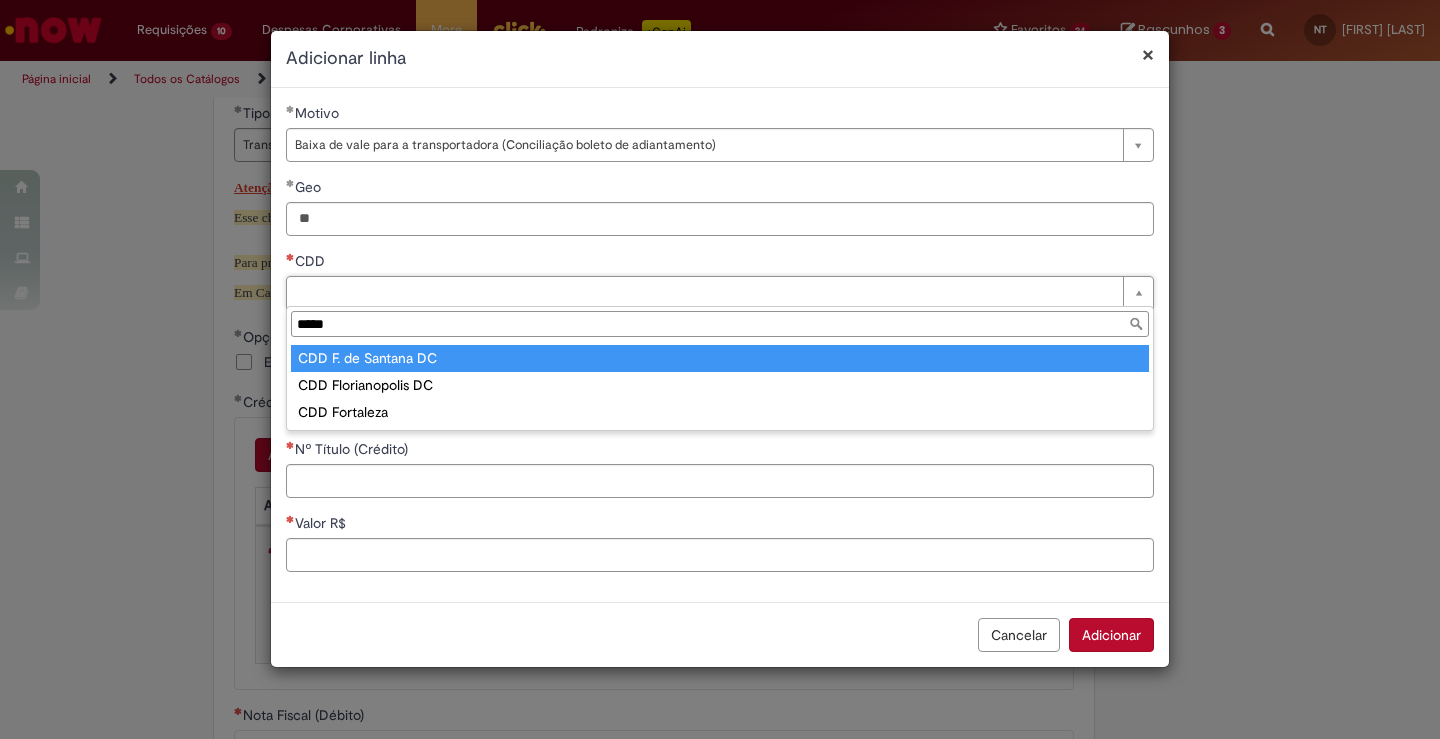type on "******" 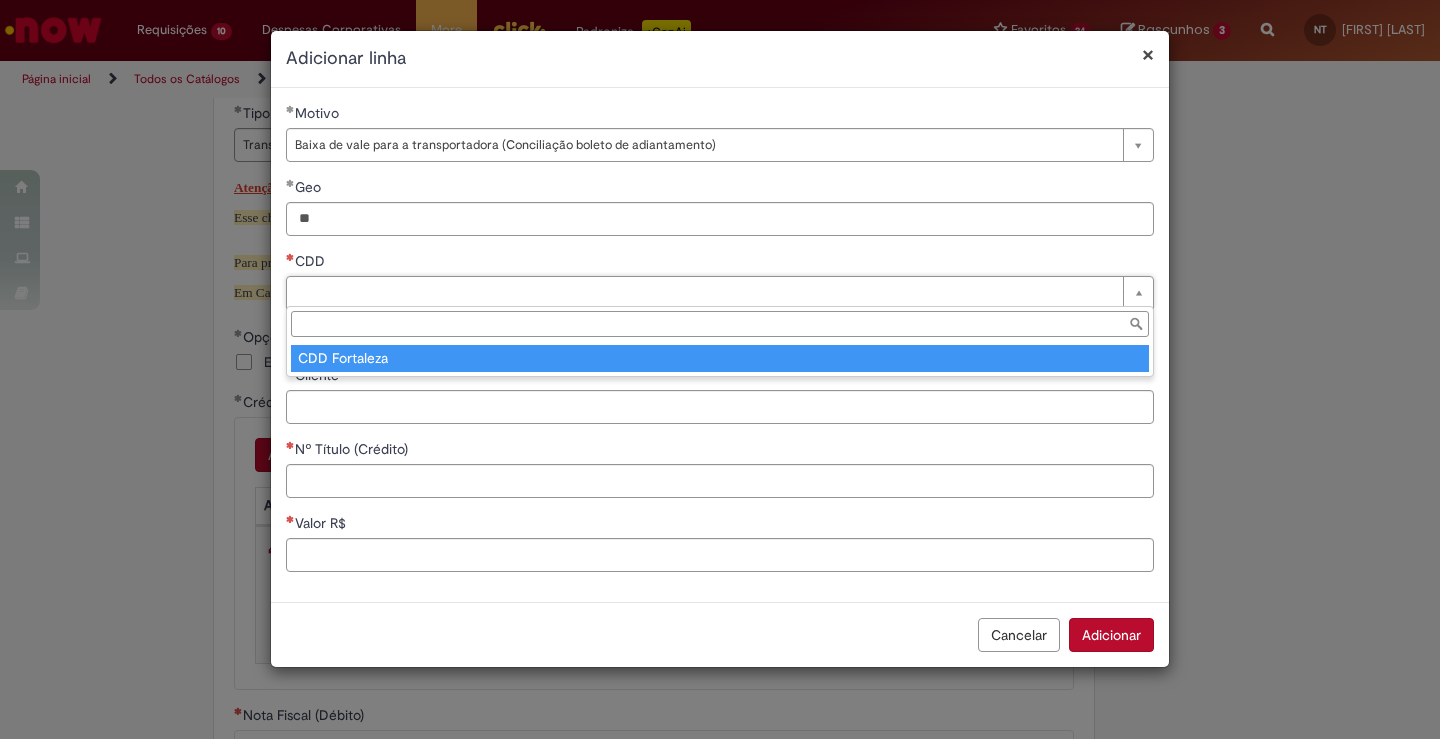 type on "**********" 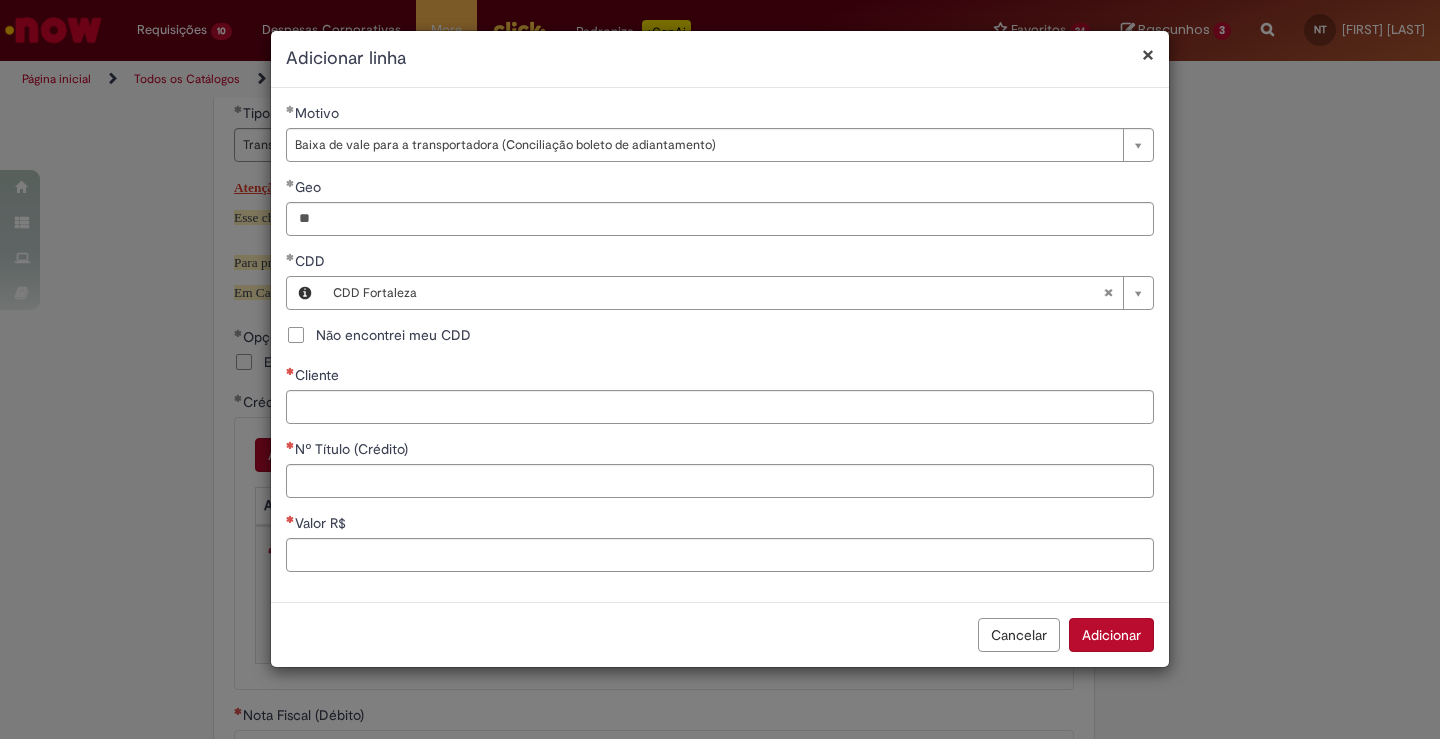 click on "**********" at bounding box center (720, 369) 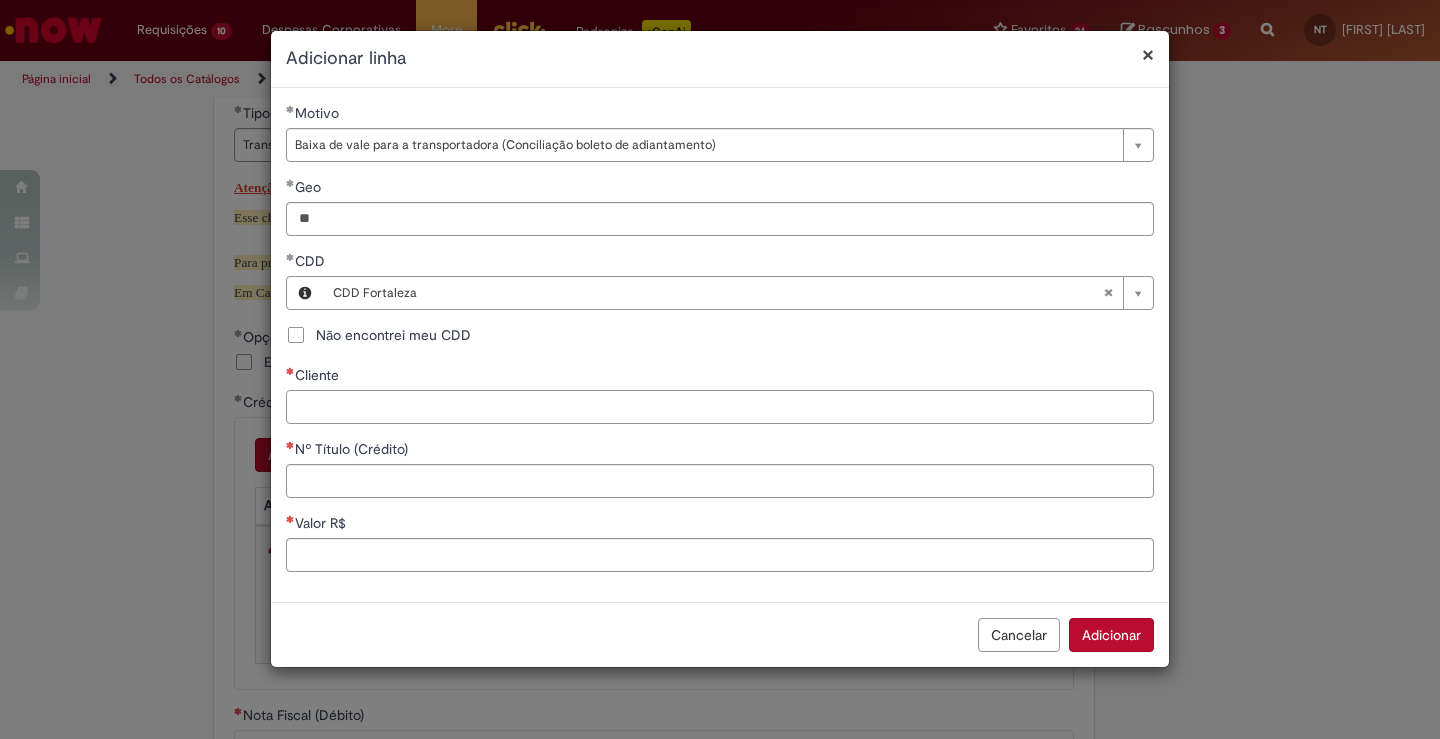 click on "Cliente" at bounding box center (720, 407) 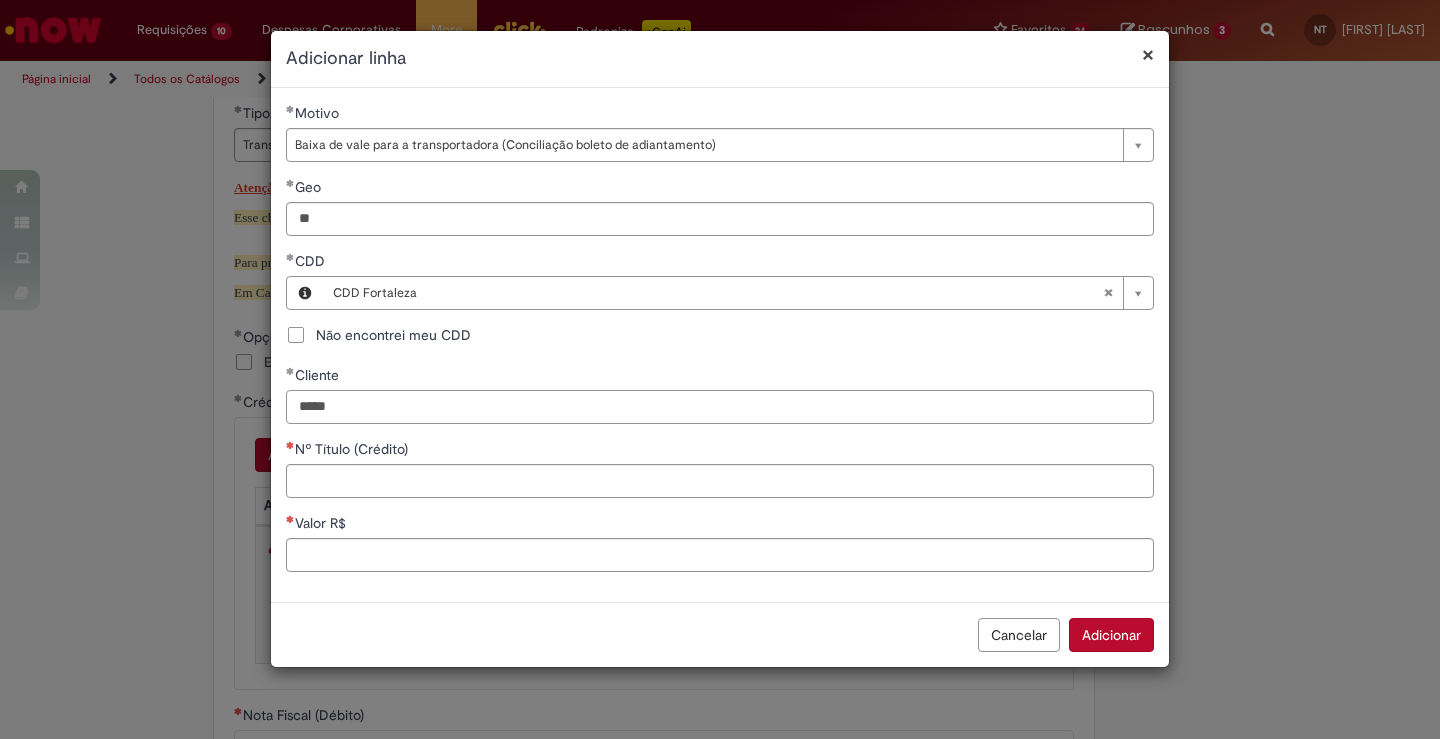 type on "*****" 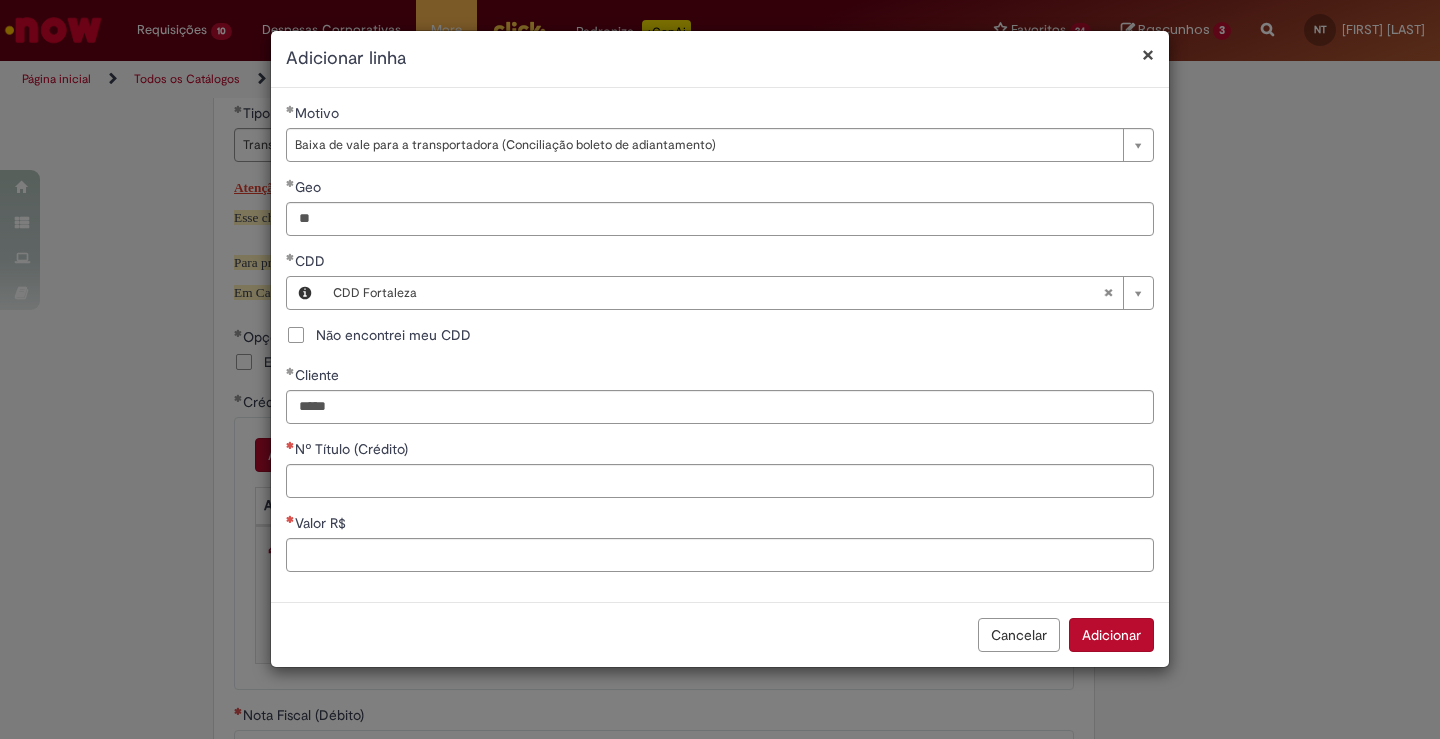 click on "Cliente" at bounding box center [720, 377] 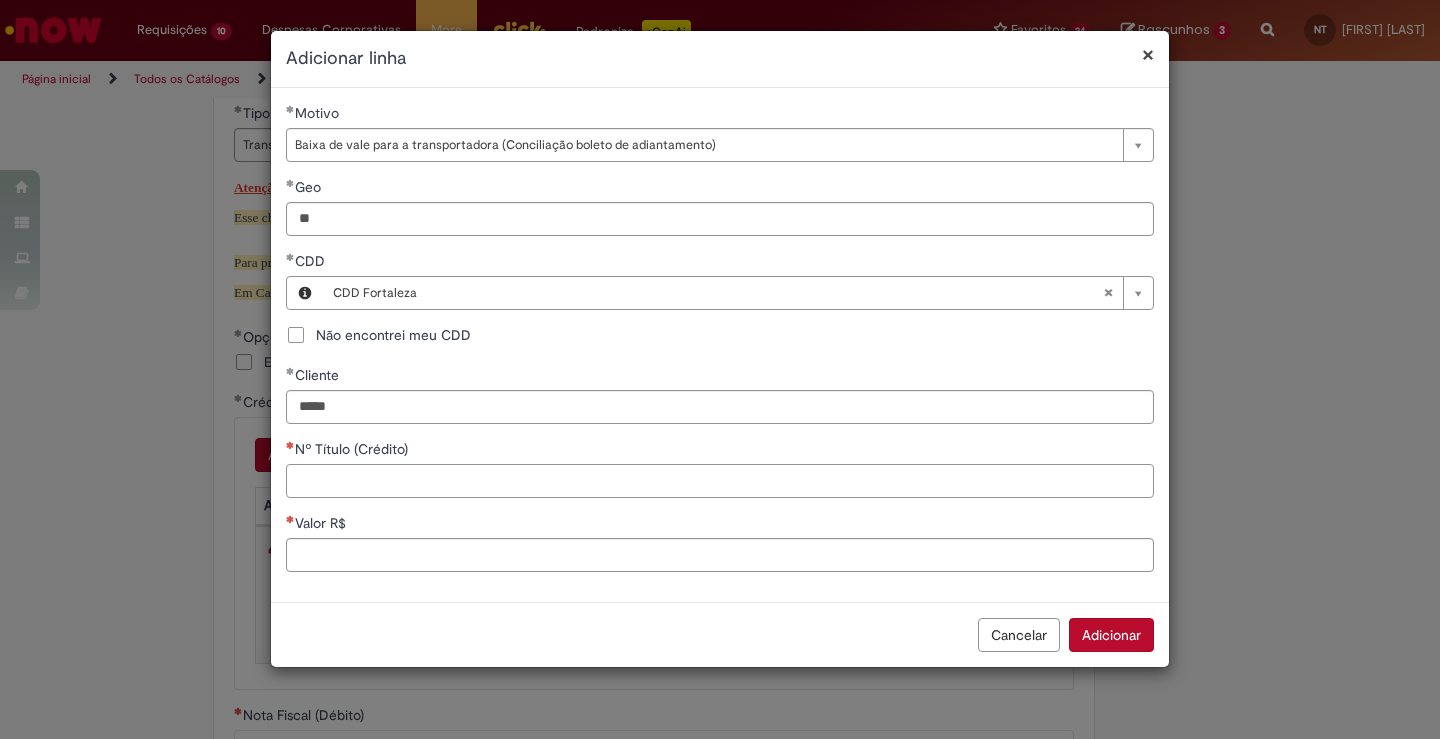 click on "Nº Título (Crédito)" at bounding box center [720, 481] 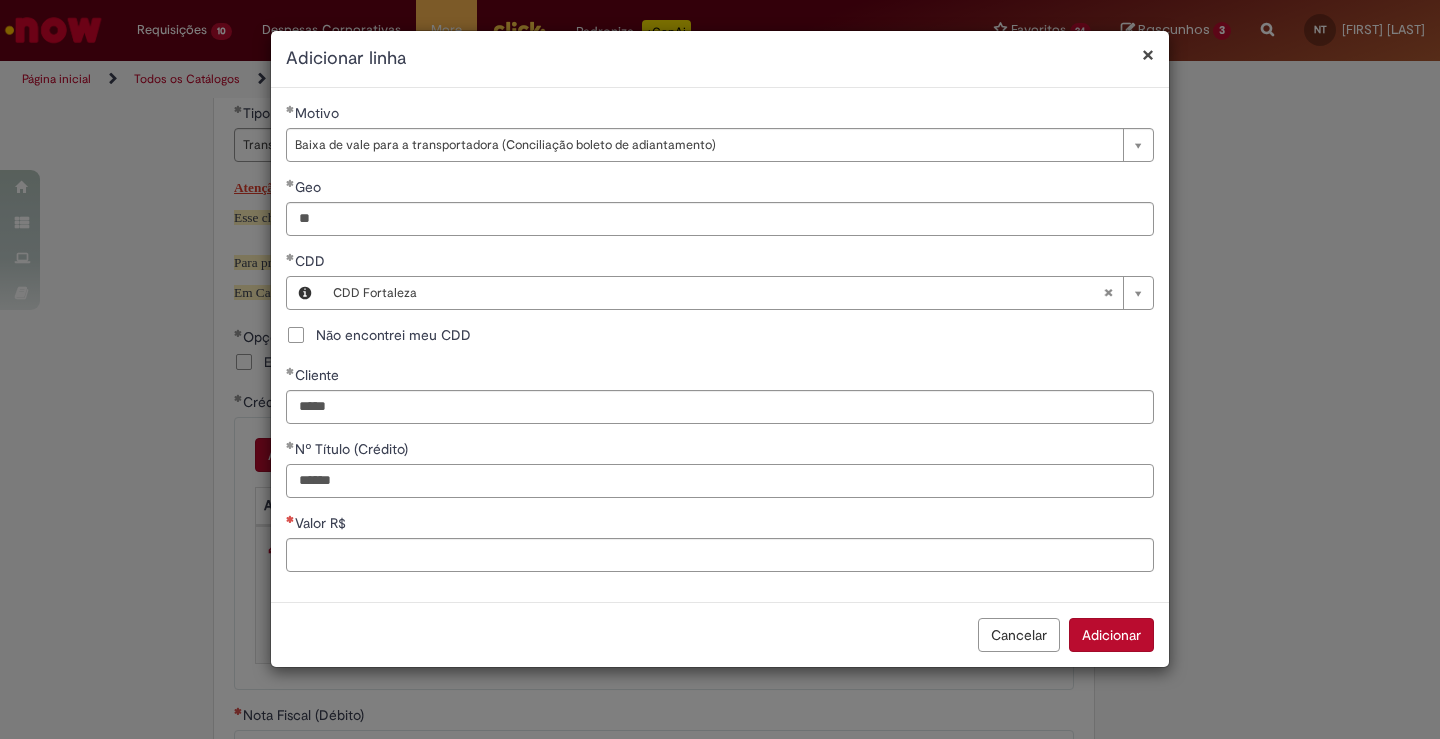 type on "******" 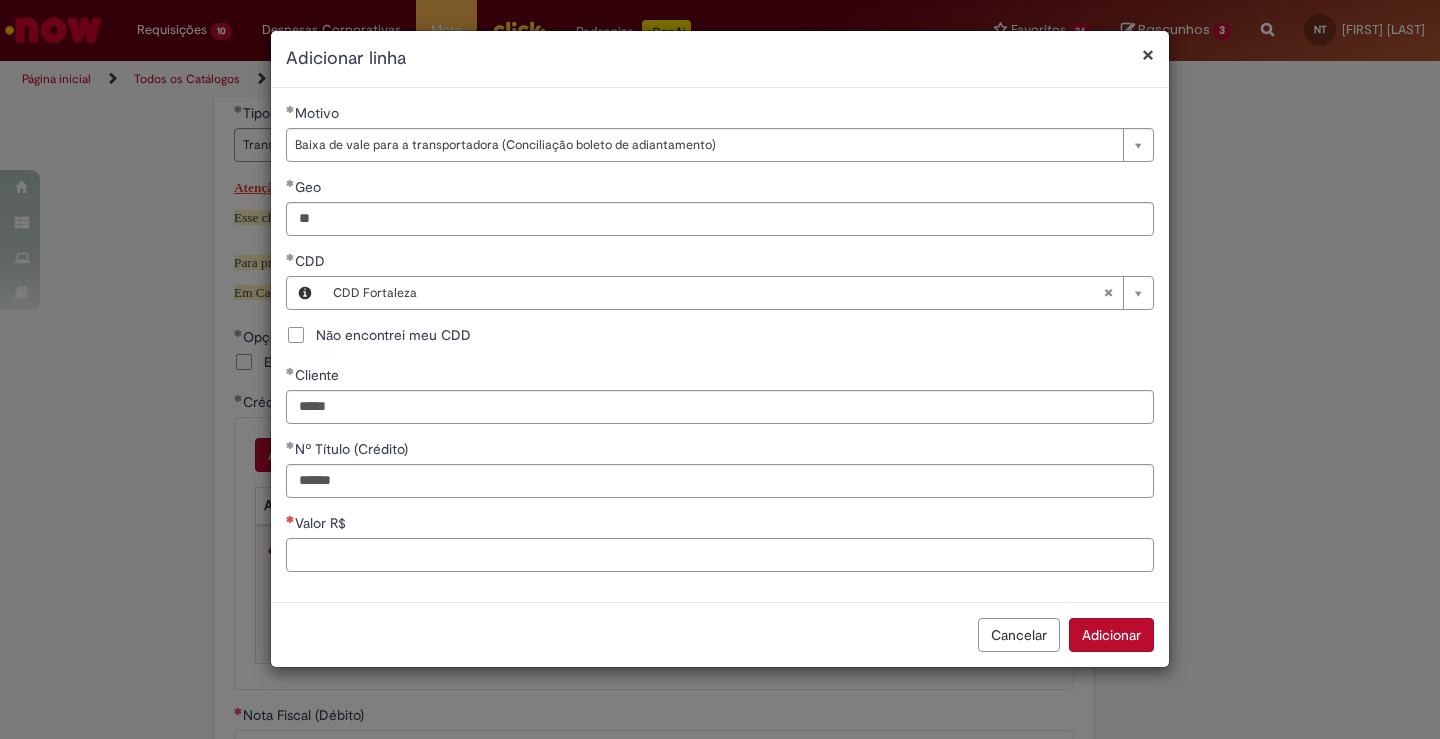 click on "Valor R$" at bounding box center (720, 555) 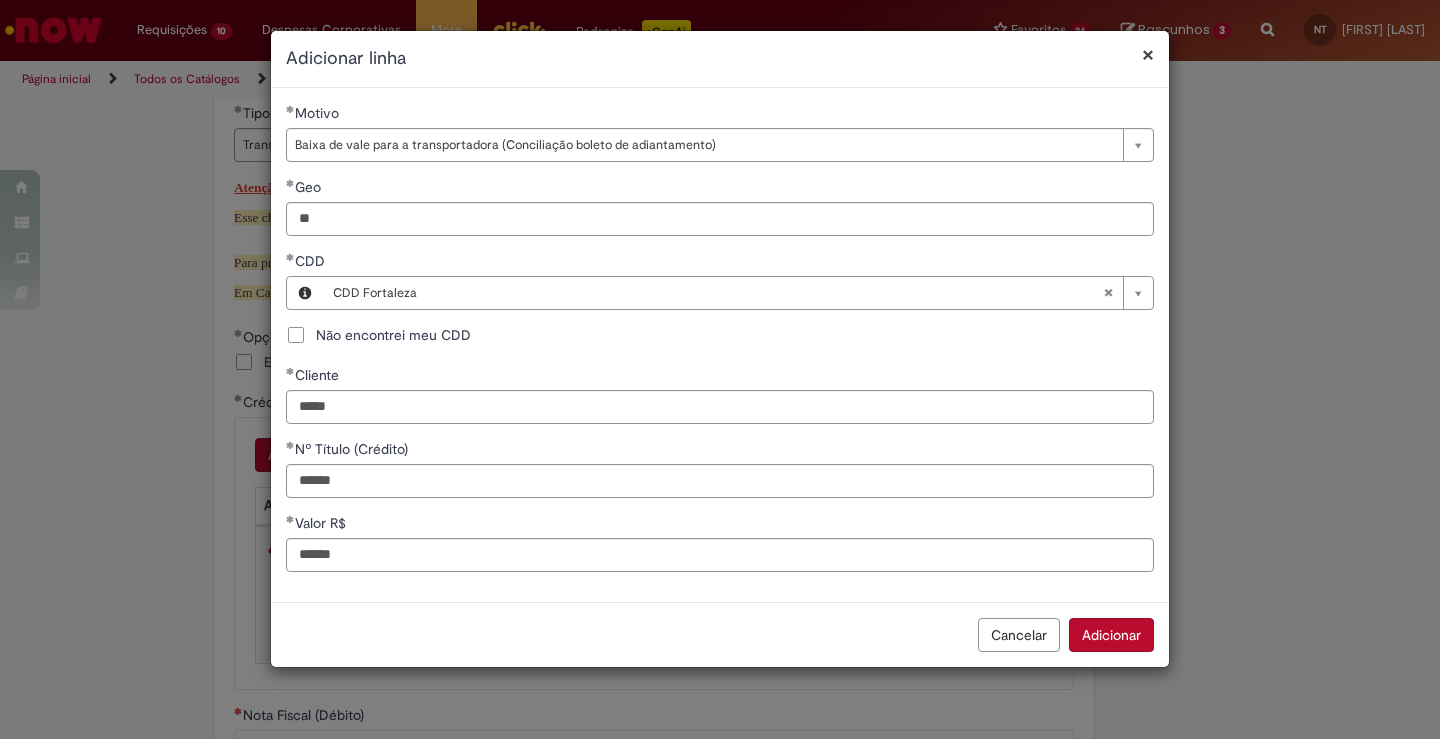 type on "*********" 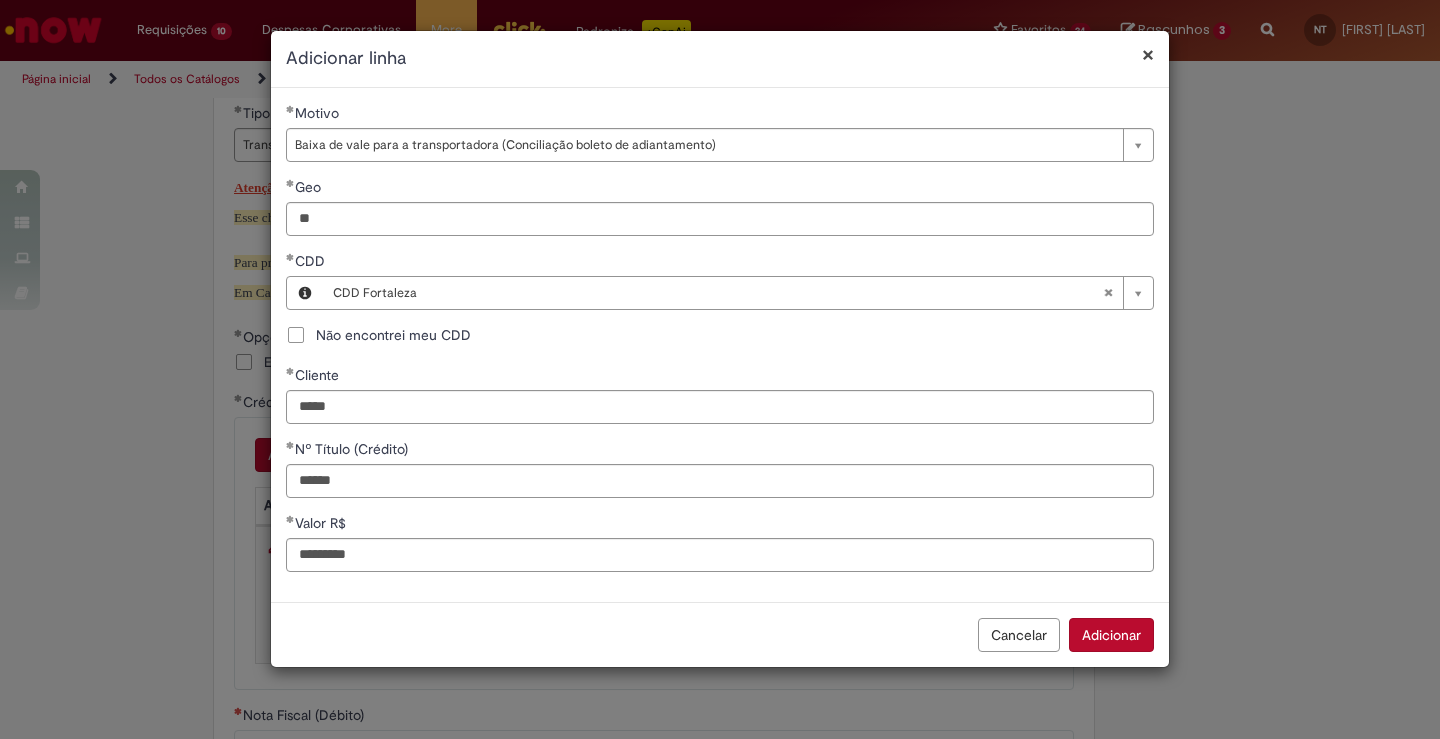 type 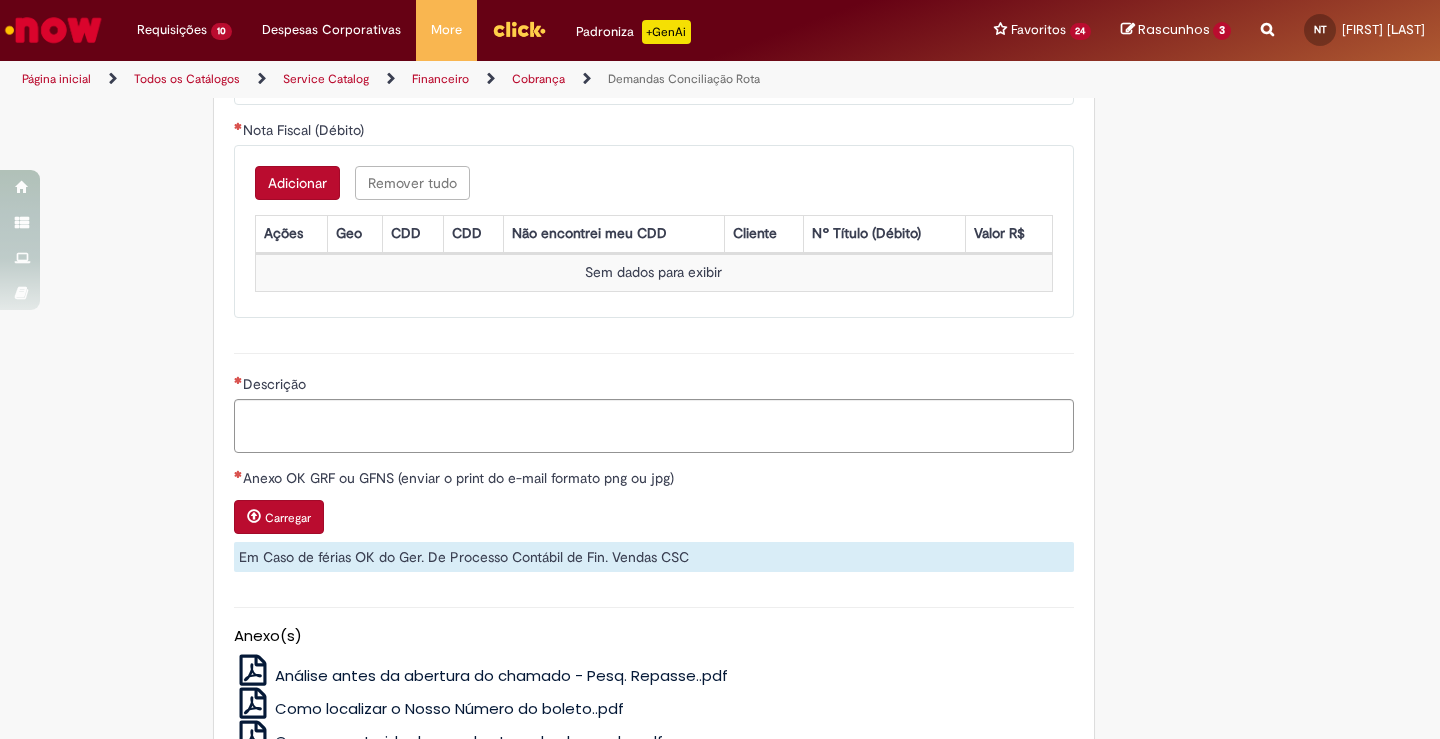 scroll, scrollTop: 1809, scrollLeft: 0, axis: vertical 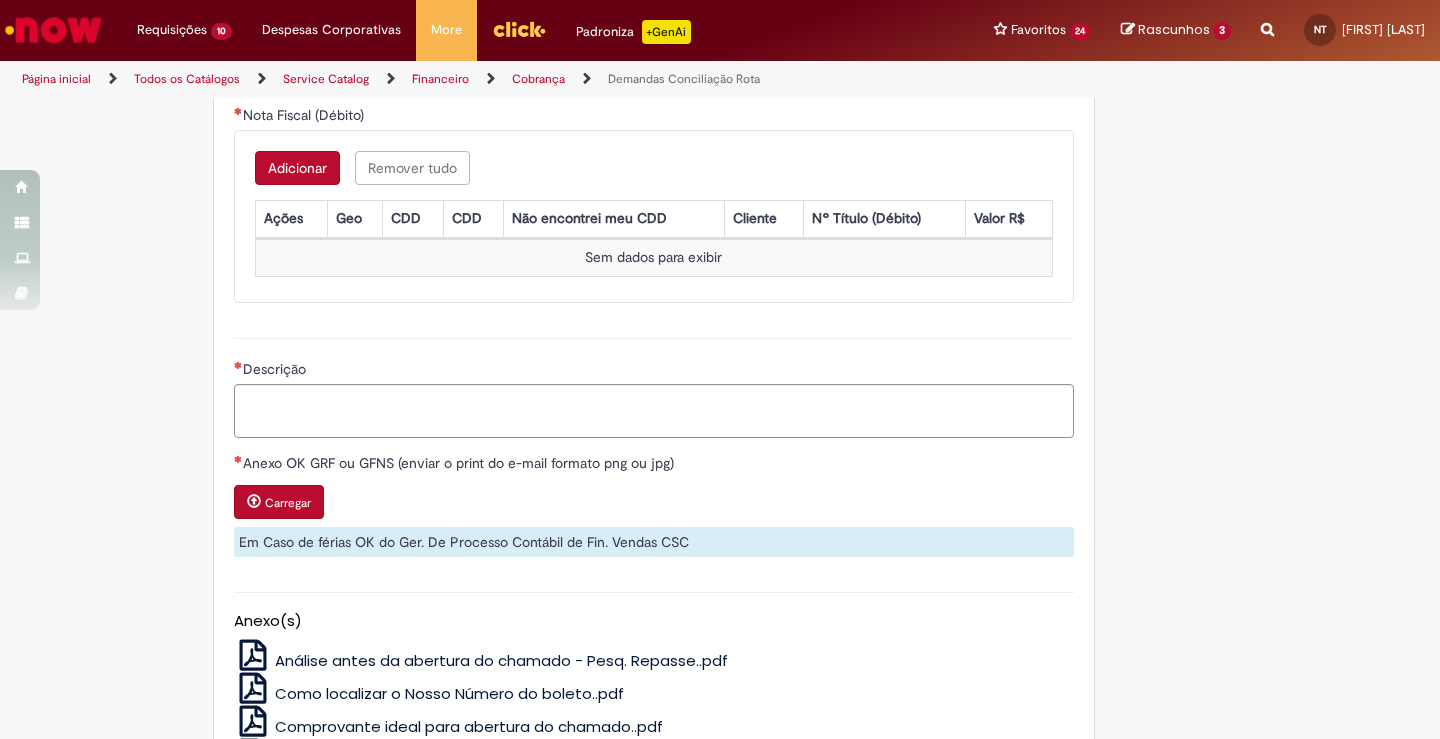 click on "Adicionar" at bounding box center (297, 168) 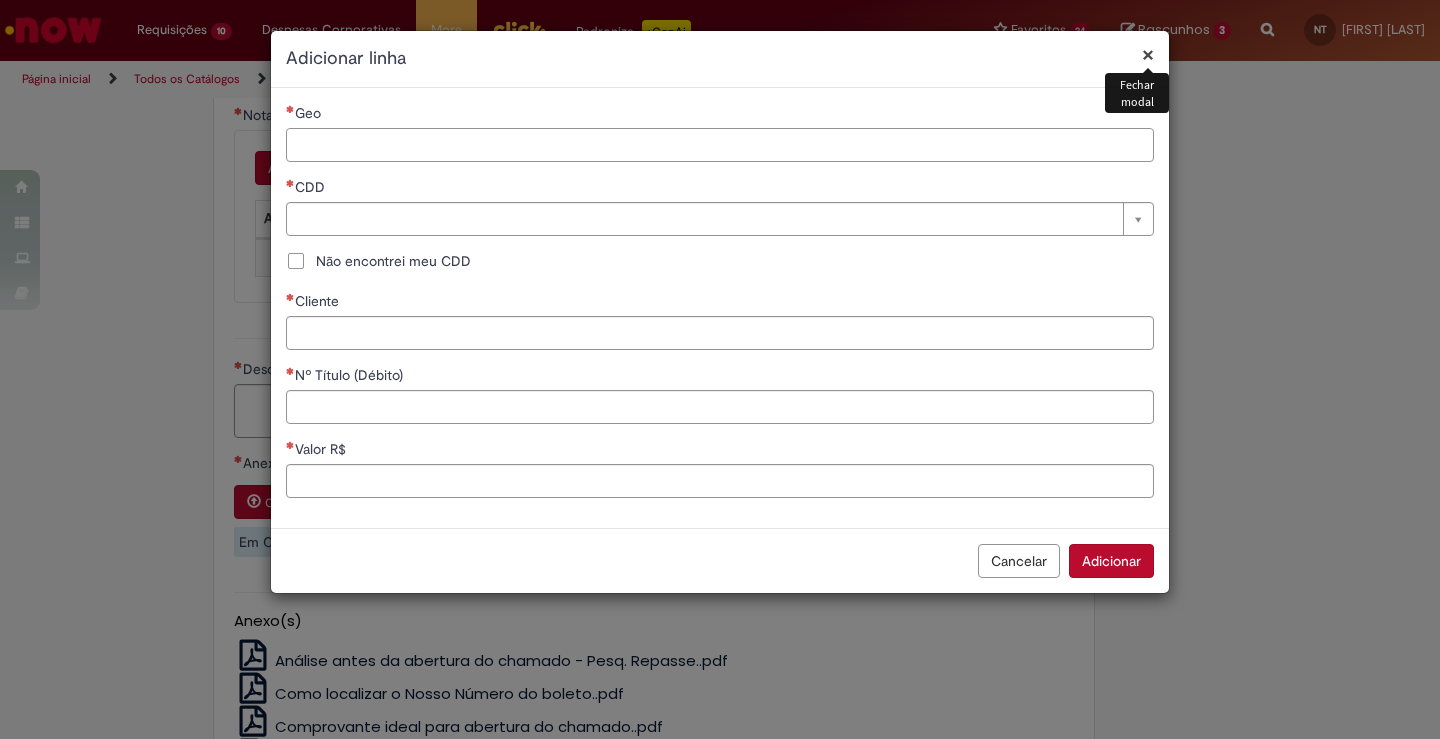 click on "Geo" at bounding box center [720, 145] 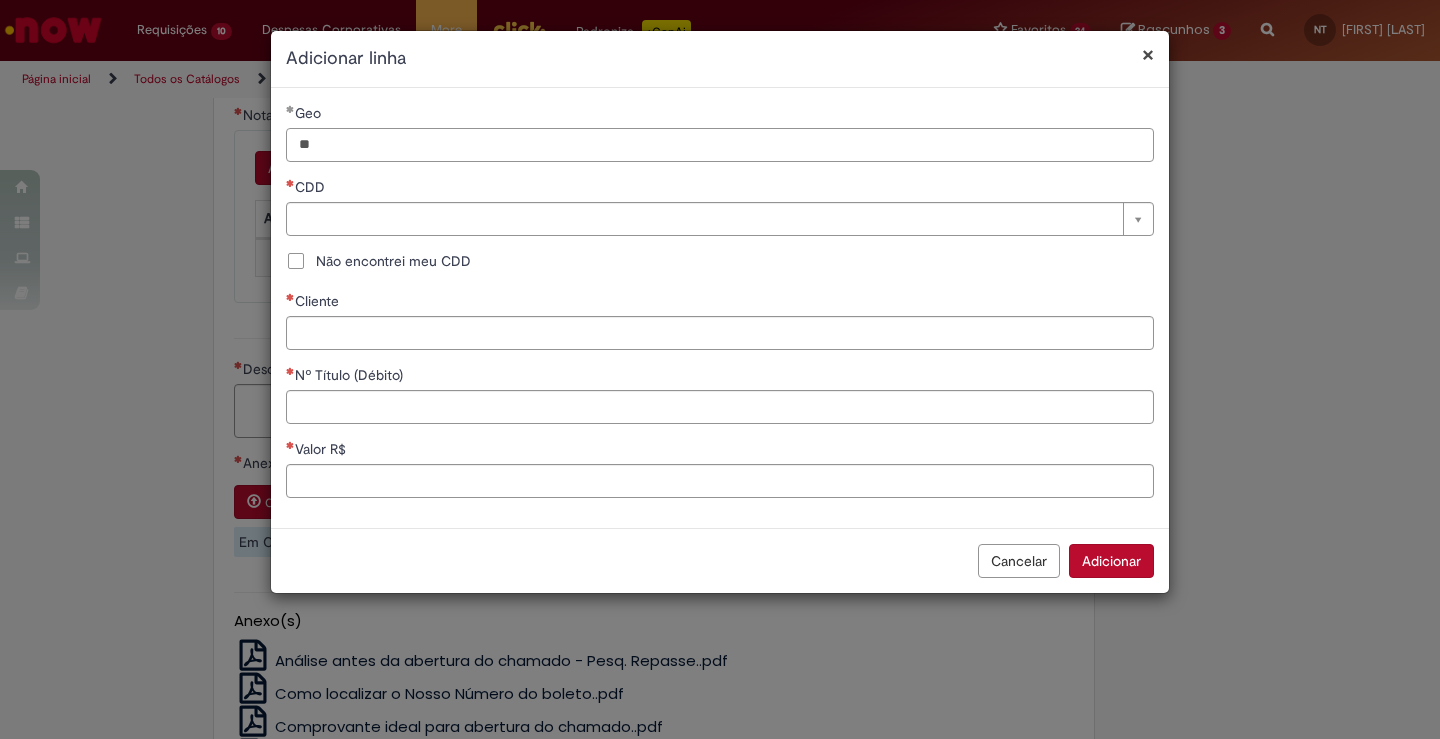 type on "**" 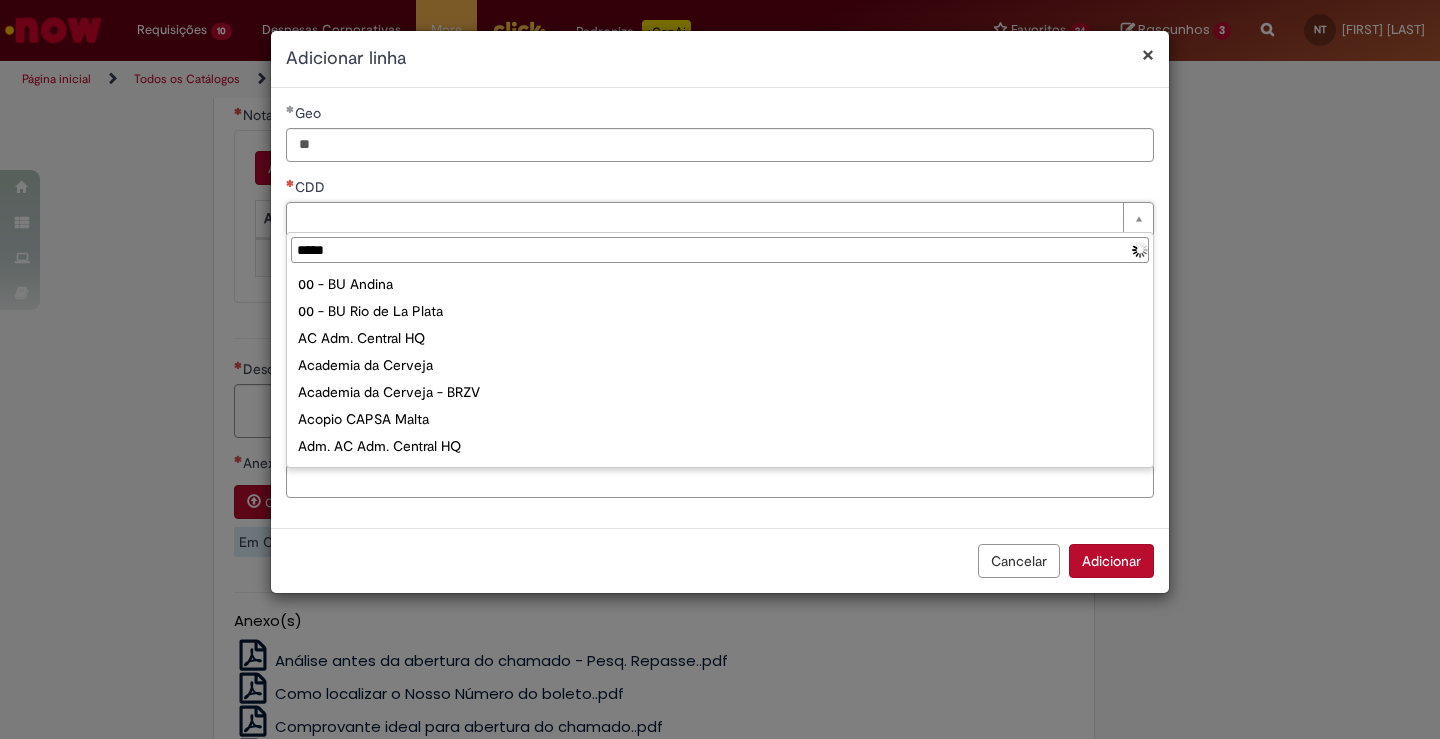 type on "******" 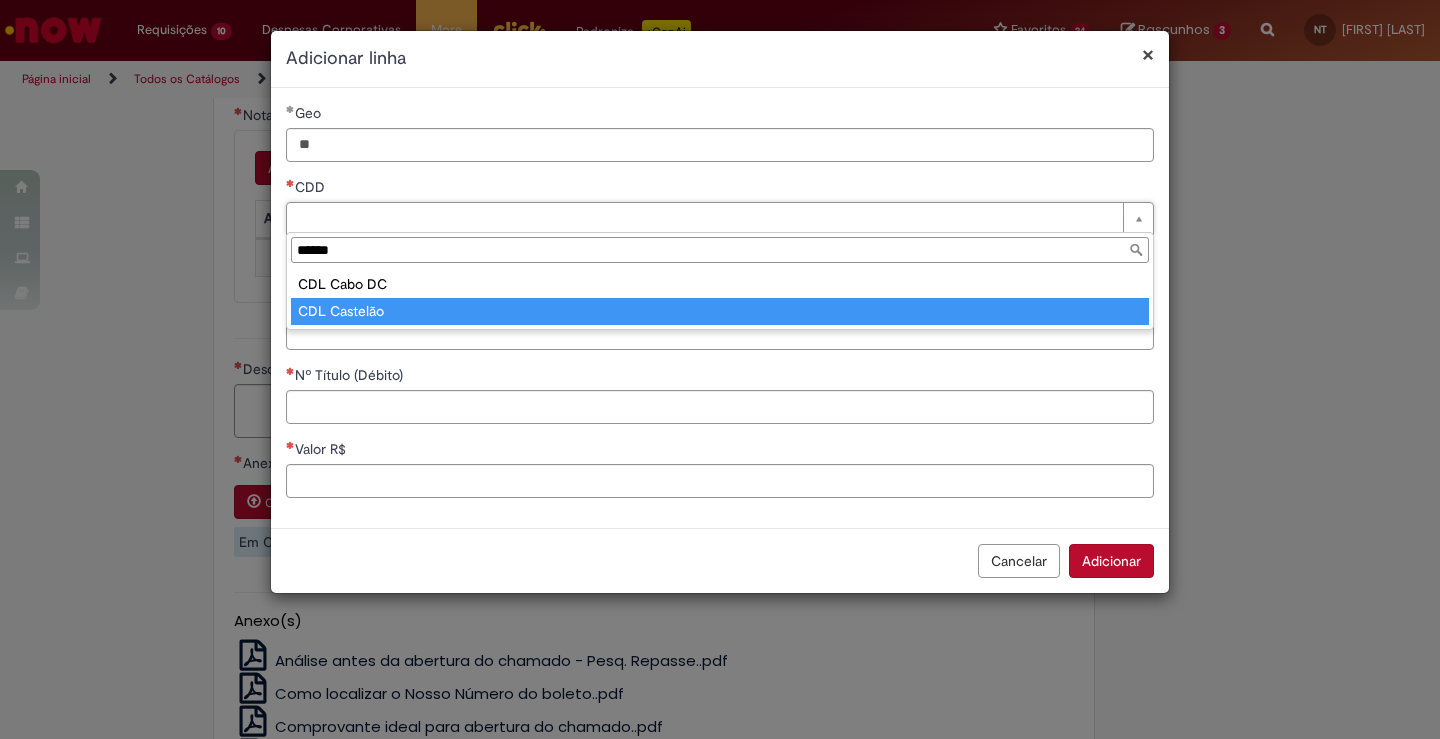 type on "**********" 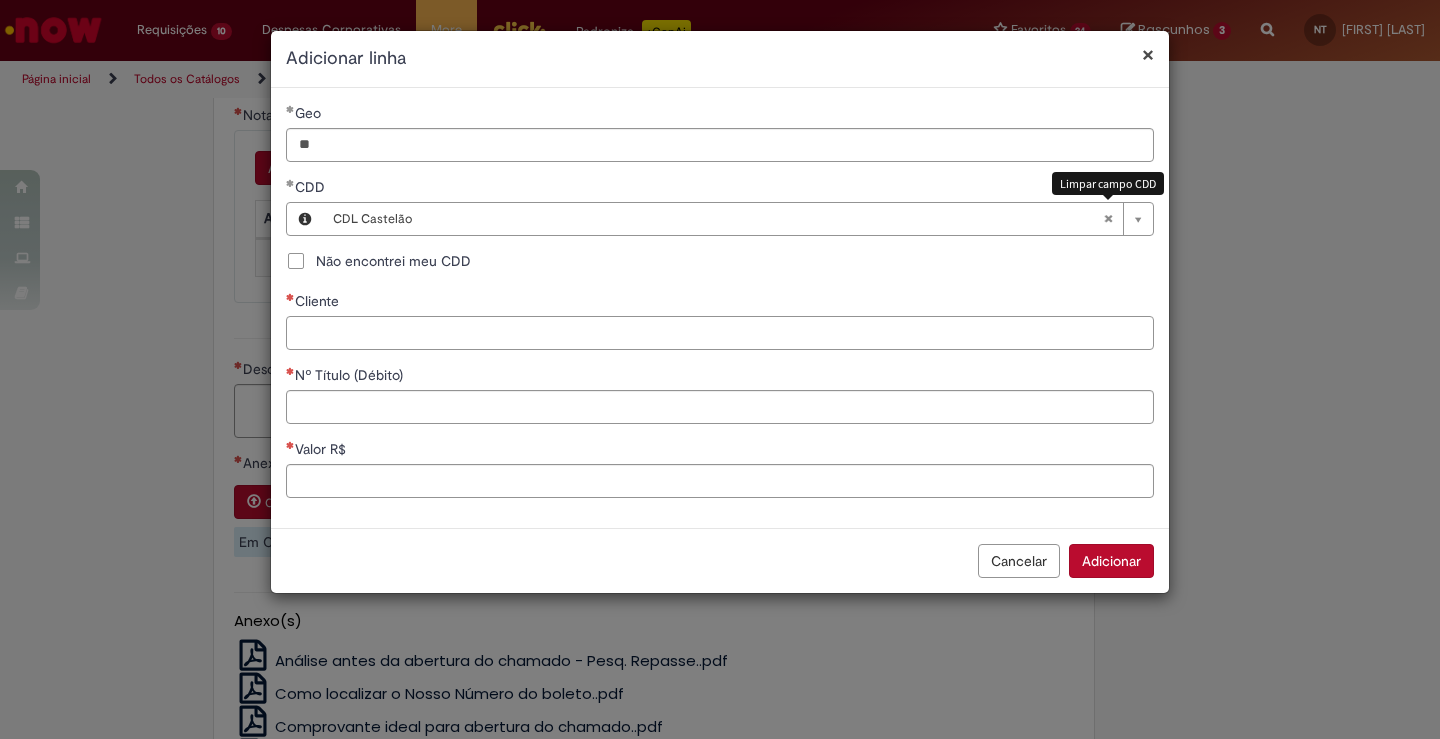 click on "Cliente" at bounding box center (720, 333) 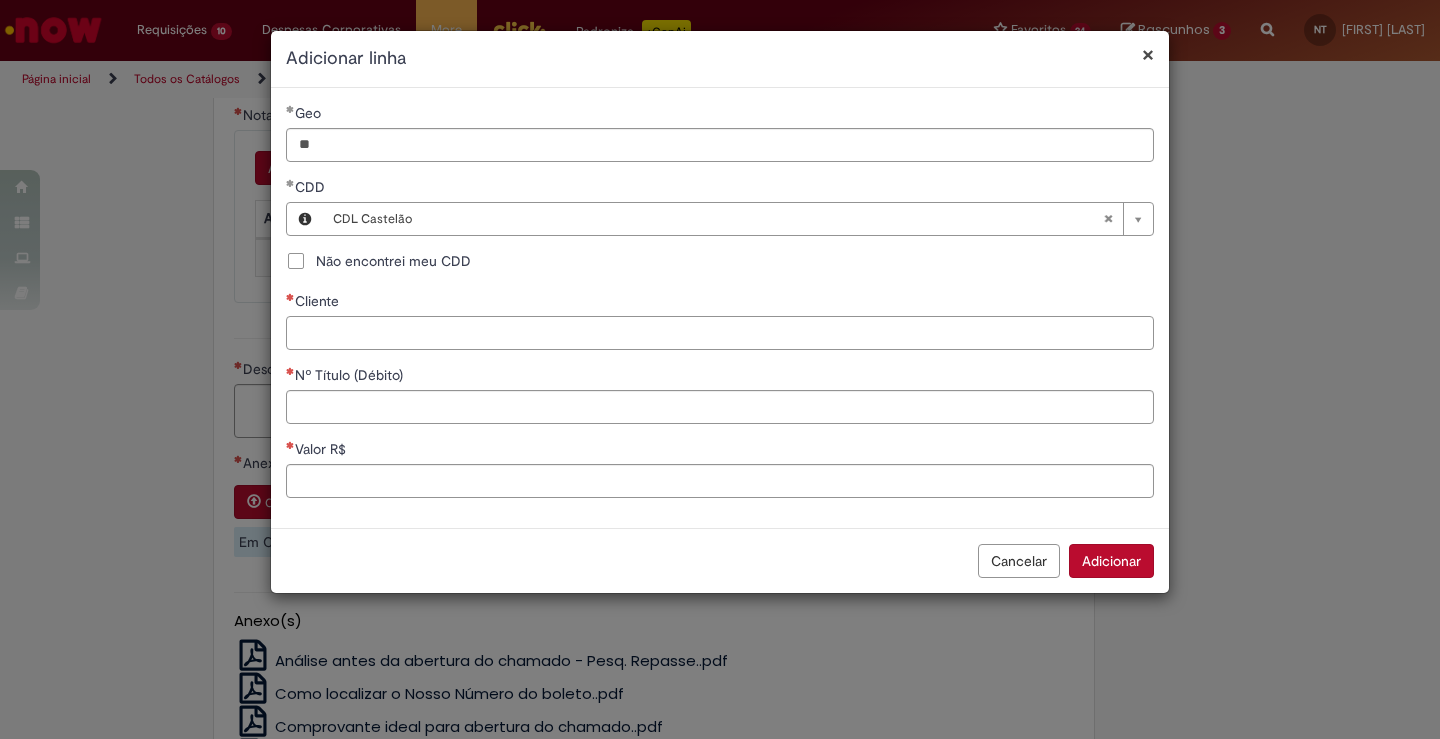 paste on "****" 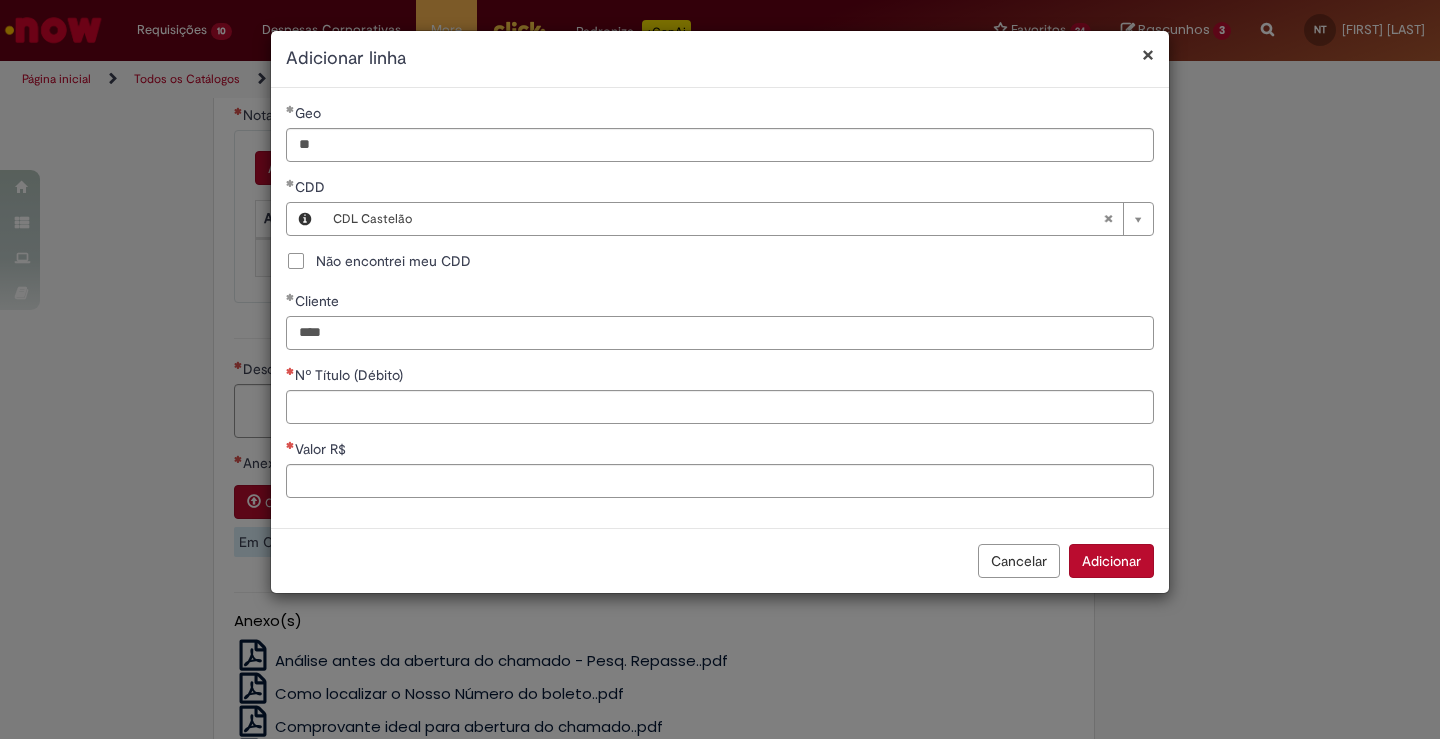 type on "****" 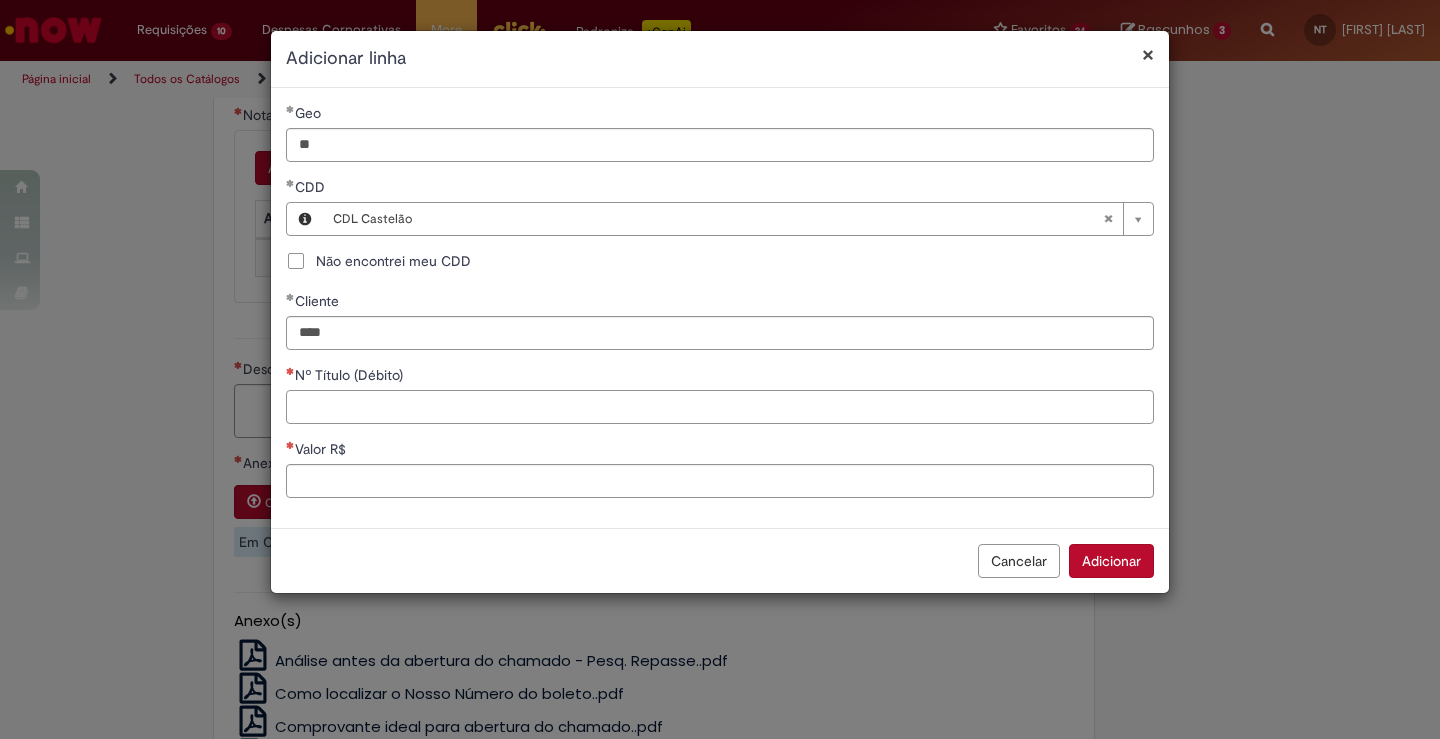 paste on "*****" 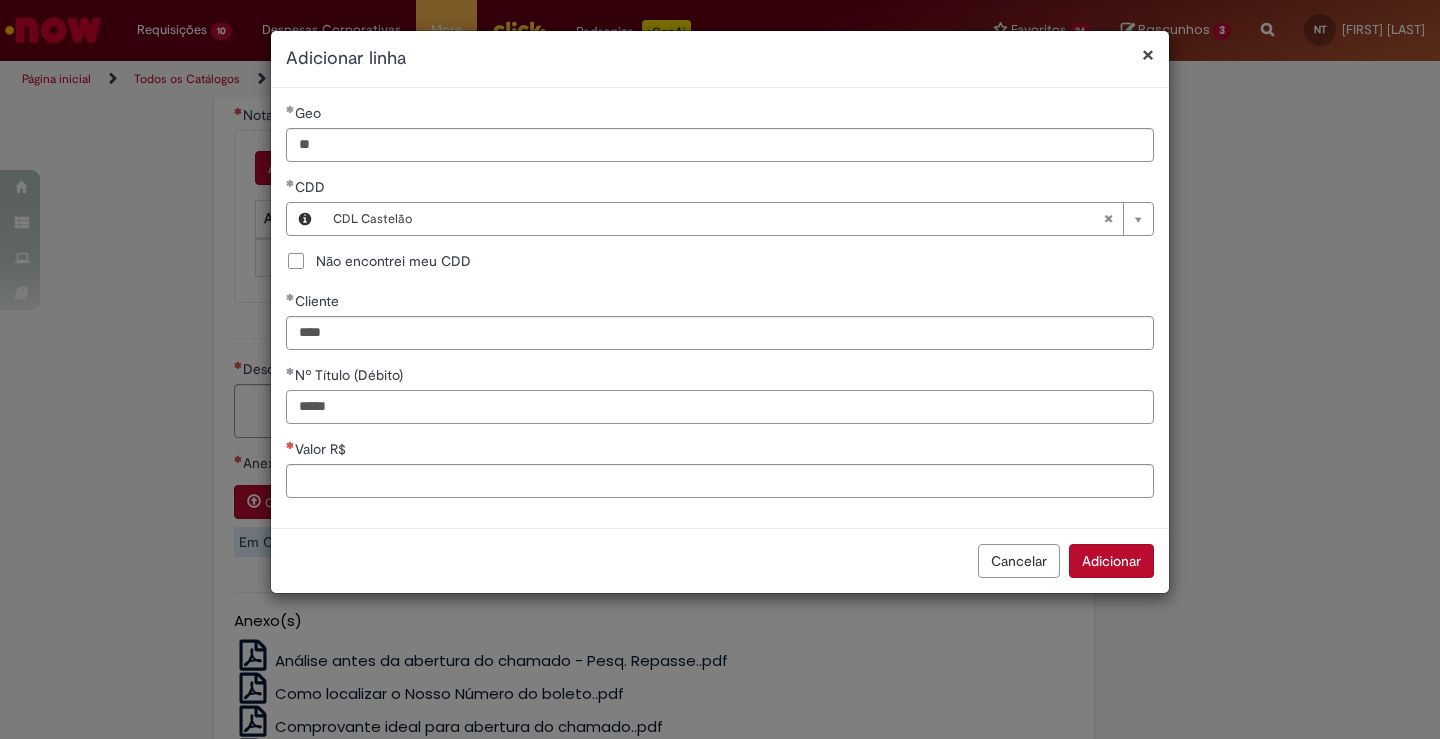 type on "*****" 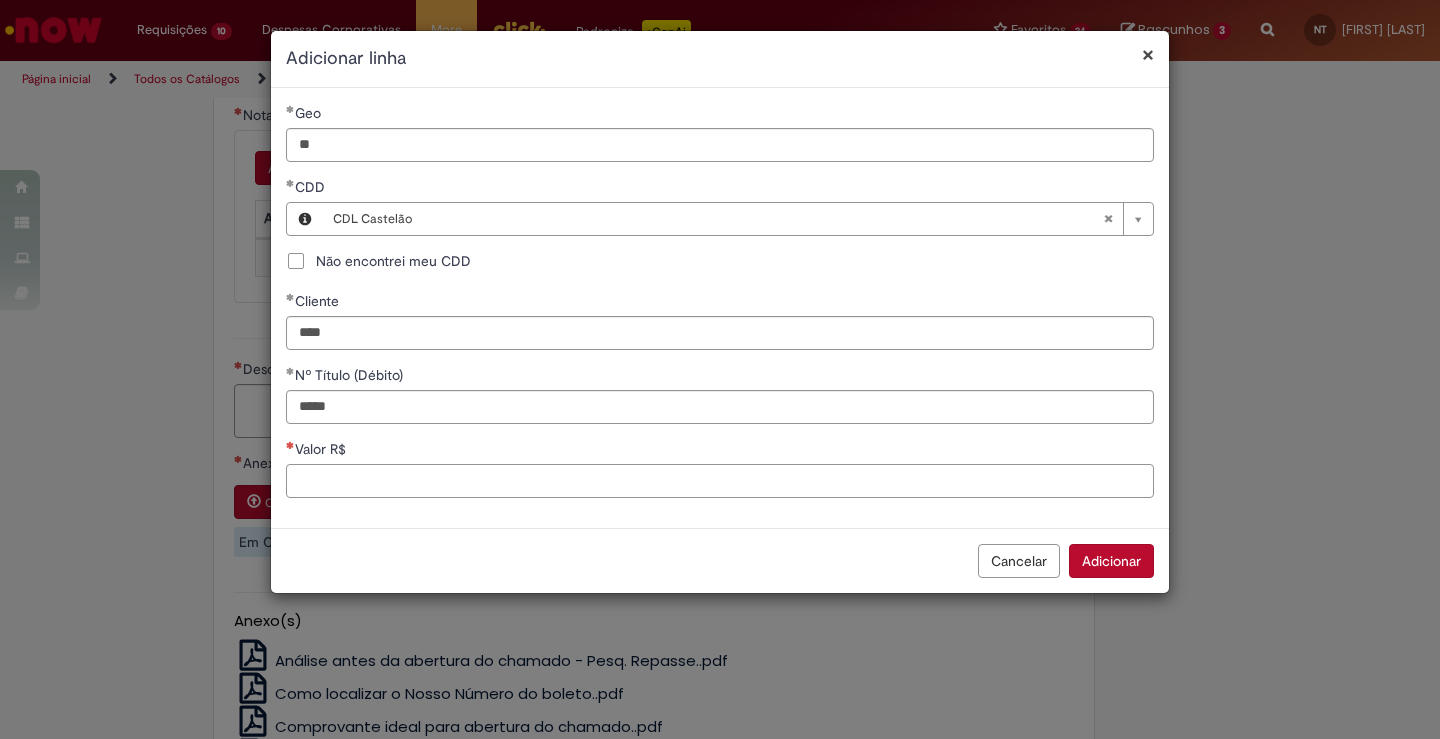 paste on "*****" 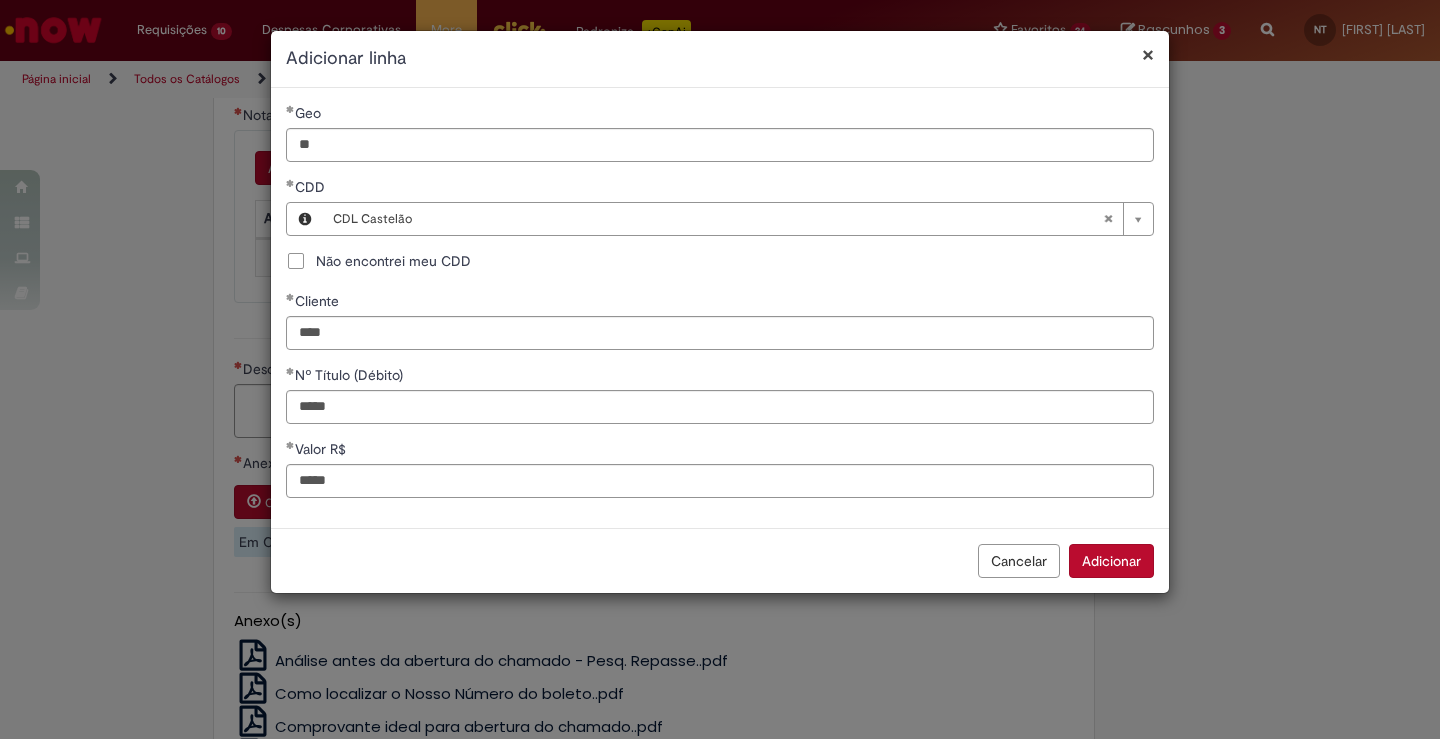 type on "*********" 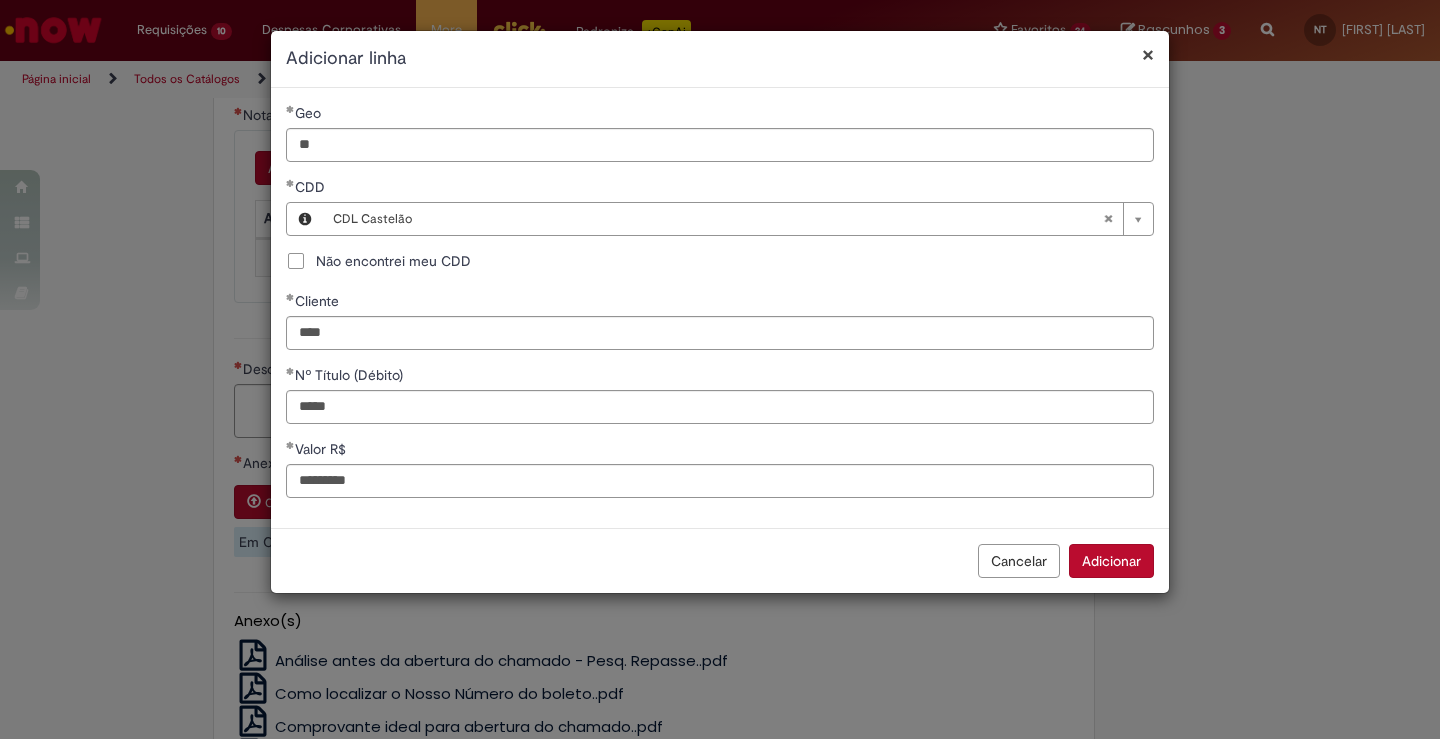 type 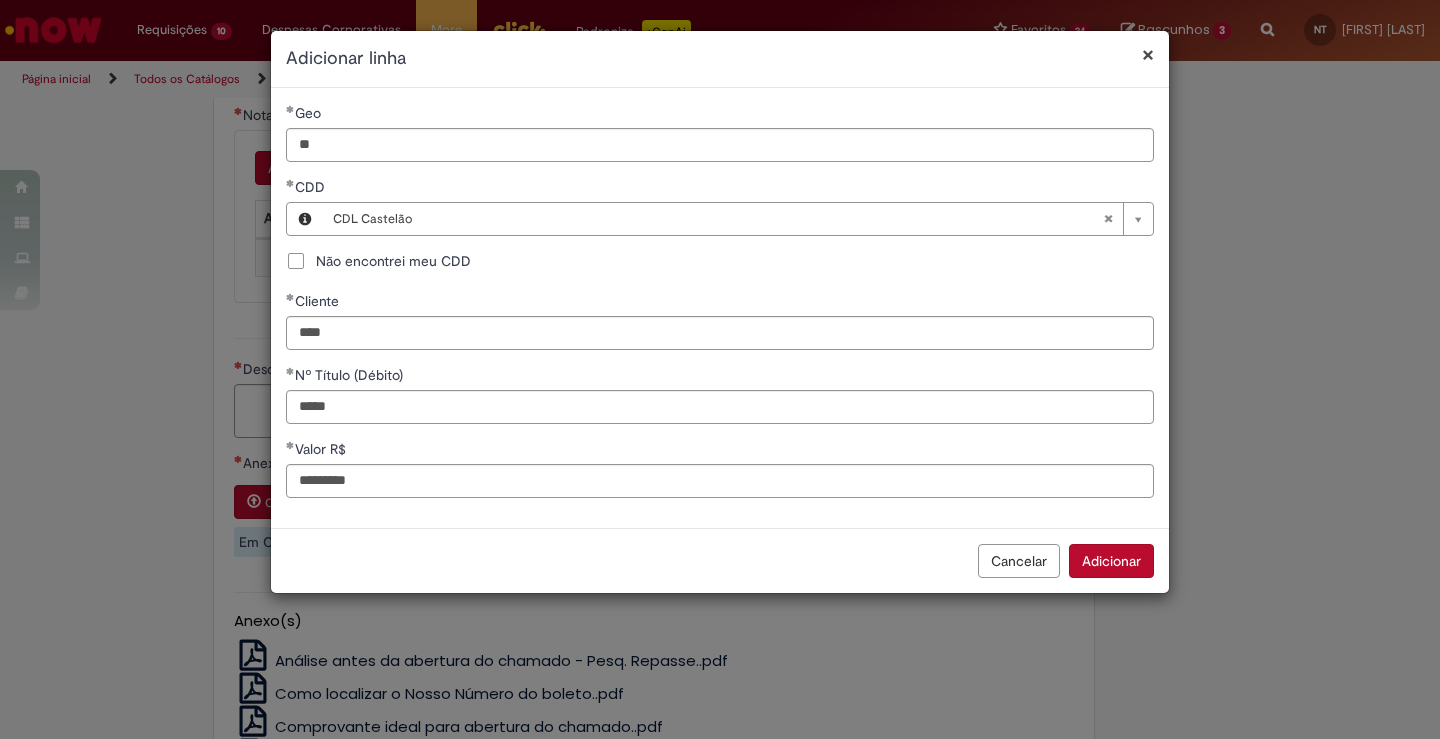 type 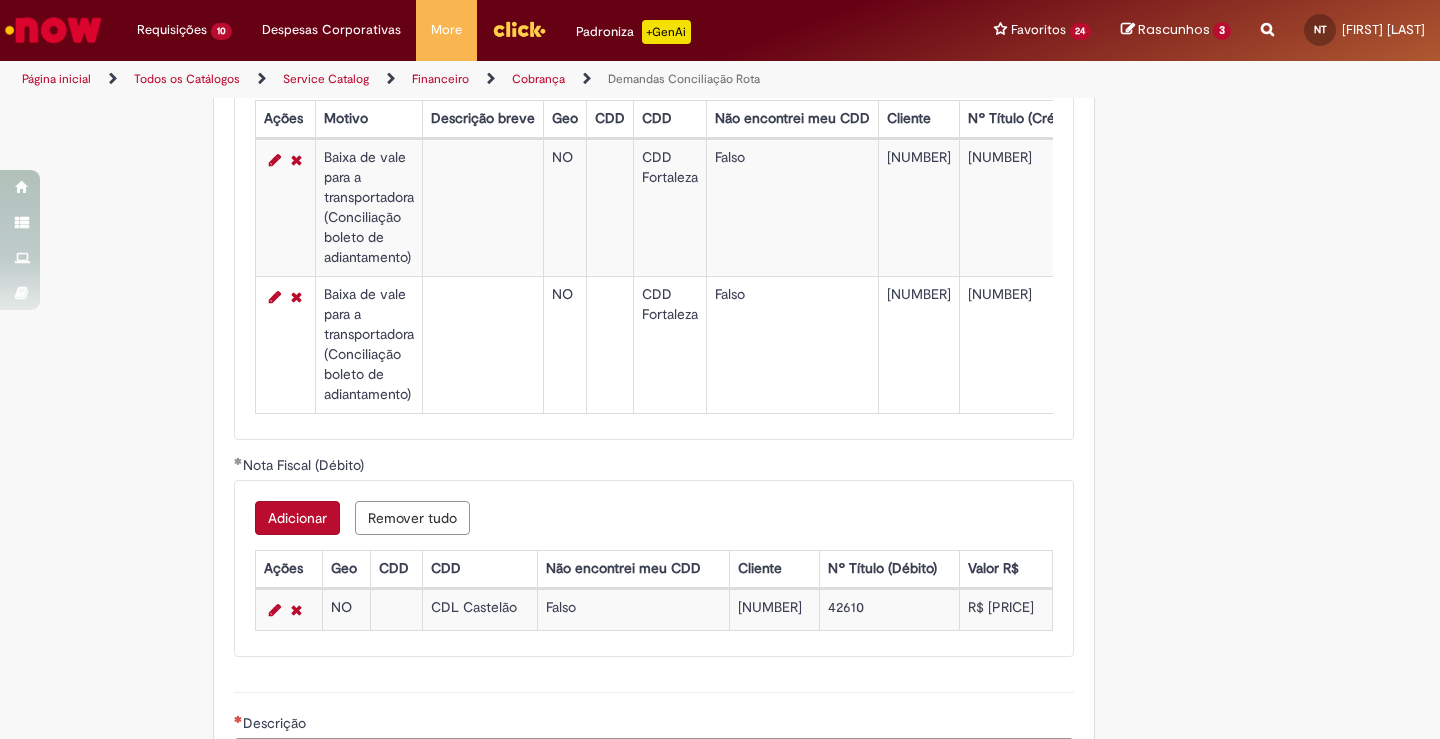 scroll, scrollTop: 1456, scrollLeft: 0, axis: vertical 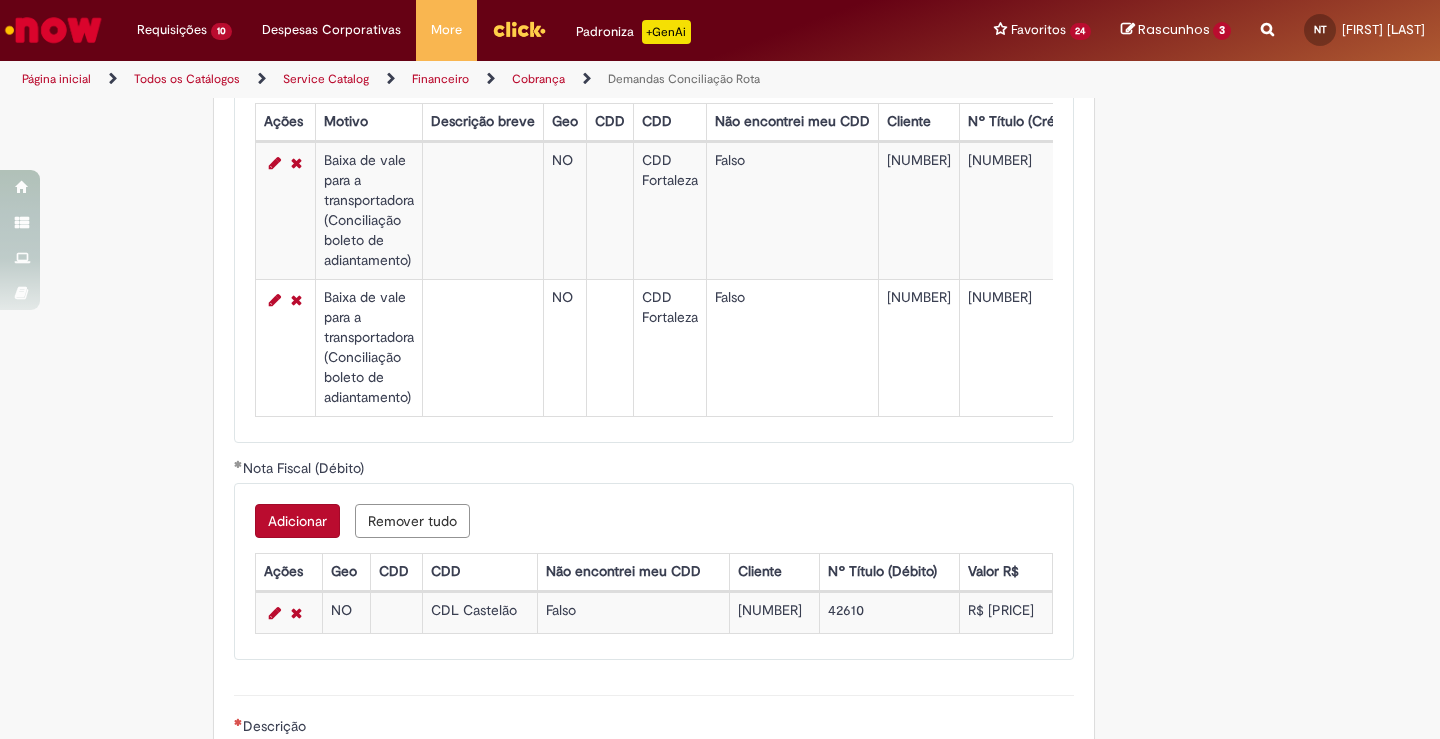 click on "Adicionar" at bounding box center (297, 521) 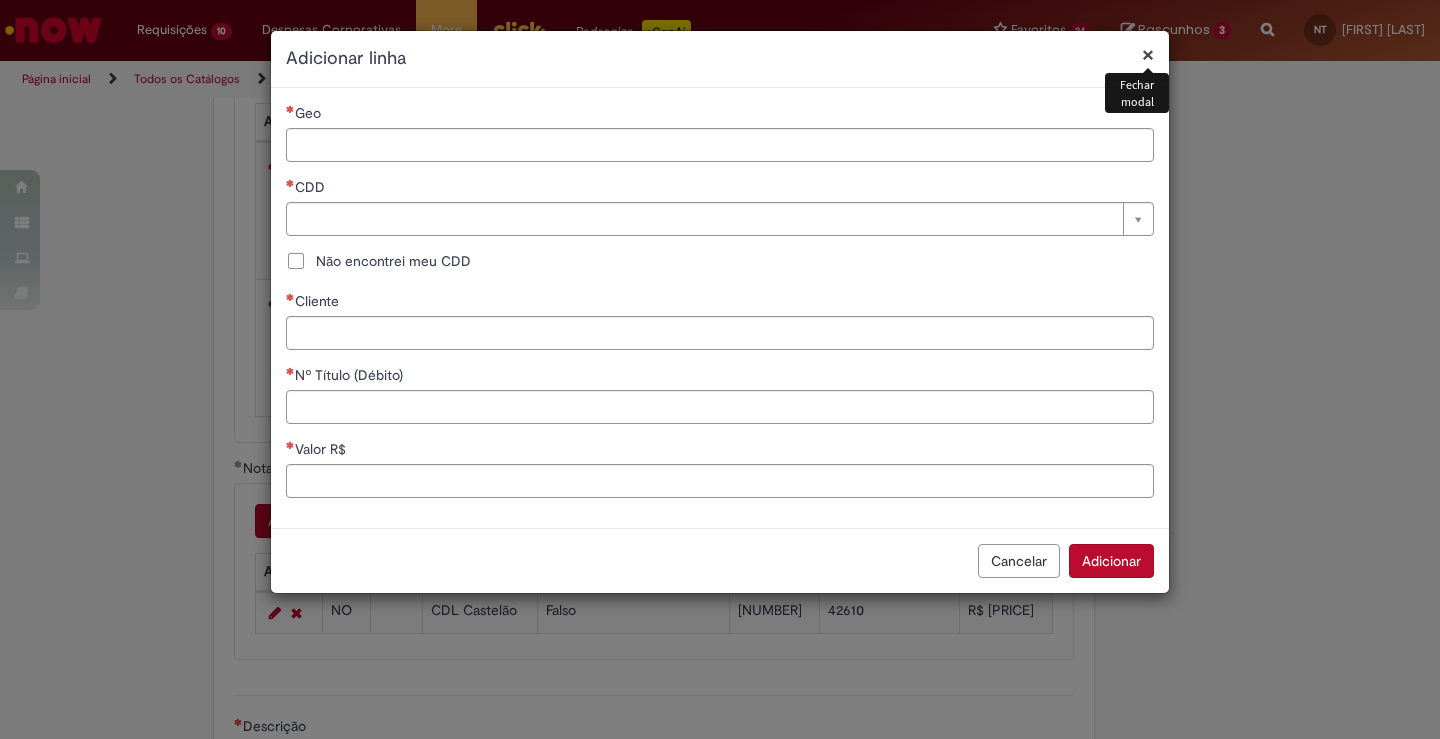 click on "Geo" at bounding box center [720, 115] 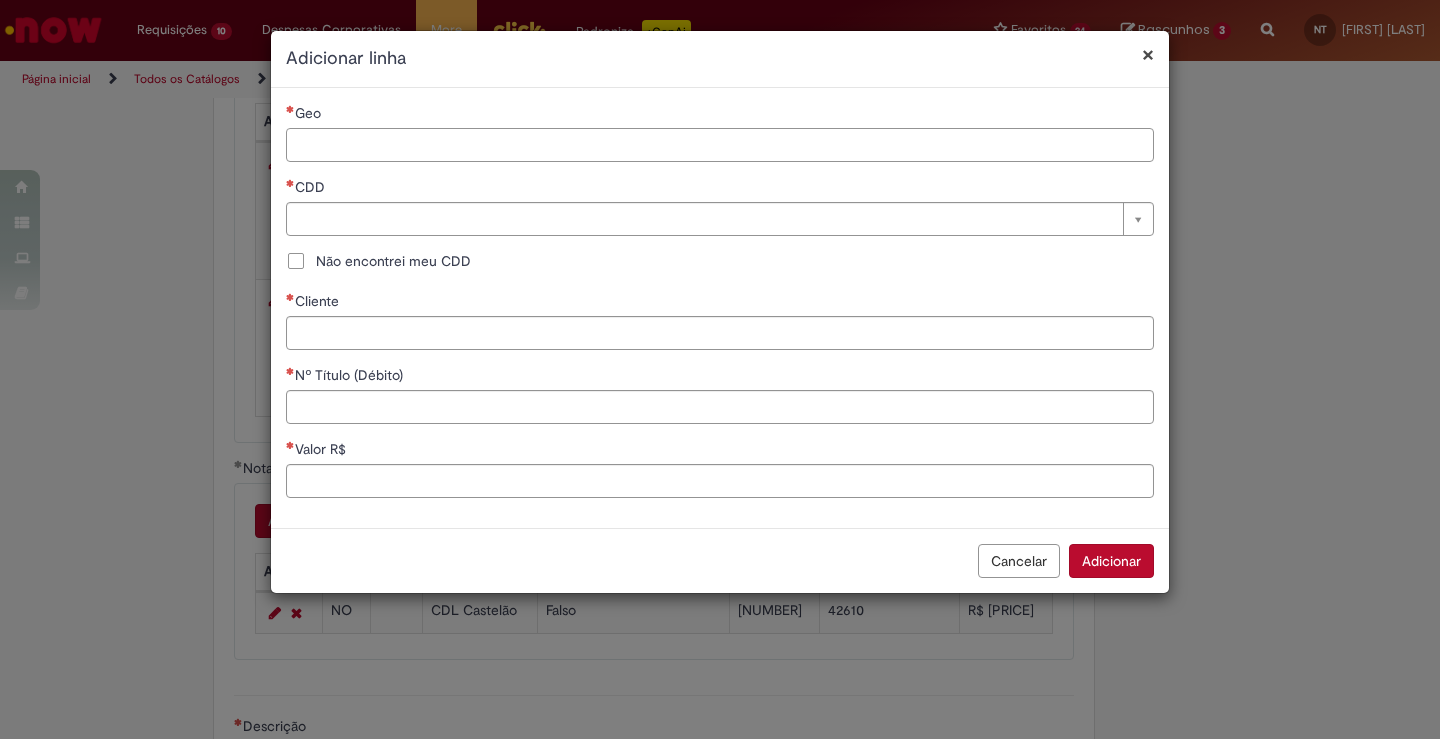 click on "Geo" at bounding box center (720, 145) 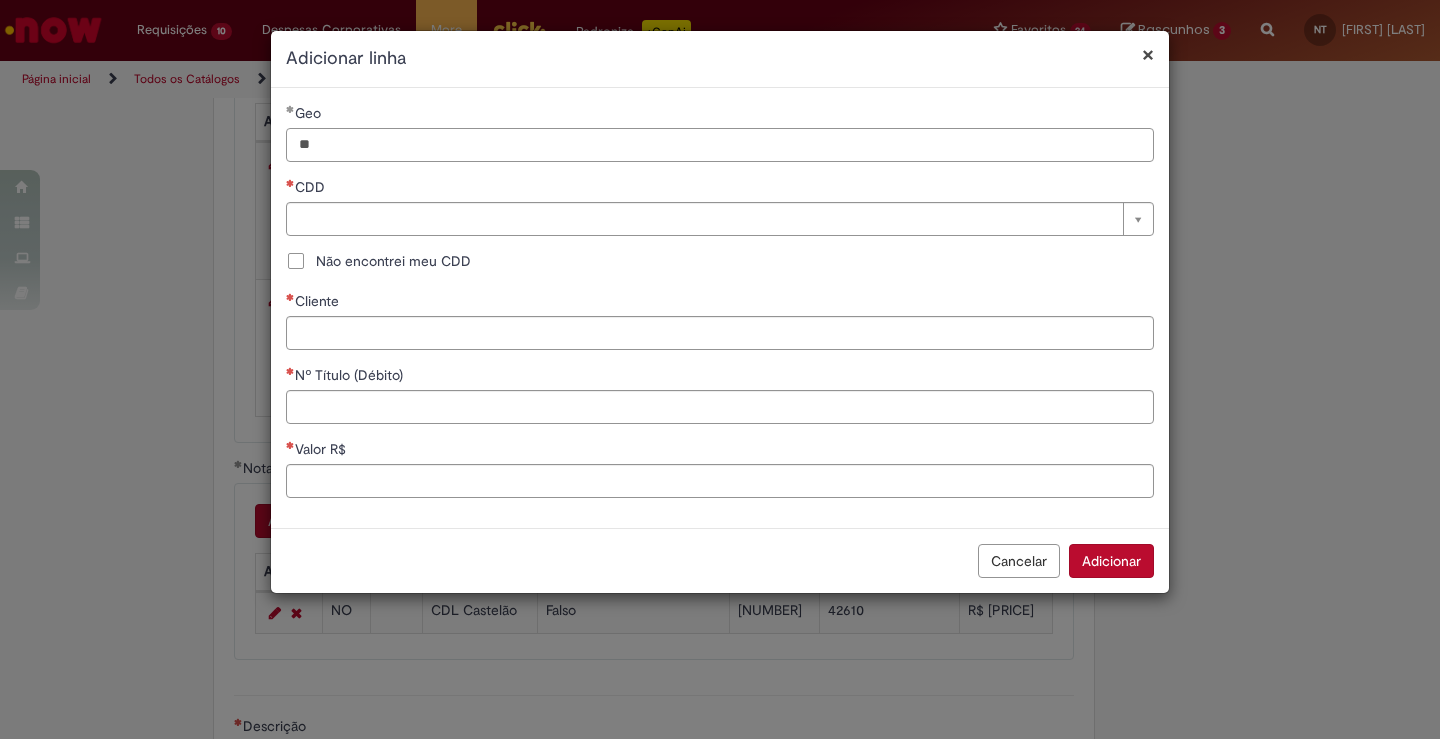 type on "**" 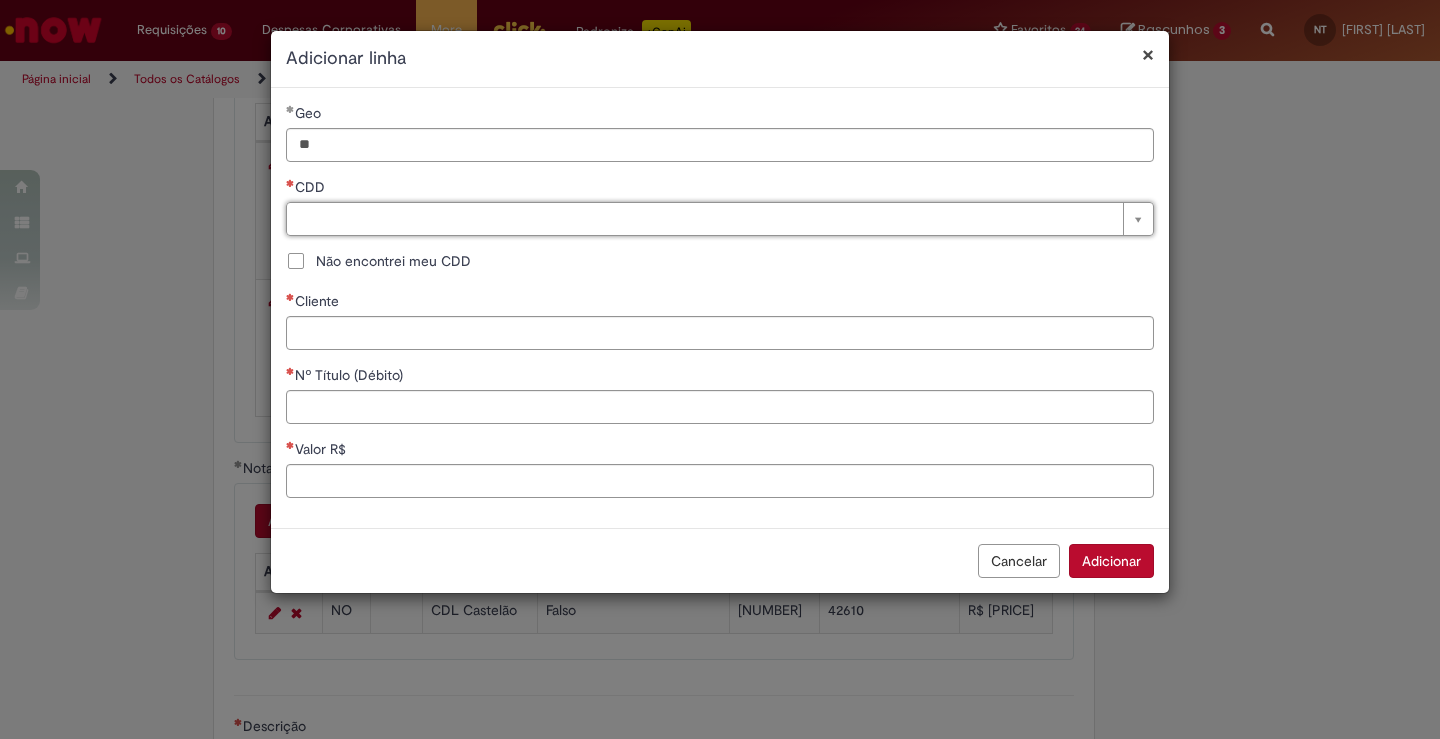 type on "*" 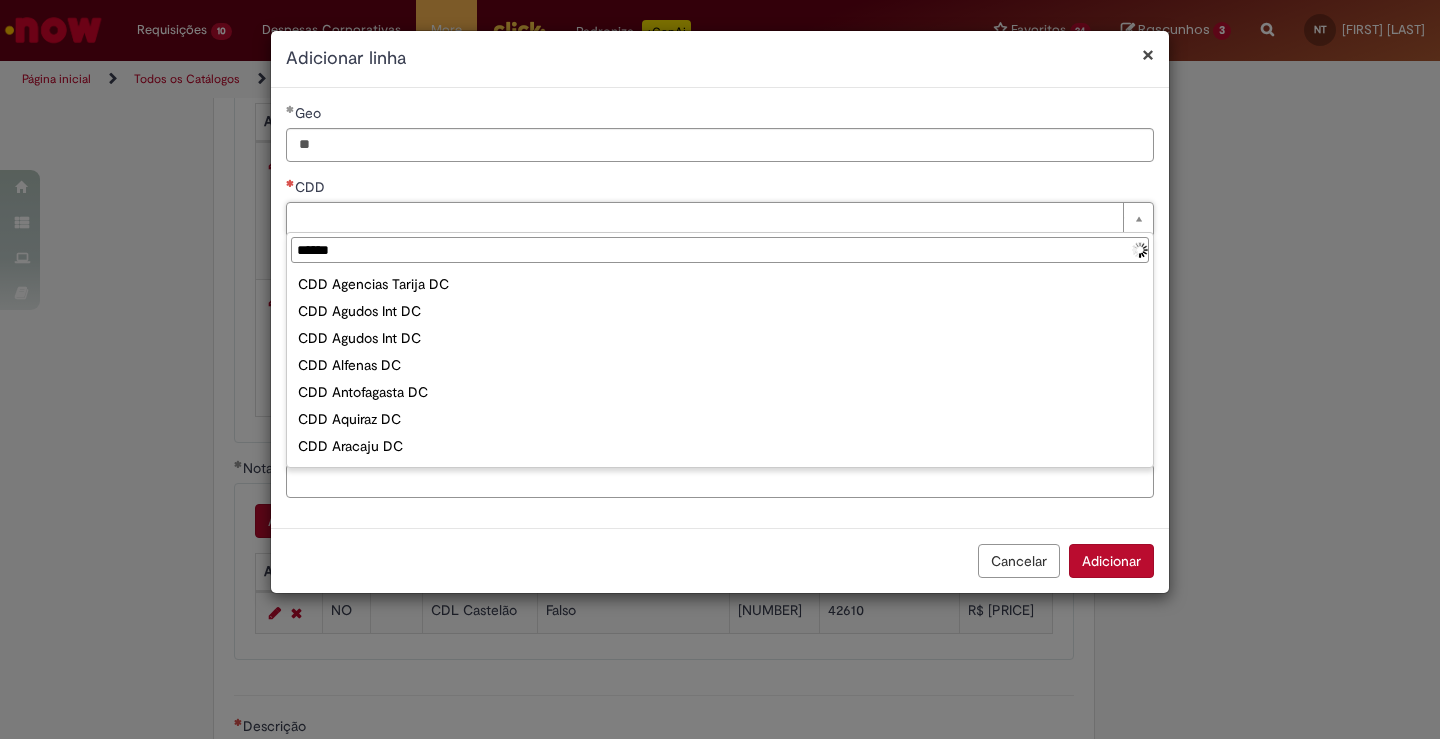 type on "*******" 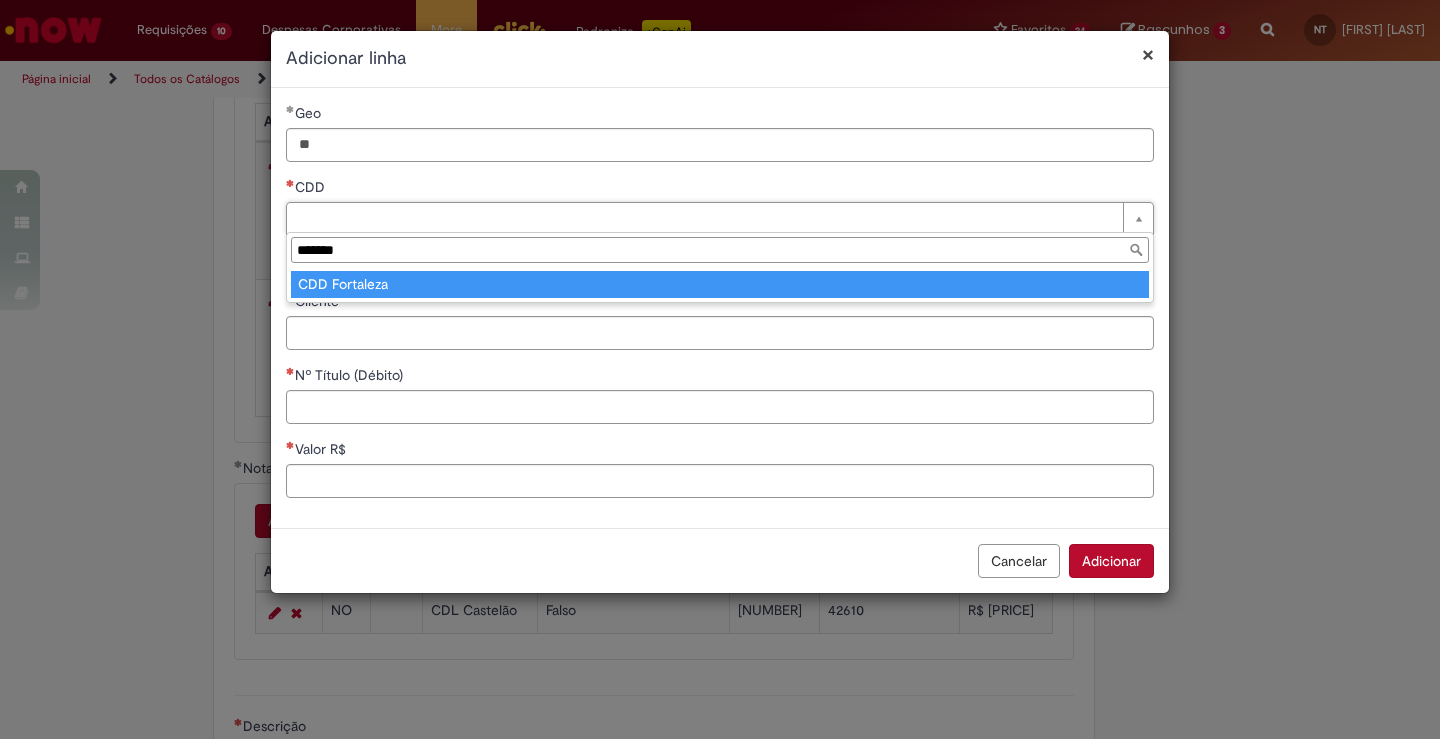 type on "**********" 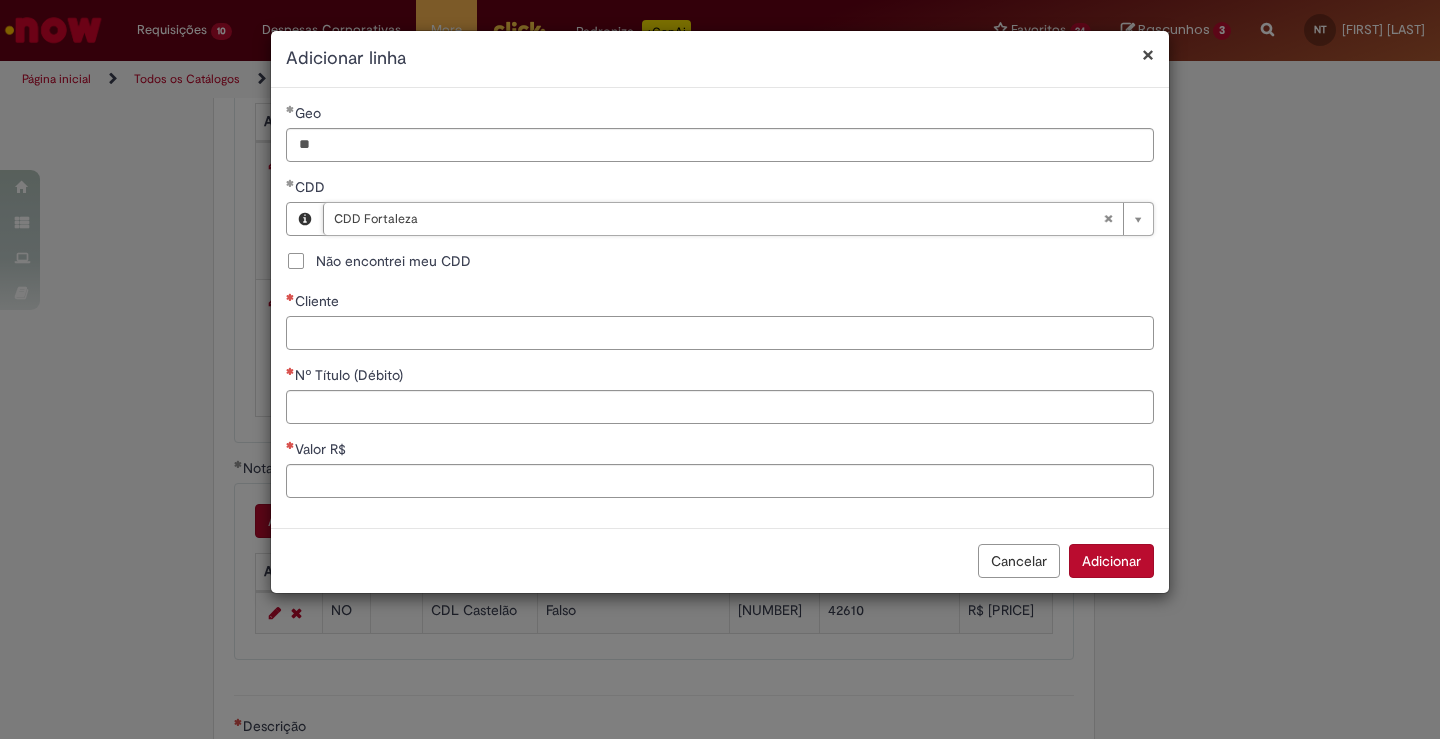 click on "Cliente" at bounding box center (720, 333) 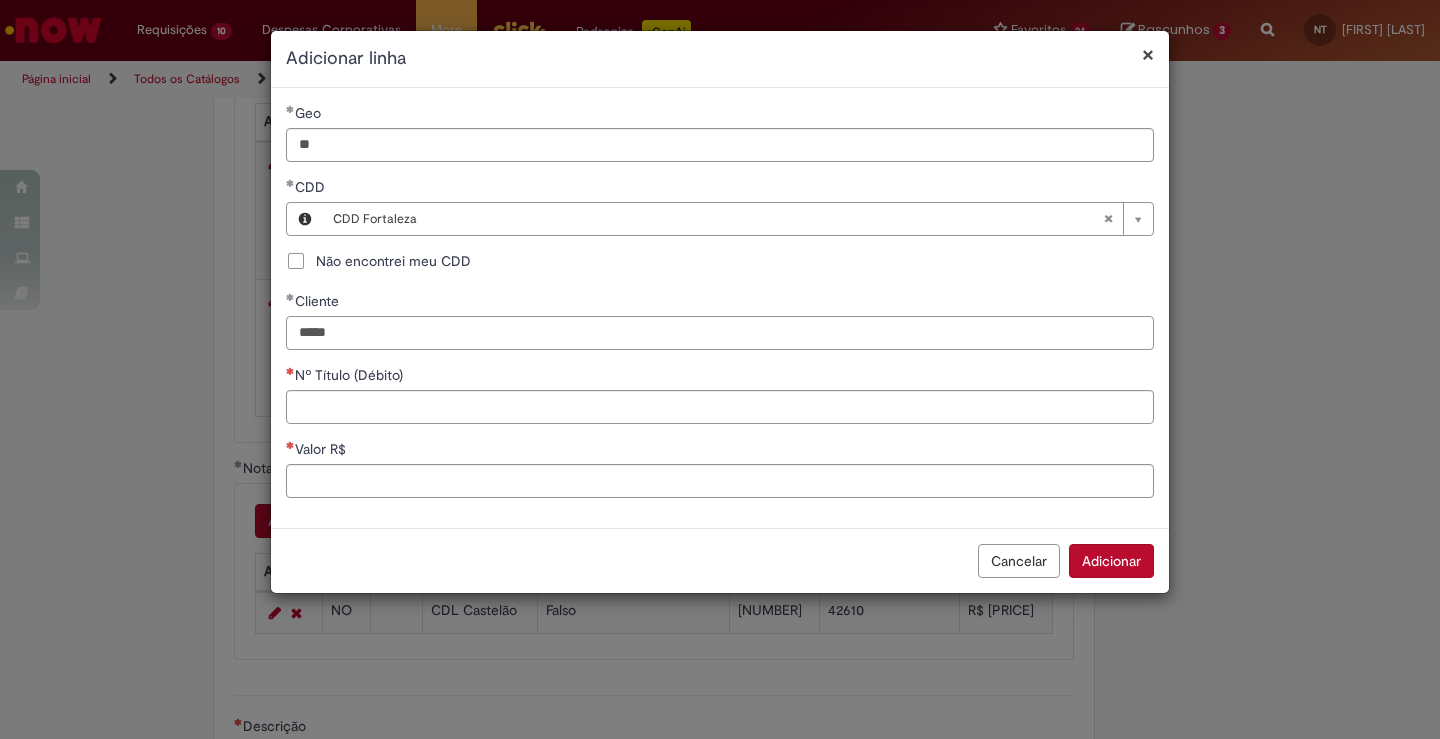 type on "*****" 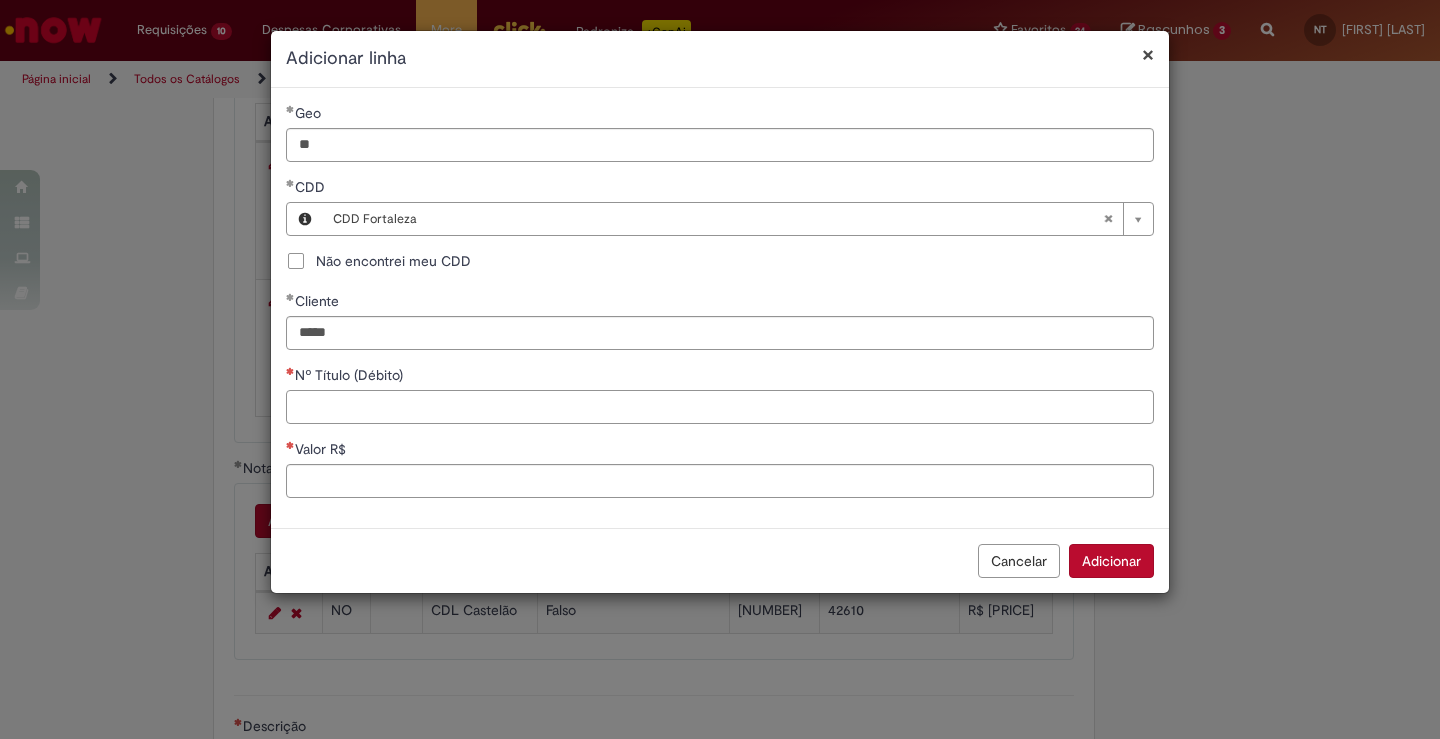 paste on "******" 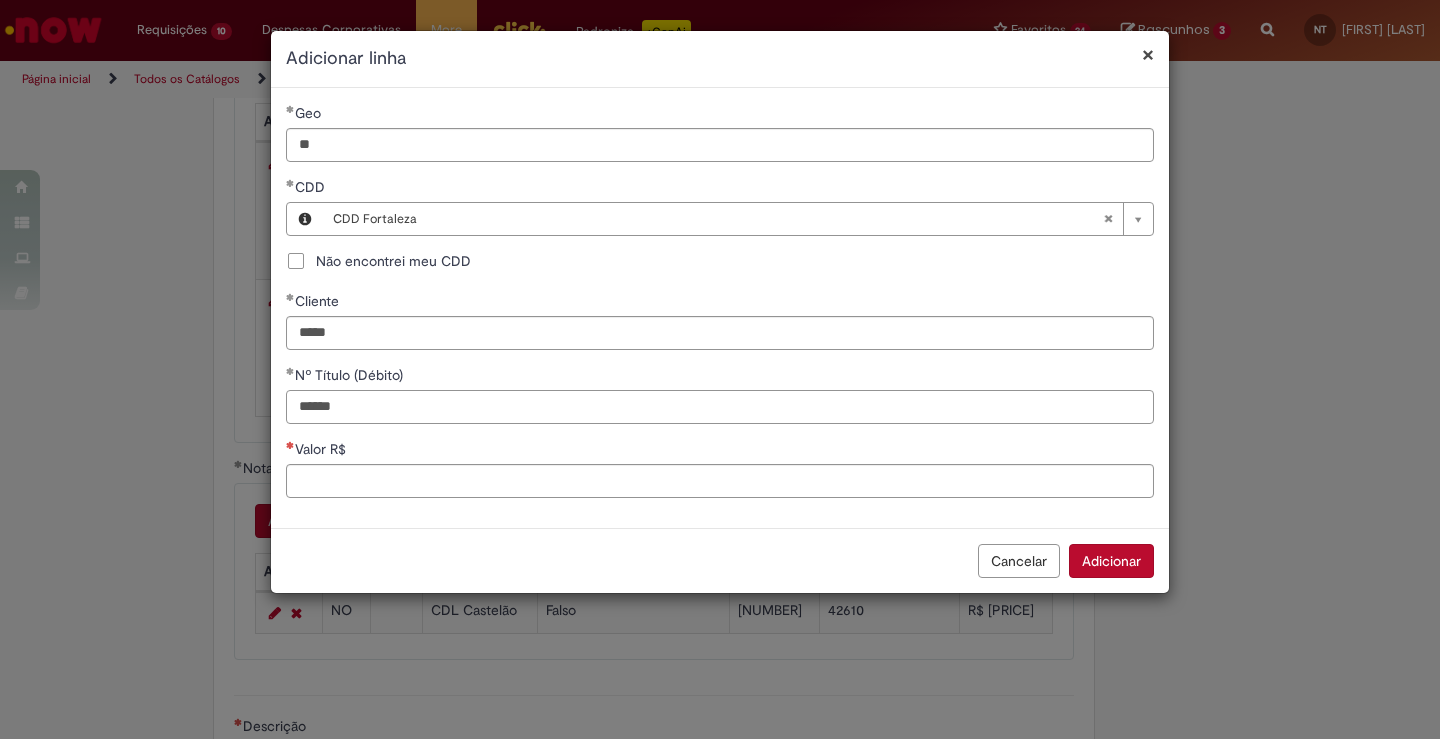 type on "******" 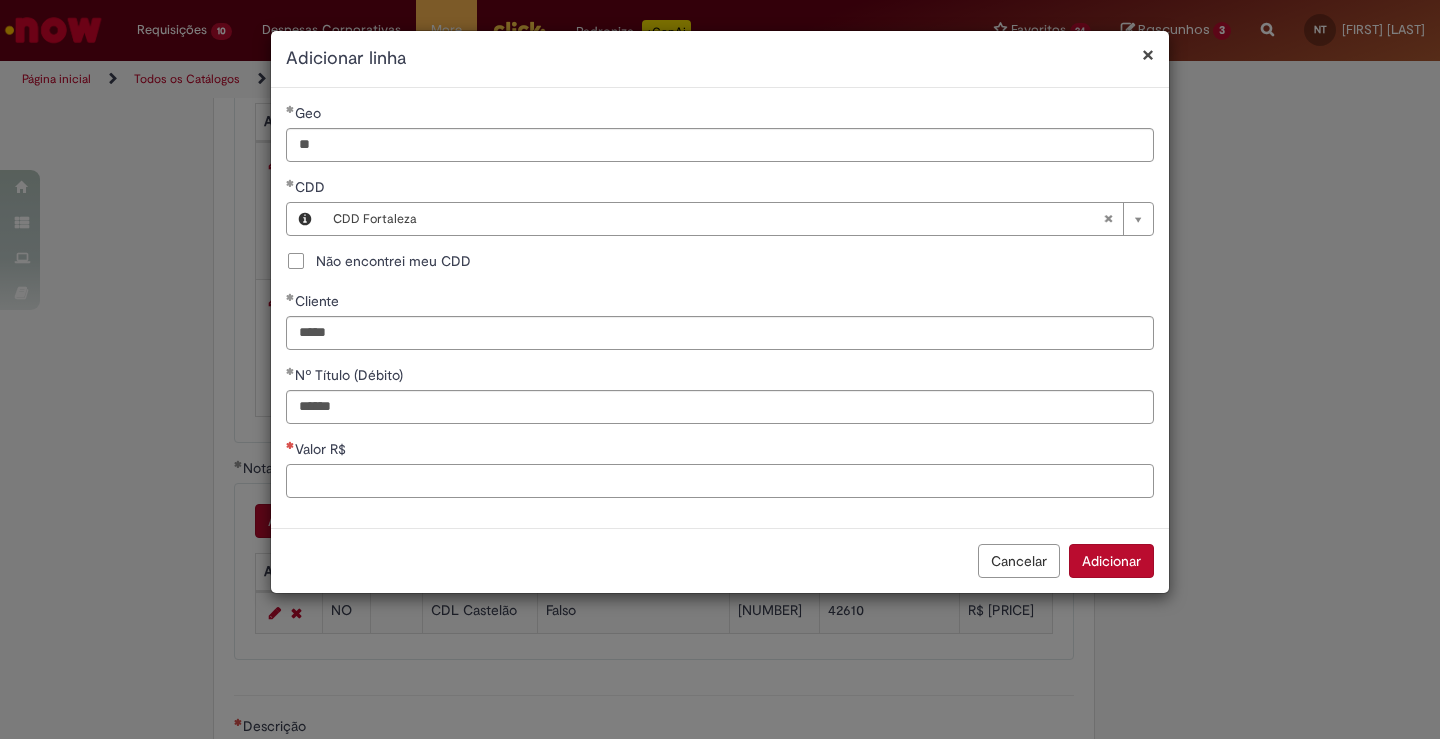 paste on "******" 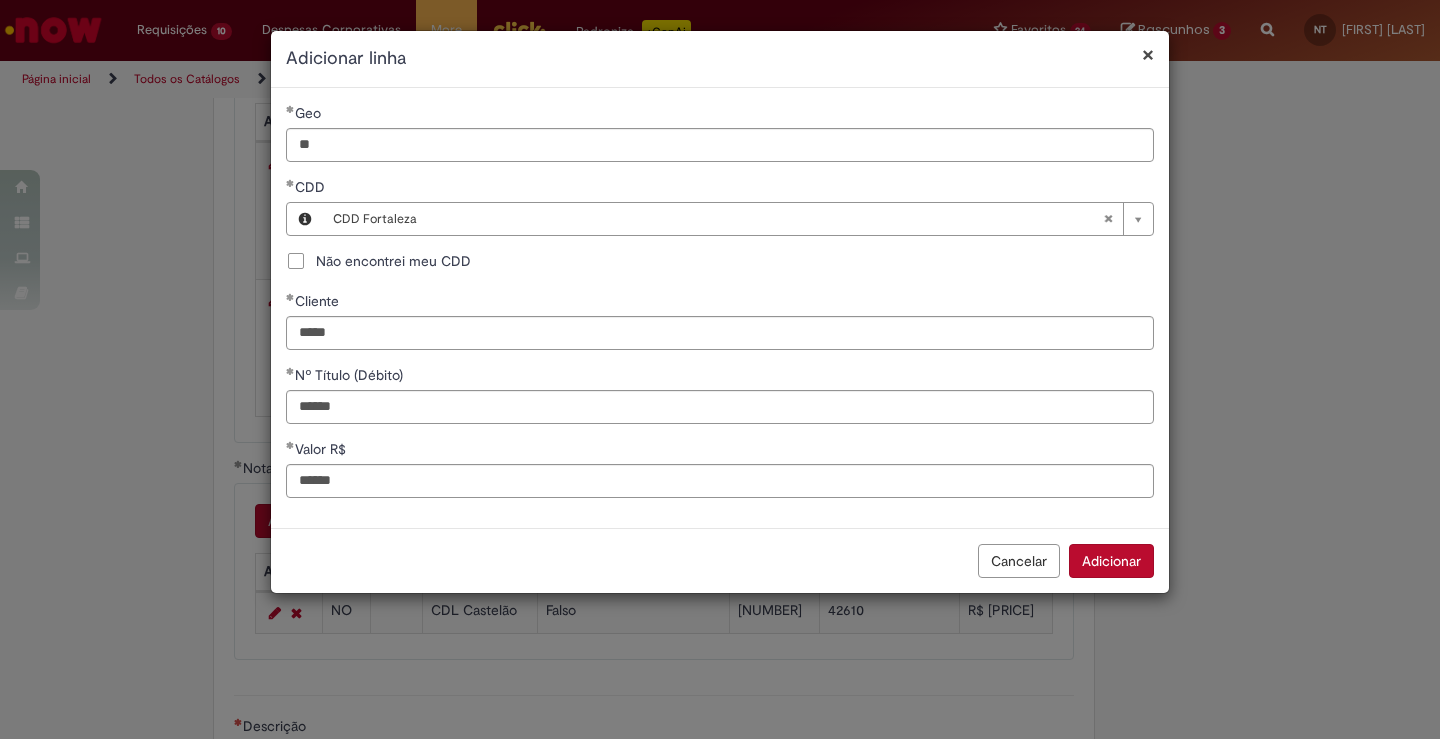 type on "*********" 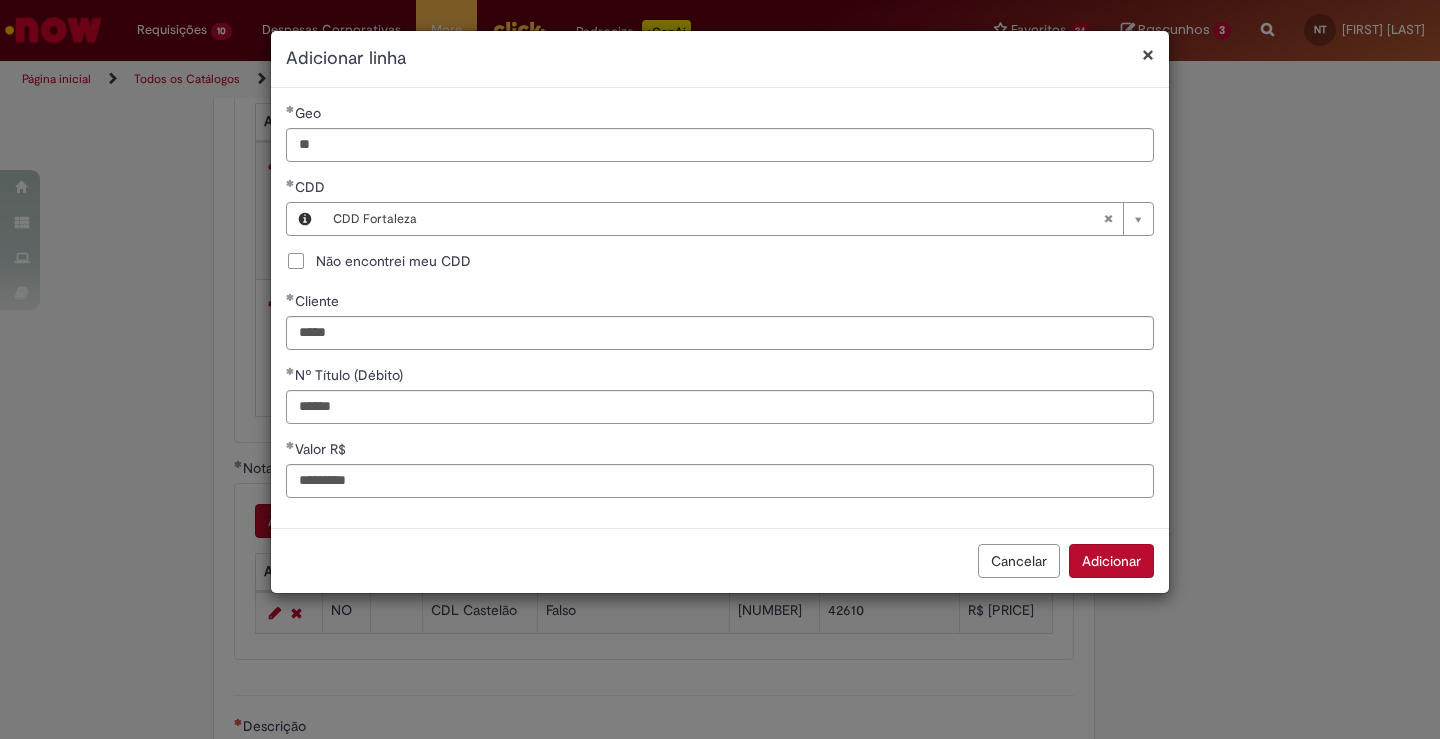 type 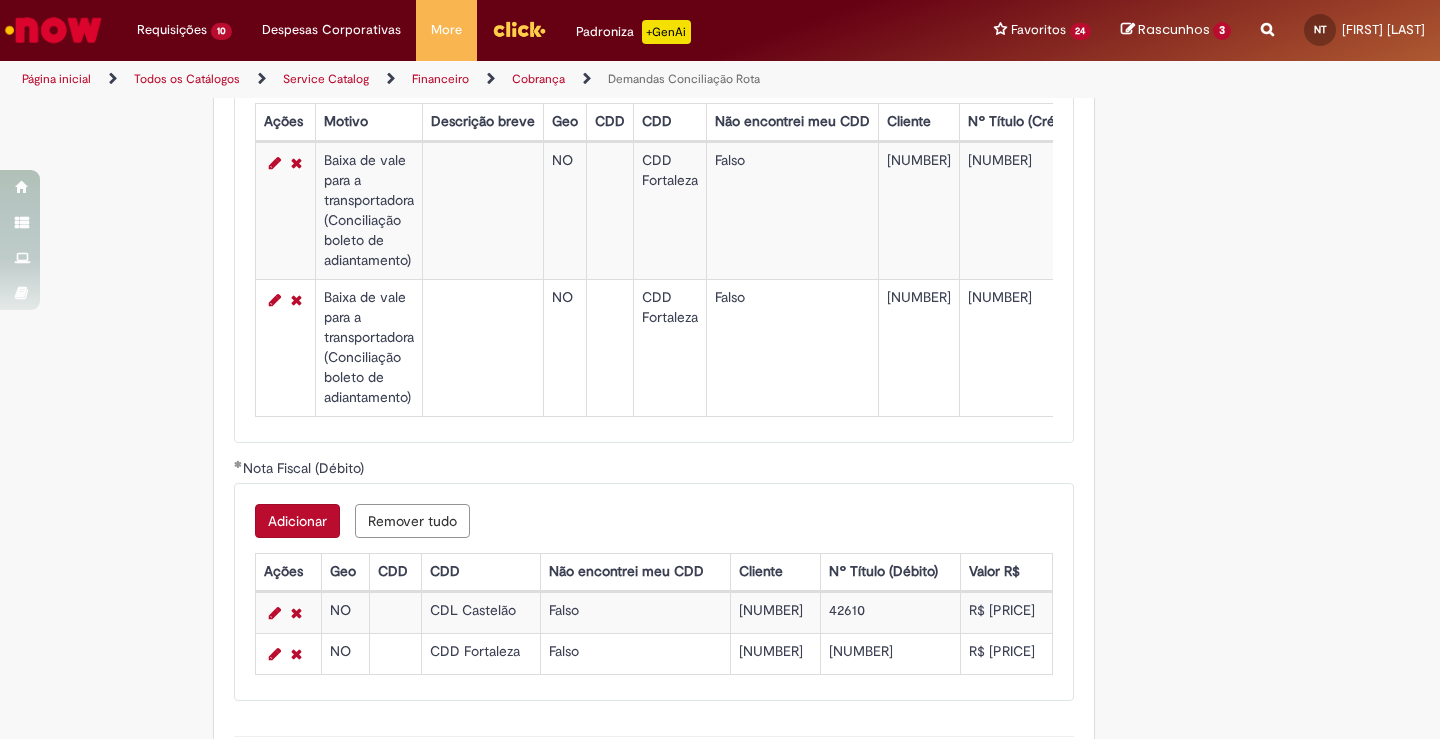 scroll, scrollTop: 1424, scrollLeft: 0, axis: vertical 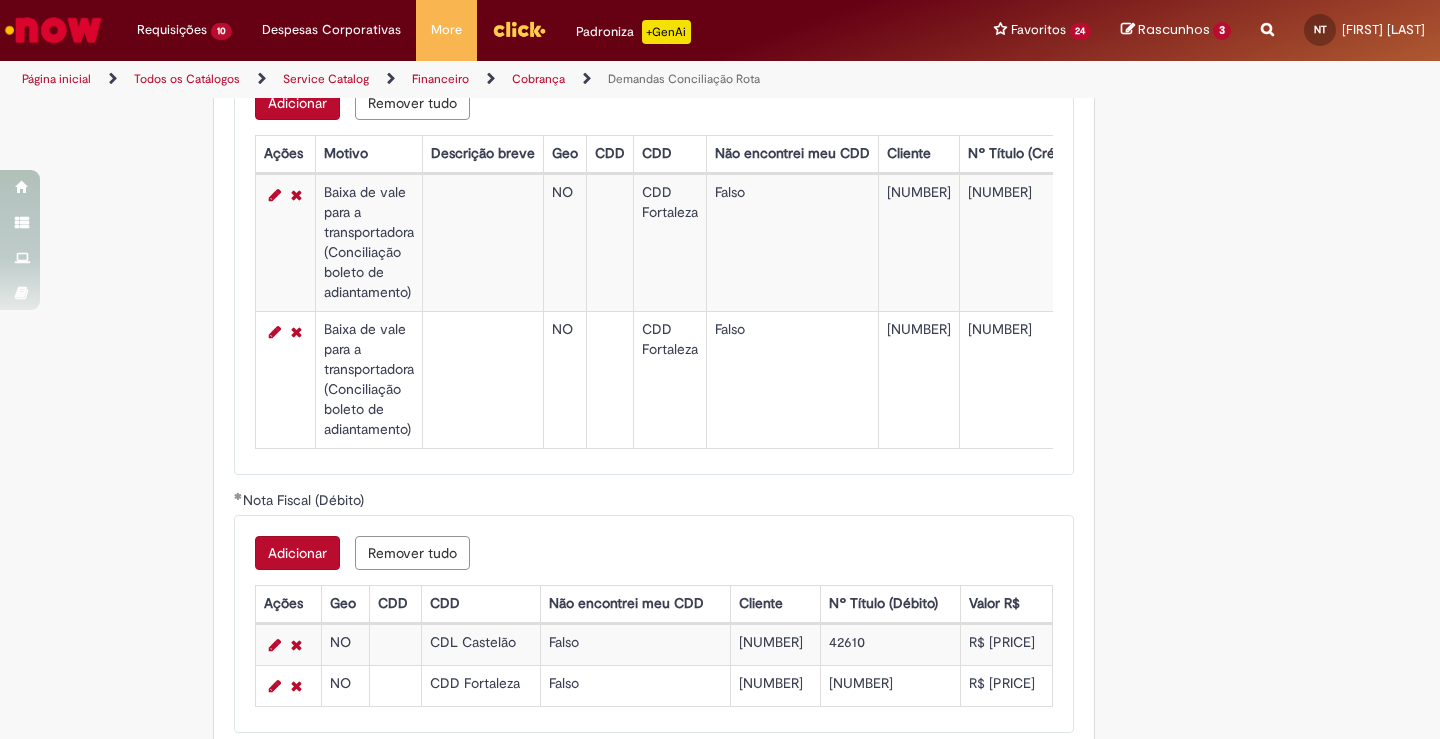 click on "Adicionar" at bounding box center (297, 103) 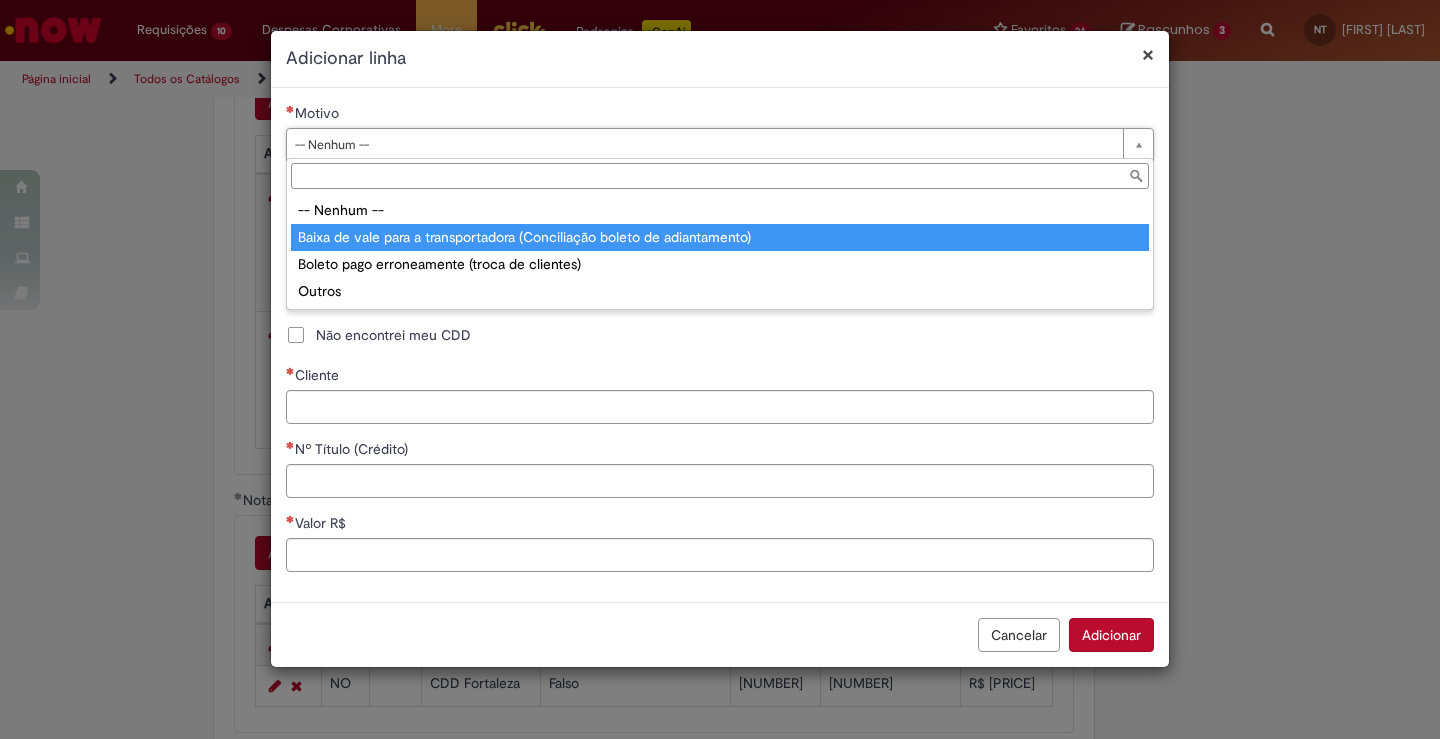 type on "**********" 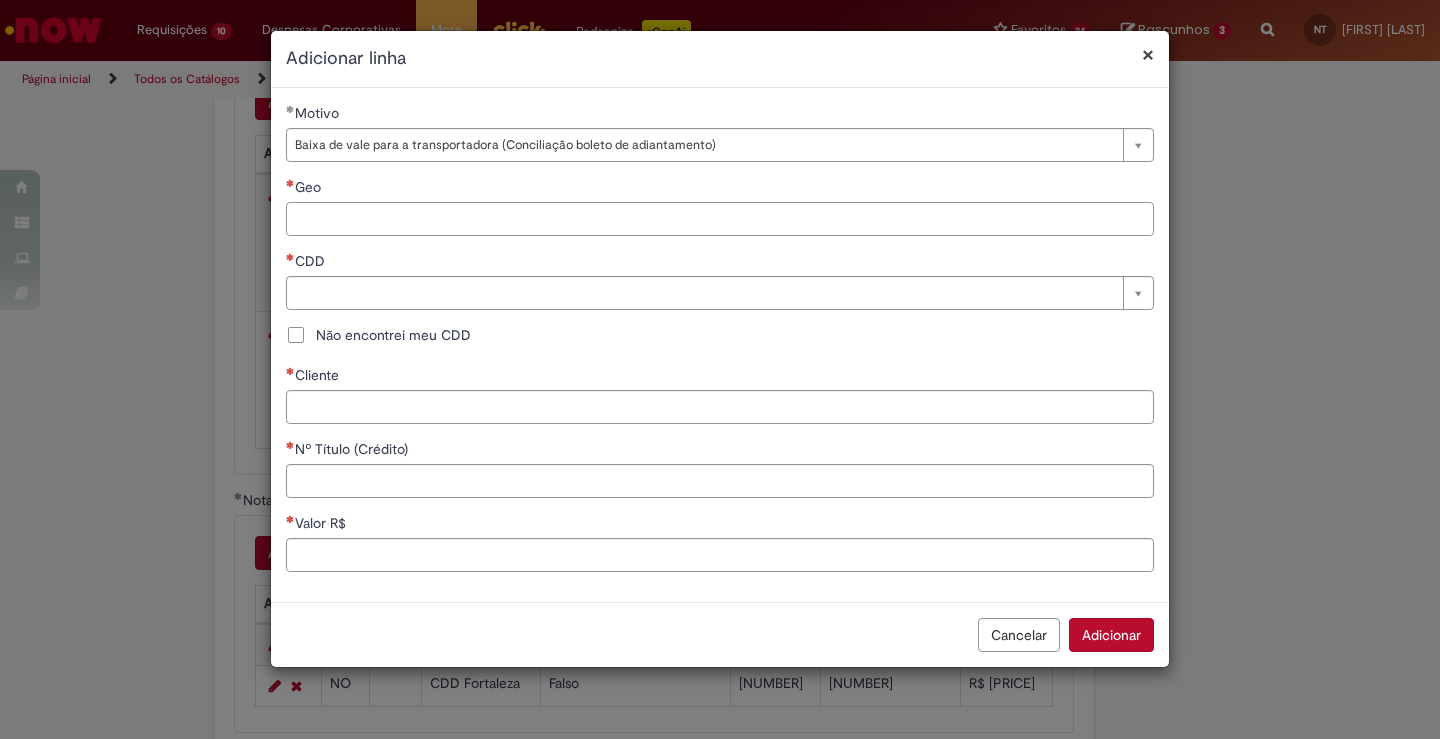 click on "Geo" at bounding box center (720, 219) 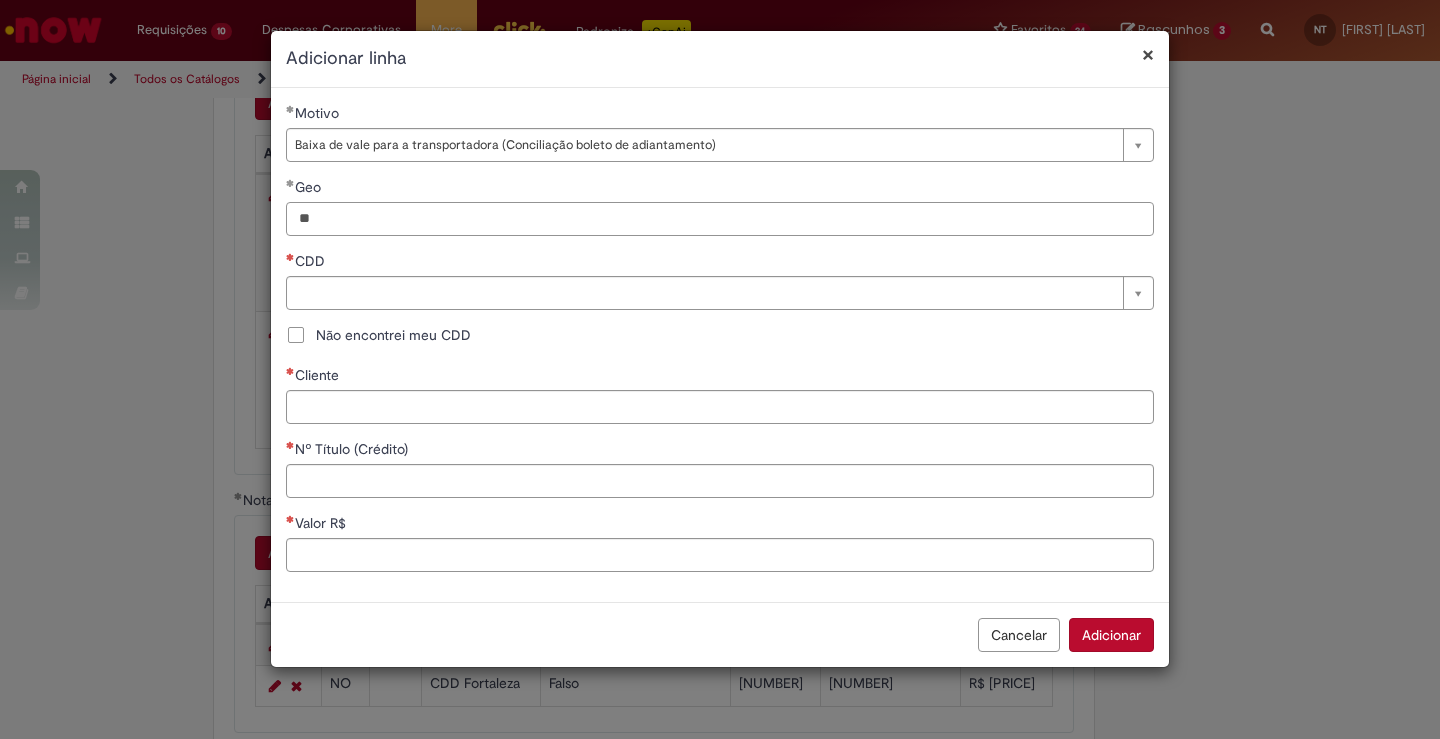 type on "**" 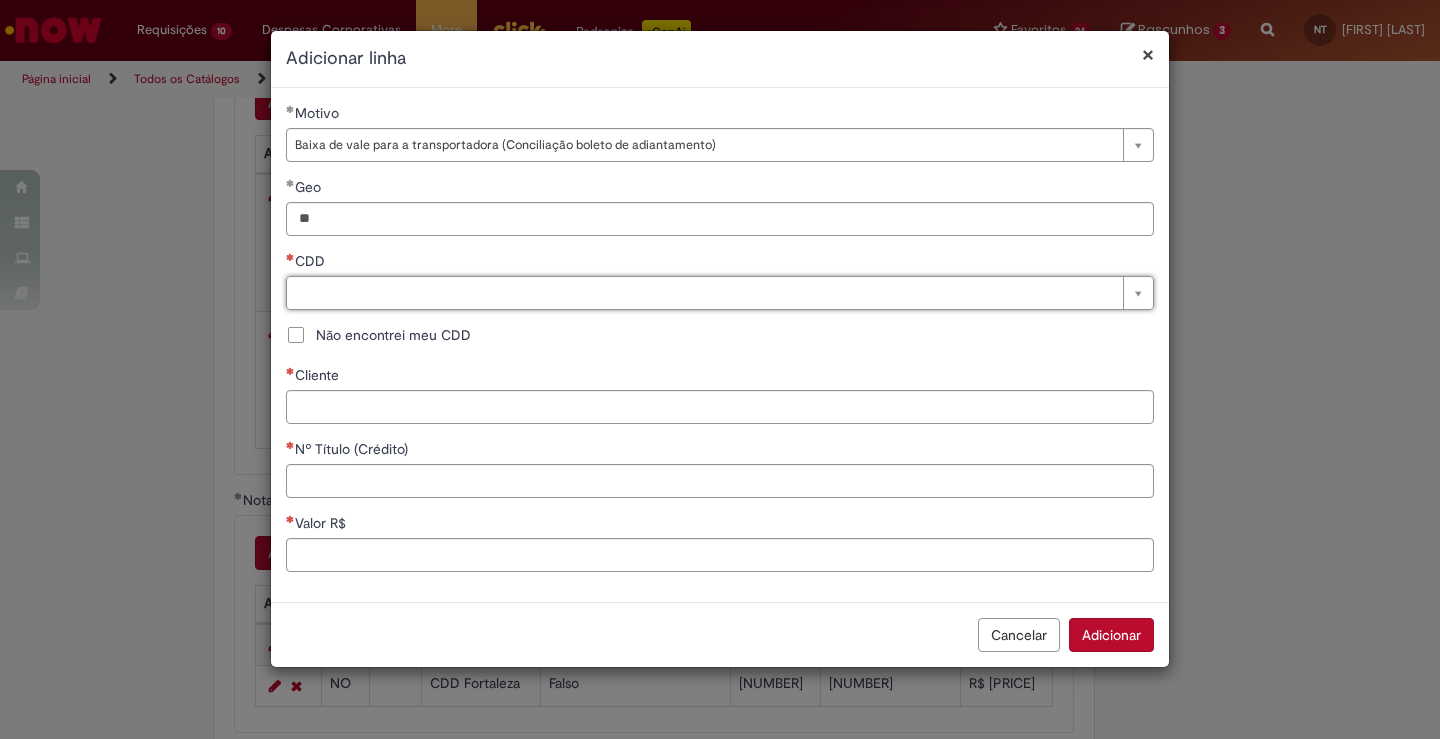 type on "*" 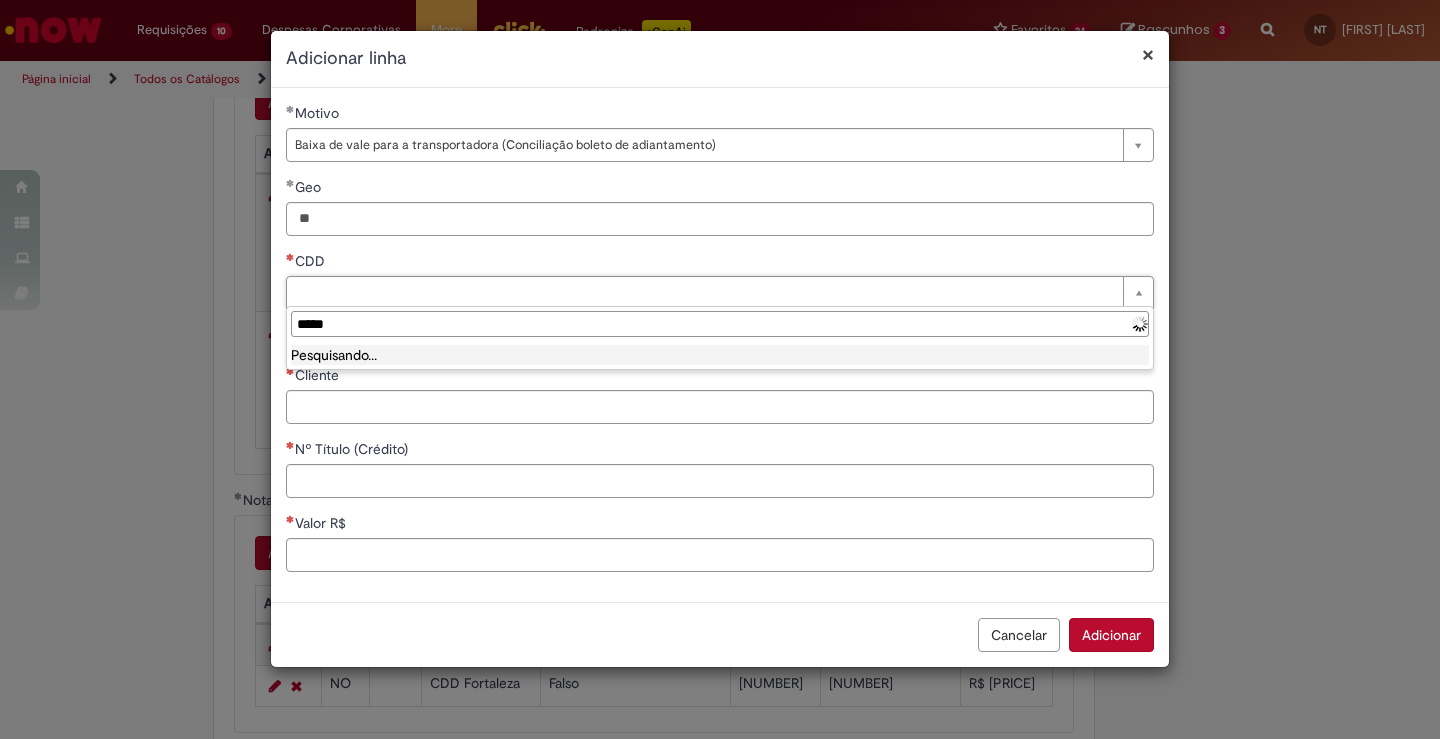 type on "******" 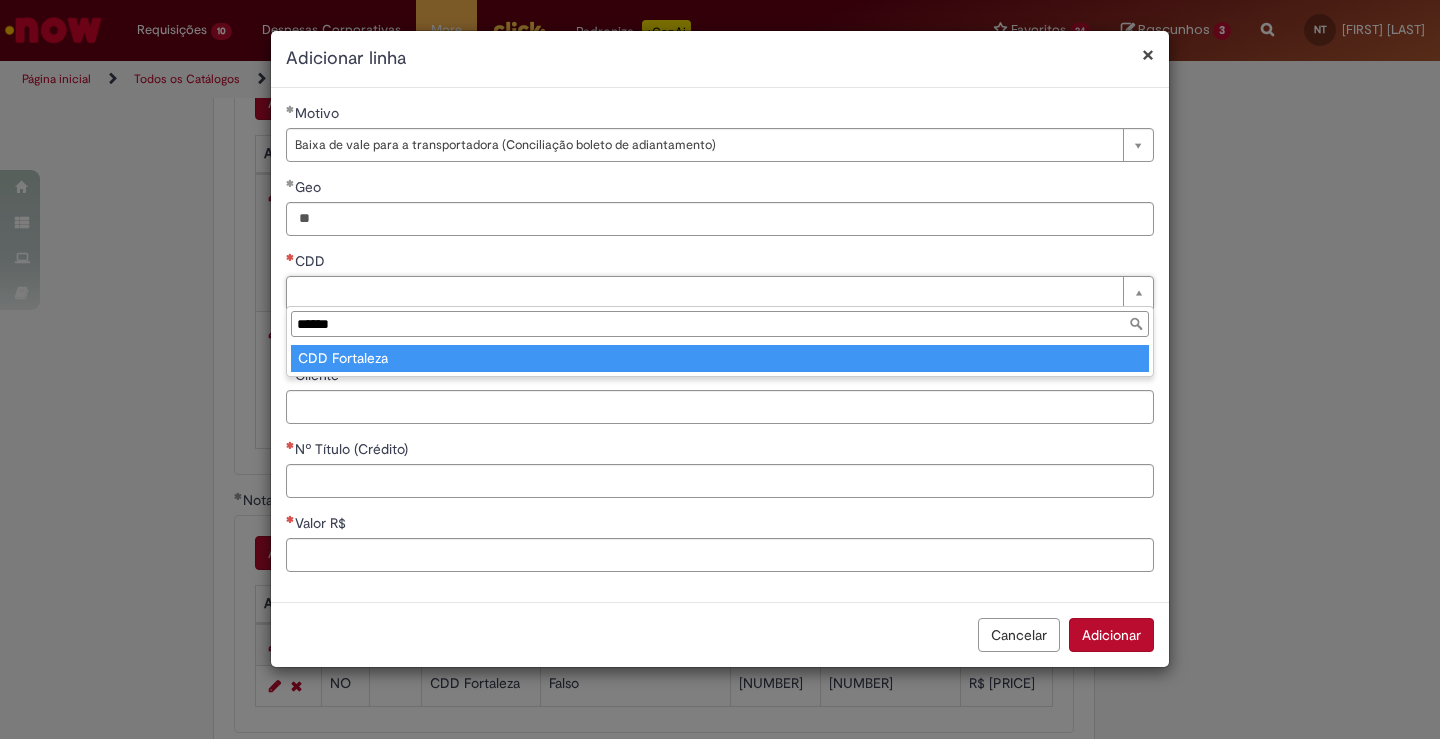 type on "**********" 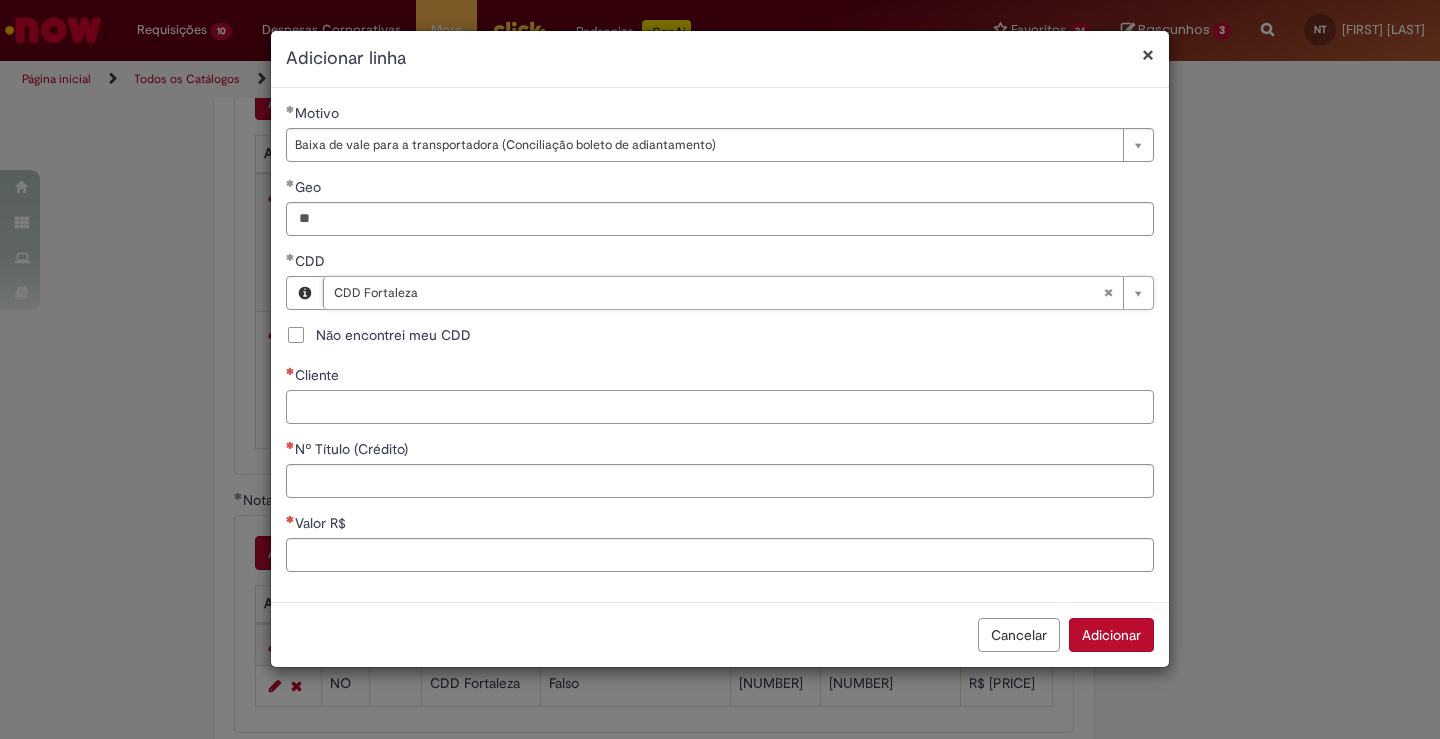 click on "Cliente" at bounding box center (720, 407) 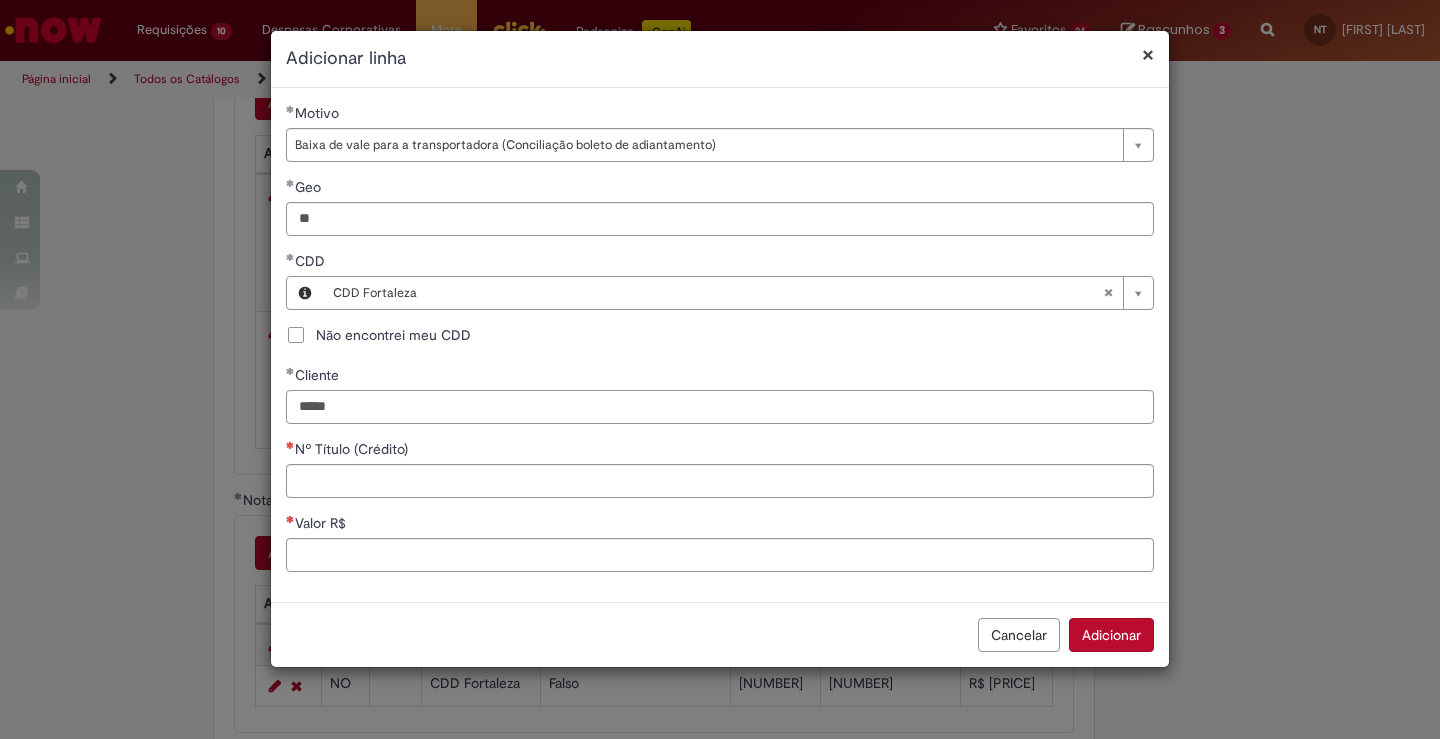 type on "*****" 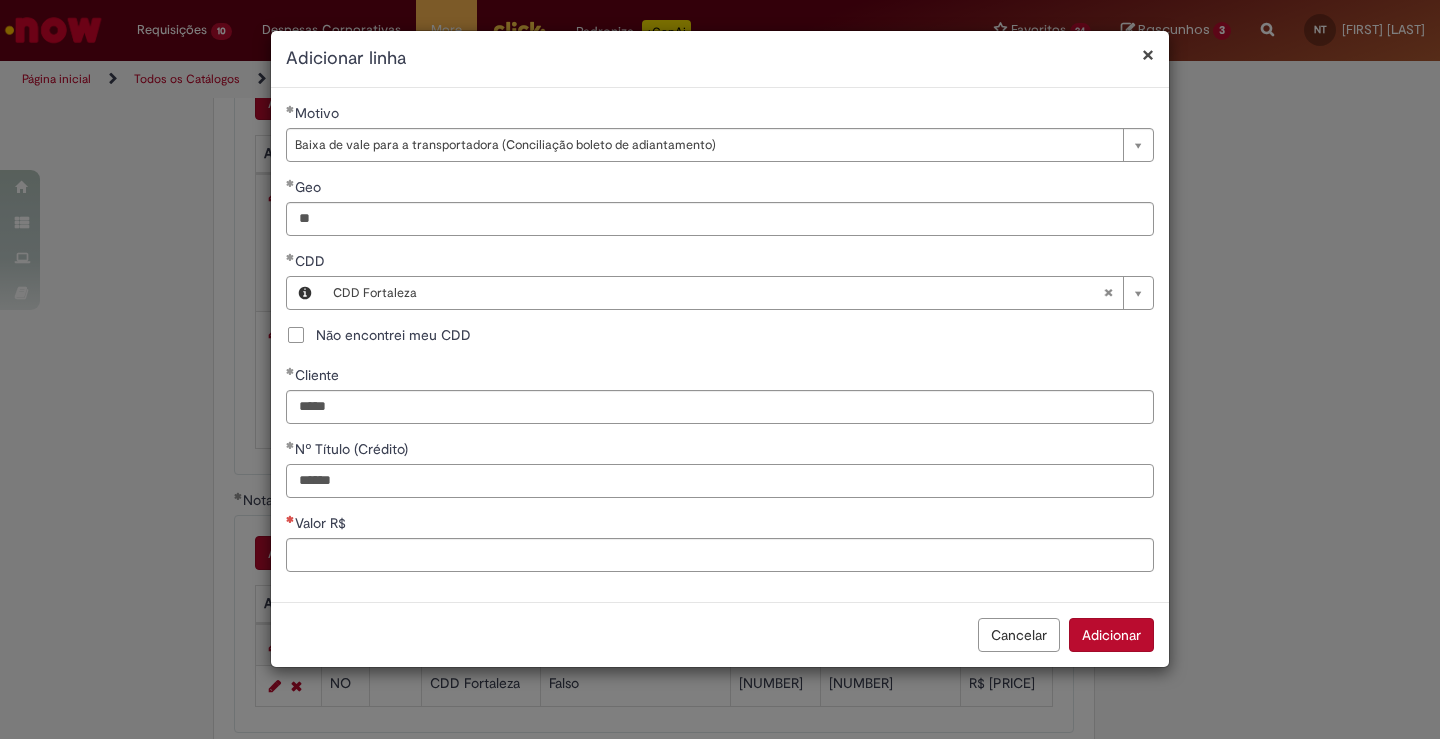 type on "******" 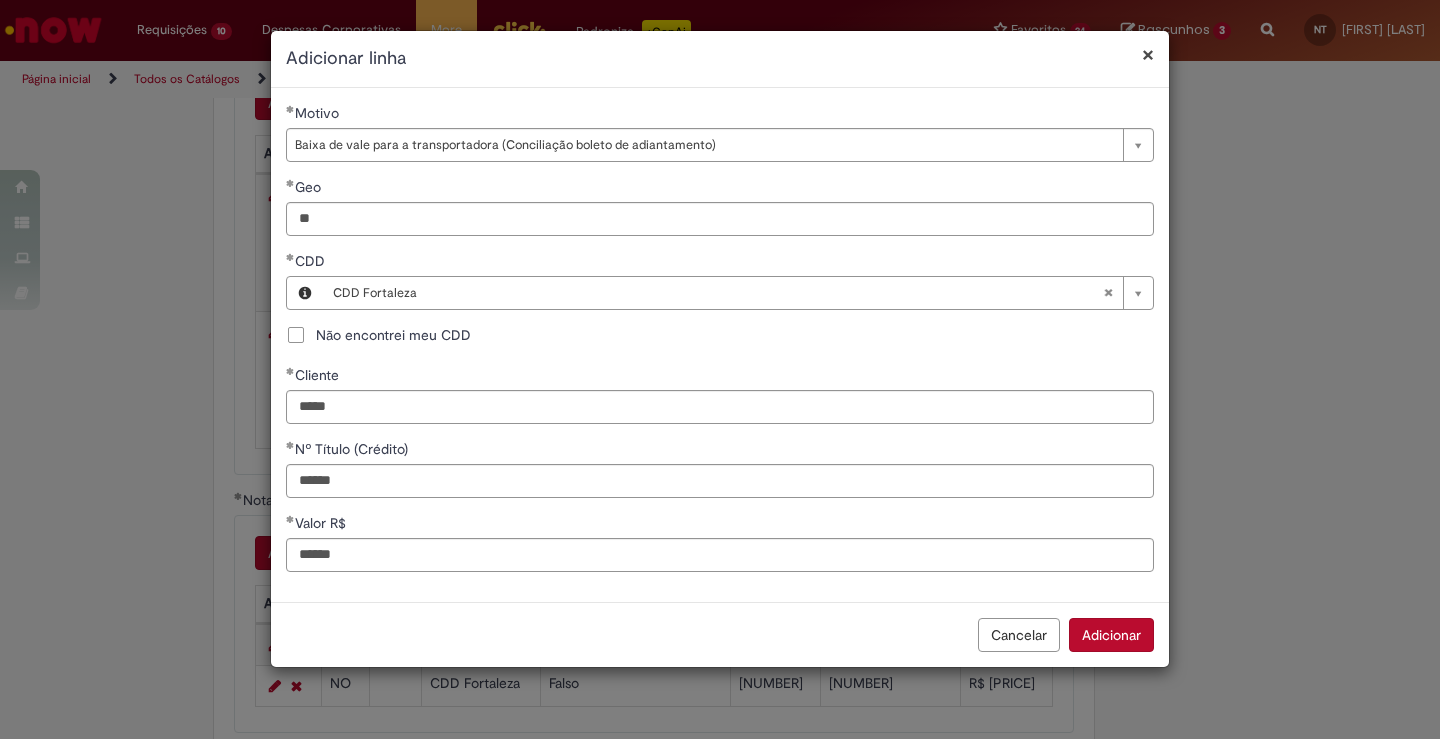 type on "*********" 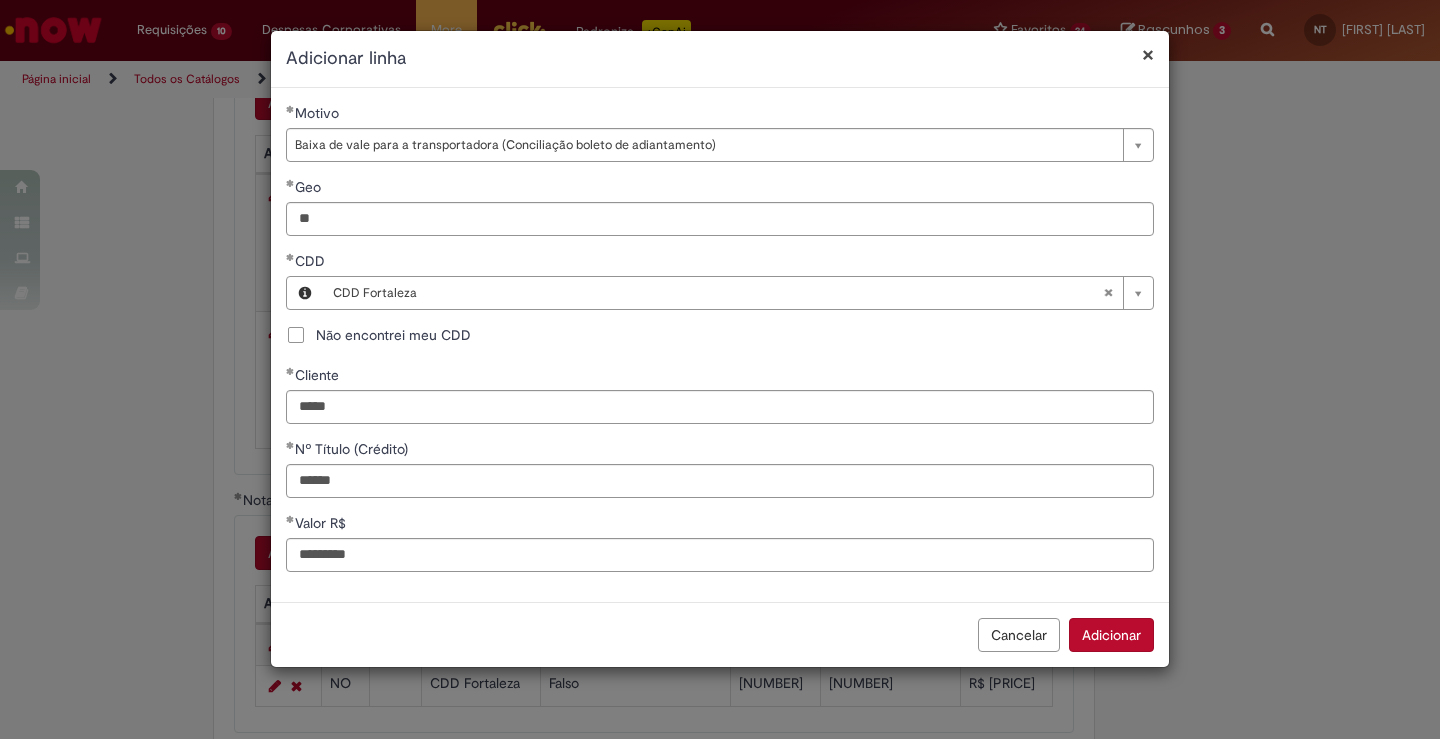 type 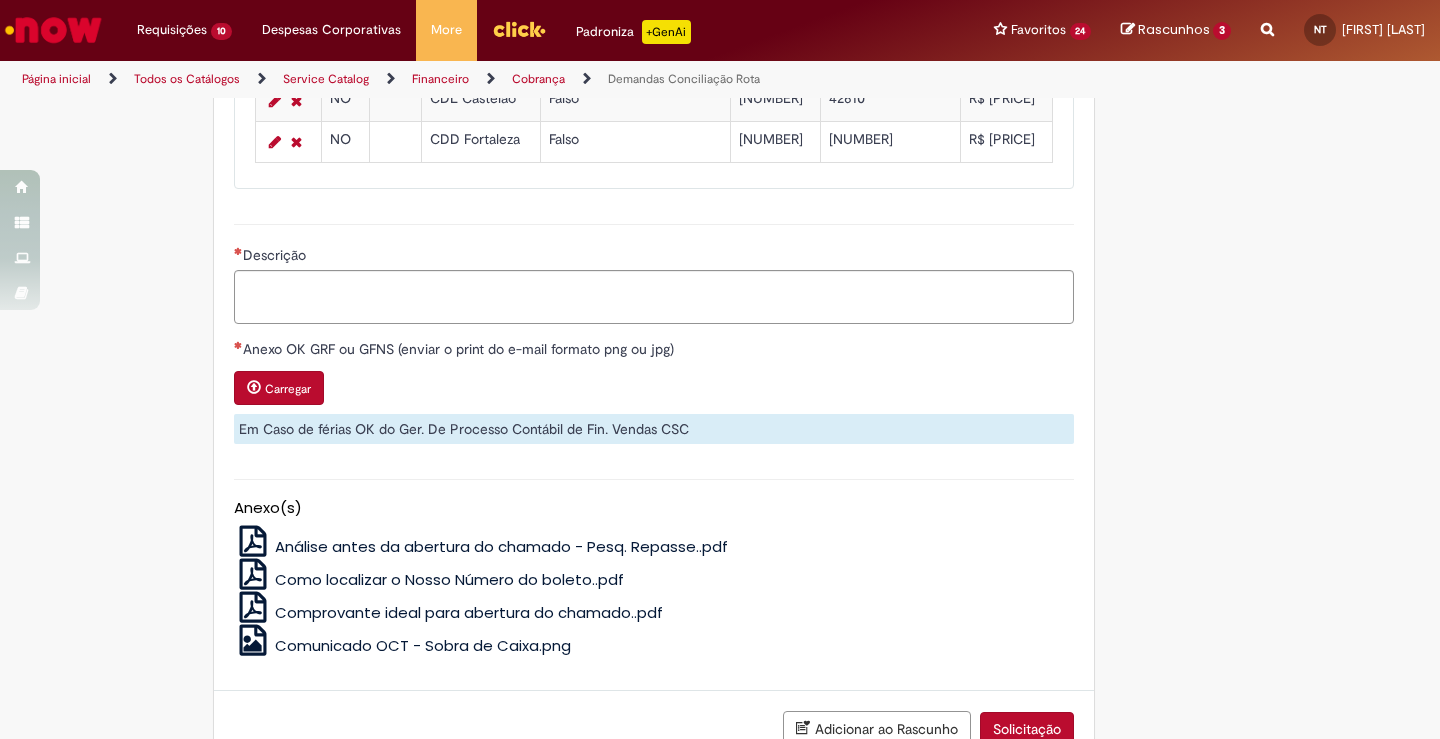 scroll, scrollTop: 2088, scrollLeft: 0, axis: vertical 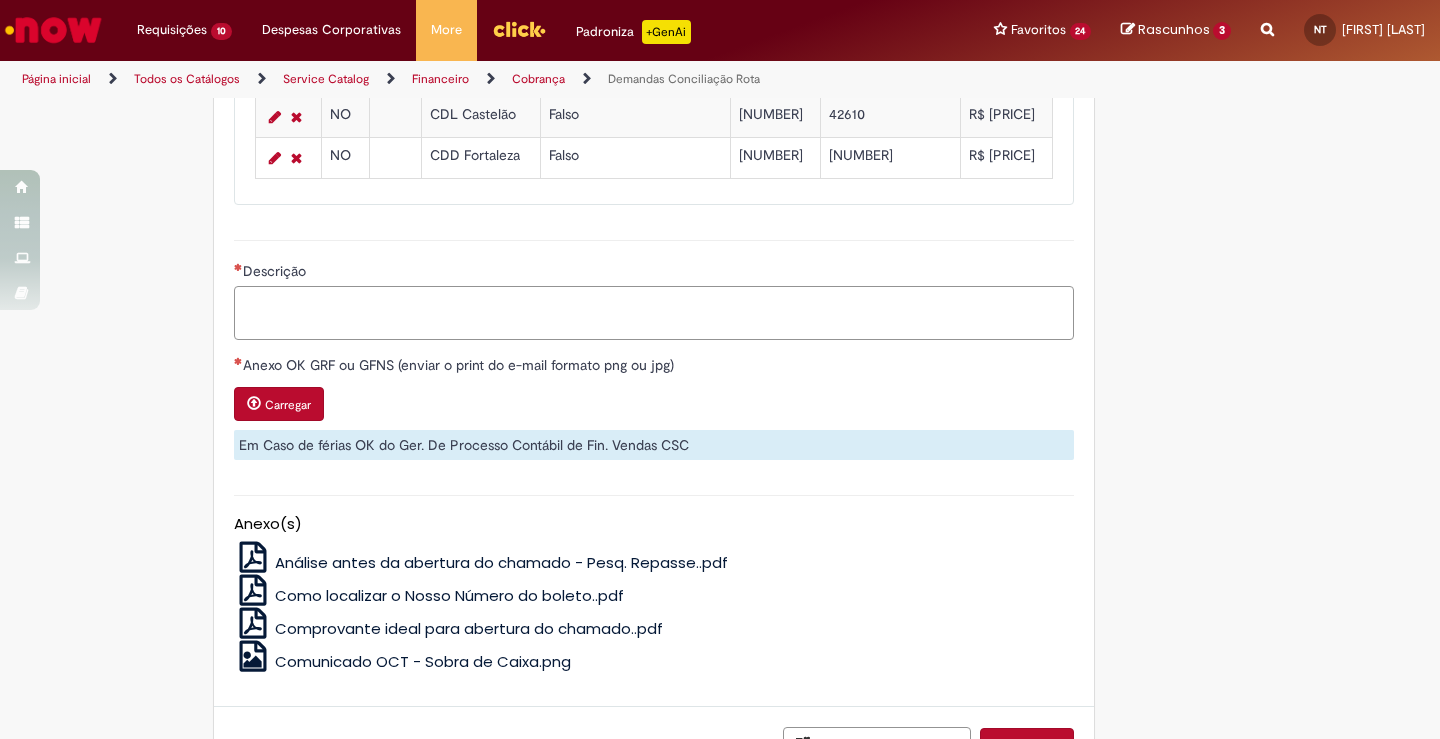 click on "Descrição" at bounding box center [654, 313] 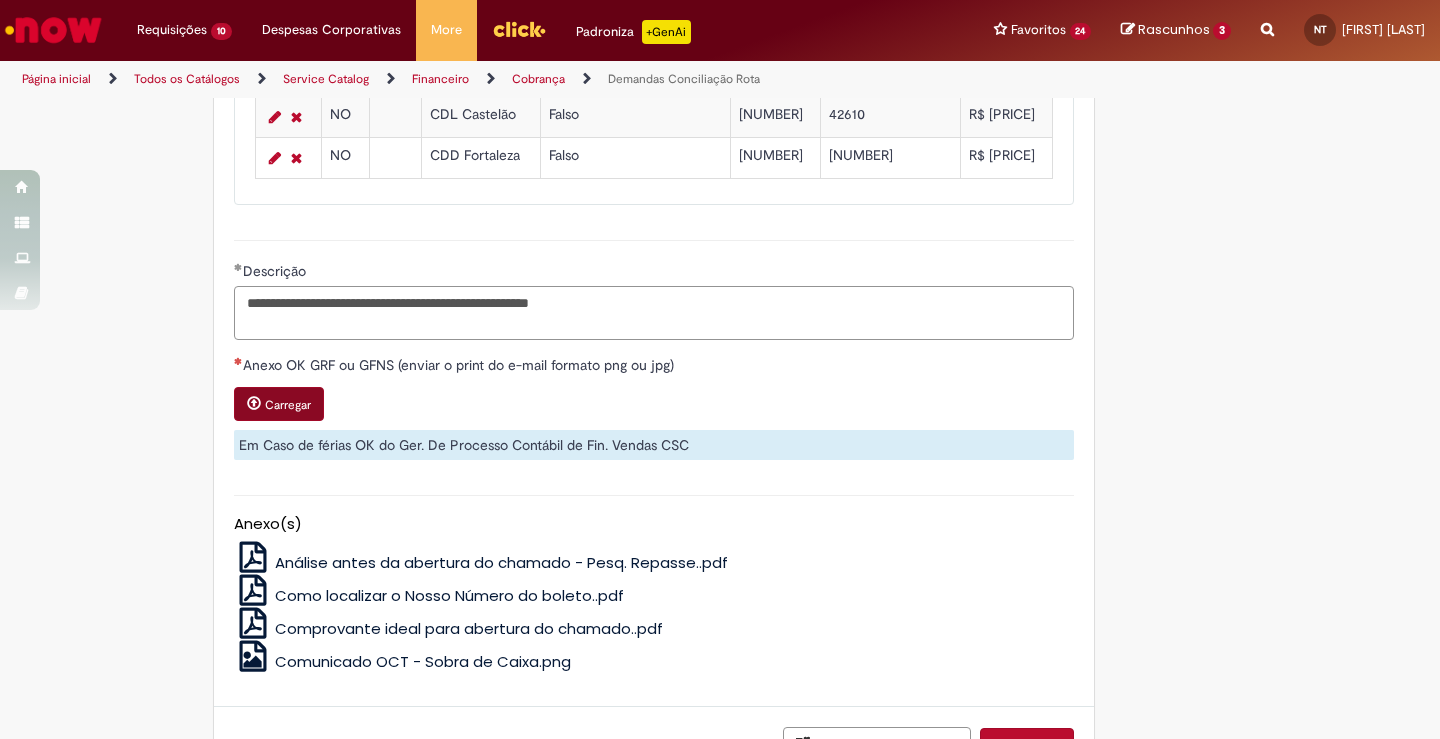 type on "**********" 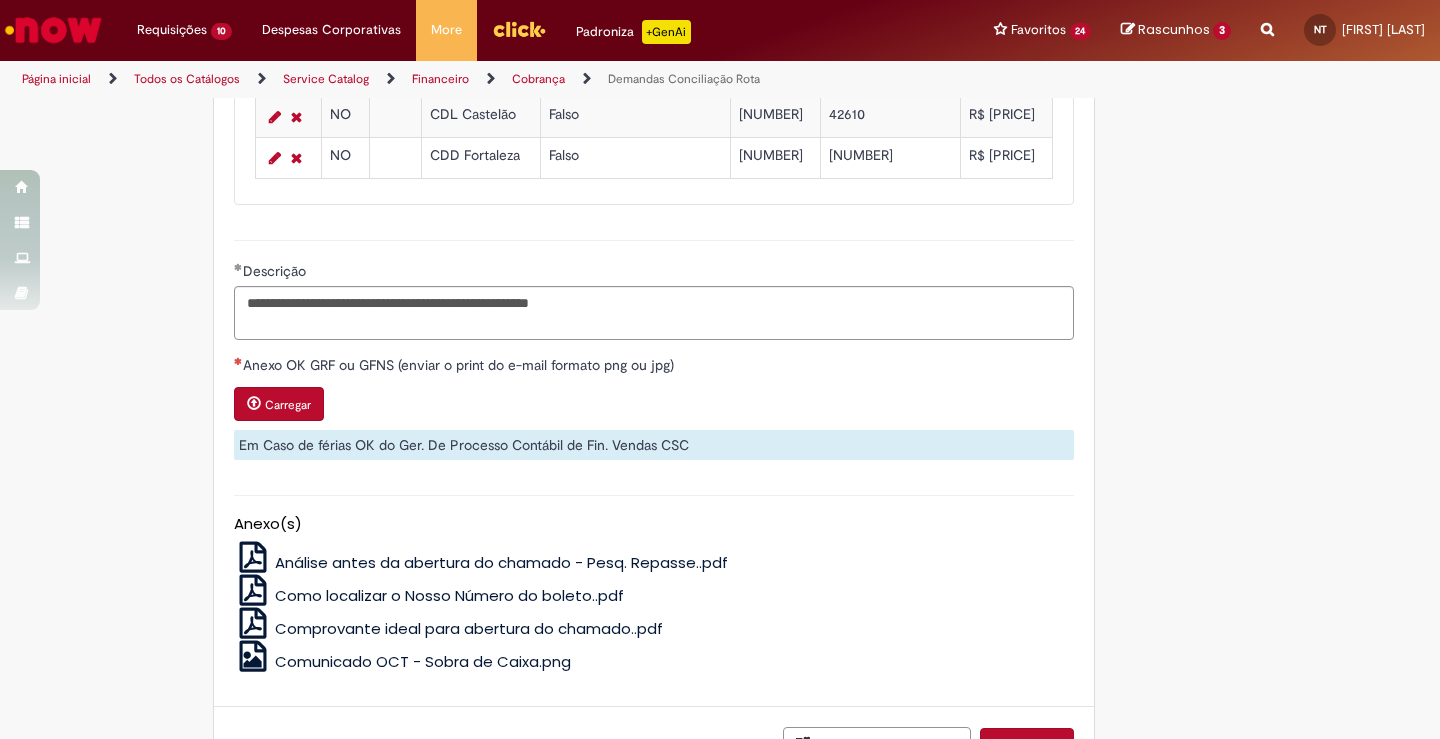 click on "Carregar" at bounding box center (288, 405) 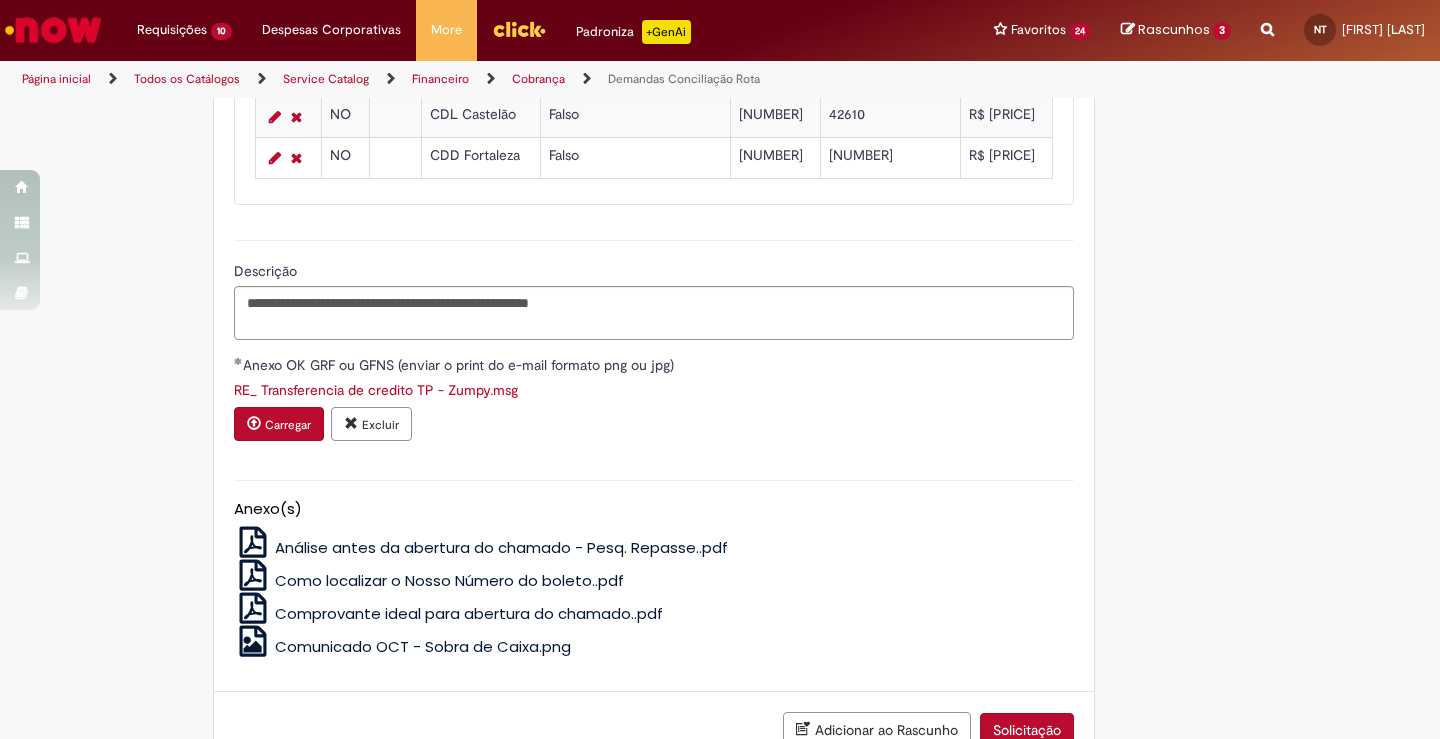scroll, scrollTop: 2266, scrollLeft: 0, axis: vertical 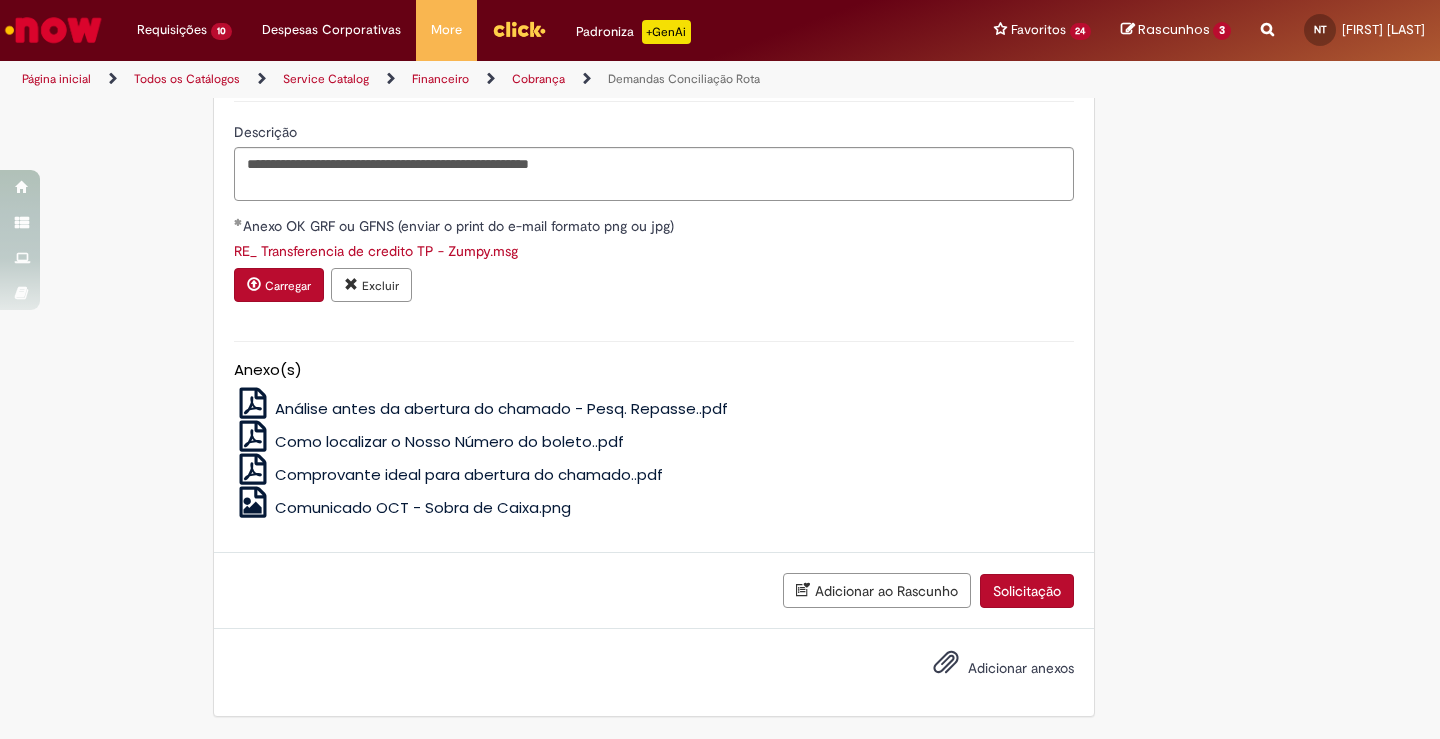 click on "Solicitação" at bounding box center [1027, 591] 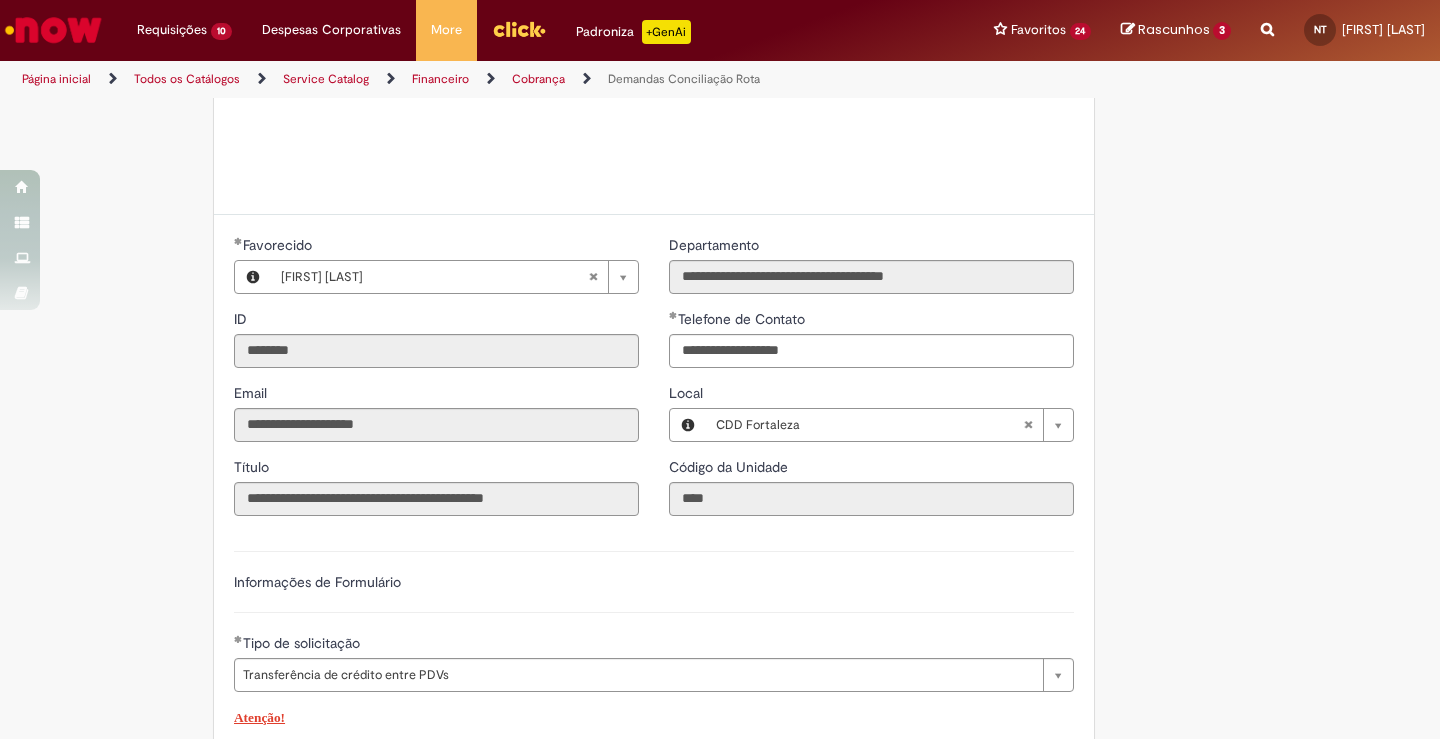 scroll, scrollTop: 0, scrollLeft: 0, axis: both 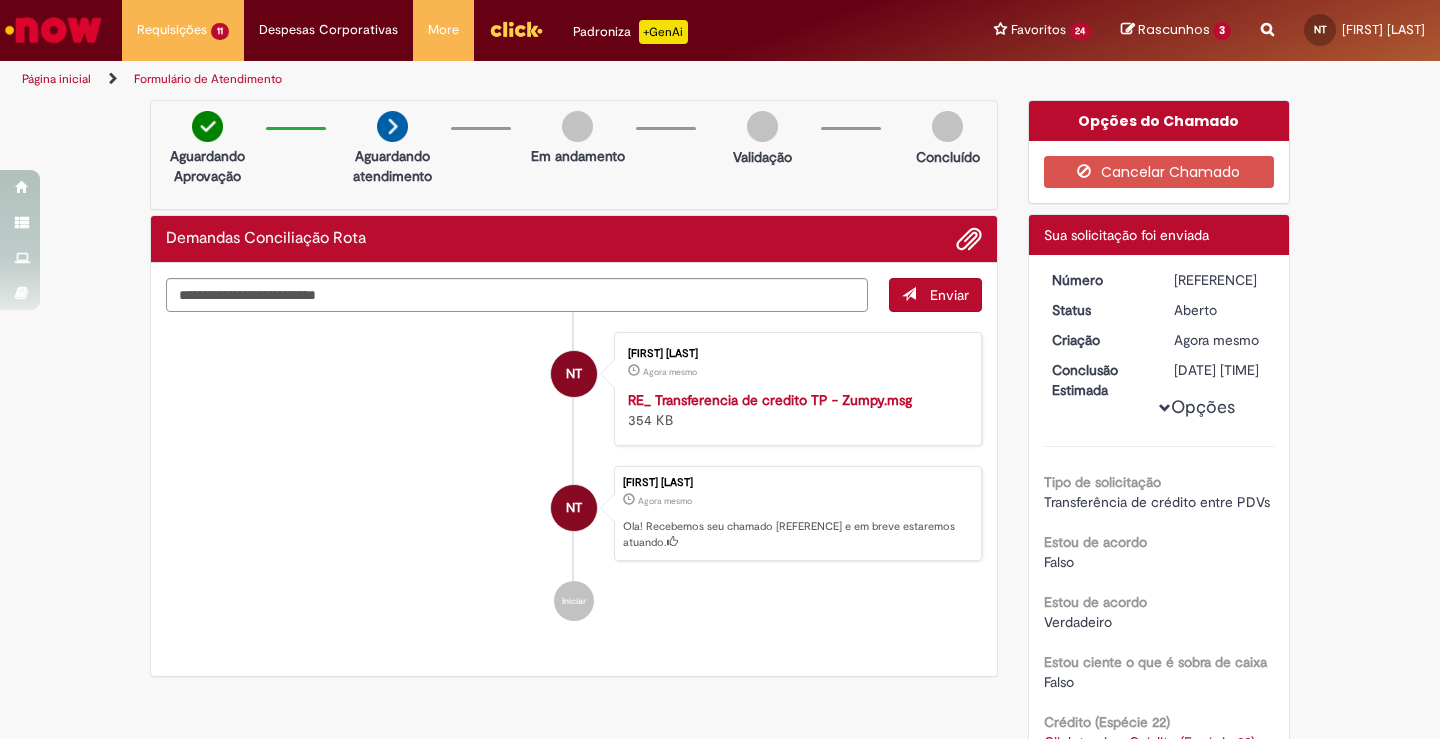 click on "[REFERENCE]" at bounding box center [1220, 280] 